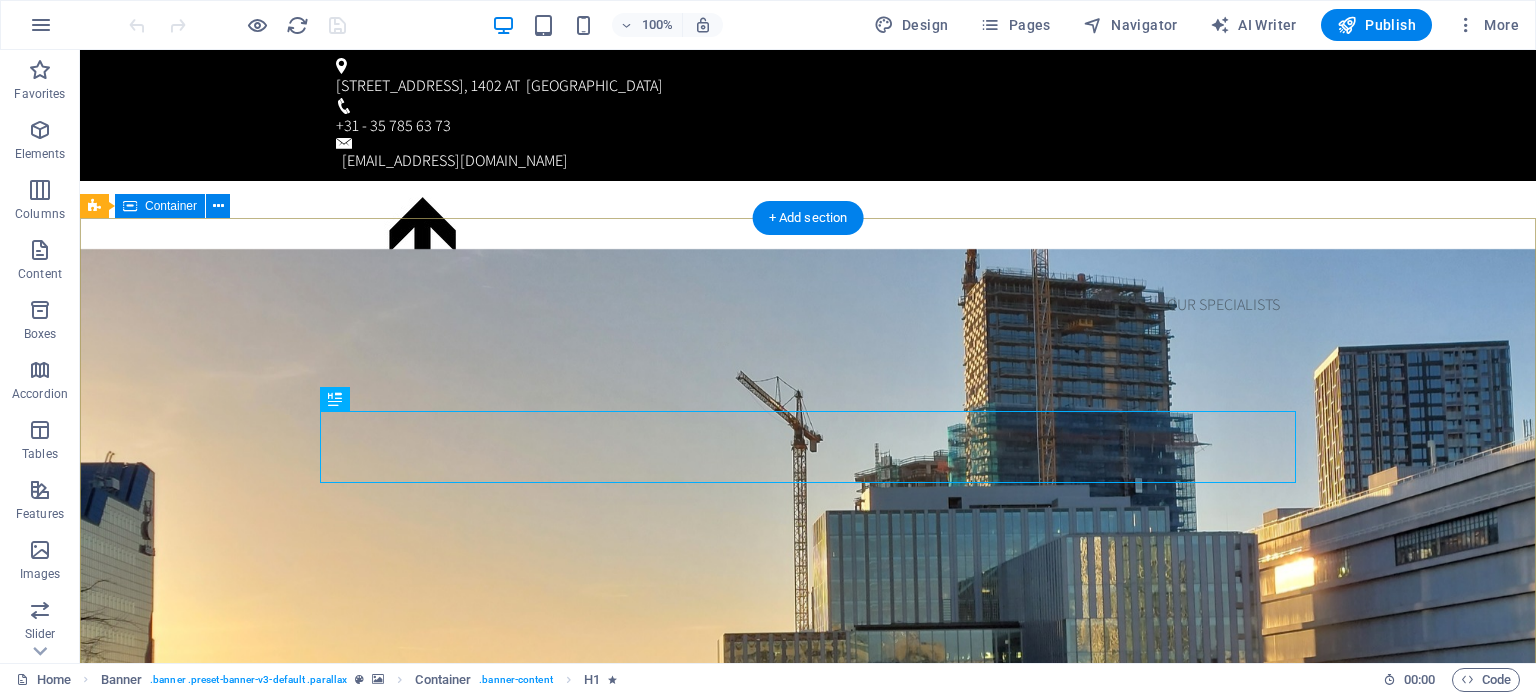 scroll, scrollTop: 0, scrollLeft: 0, axis: both 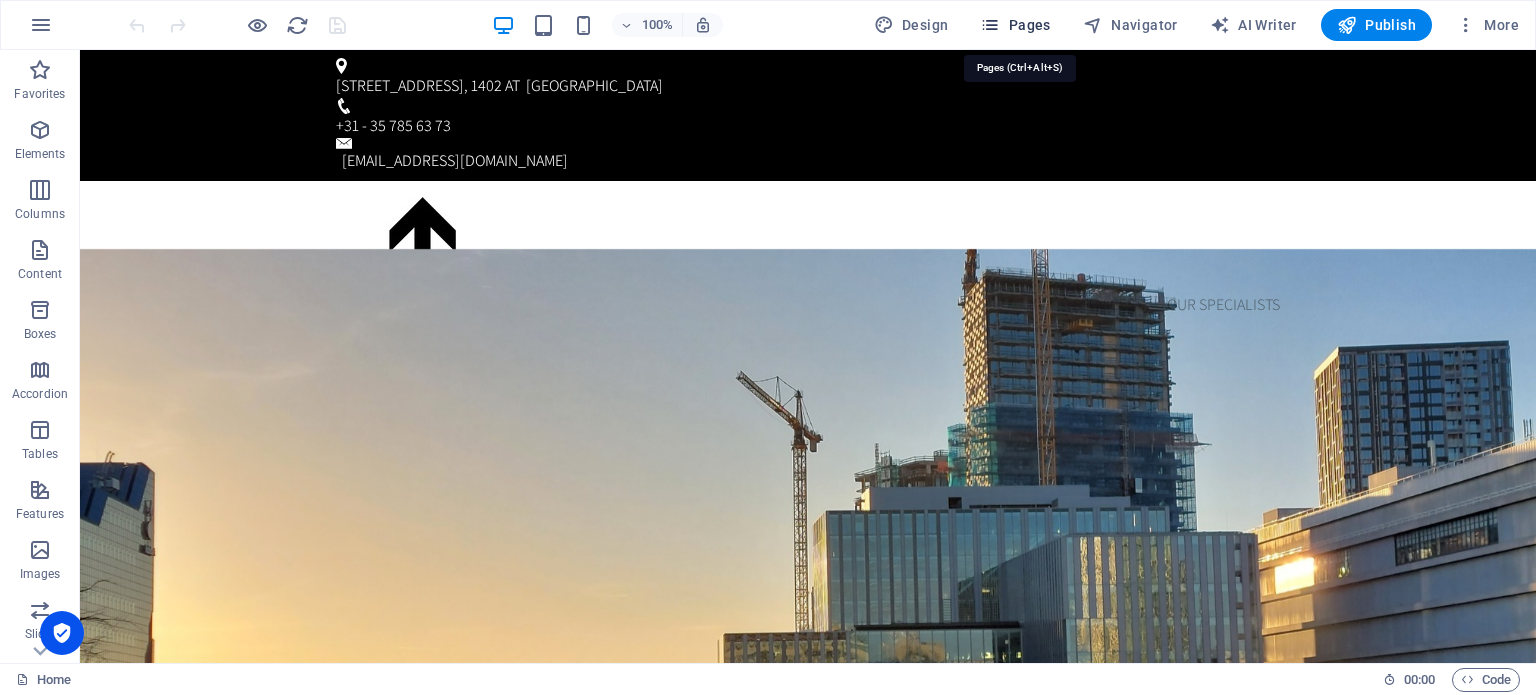 click at bounding box center (990, 25) 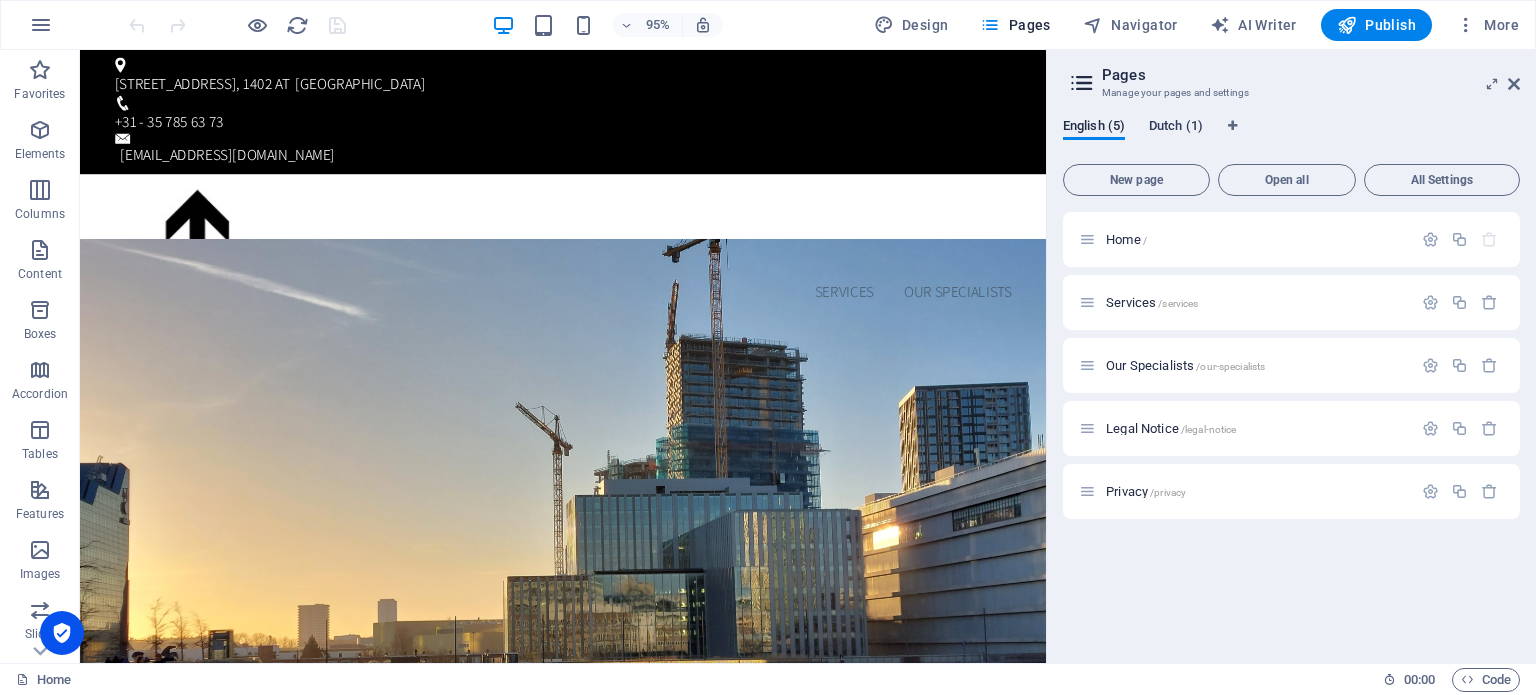 click on "Dutch (1)" at bounding box center (1176, 128) 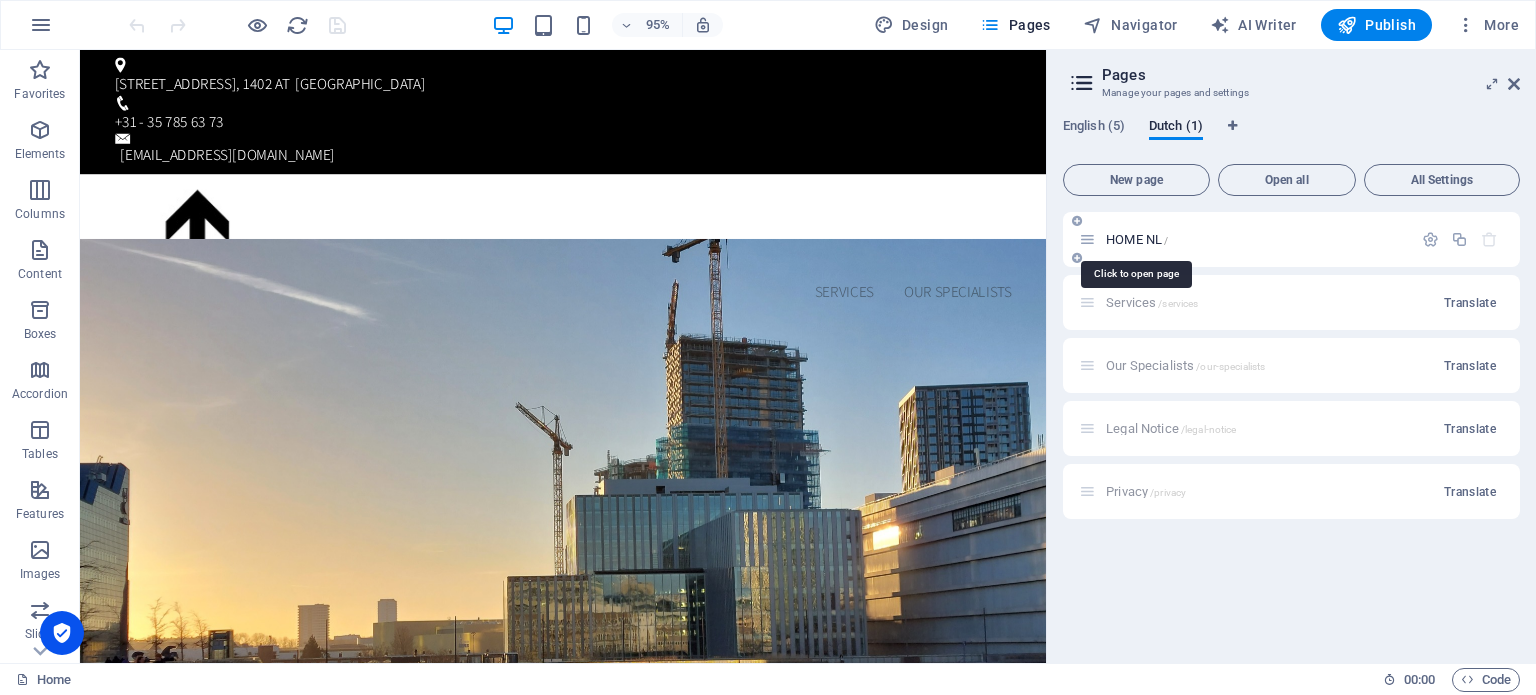 click on "HOME NL /" at bounding box center (1137, 239) 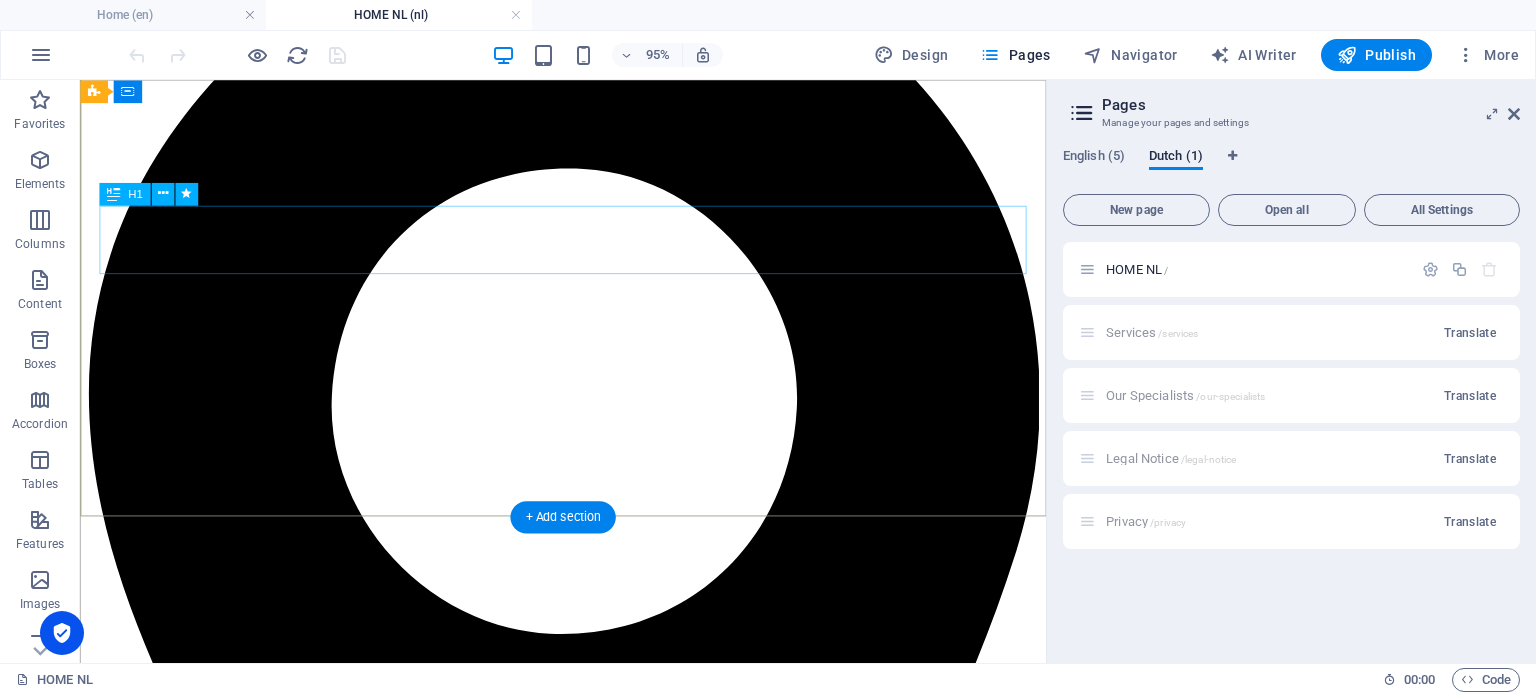scroll, scrollTop: 74, scrollLeft: 0, axis: vertical 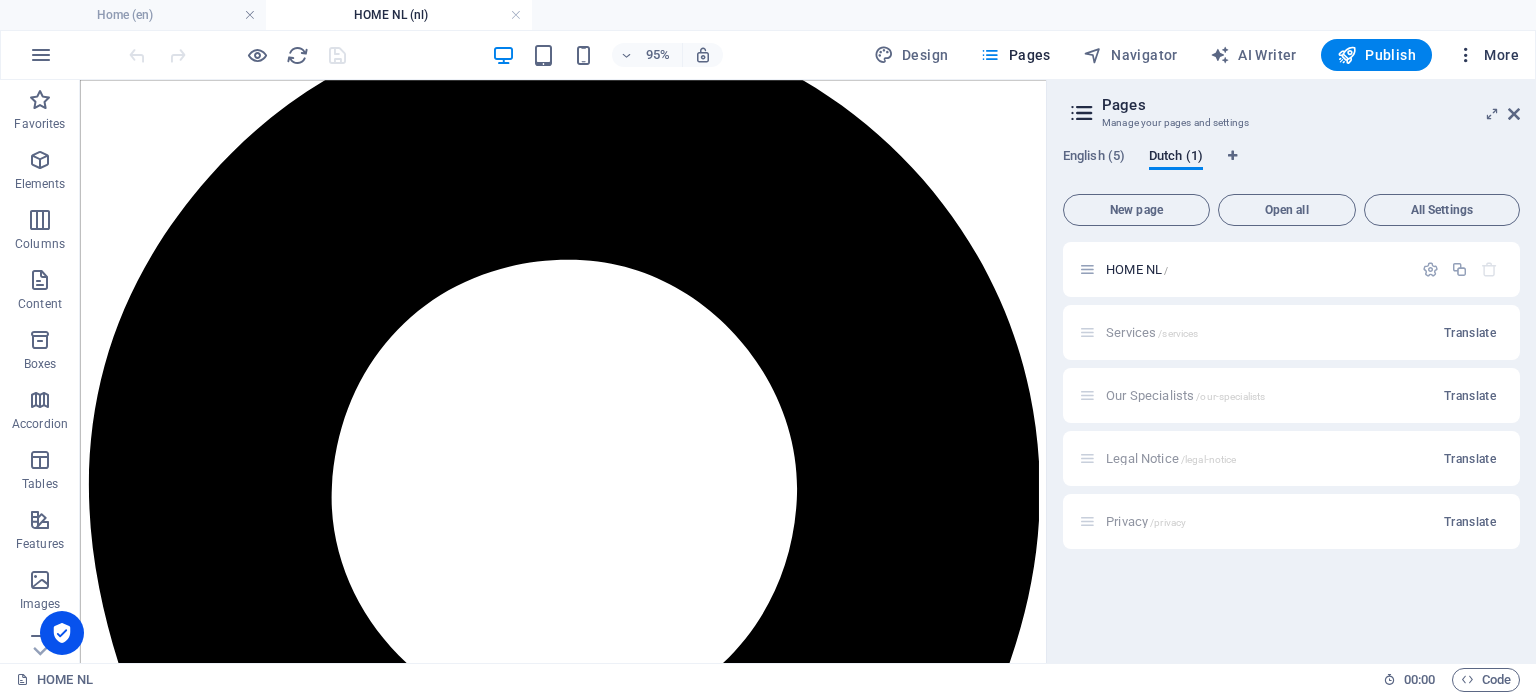 click at bounding box center [1466, 55] 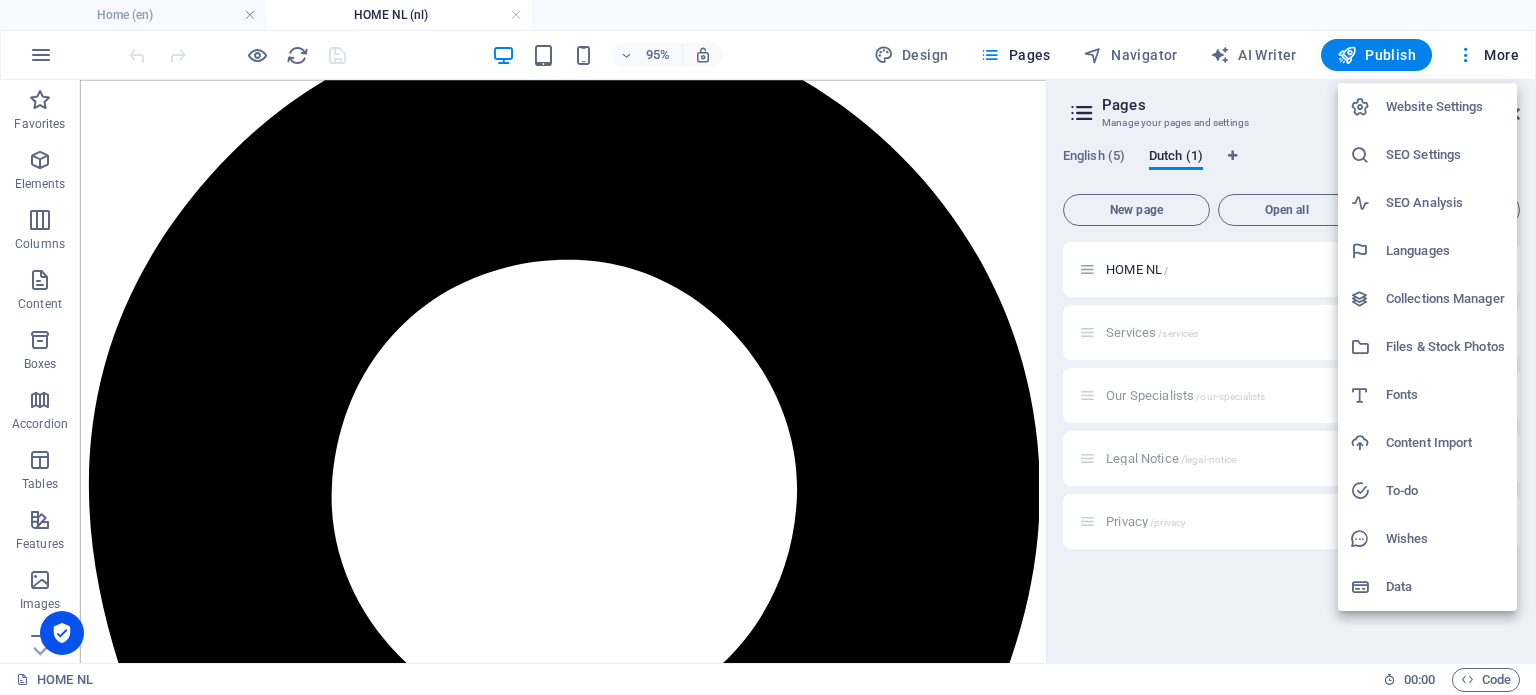 click on "Website Settings" at bounding box center (1445, 107) 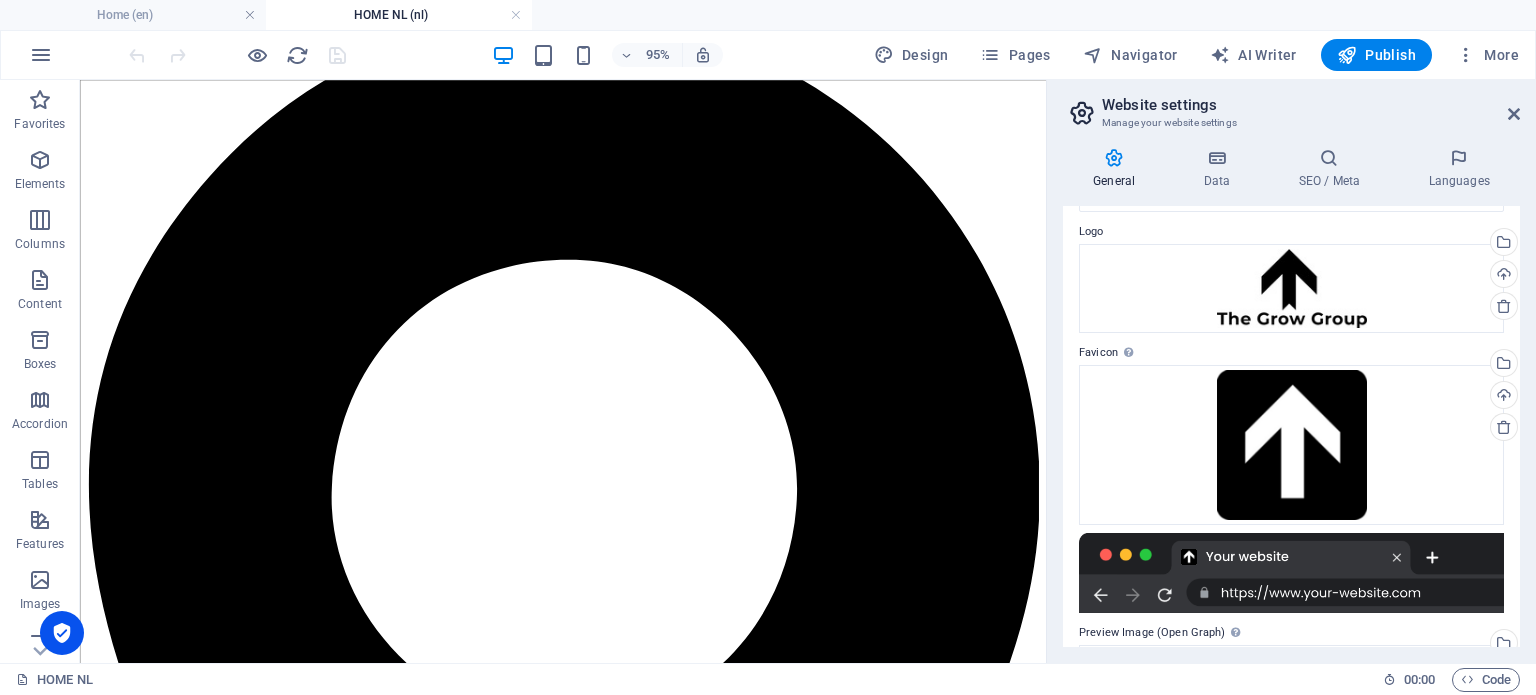 scroll, scrollTop: 0, scrollLeft: 0, axis: both 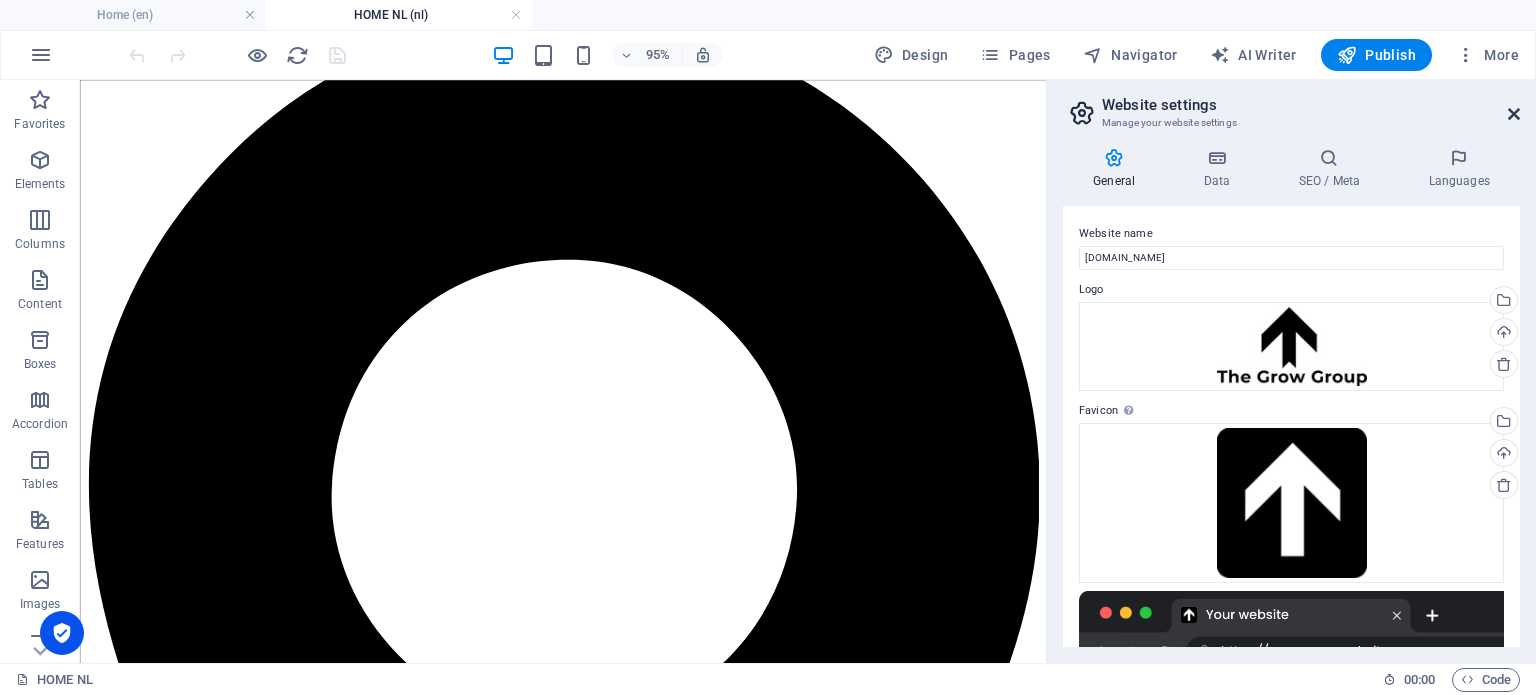 click at bounding box center (1514, 114) 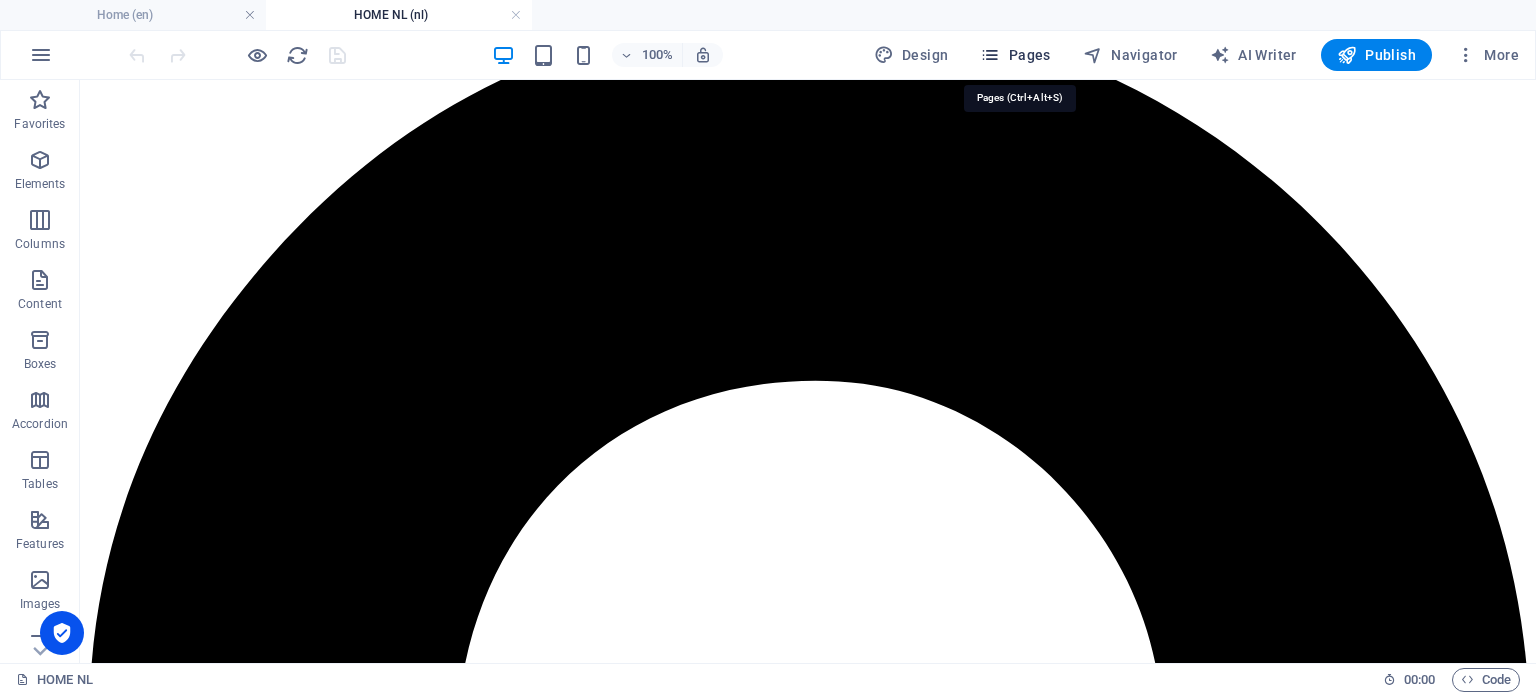 click on "Pages" at bounding box center (1015, 55) 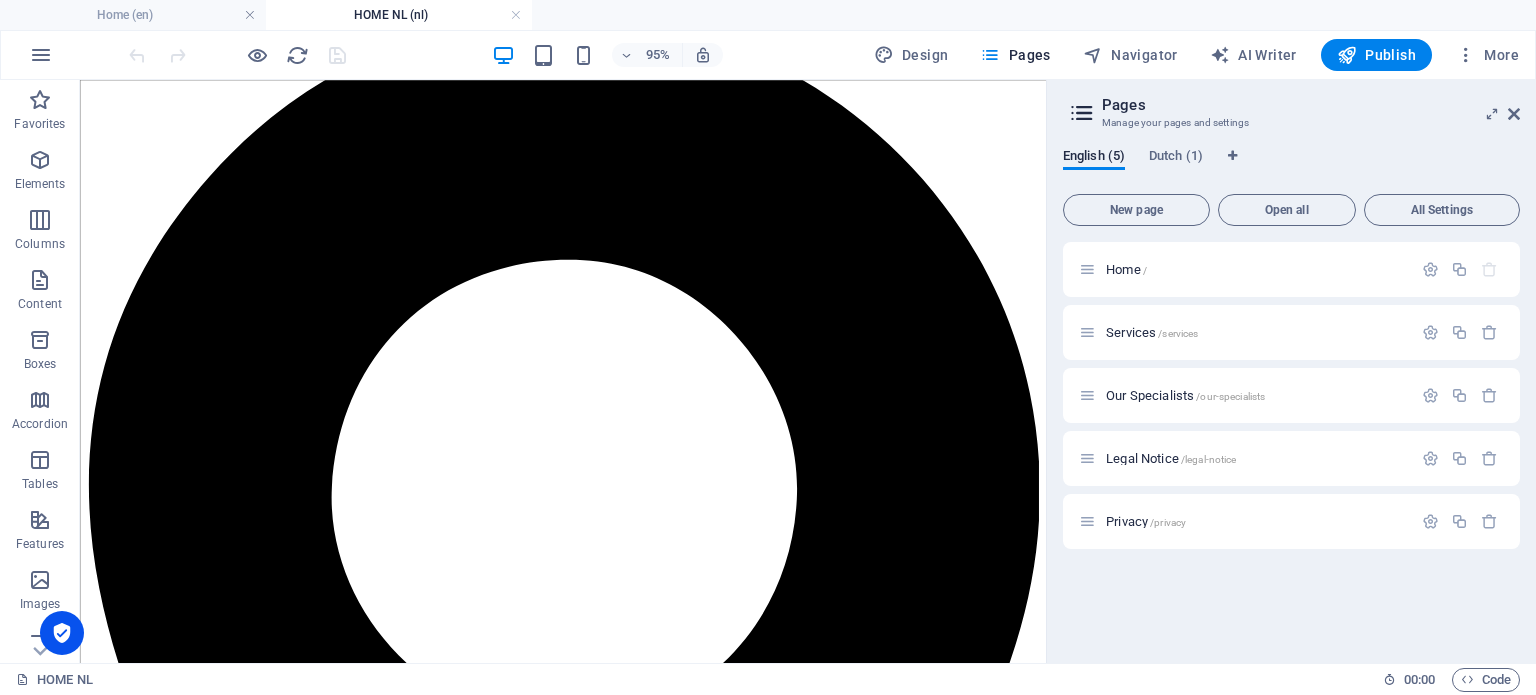 click at bounding box center (1082, 113) 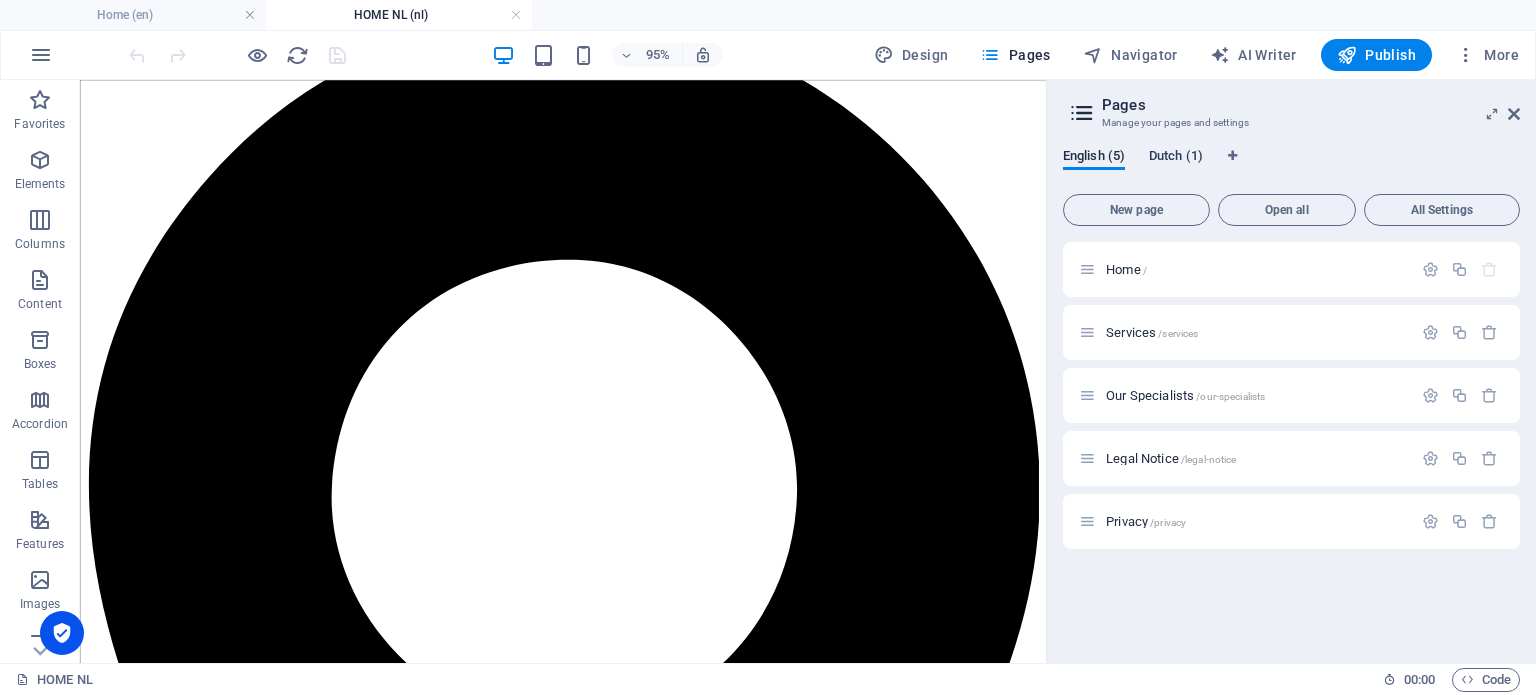 click on "Dutch (1)" at bounding box center [1176, 158] 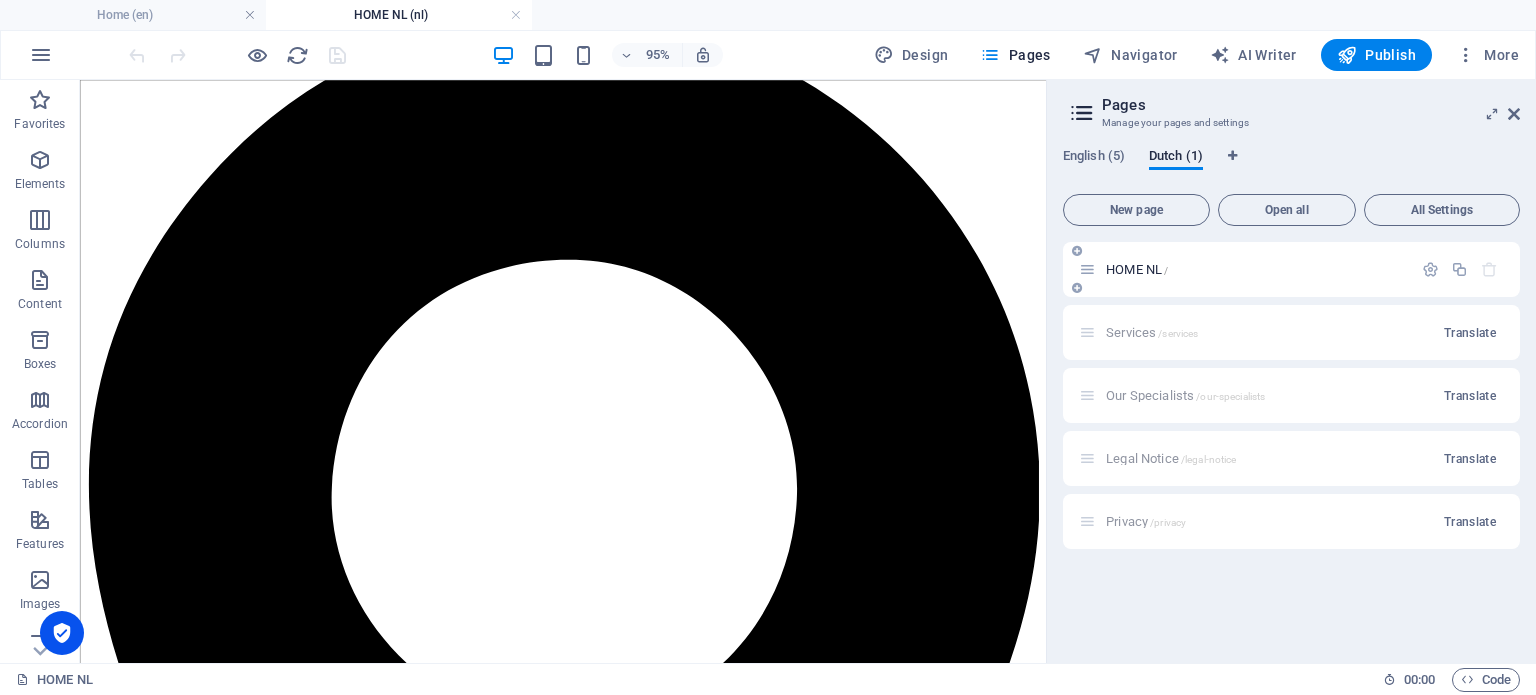 click at bounding box center [1087, 269] 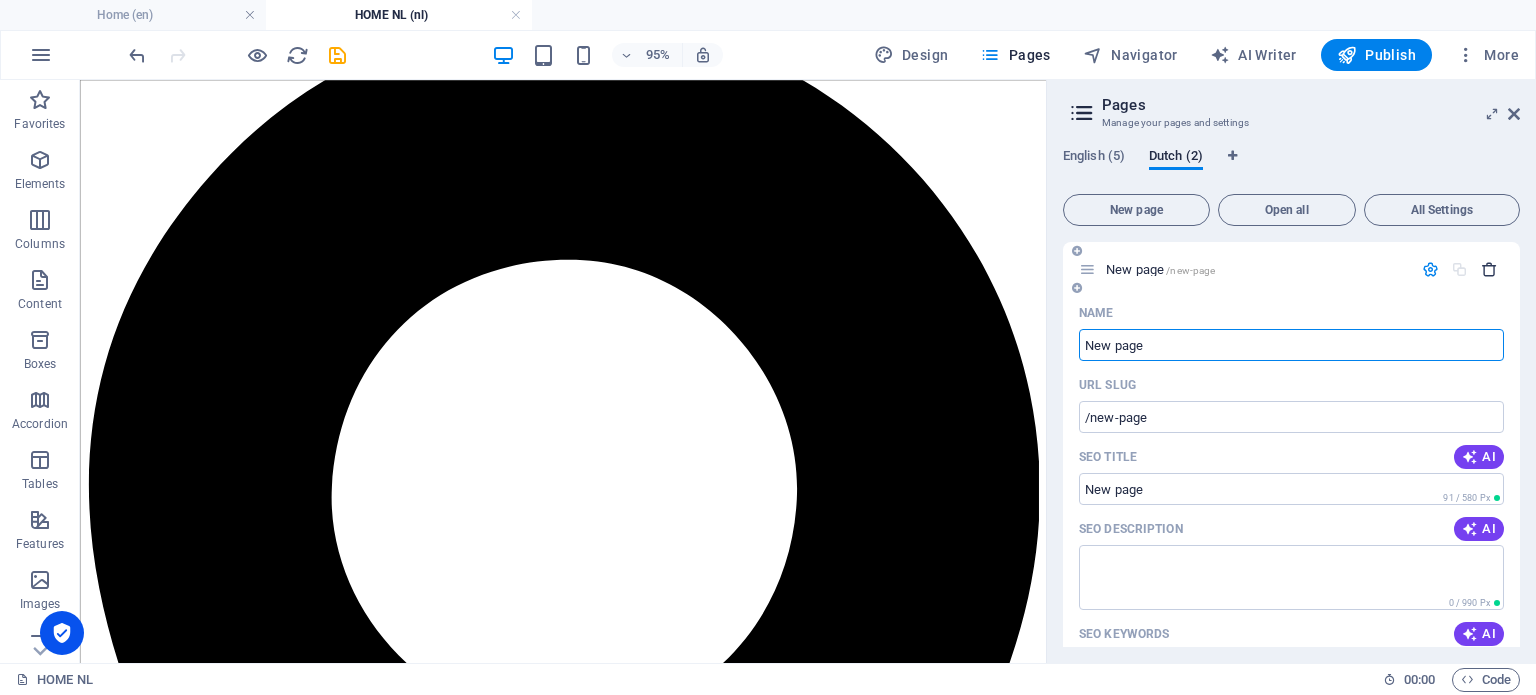 click at bounding box center [1489, 269] 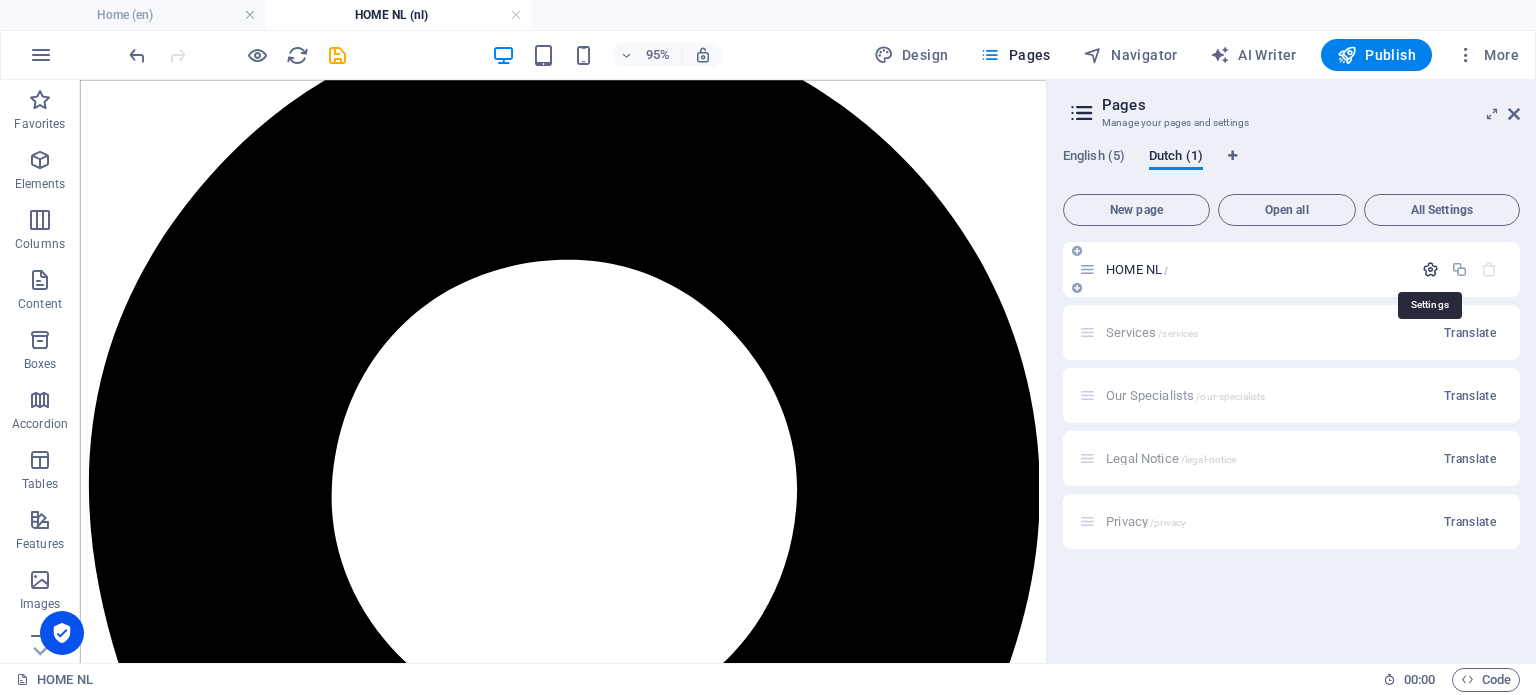 click at bounding box center (1430, 269) 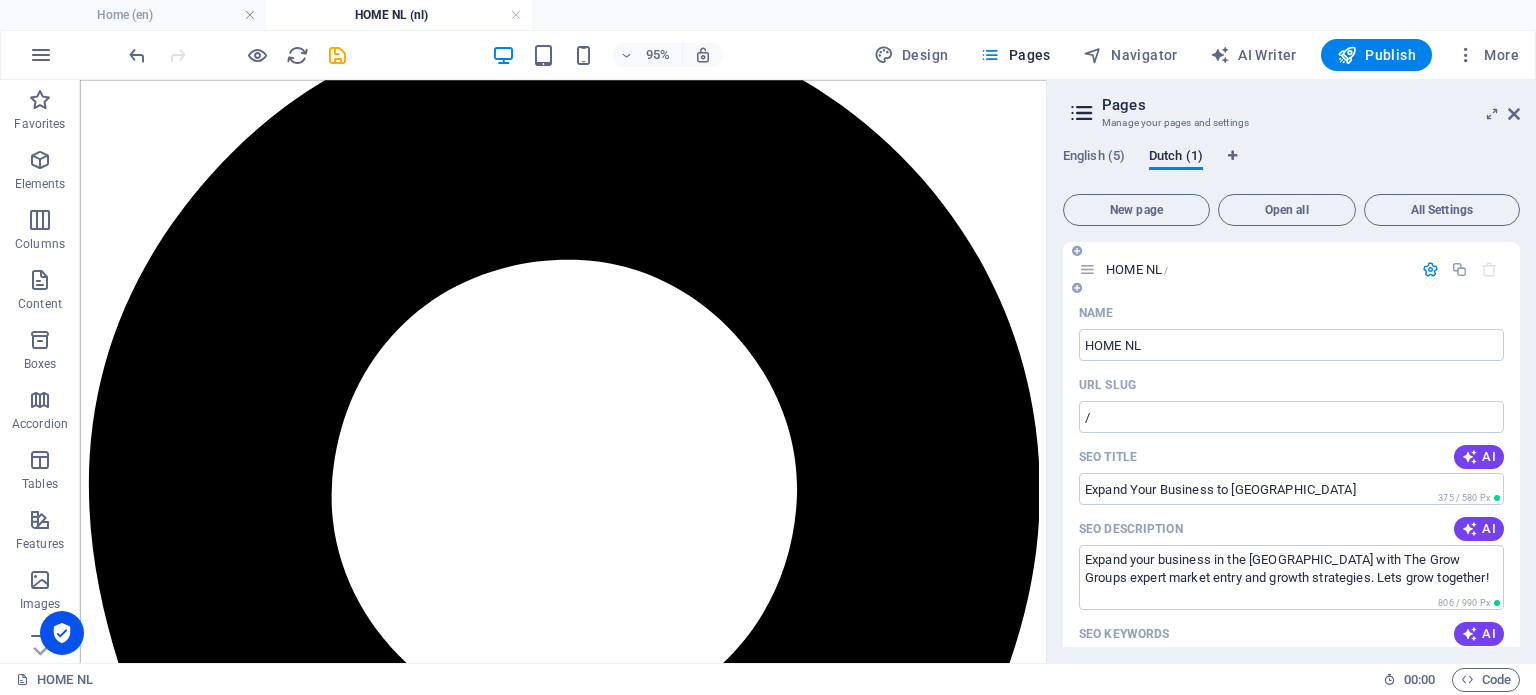 drag, startPoint x: 1514, startPoint y: 289, endPoint x: 1515, endPoint y: 373, distance: 84.00595 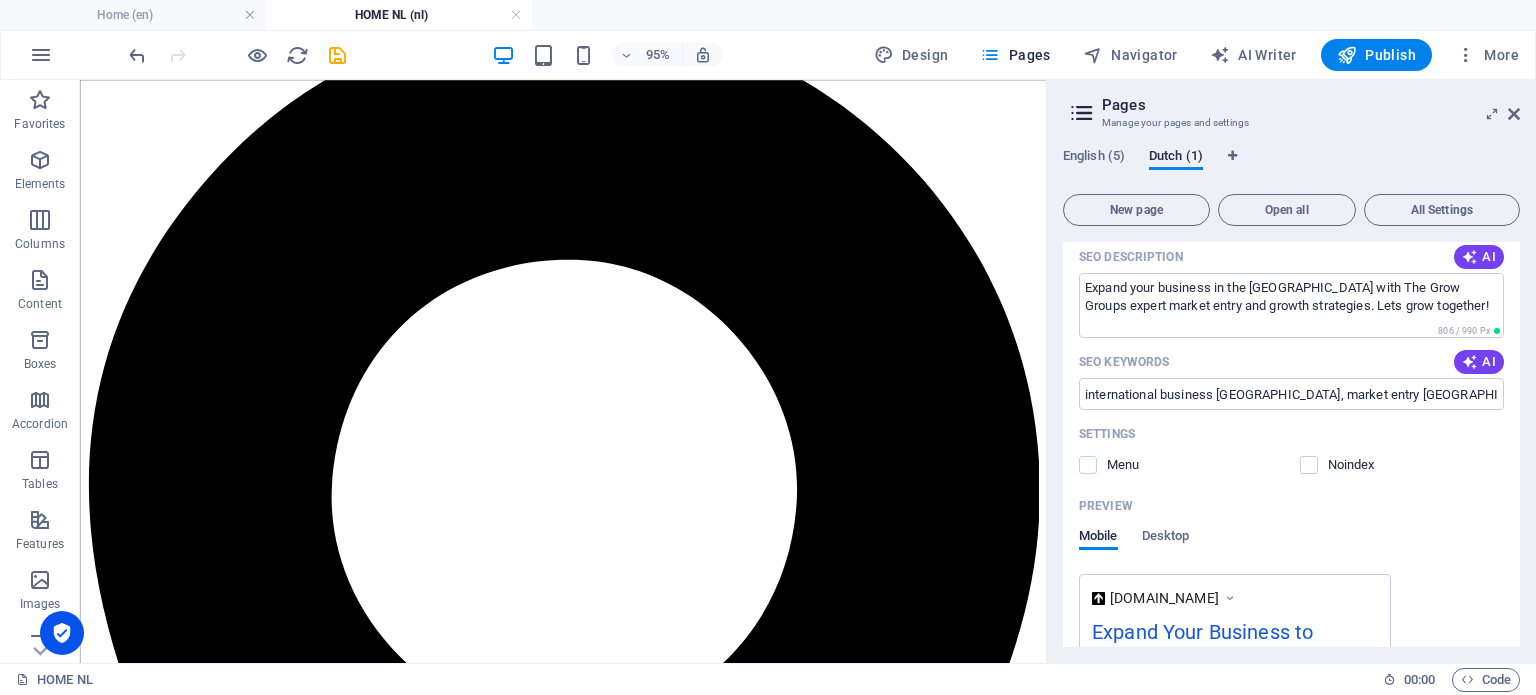 scroll, scrollTop: 0, scrollLeft: 0, axis: both 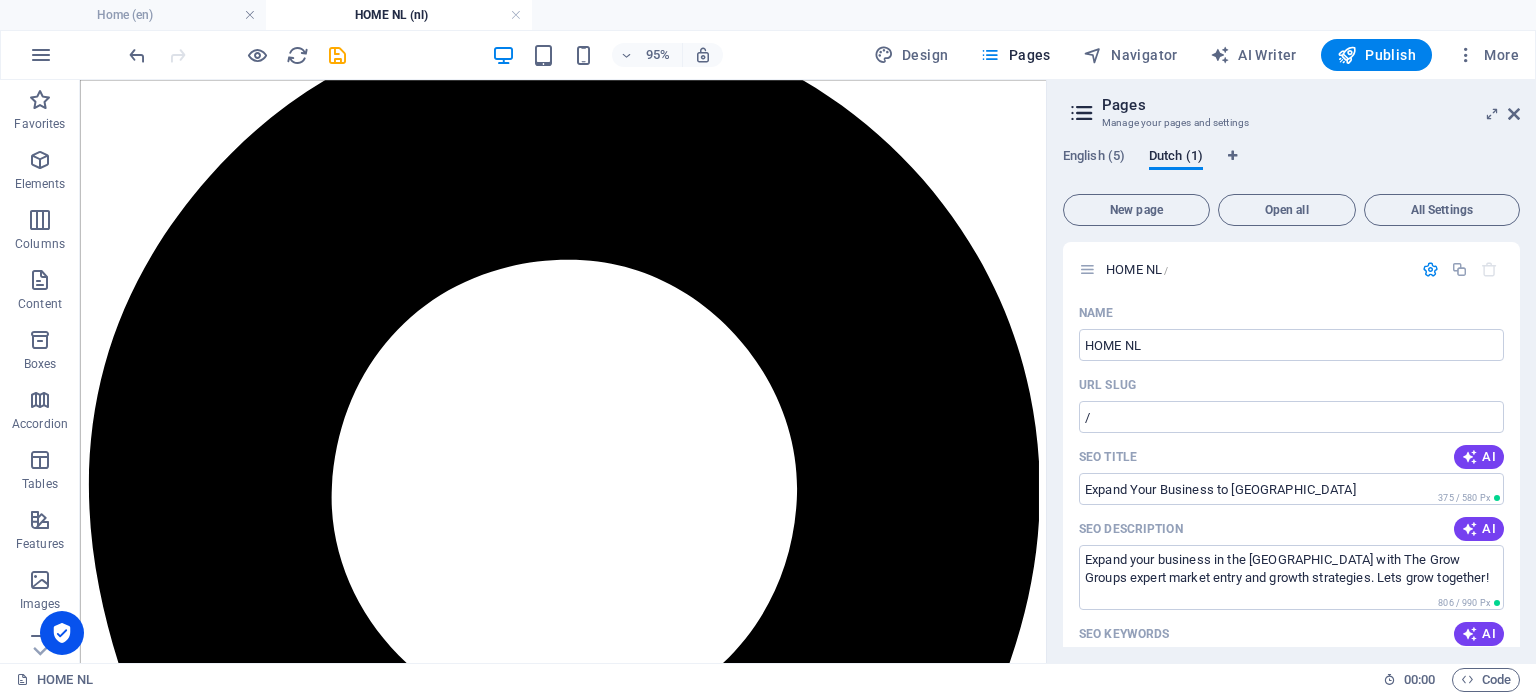 click at bounding box center (1082, 113) 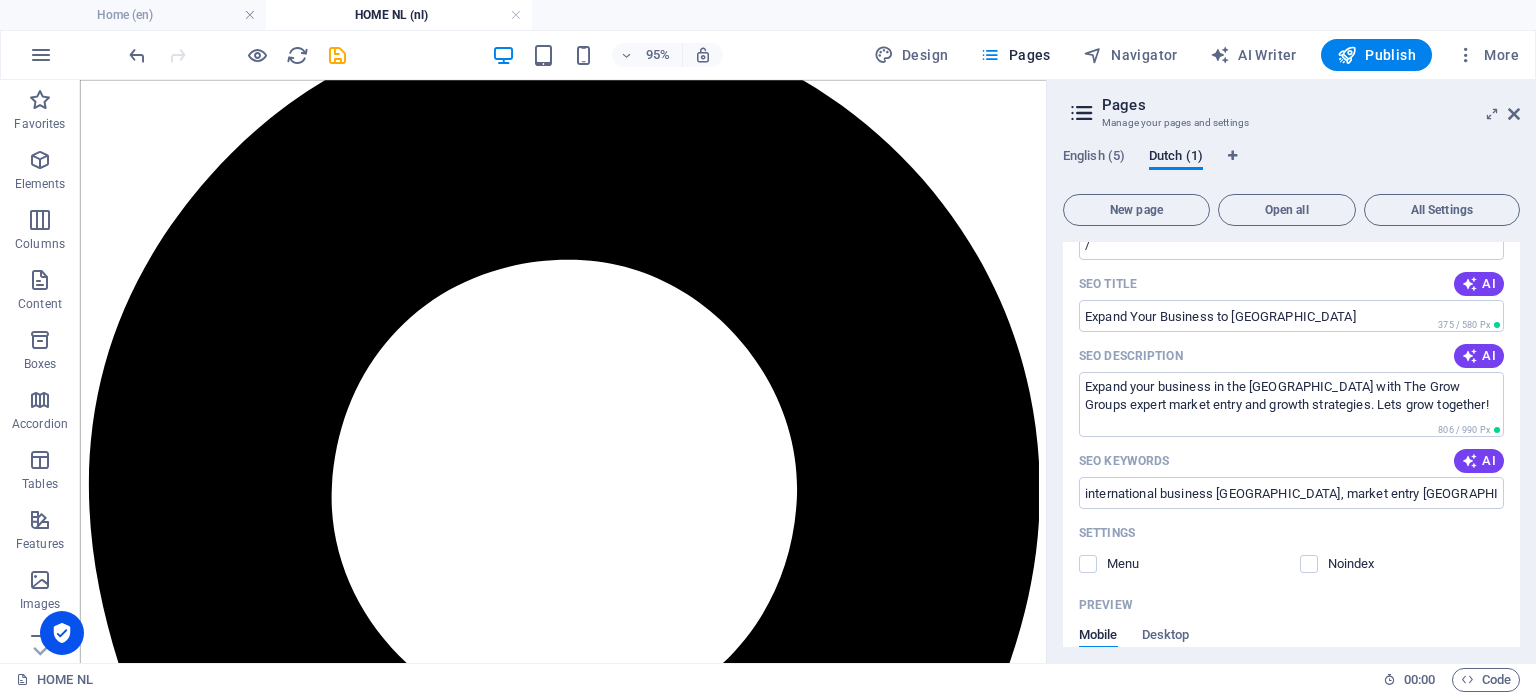 scroll, scrollTop: 200, scrollLeft: 0, axis: vertical 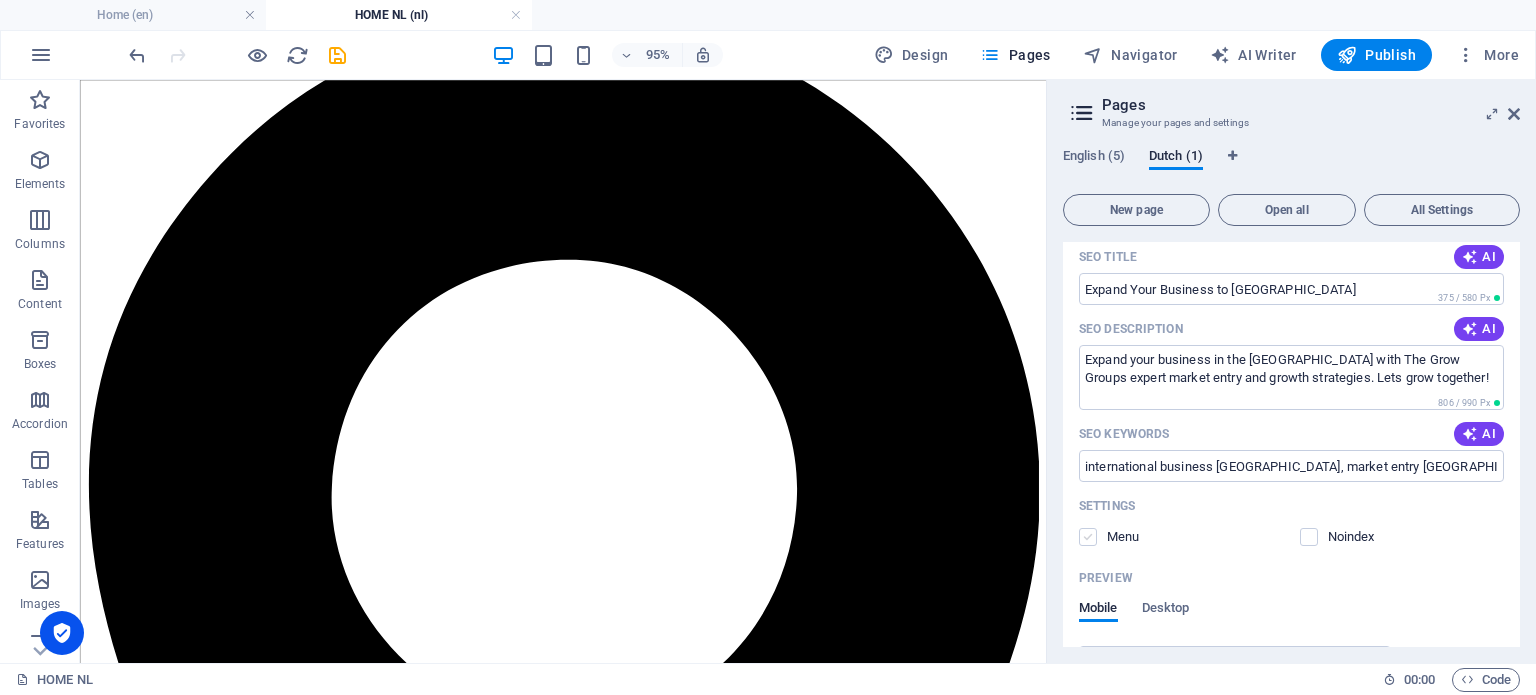 click at bounding box center (1088, 537) 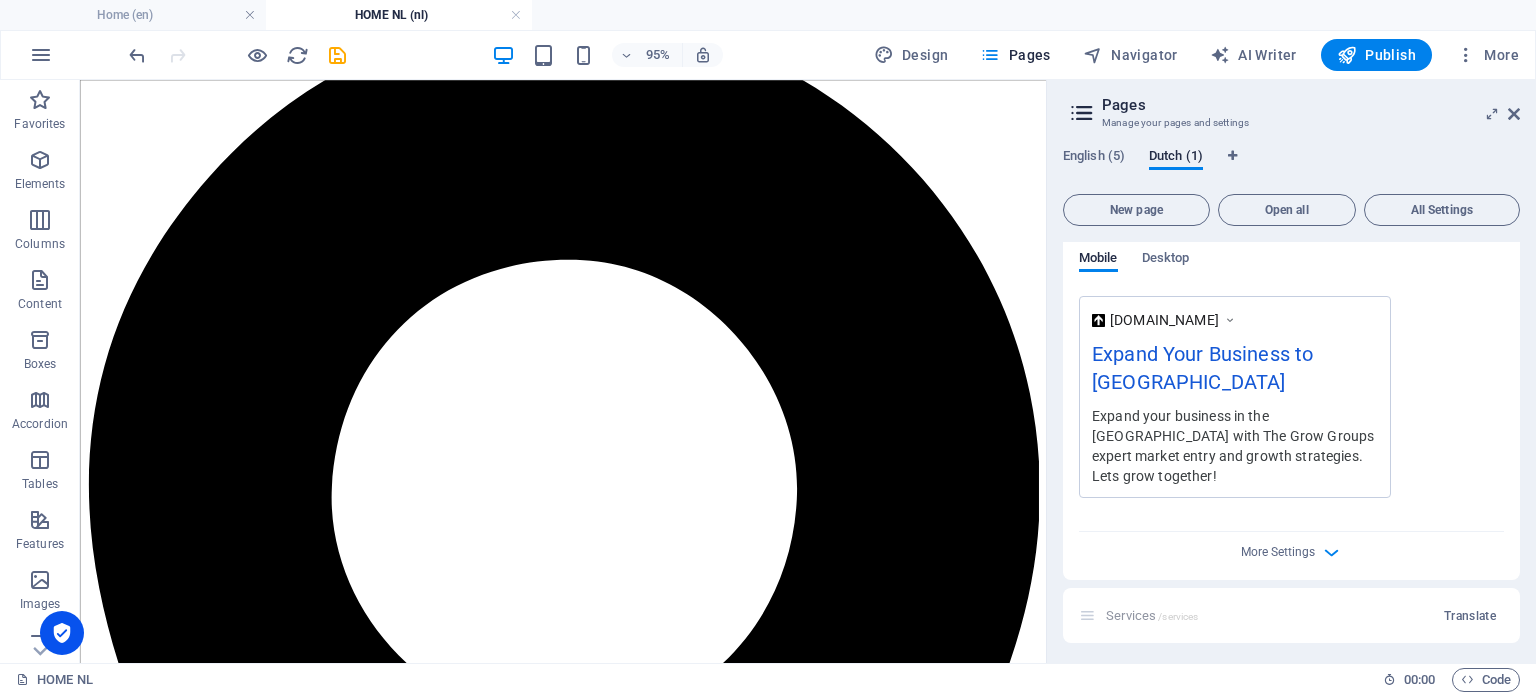 scroll, scrollTop: 697, scrollLeft: 0, axis: vertical 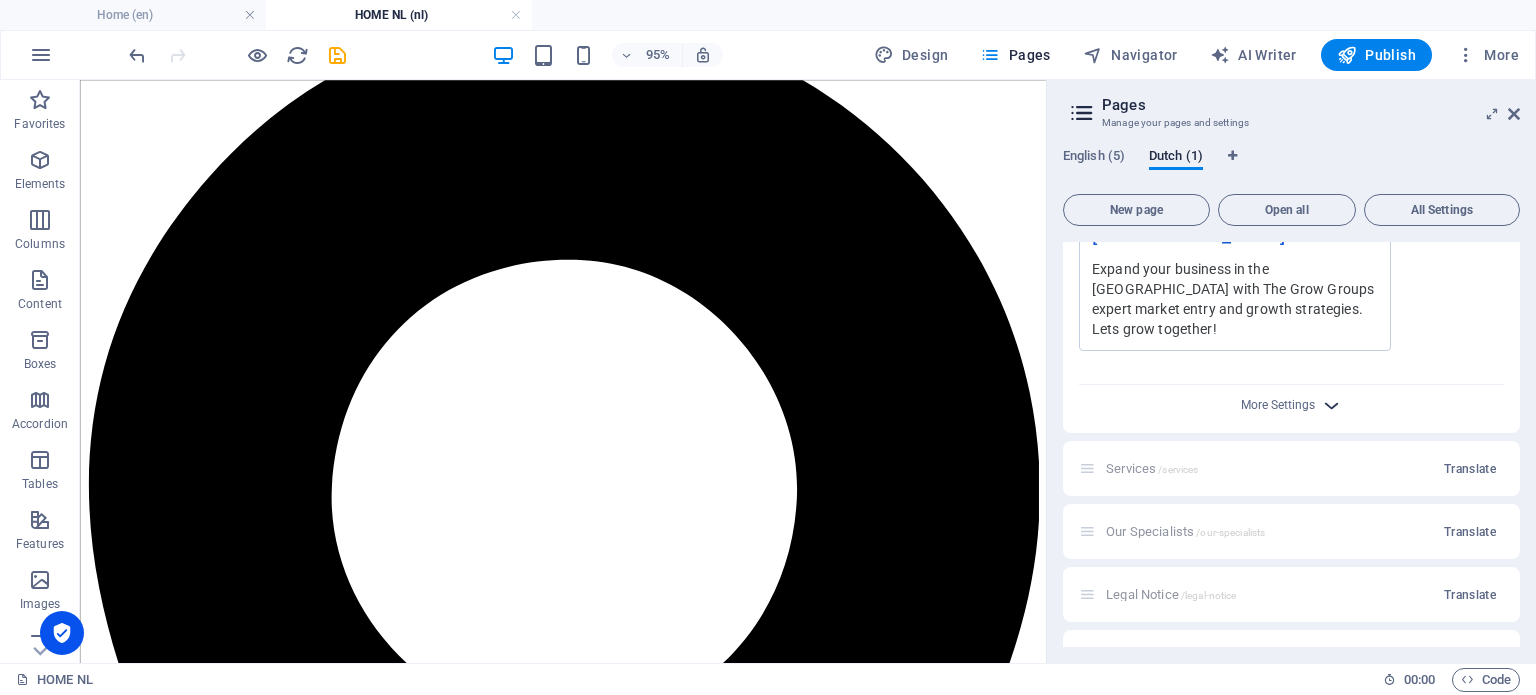 click at bounding box center [1331, 405] 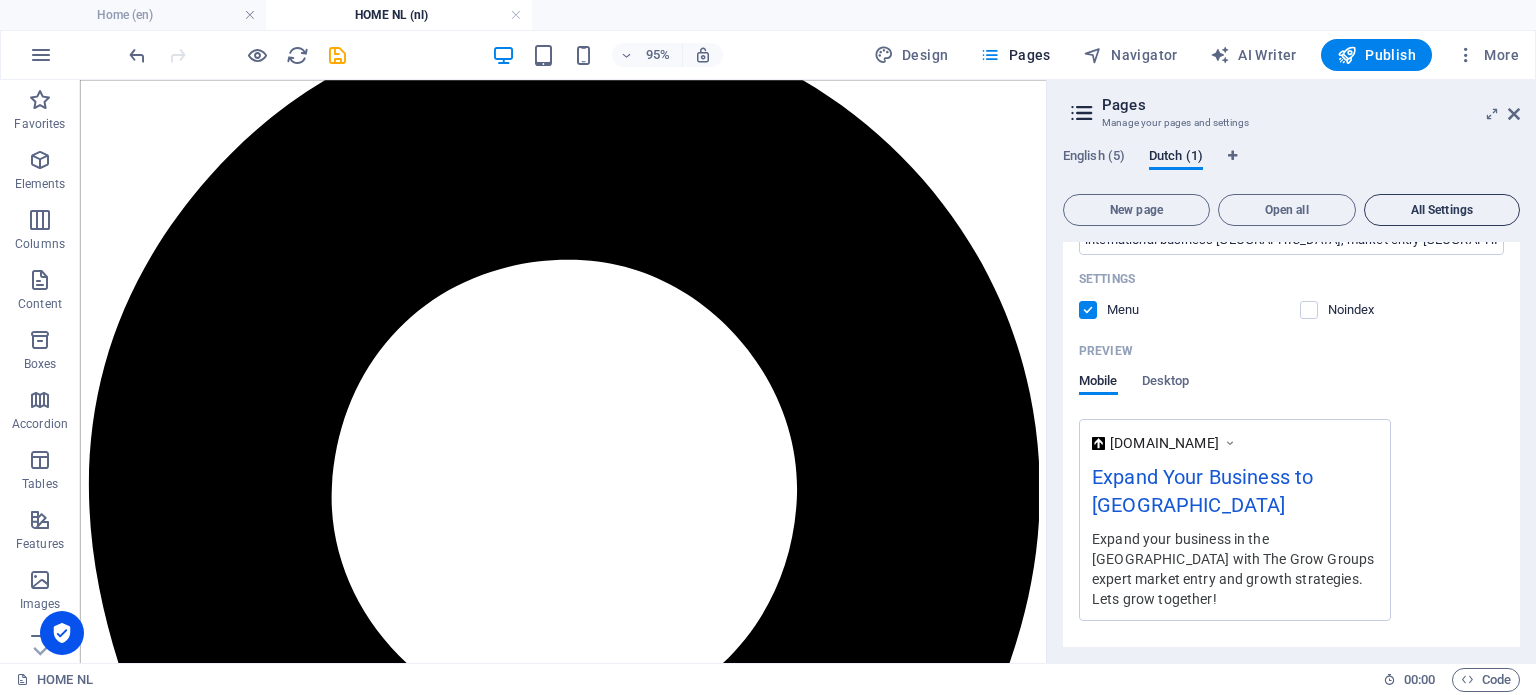 scroll, scrollTop: 242, scrollLeft: 0, axis: vertical 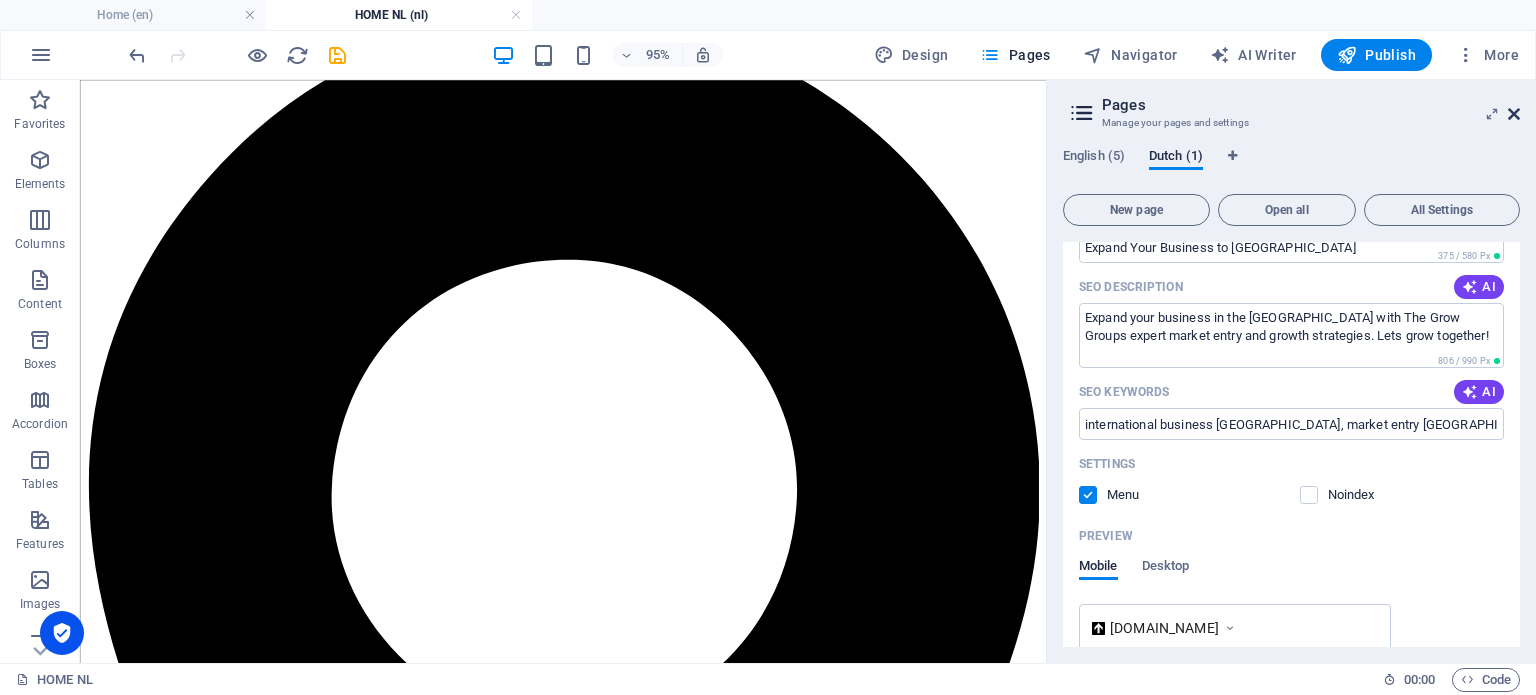click at bounding box center (1514, 114) 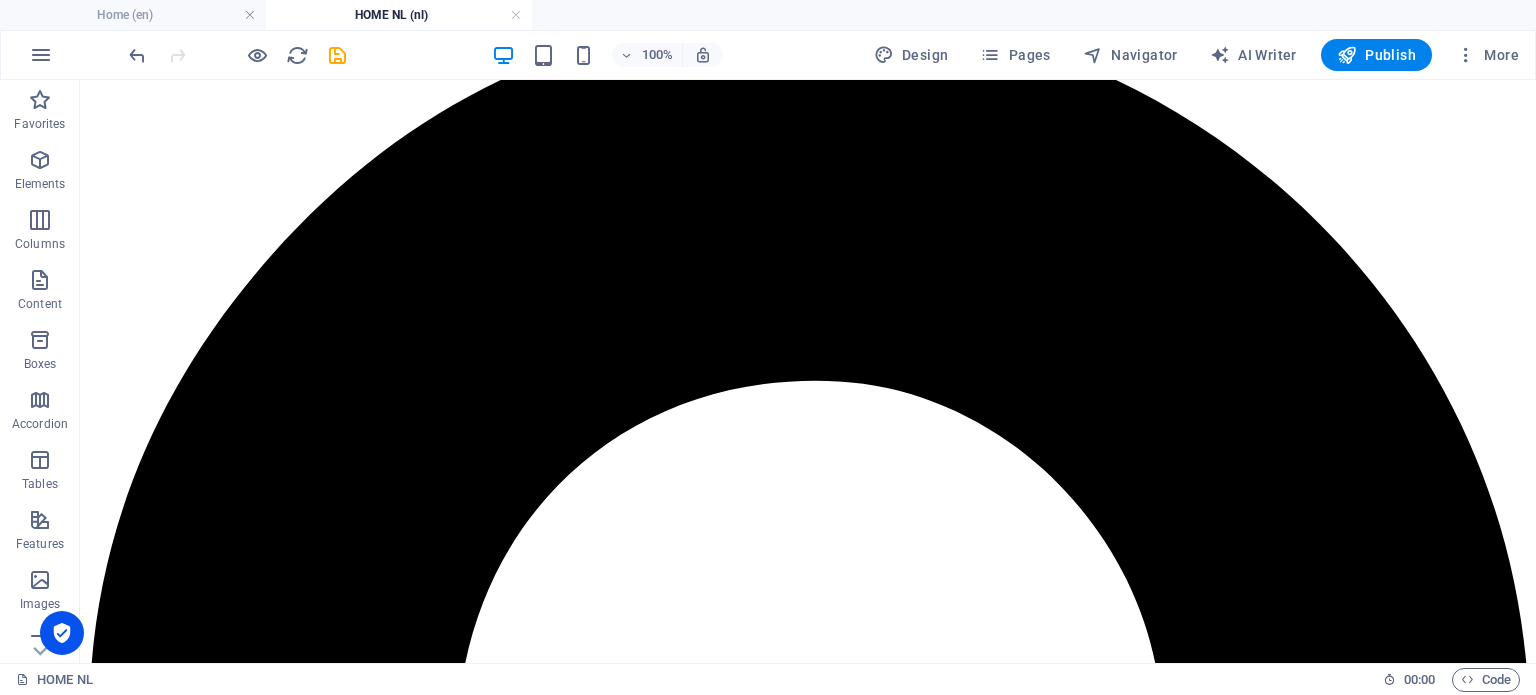 click on "HOME NL (nl)" at bounding box center [399, 15] 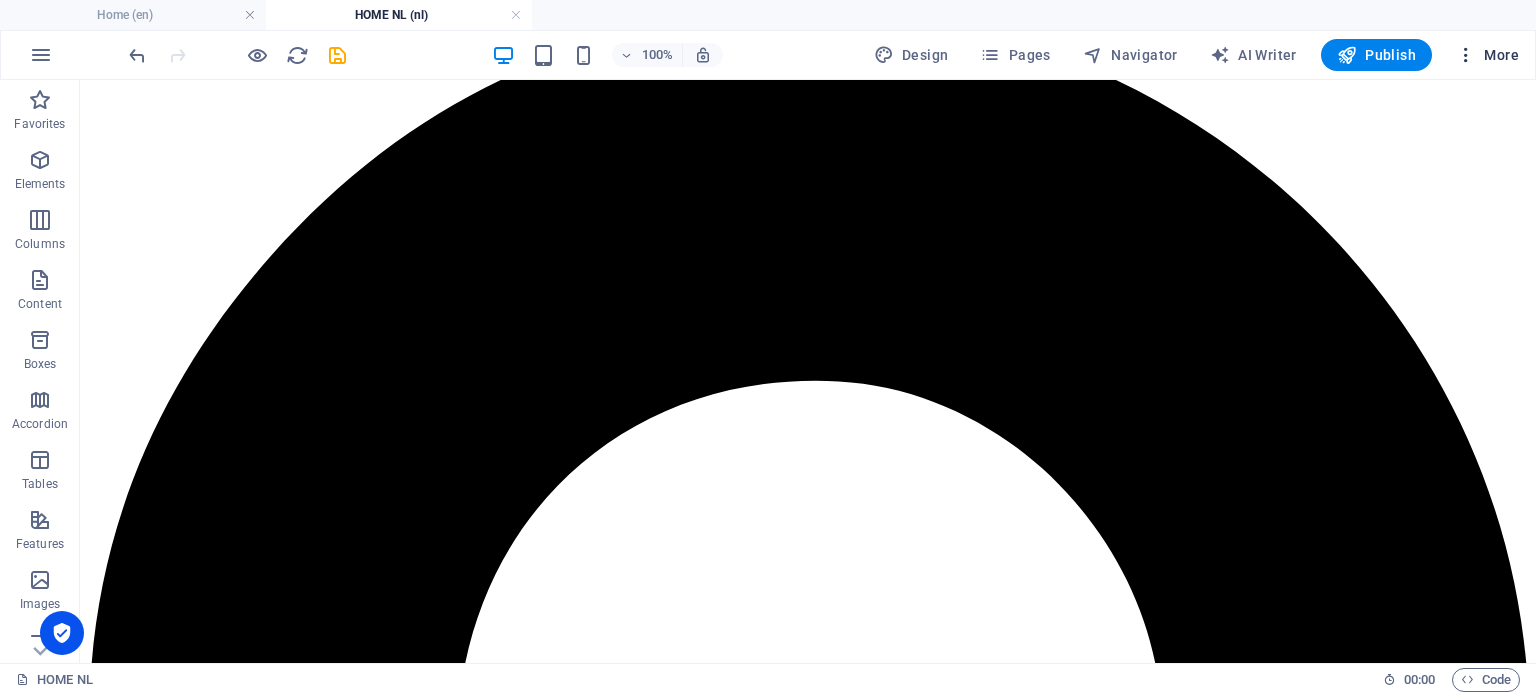 click on "More" at bounding box center [1487, 55] 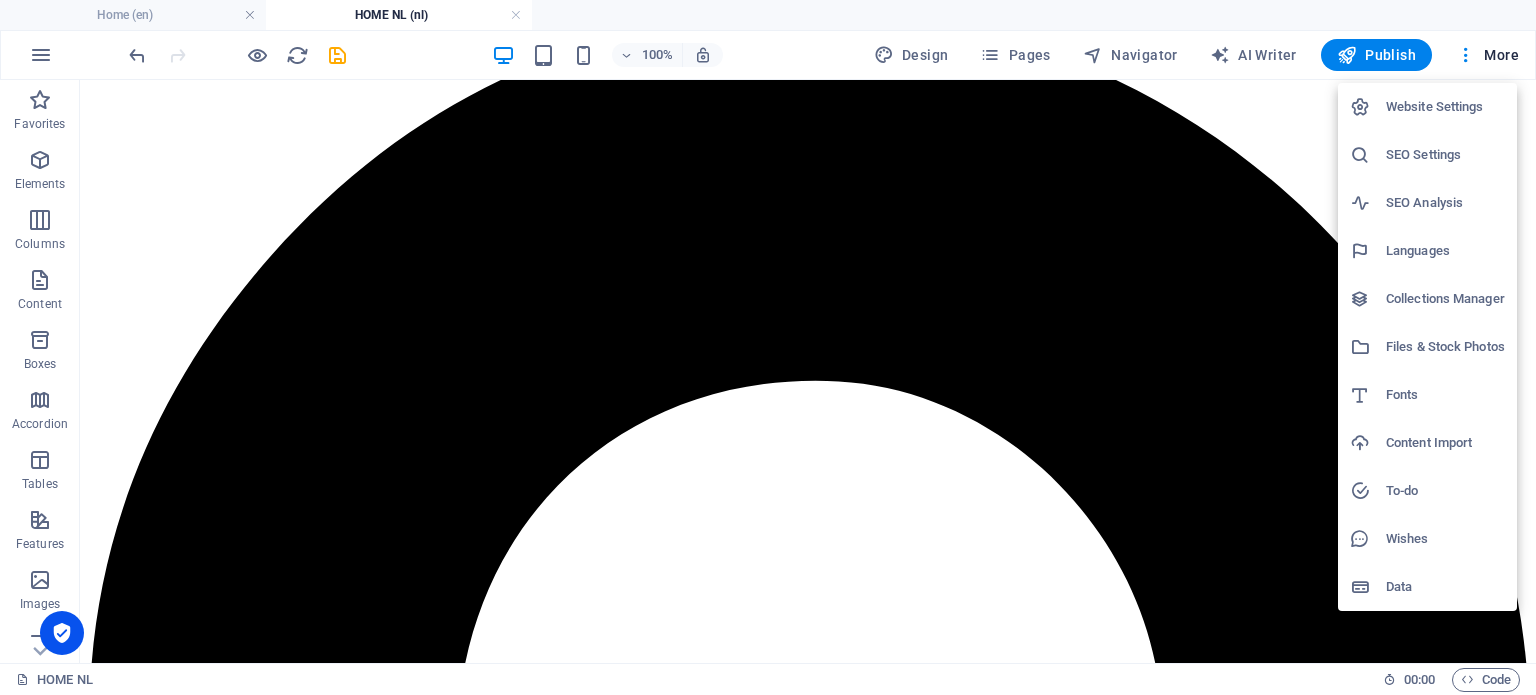 click on "Website Settings" at bounding box center [1445, 107] 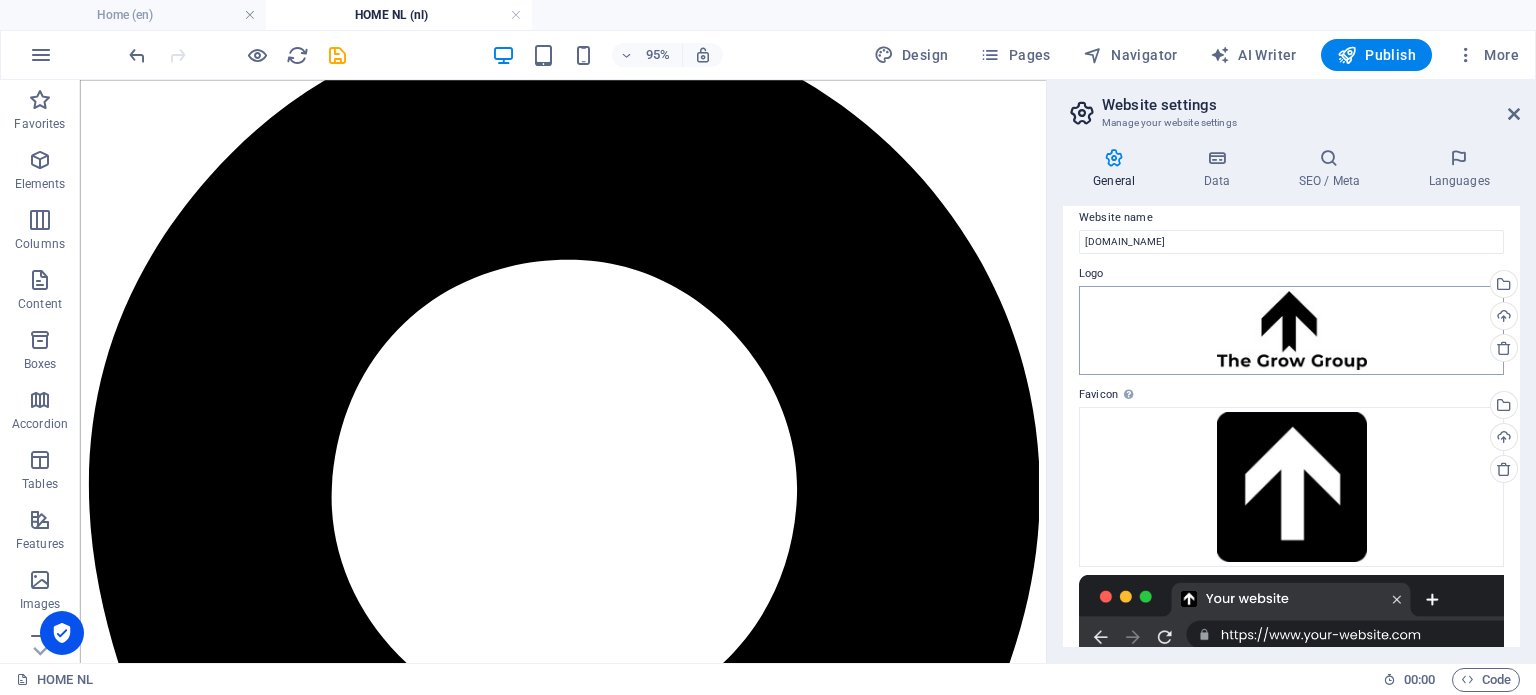 scroll, scrollTop: 0, scrollLeft: 0, axis: both 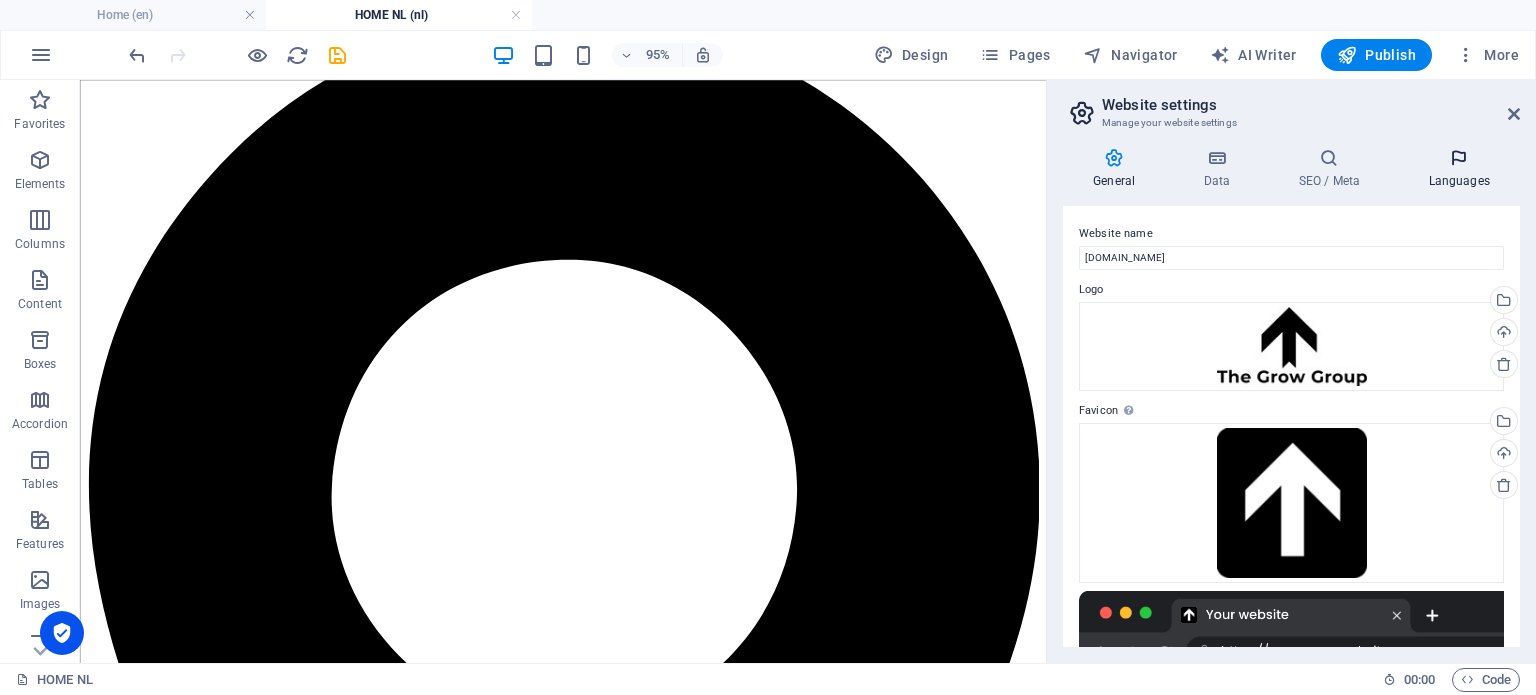 click on "Languages" at bounding box center (1459, 169) 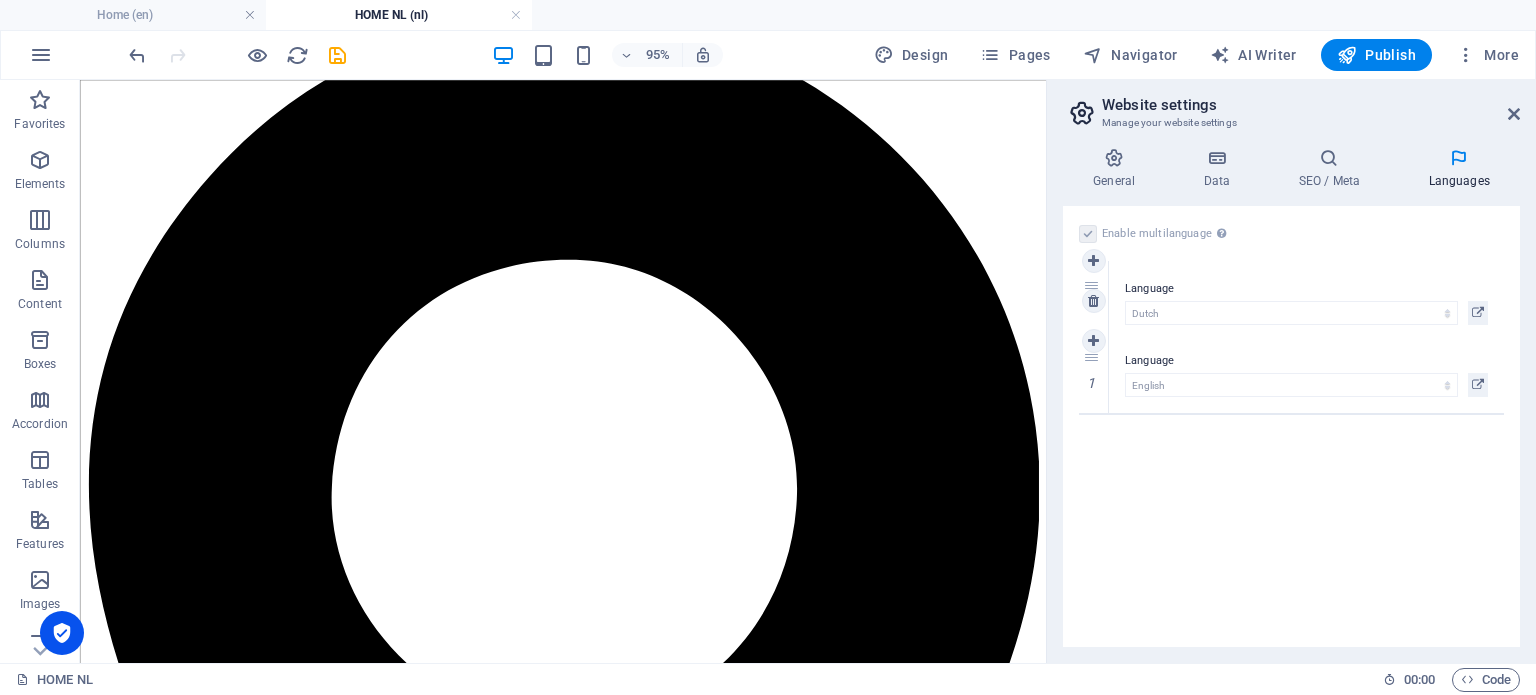 drag, startPoint x: 1090, startPoint y: 357, endPoint x: 1092, endPoint y: 284, distance: 73.02739 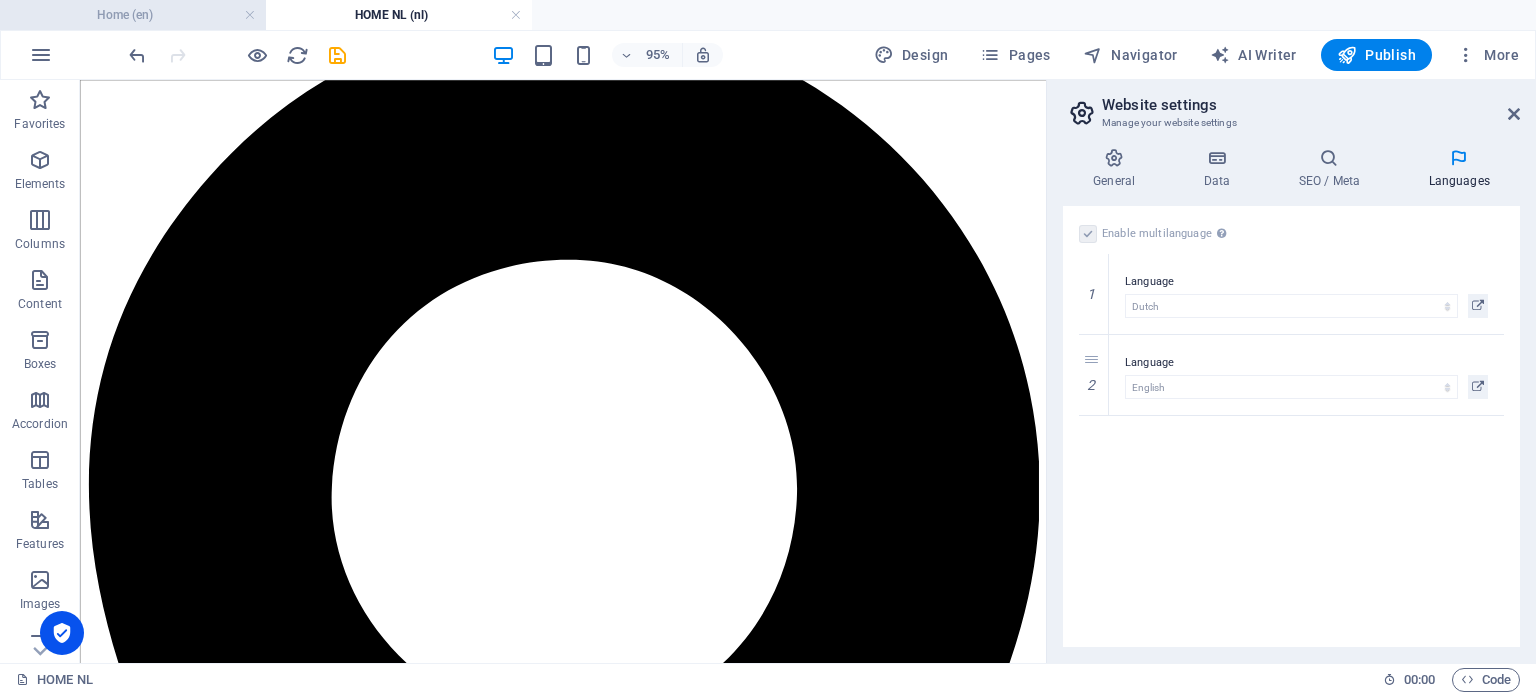 click on "Home (en)" at bounding box center [133, 15] 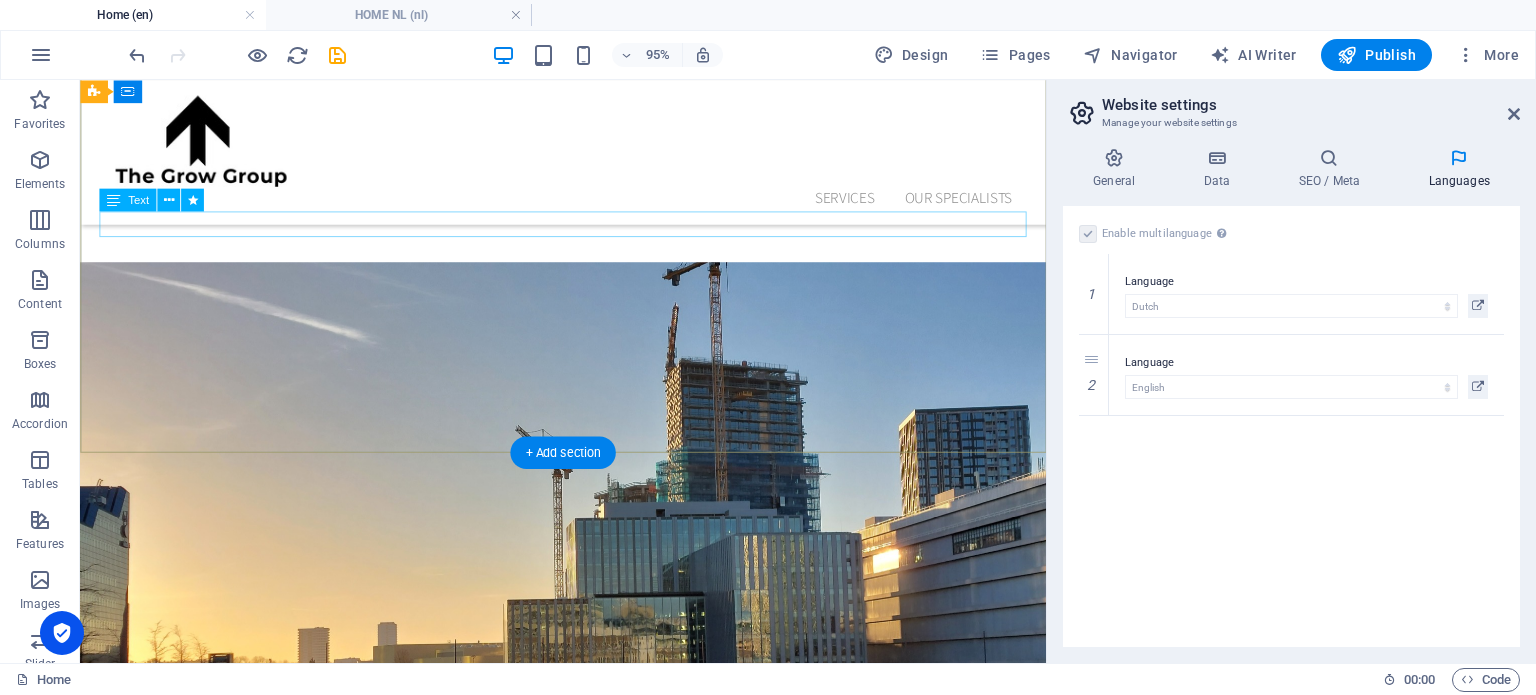 scroll, scrollTop: 68, scrollLeft: 0, axis: vertical 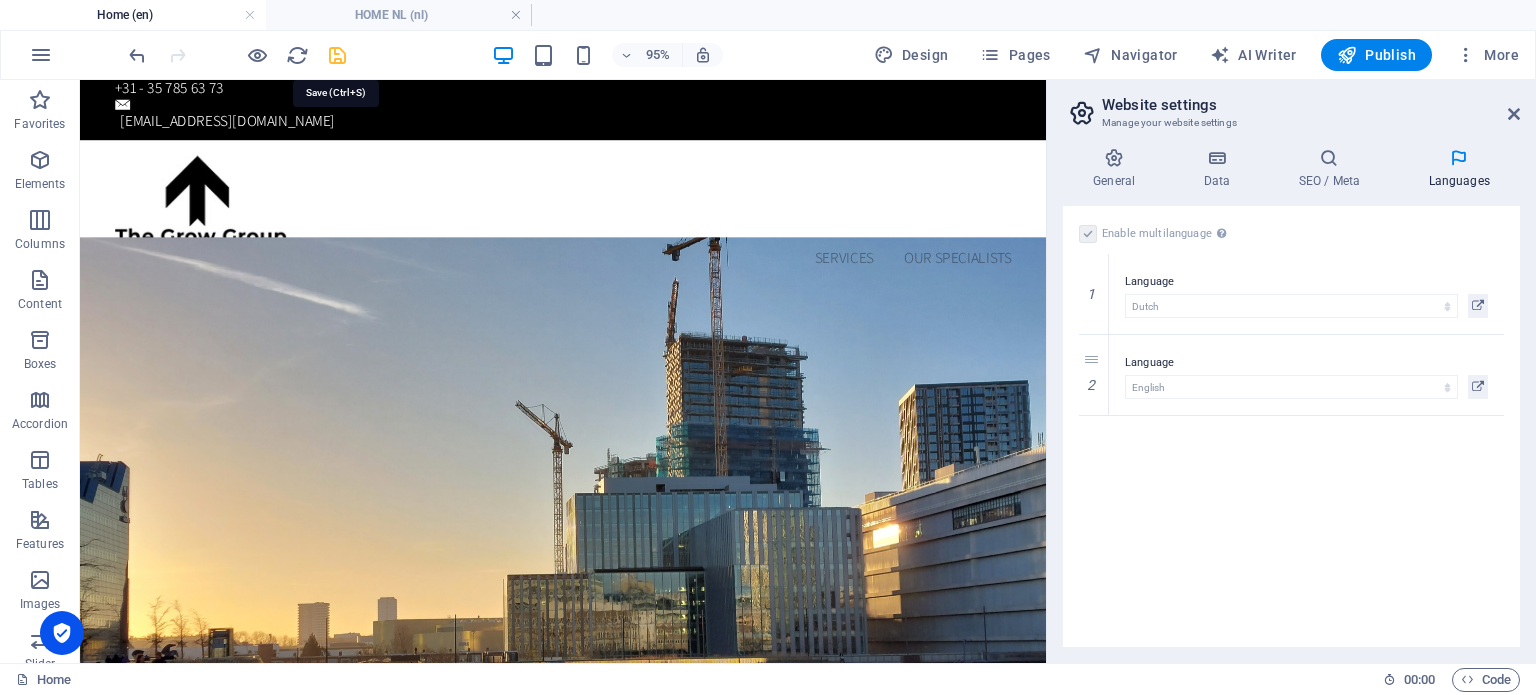 click at bounding box center (337, 55) 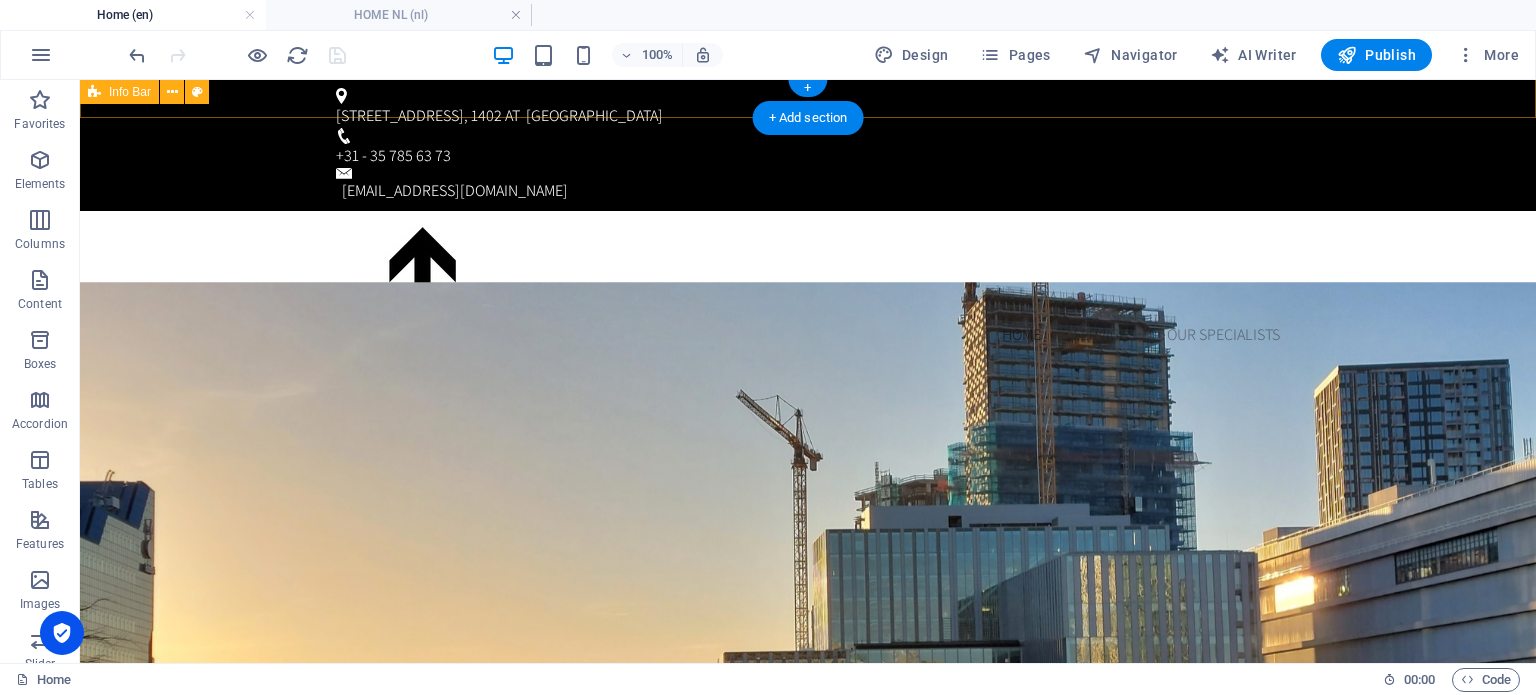 scroll, scrollTop: 0, scrollLeft: 0, axis: both 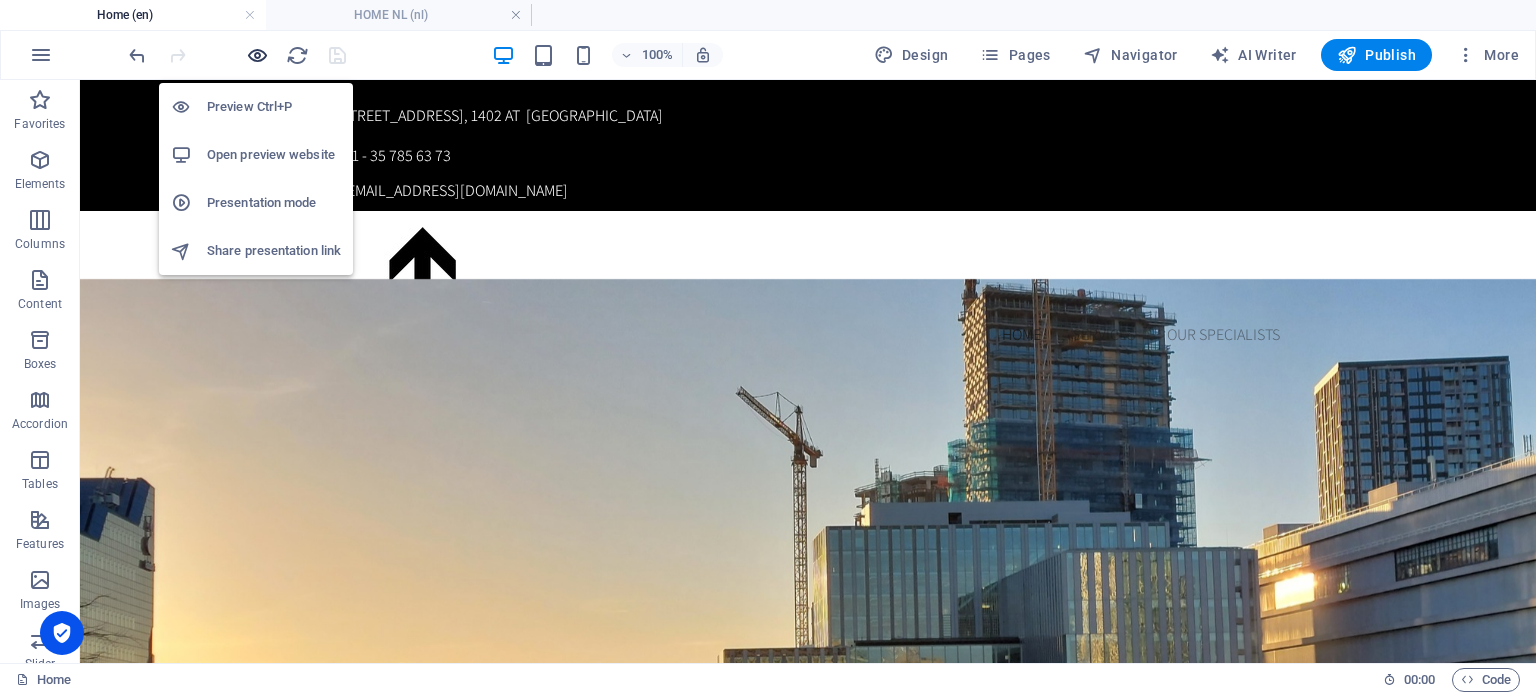 click at bounding box center (257, 55) 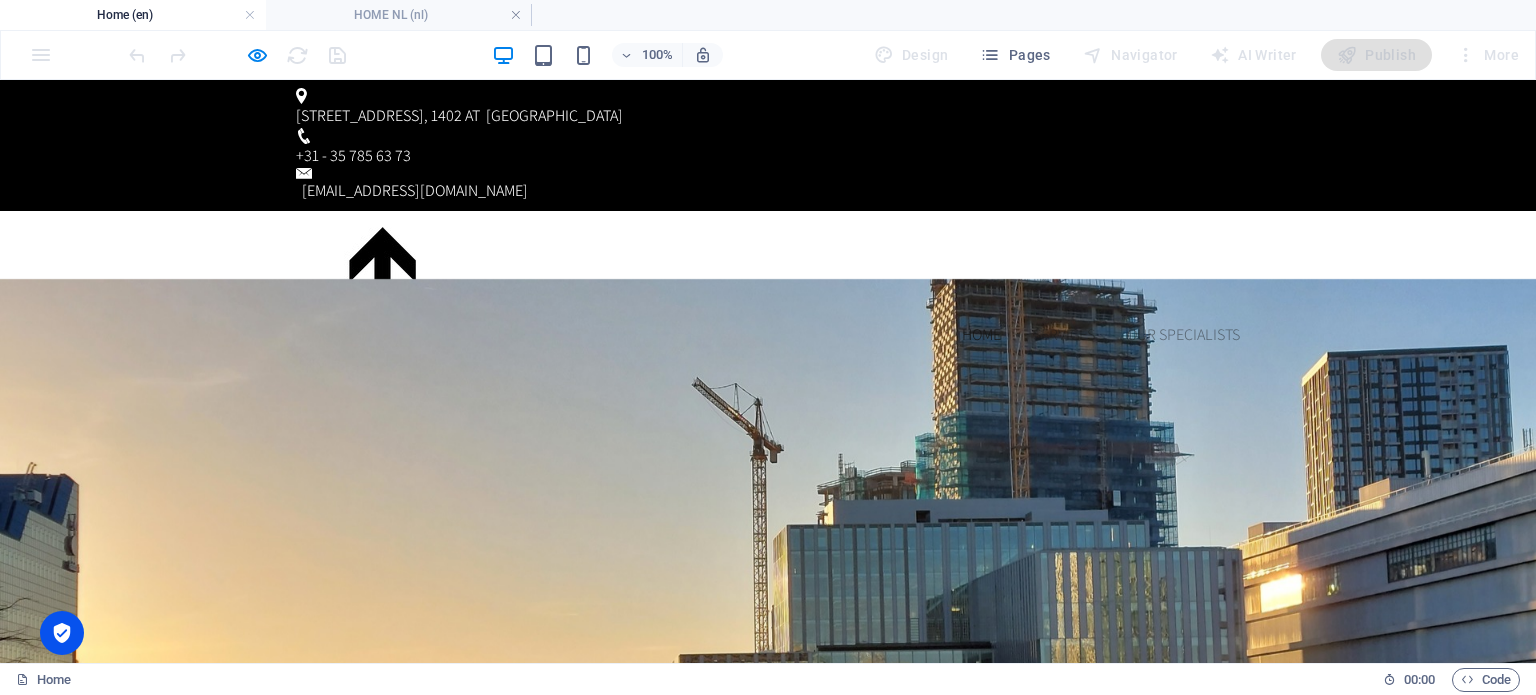click on "Home" at bounding box center (981, 335) 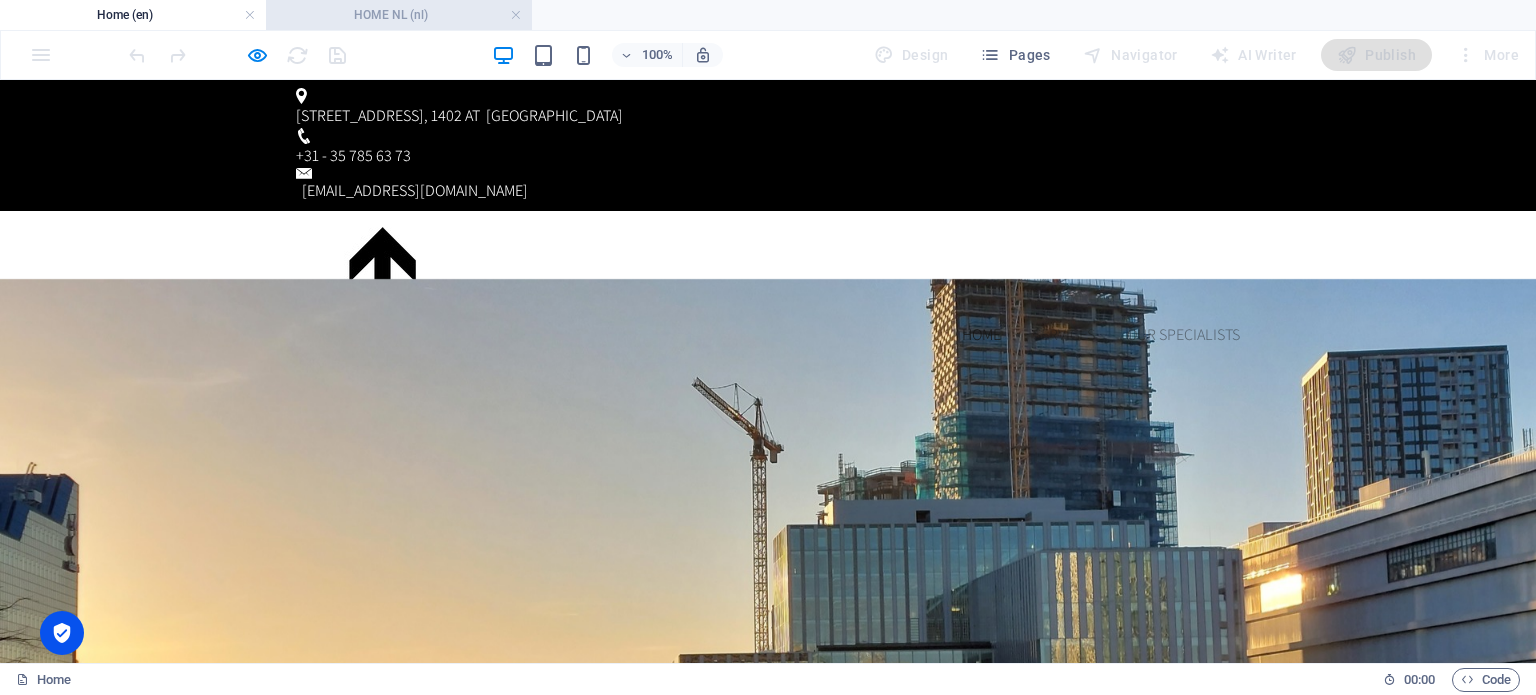 click on "HOME NL (nl)" at bounding box center [399, 15] 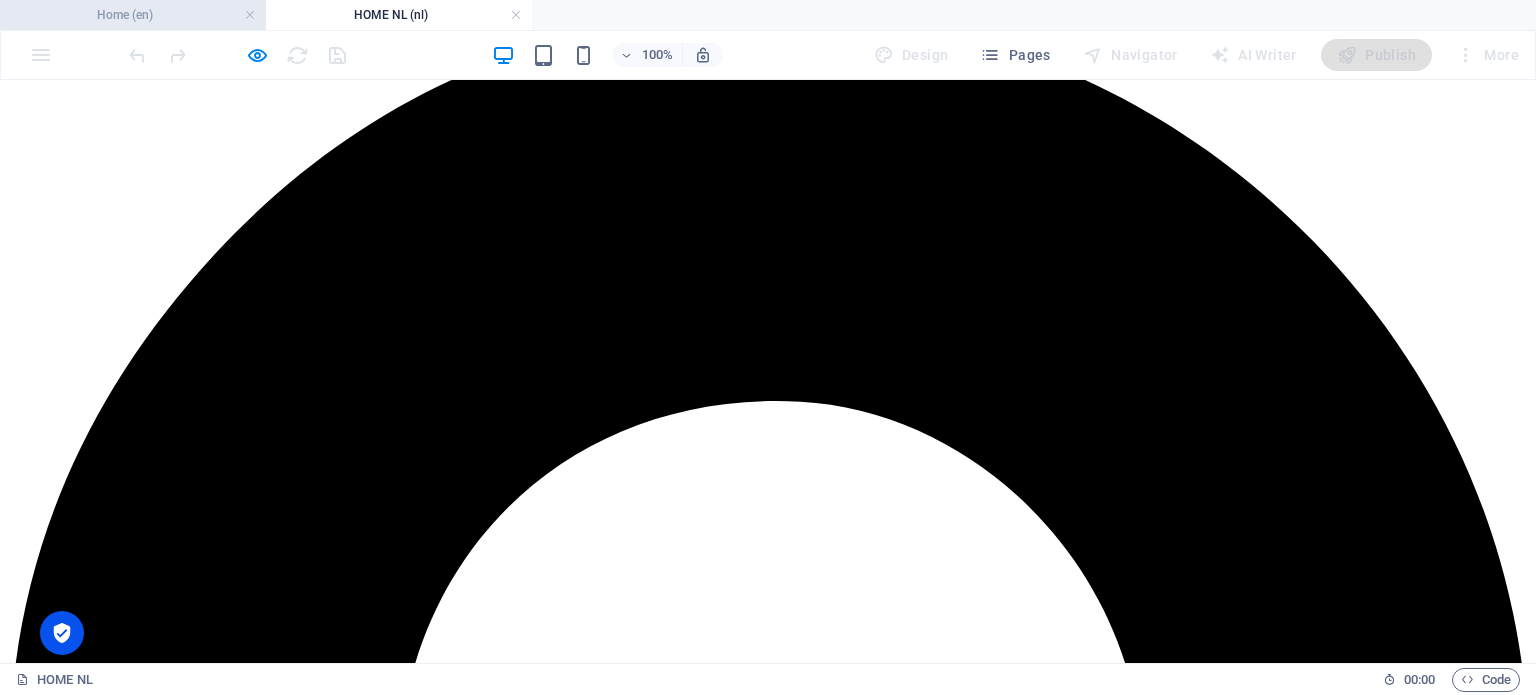 click on "Home (en)" at bounding box center [133, 15] 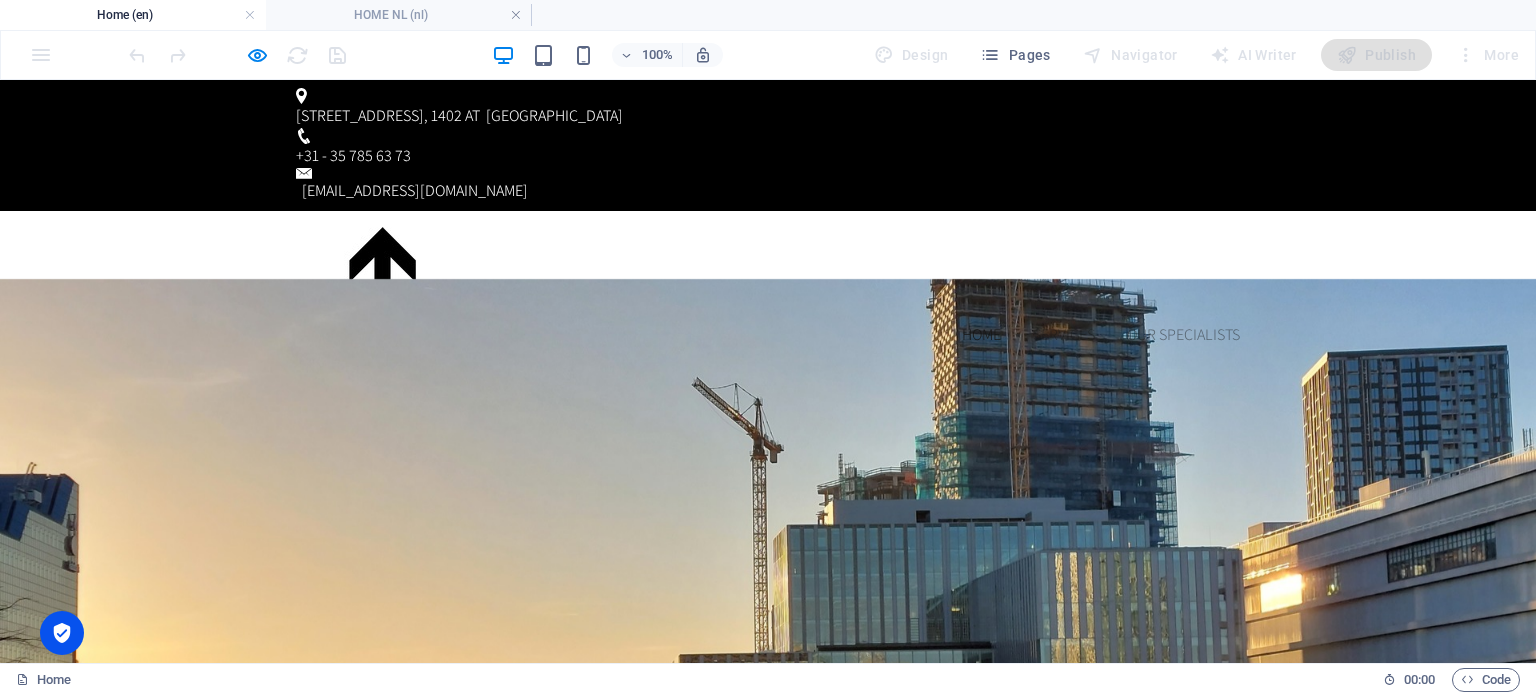 scroll, scrollTop: 0, scrollLeft: 0, axis: both 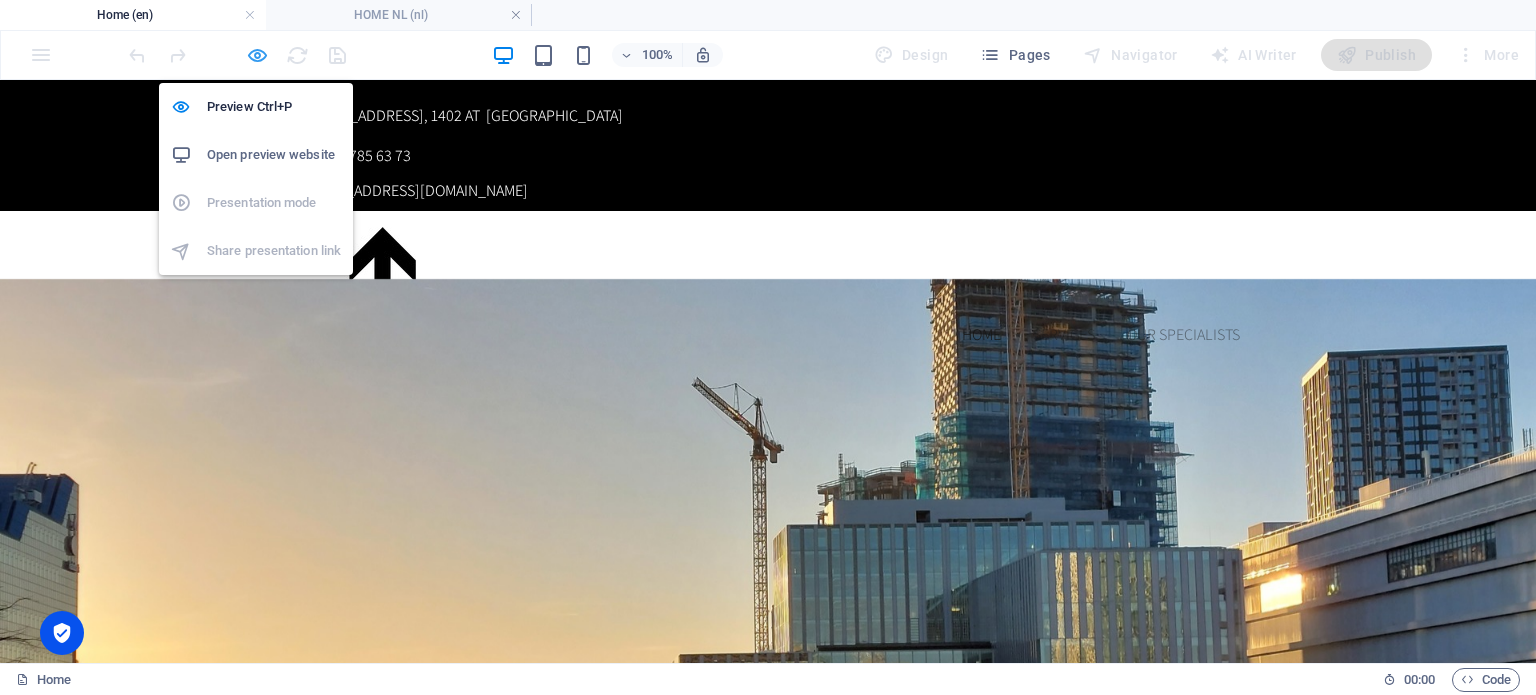 click at bounding box center [257, 55] 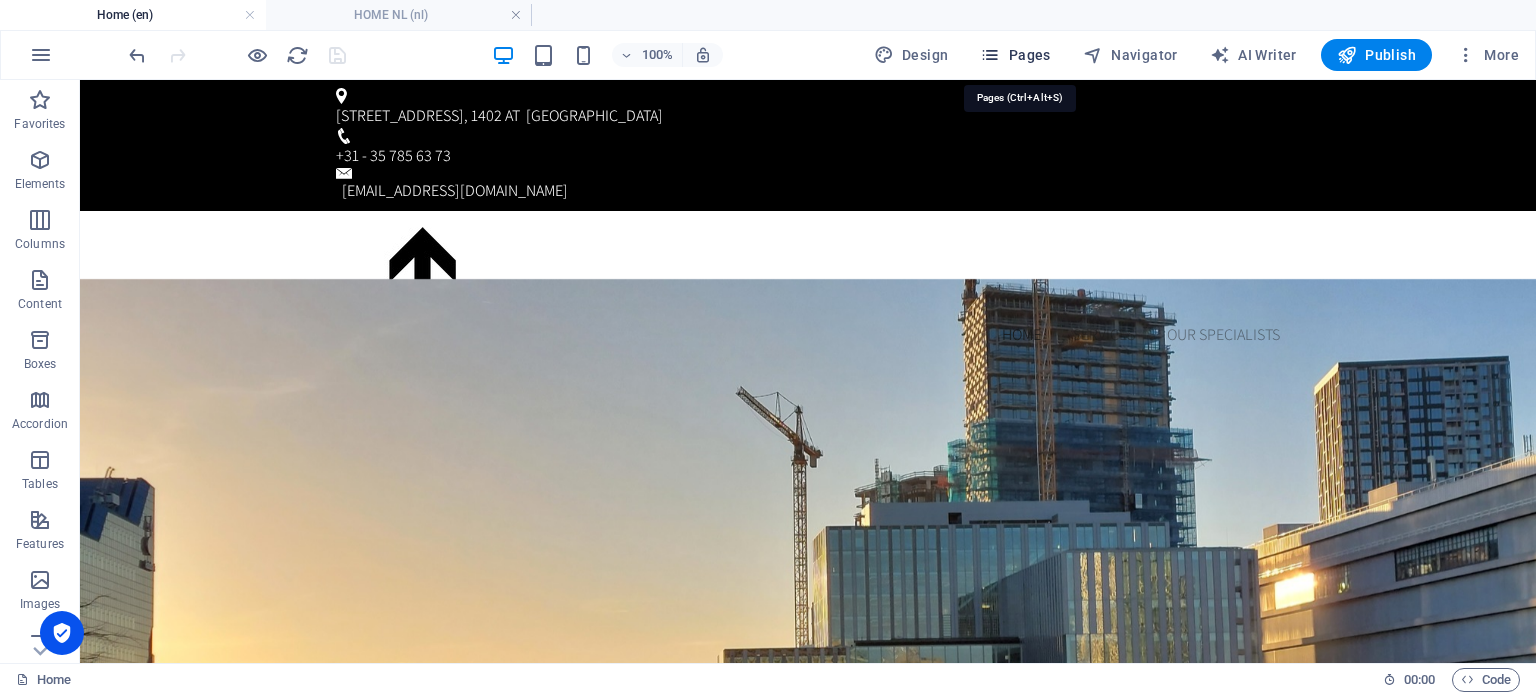 click on "Pages" at bounding box center [1015, 55] 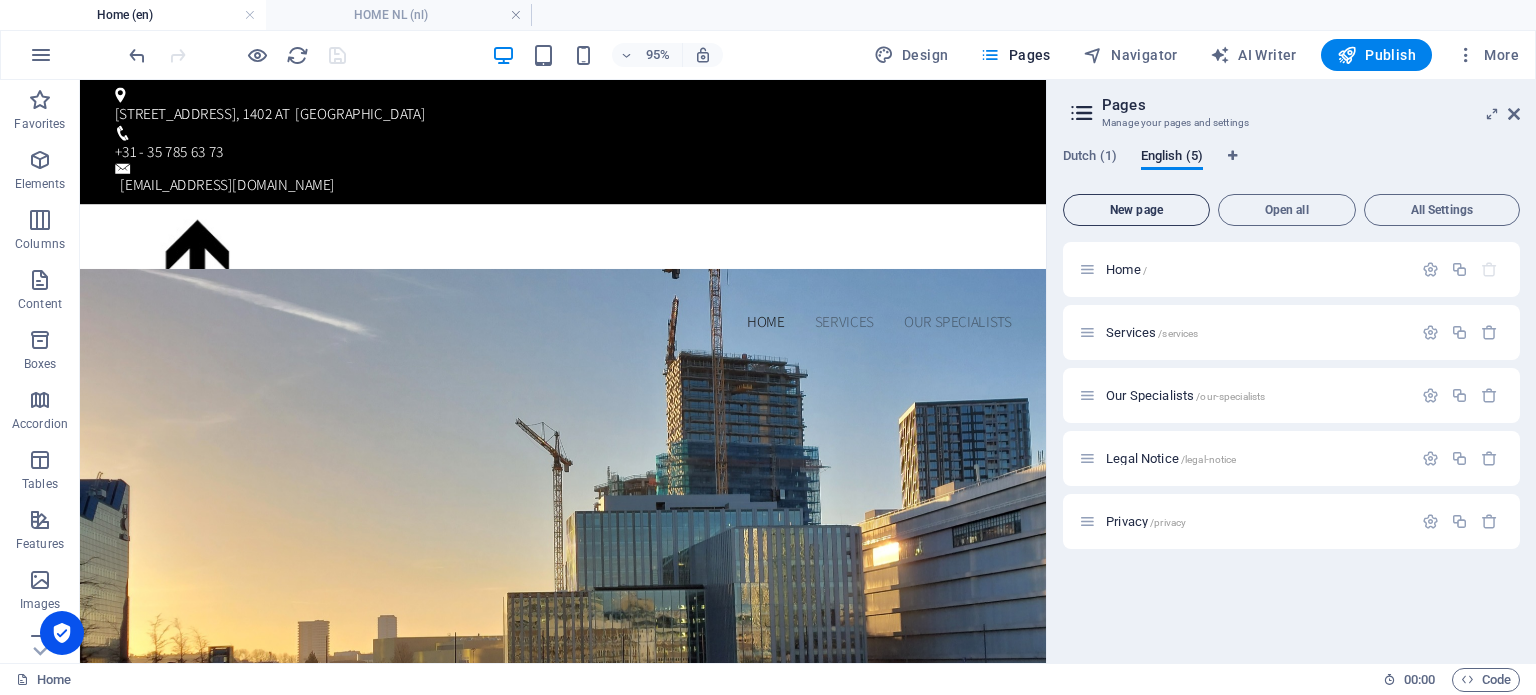 click on "New page" at bounding box center [1136, 210] 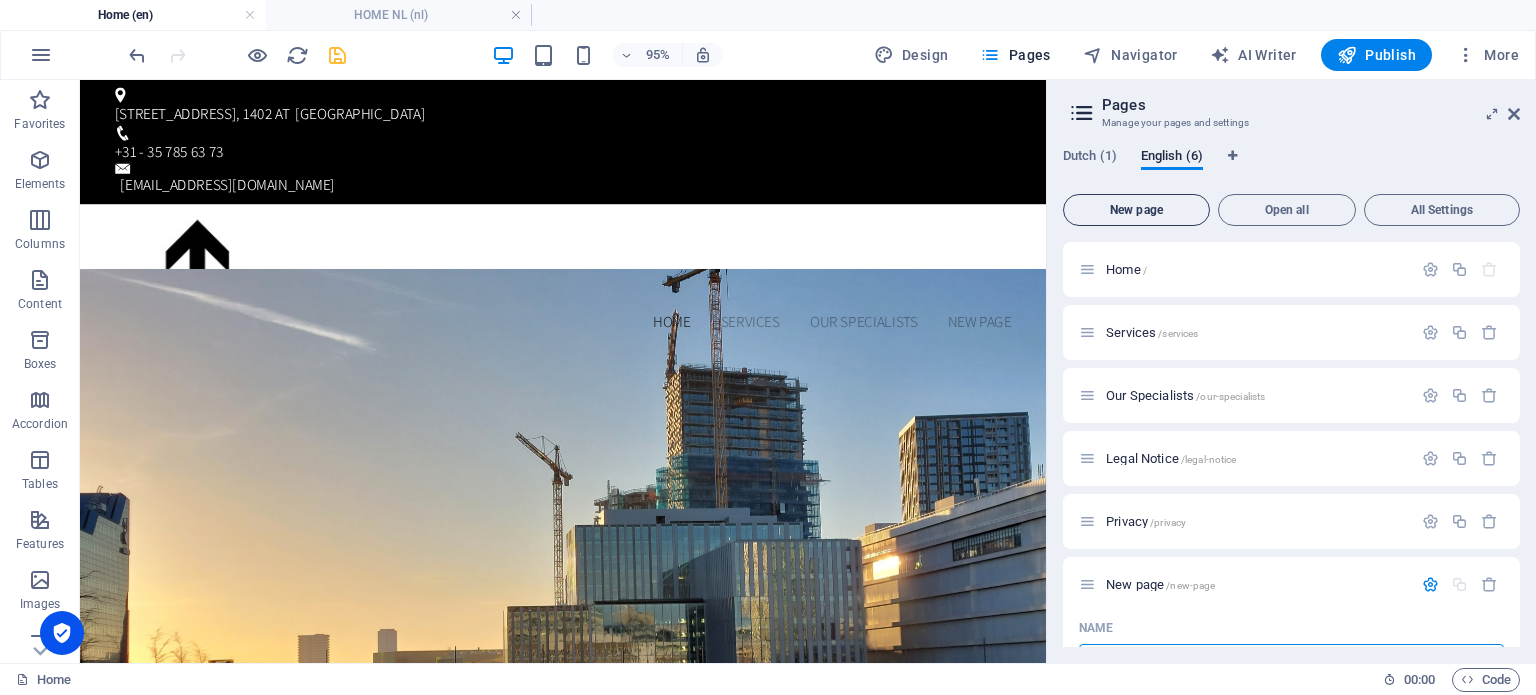 scroll, scrollTop: 28, scrollLeft: 0, axis: vertical 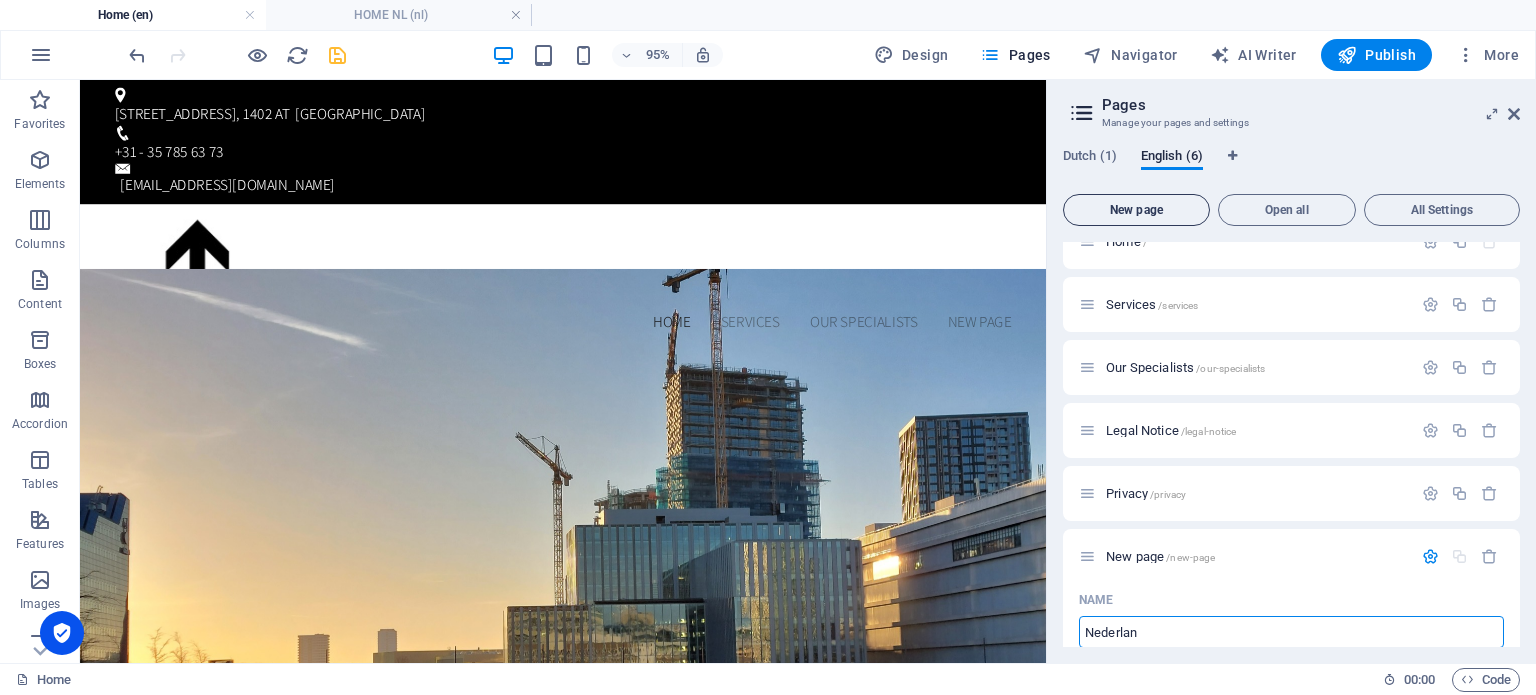 type on "[GEOGRAPHIC_DATA]" 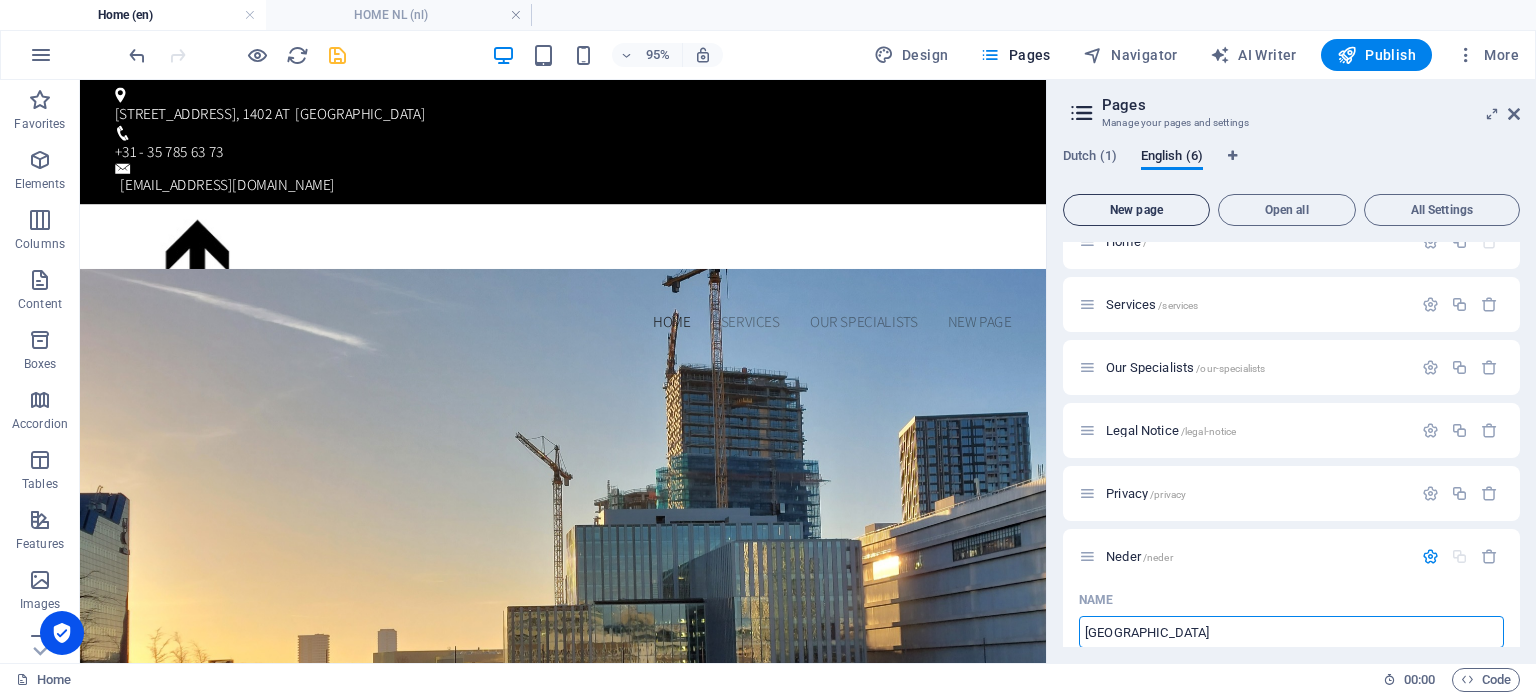 type on "/neder" 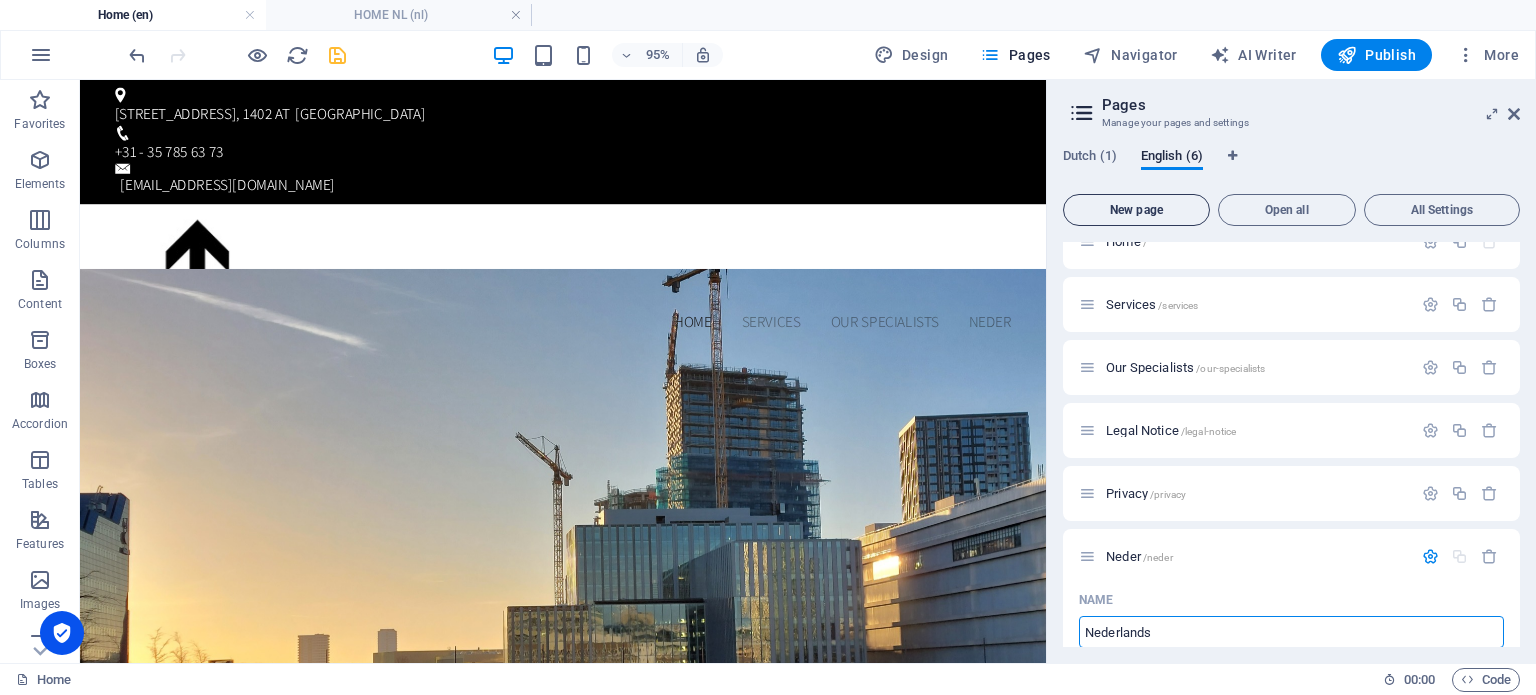 type on "Nederlands" 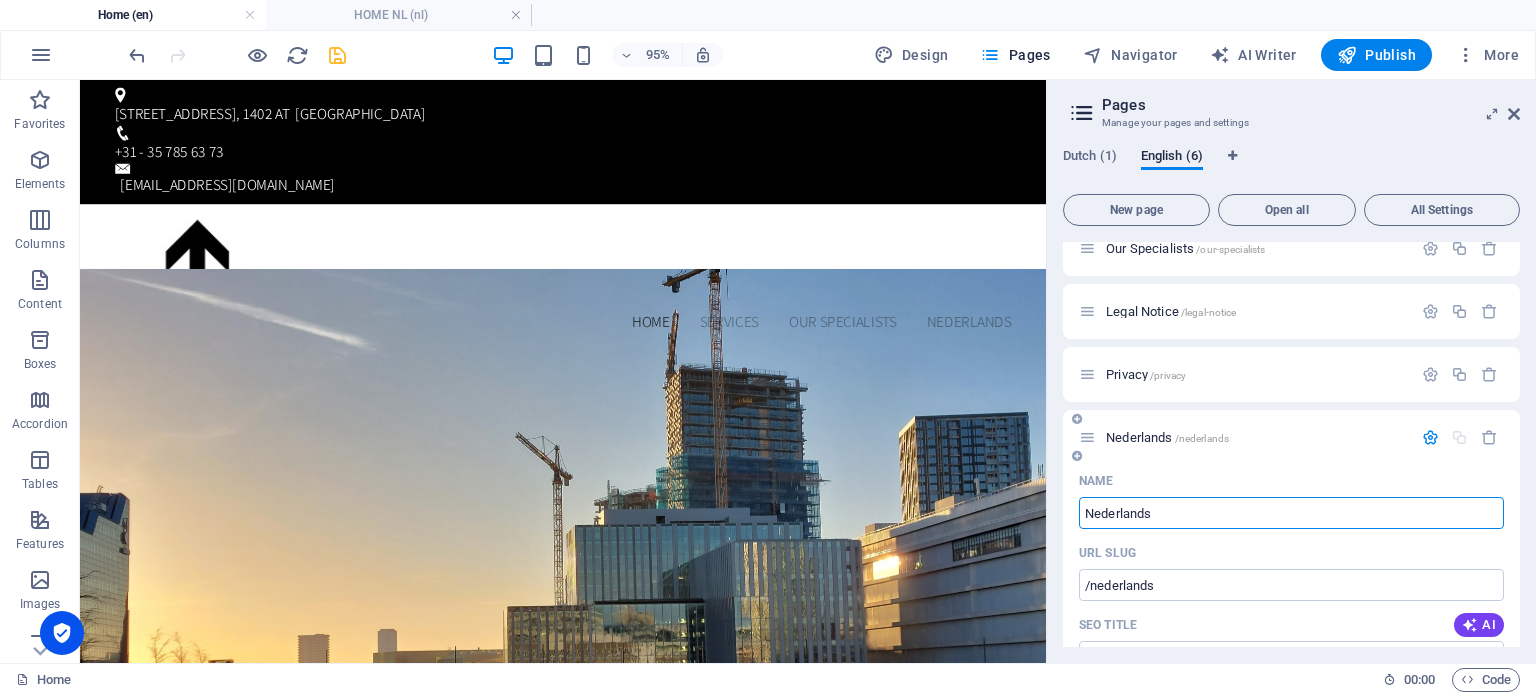 scroll, scrollTop: 122, scrollLeft: 0, axis: vertical 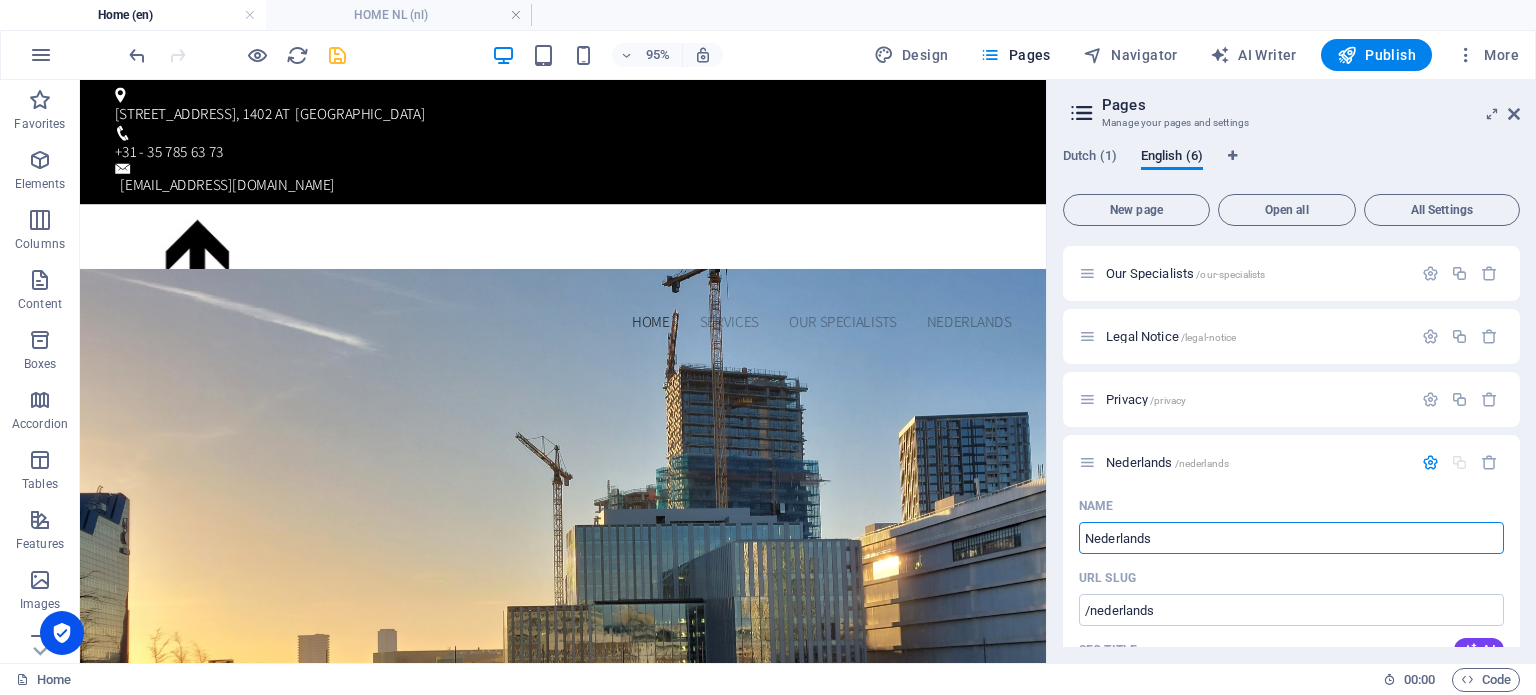 type on "Nederlands" 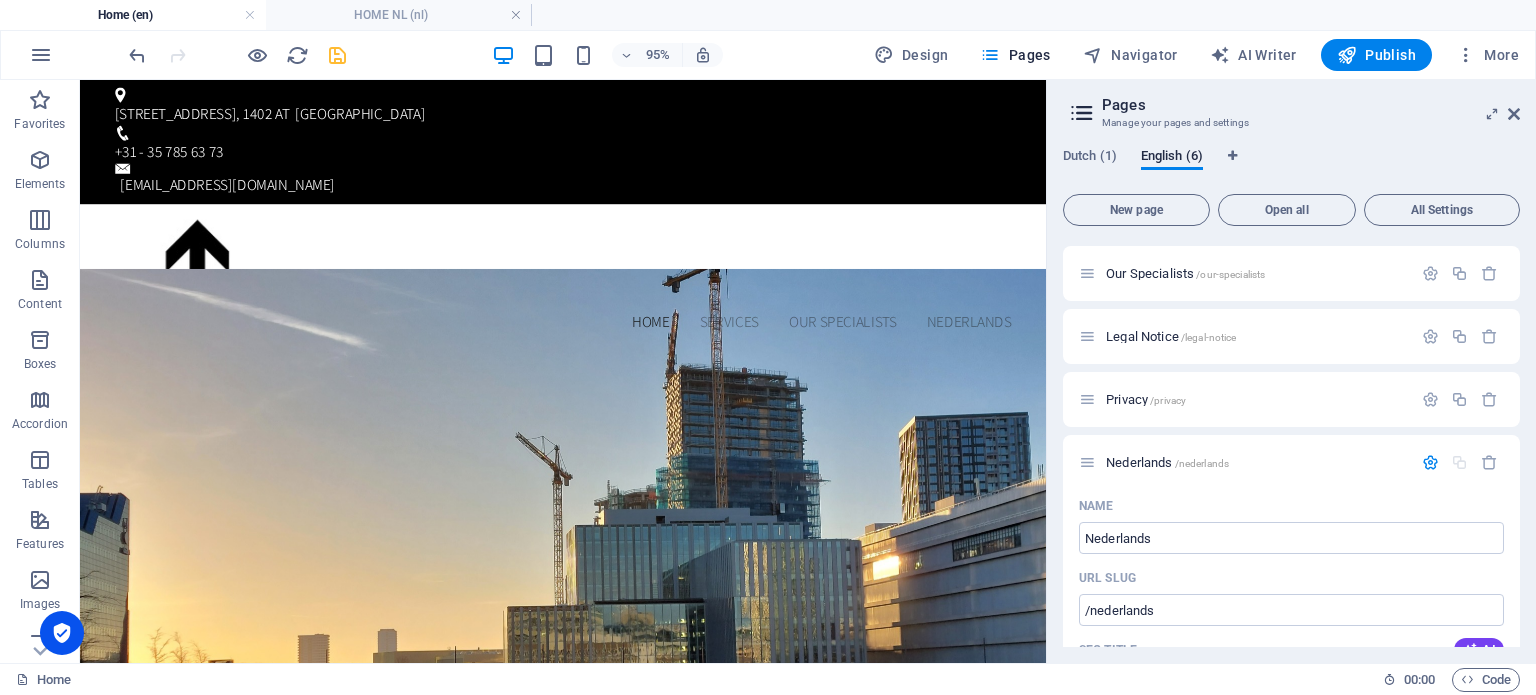 click on "Pages" at bounding box center (1311, 105) 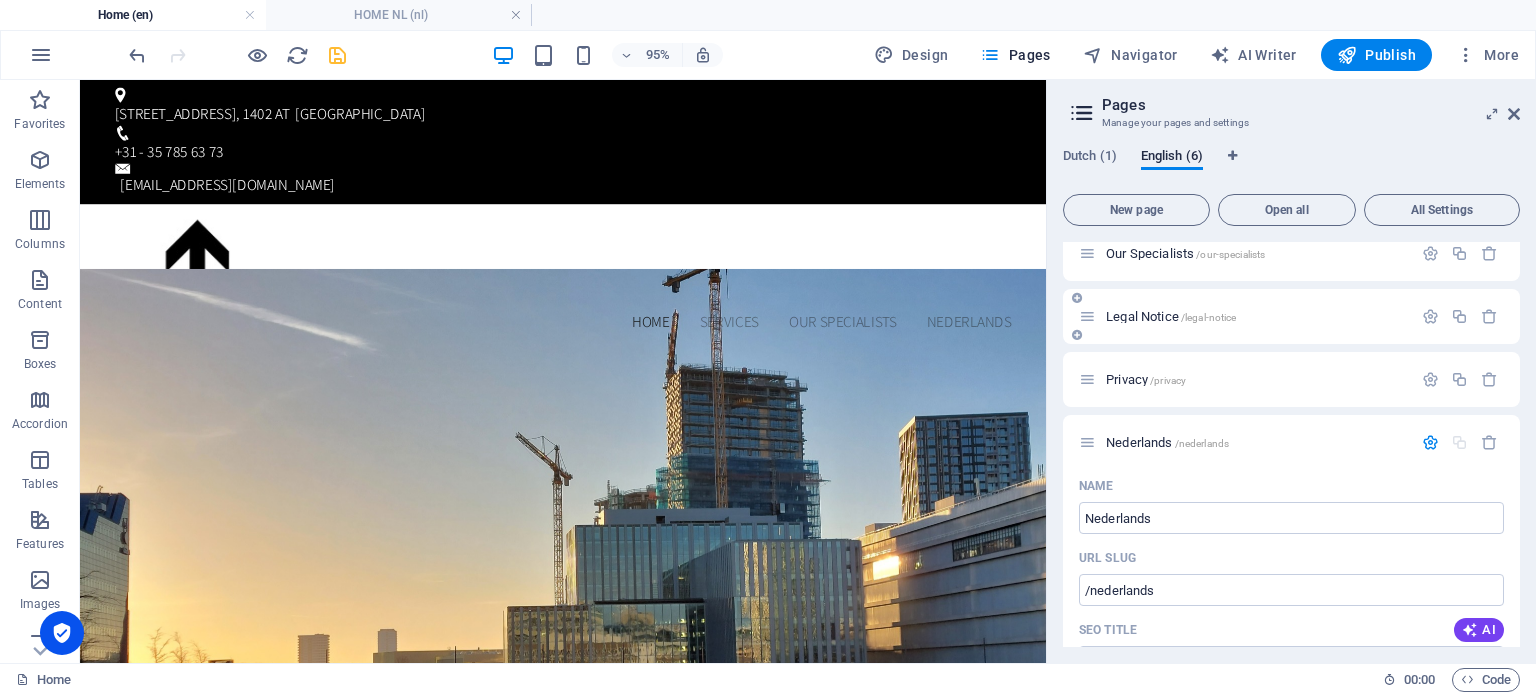 scroll, scrollTop: 0, scrollLeft: 0, axis: both 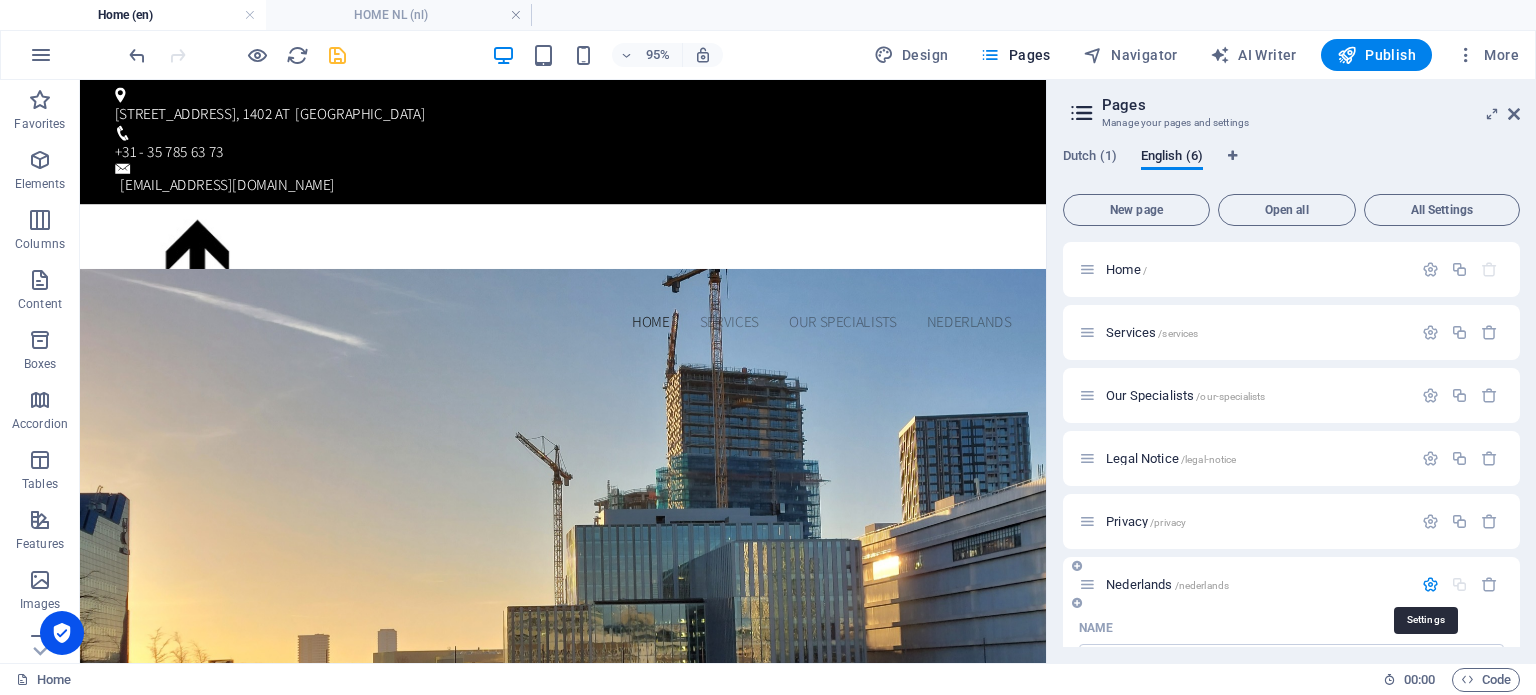 click at bounding box center (1430, 584) 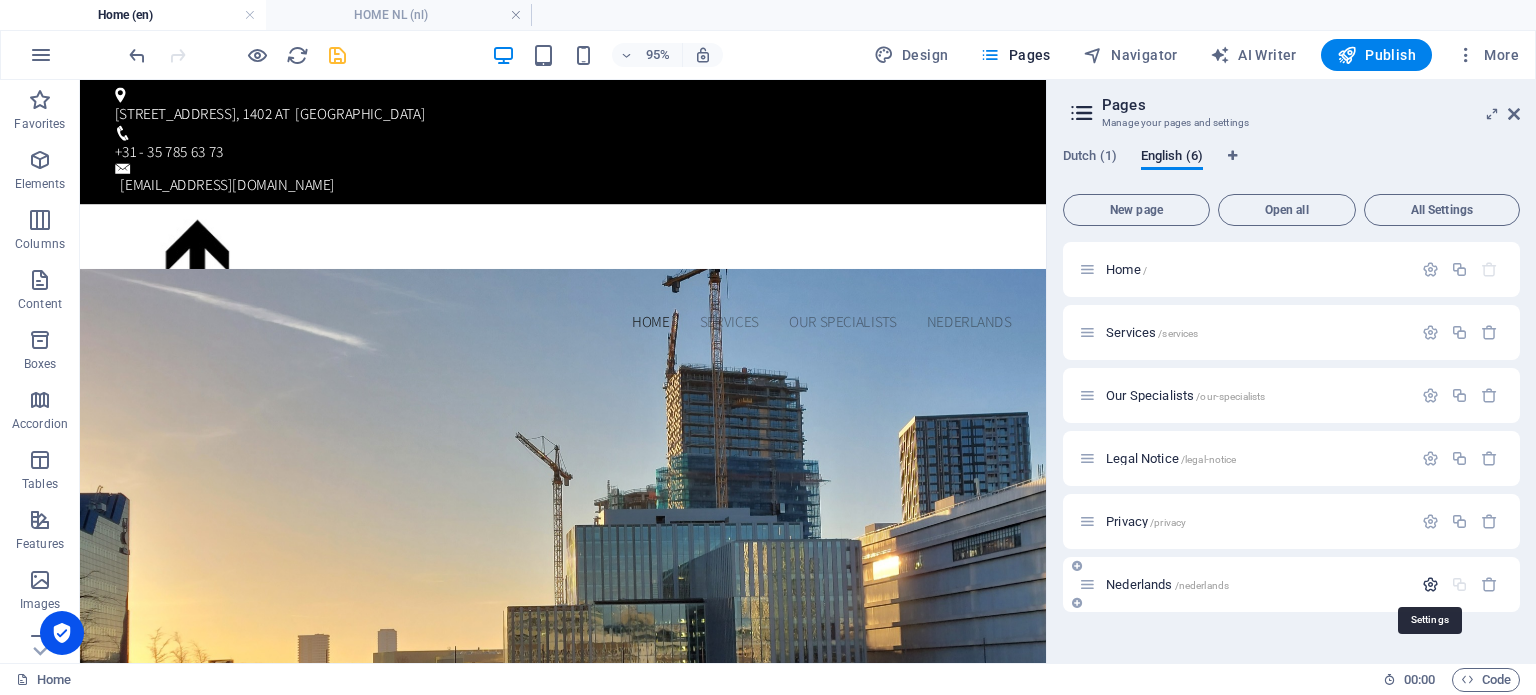 click at bounding box center (1430, 584) 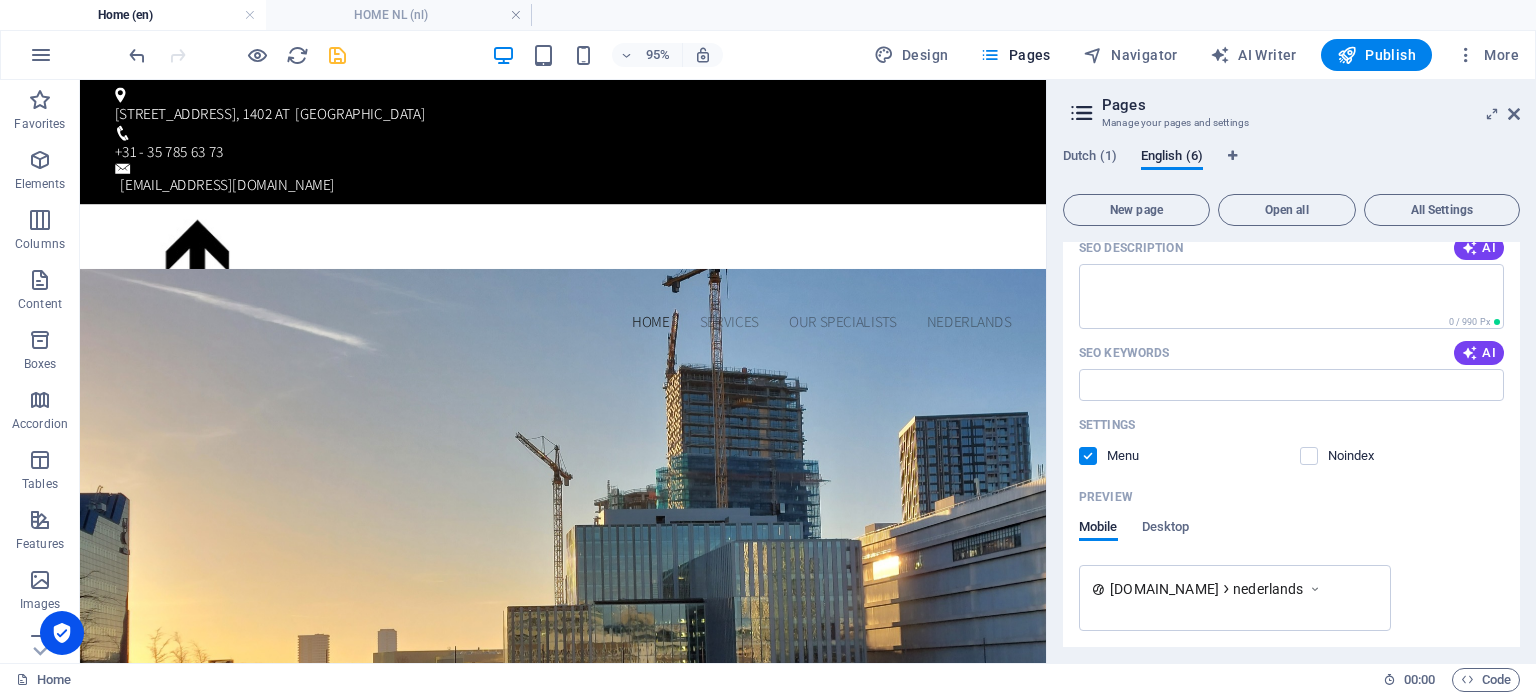 scroll, scrollTop: 669, scrollLeft: 0, axis: vertical 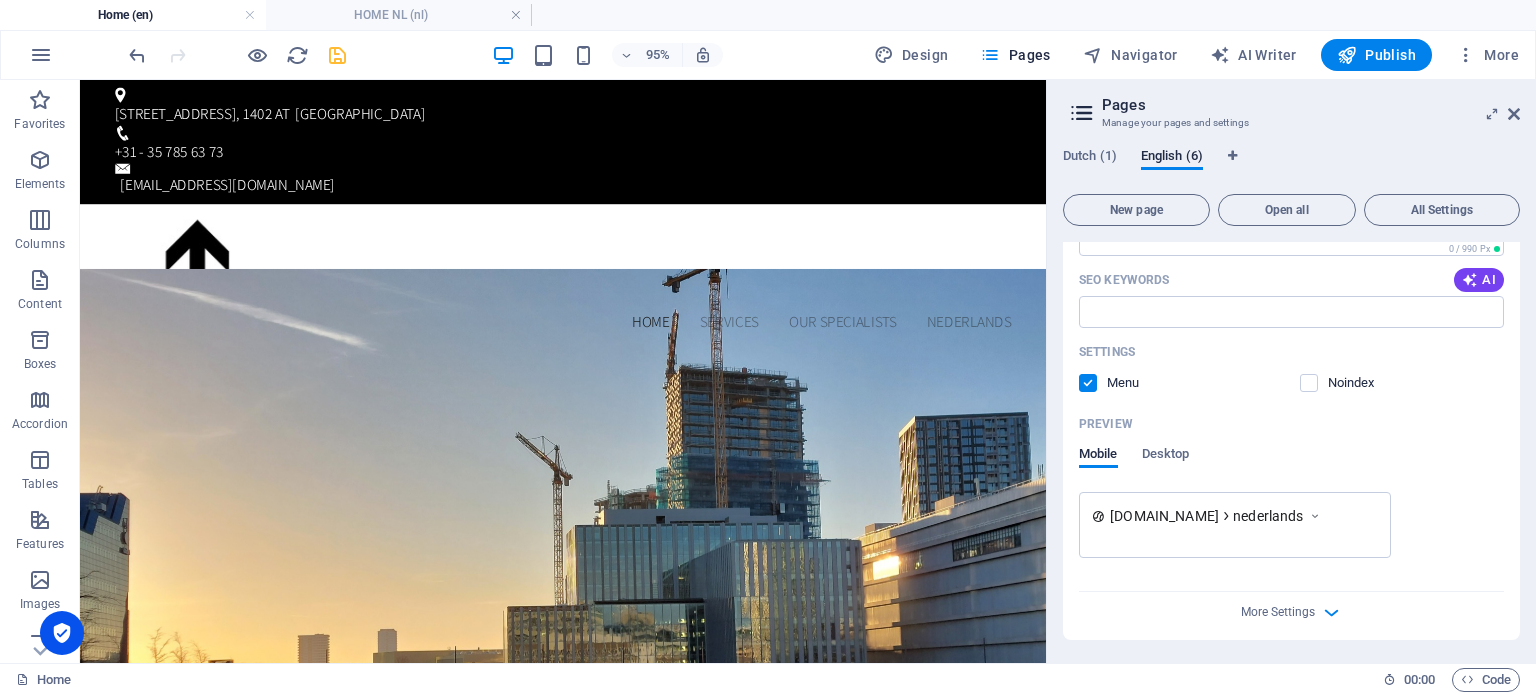 click on "[DOMAIN_NAME]" at bounding box center (1164, 516) 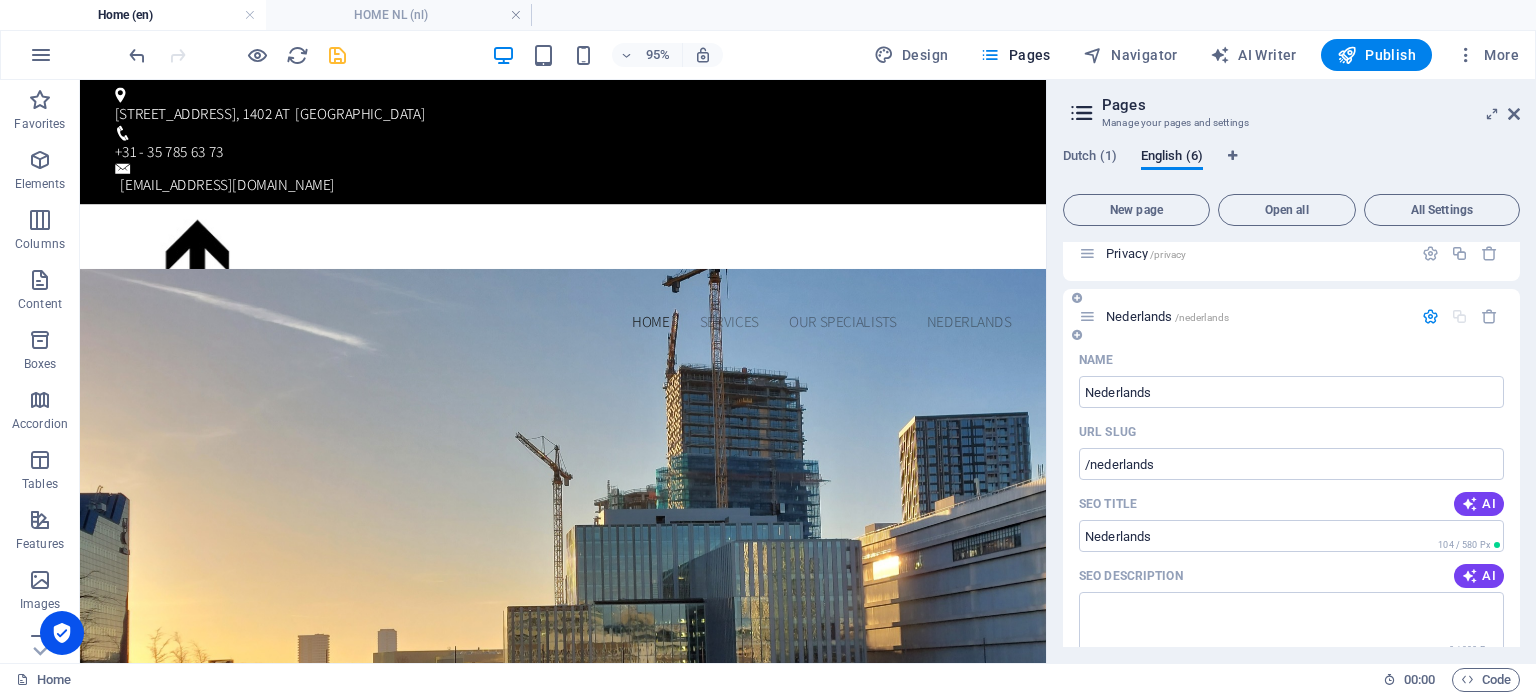 scroll, scrollTop: 0, scrollLeft: 0, axis: both 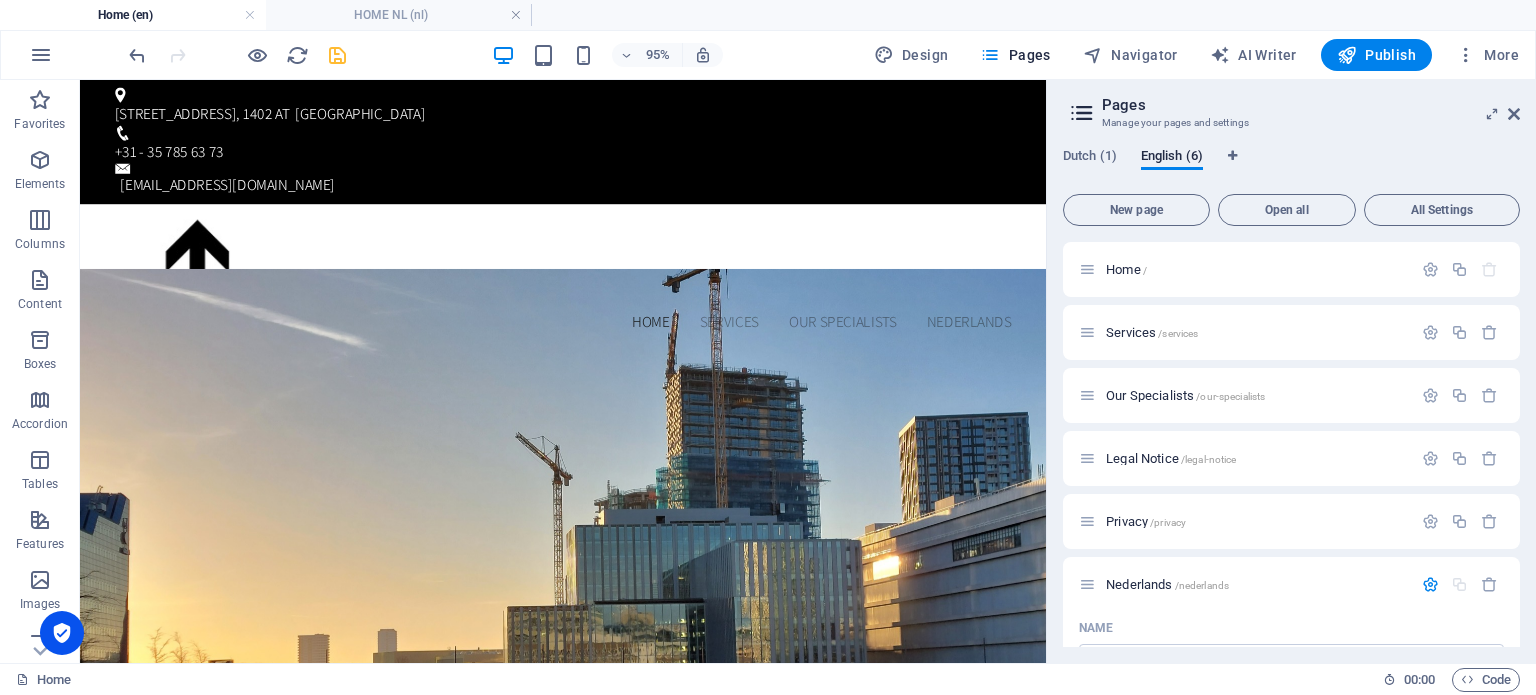 click at bounding box center (1082, 113) 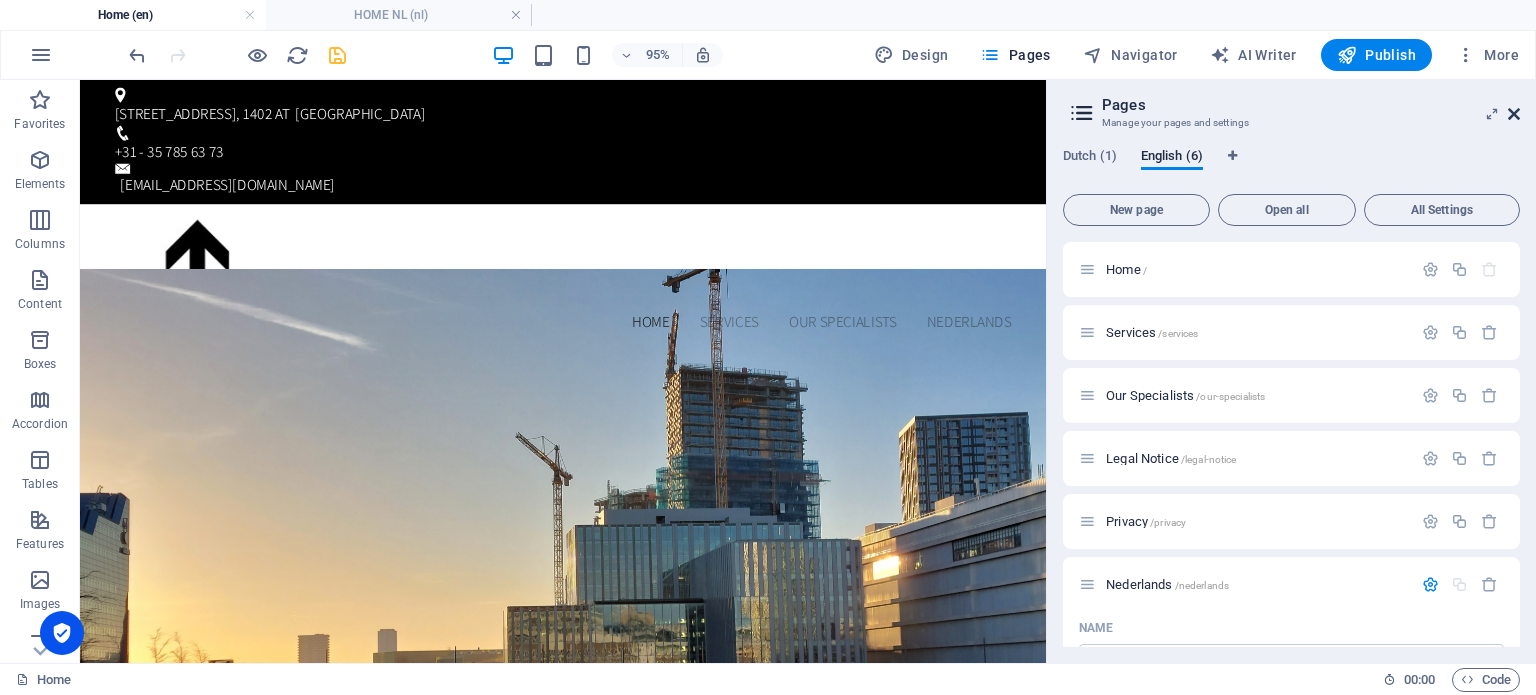 click at bounding box center (1514, 114) 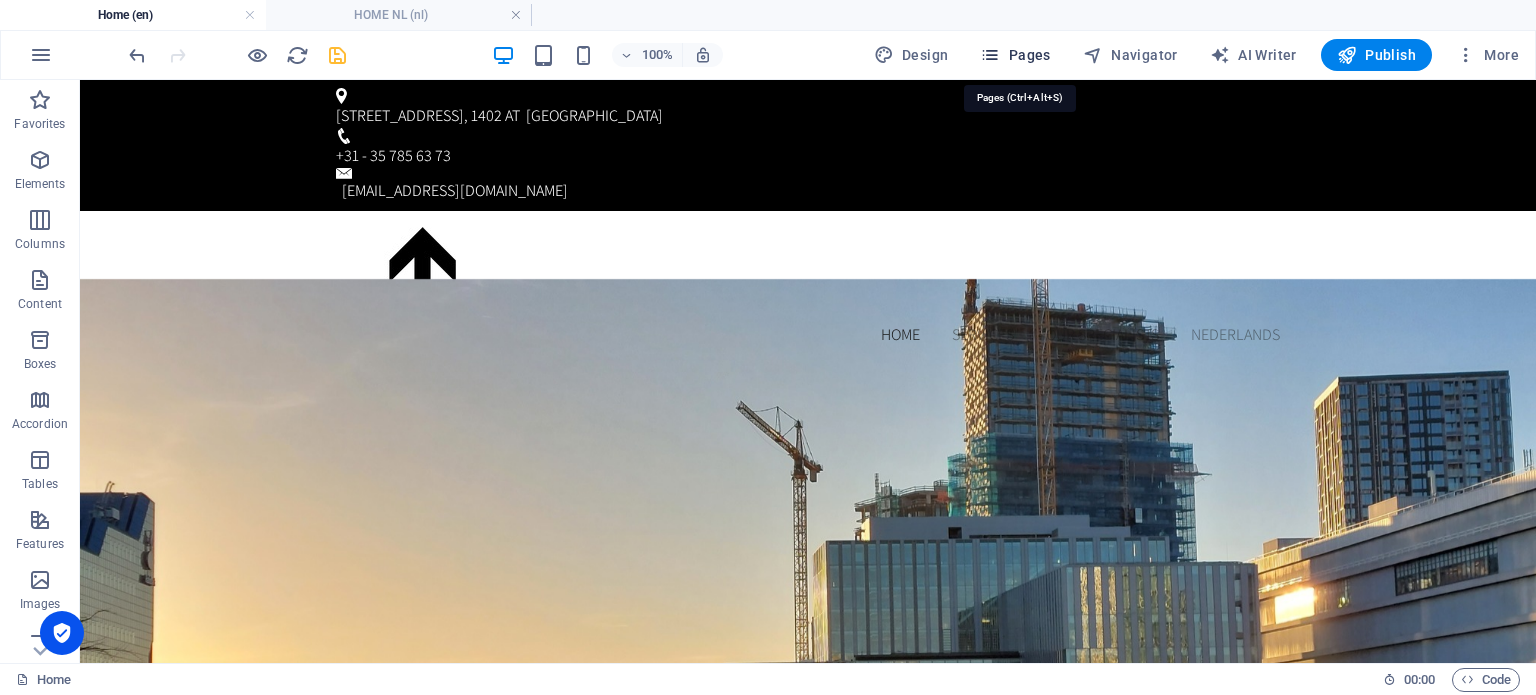 click on "Pages" at bounding box center (1015, 55) 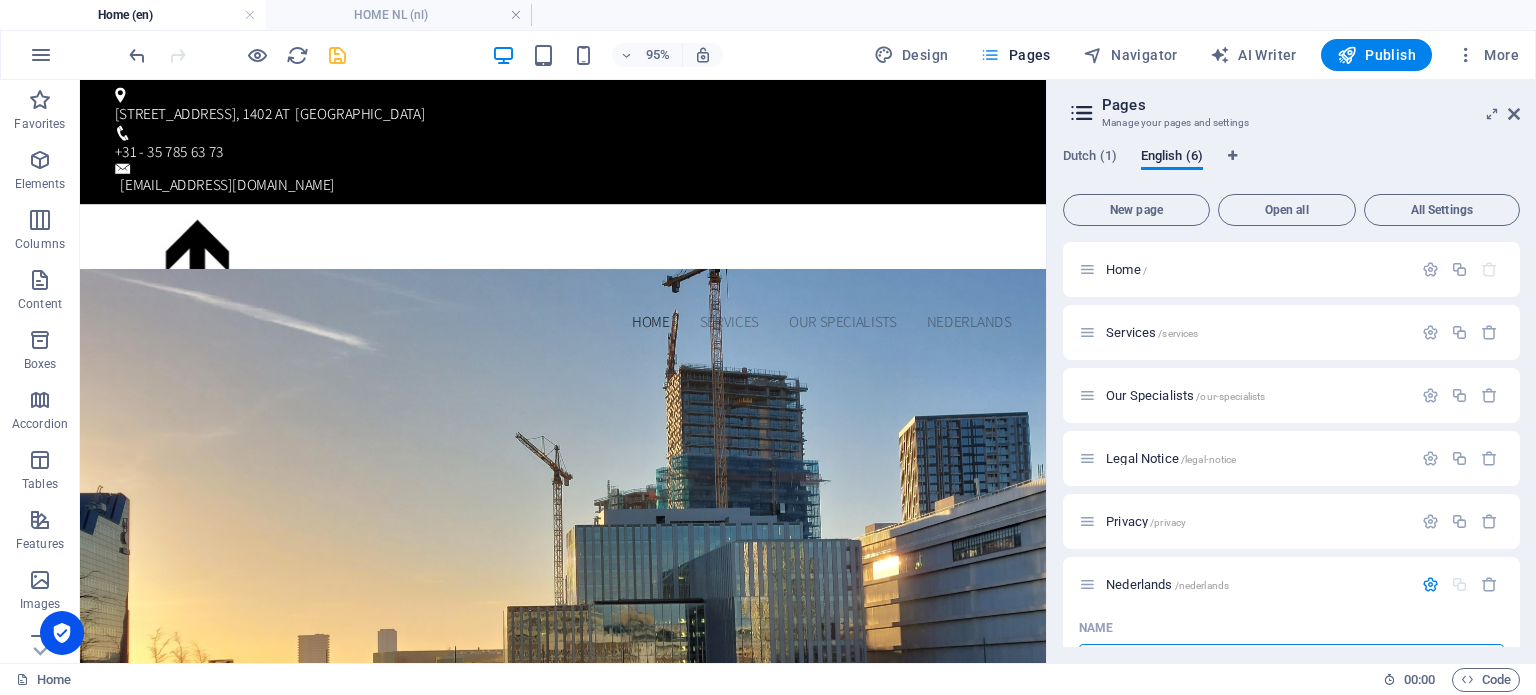 scroll, scrollTop: 28, scrollLeft: 0, axis: vertical 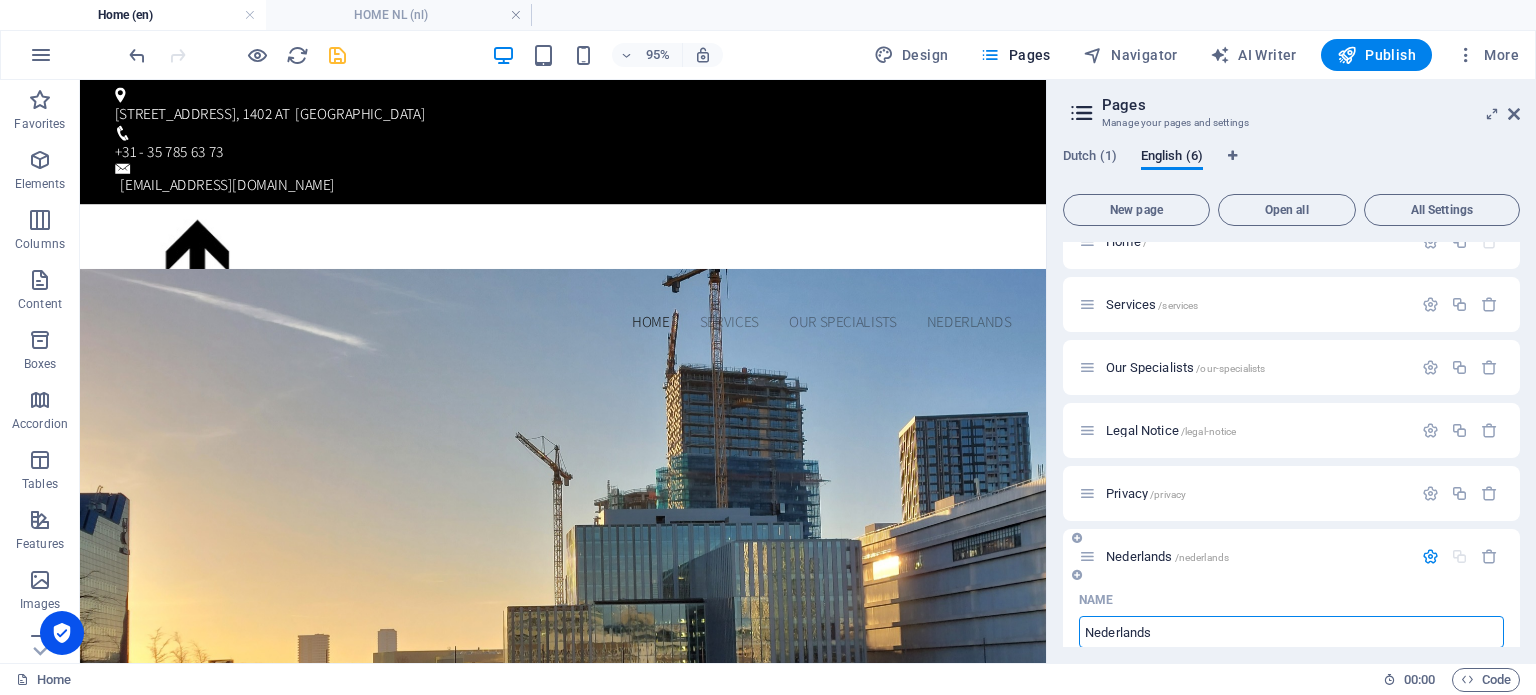 click on "Name" at bounding box center (1291, 600) 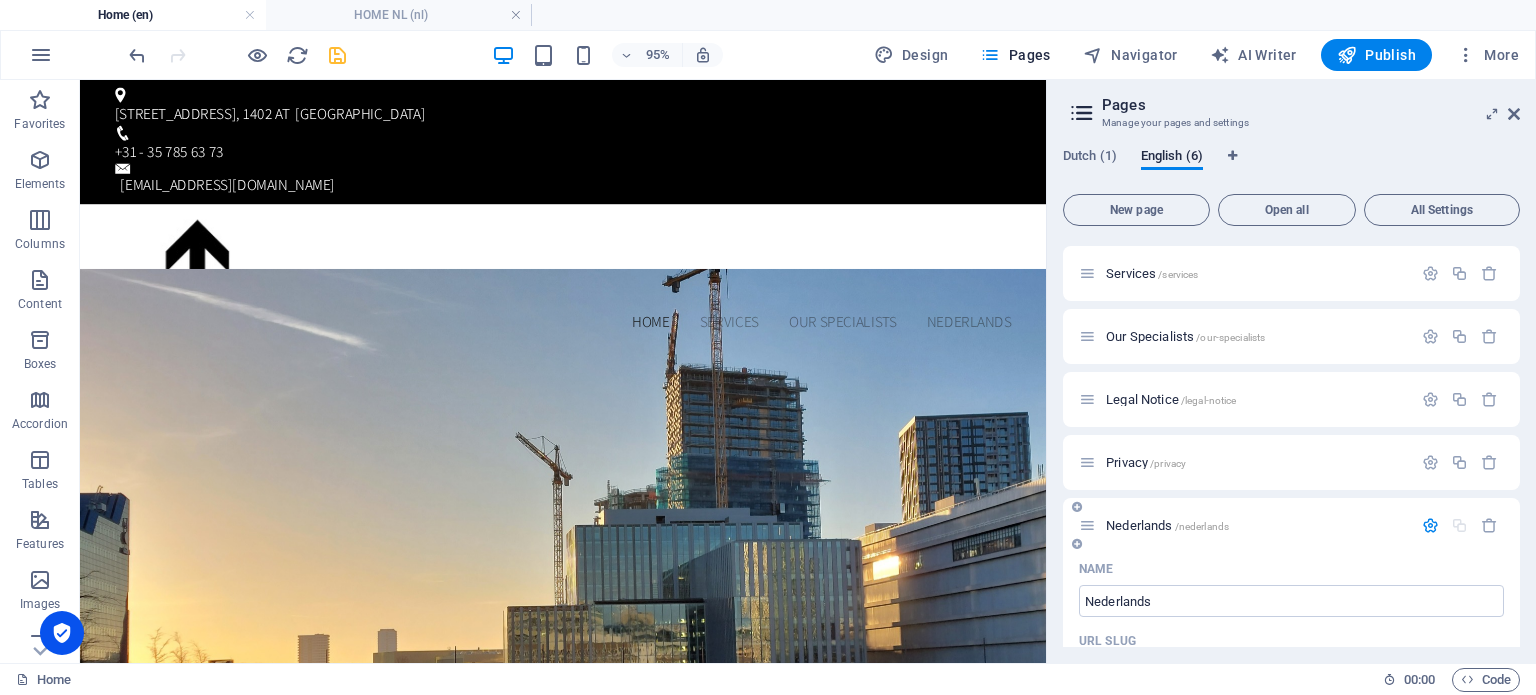 scroll, scrollTop: 60, scrollLeft: 0, axis: vertical 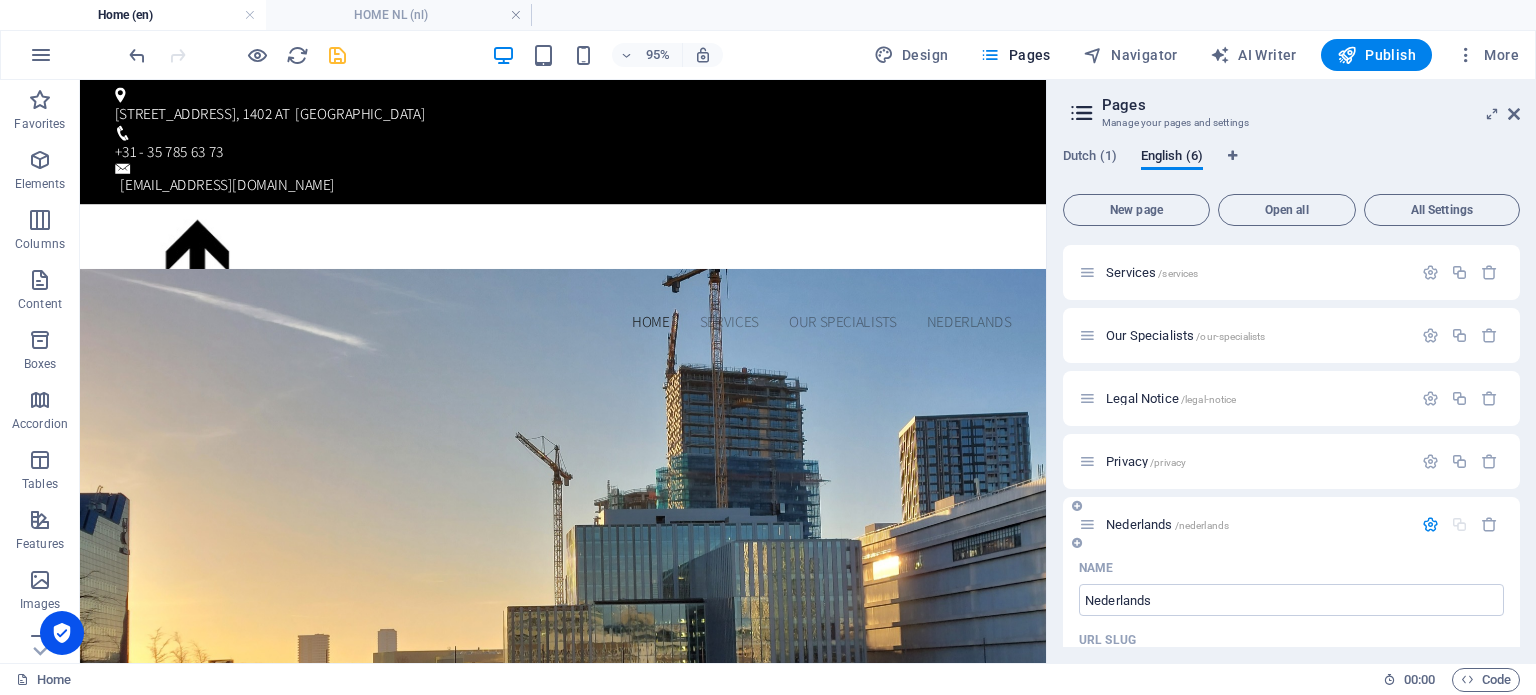 click on "Nederlands /nederlands" at bounding box center (1167, 524) 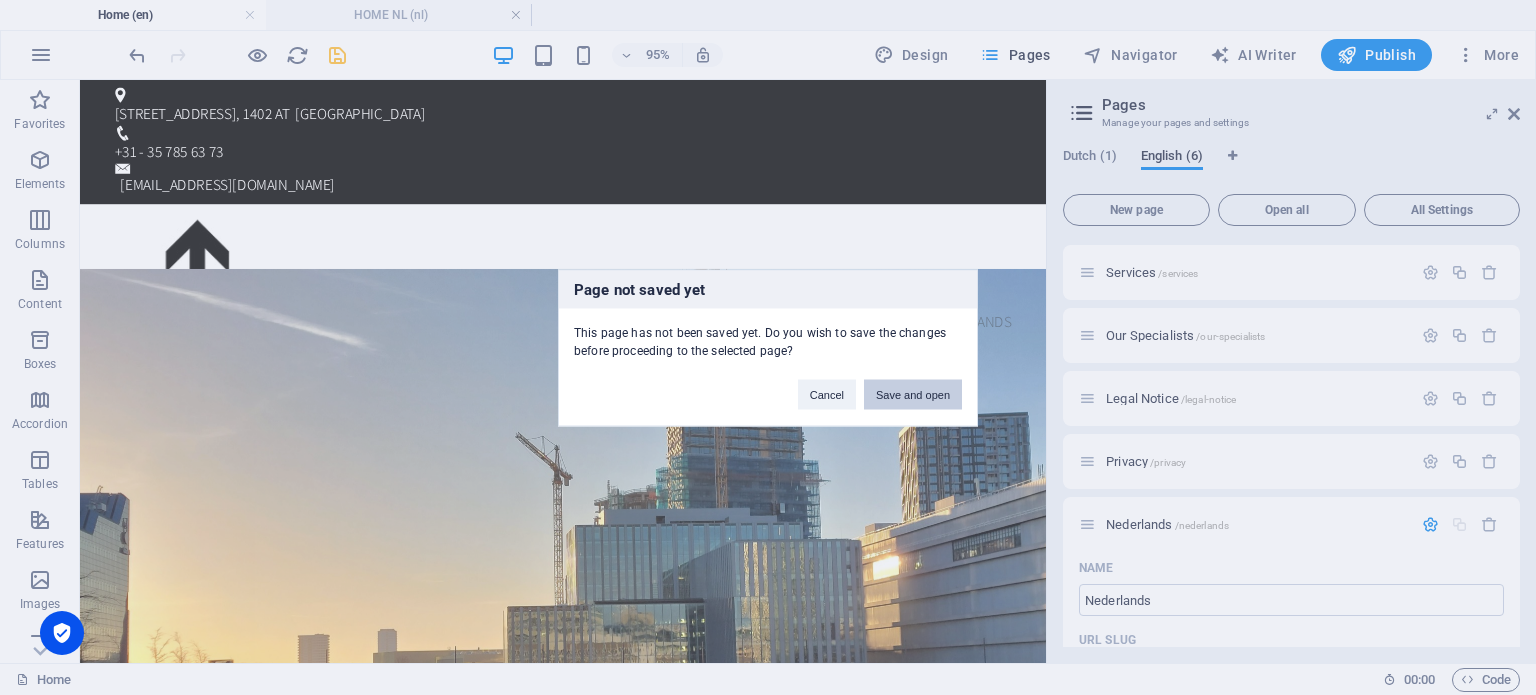 click on "Save and open" at bounding box center (913, 394) 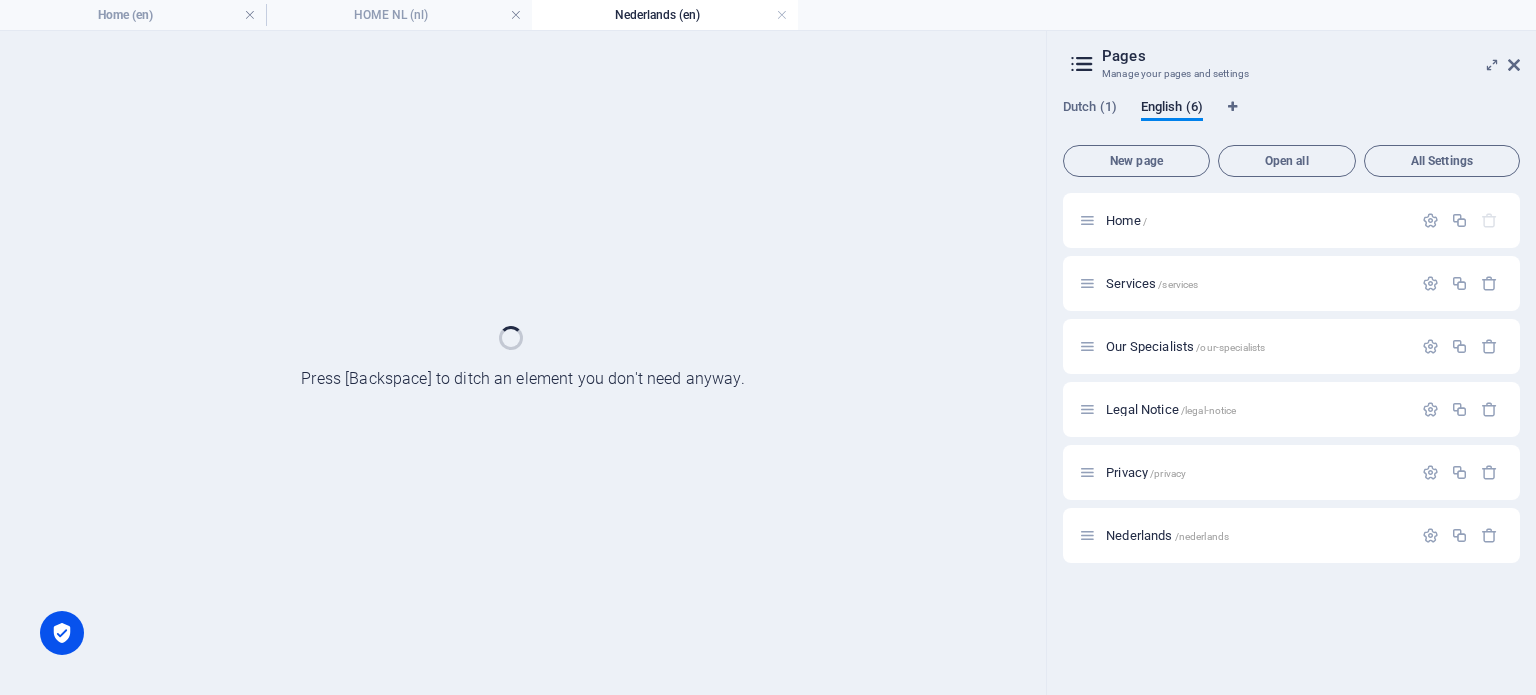 scroll, scrollTop: 0, scrollLeft: 0, axis: both 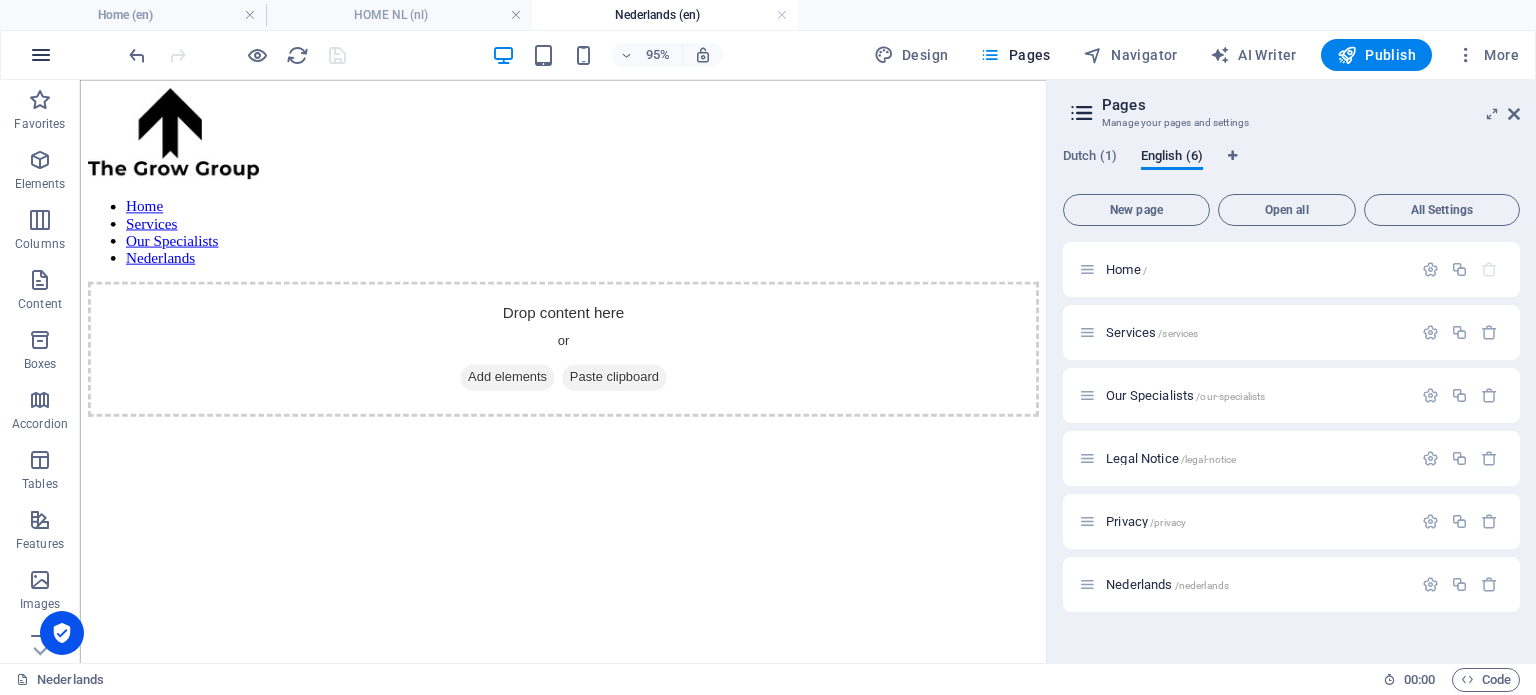 click at bounding box center [41, 55] 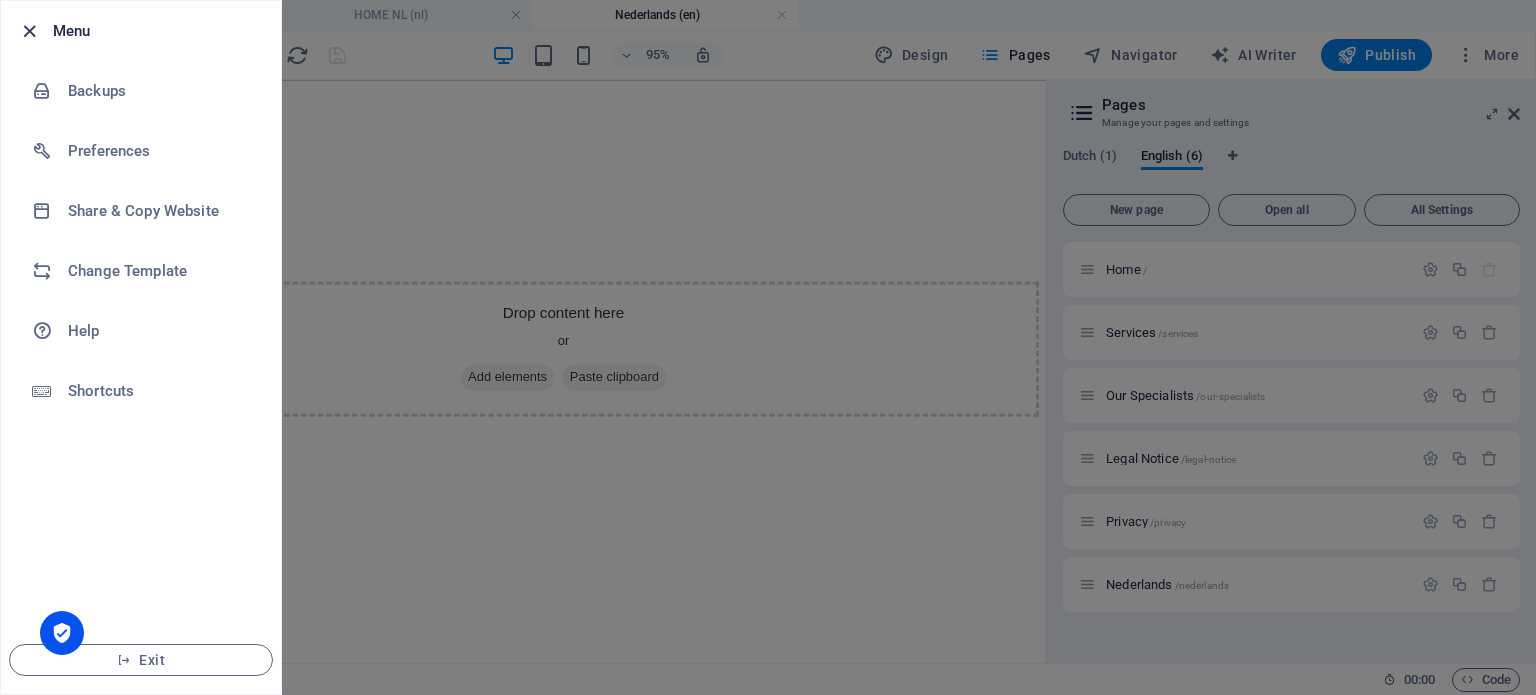 click at bounding box center [29, 31] 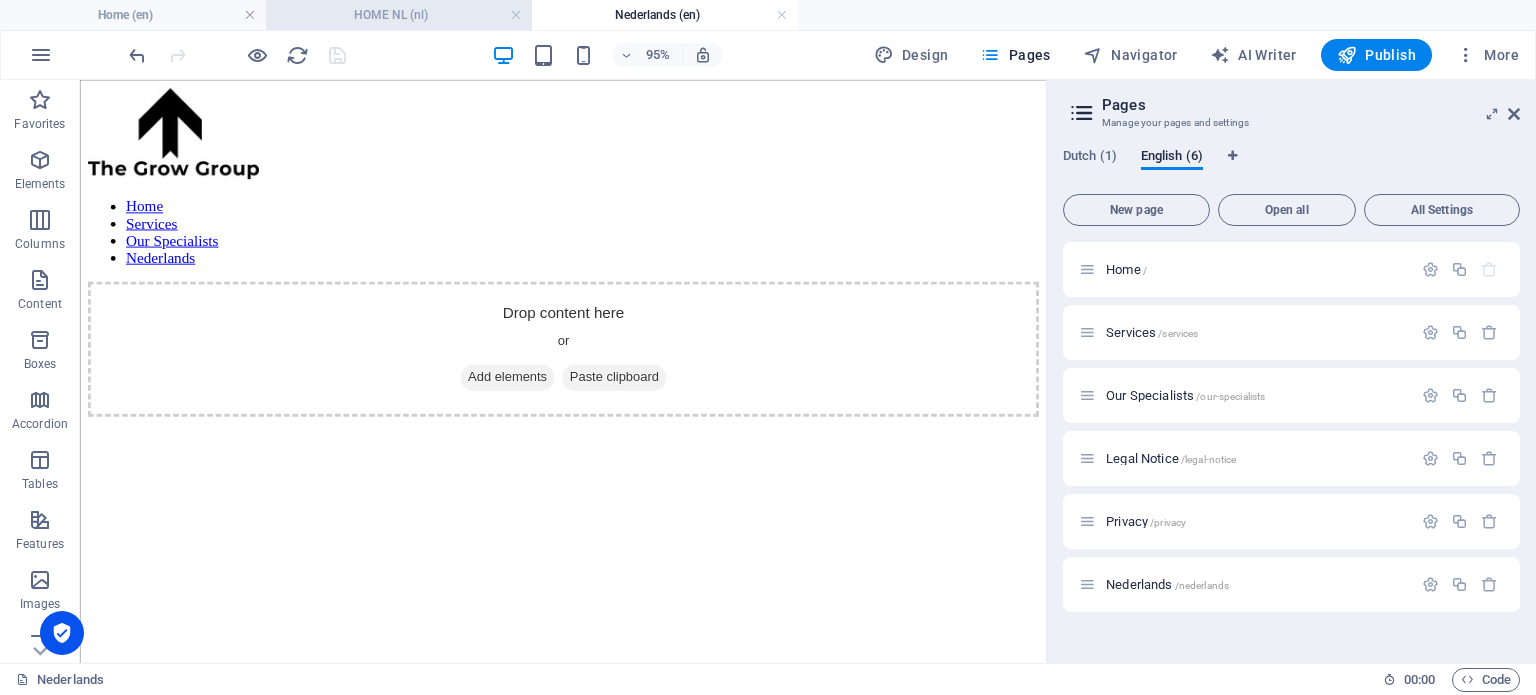 click on "HOME NL (nl)" at bounding box center (399, 15) 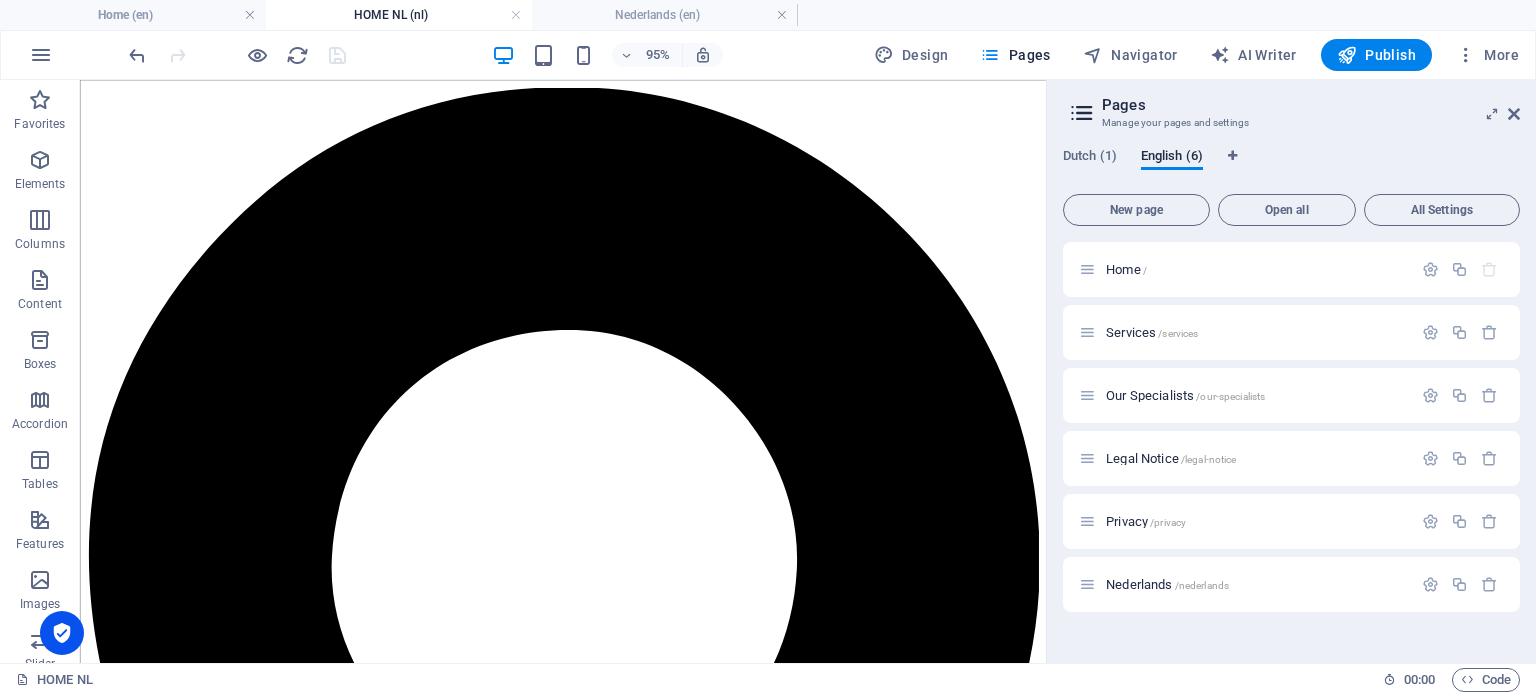 scroll, scrollTop: 74, scrollLeft: 0, axis: vertical 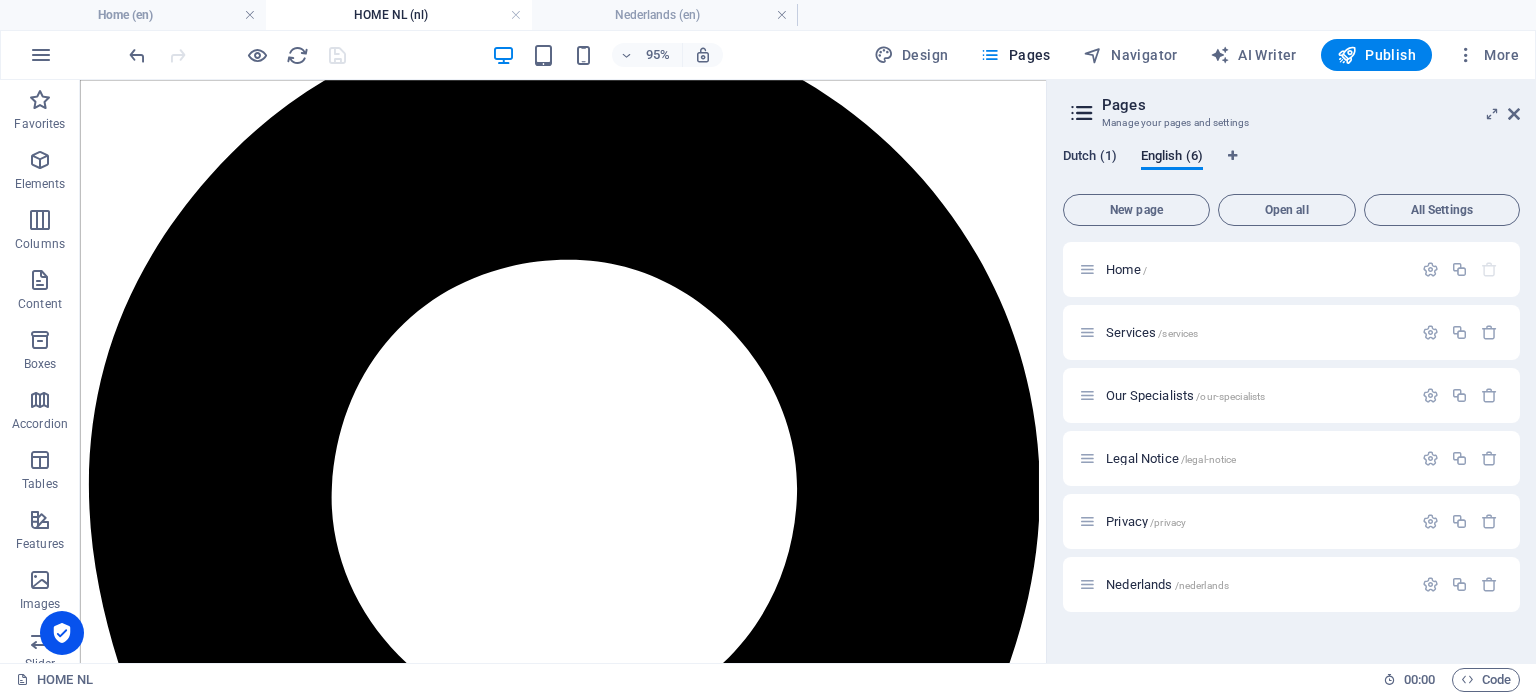 click on "Dutch (1)" at bounding box center [1090, 158] 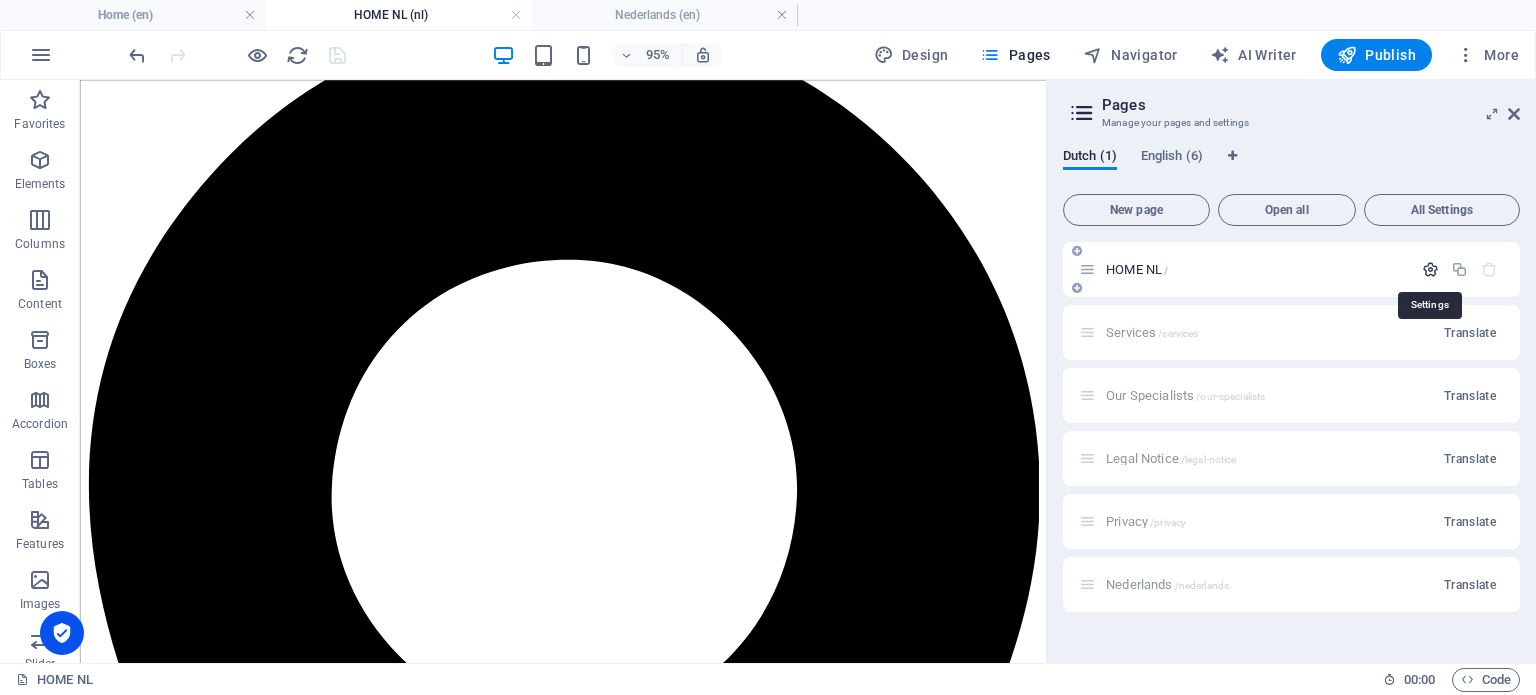 click at bounding box center (1430, 269) 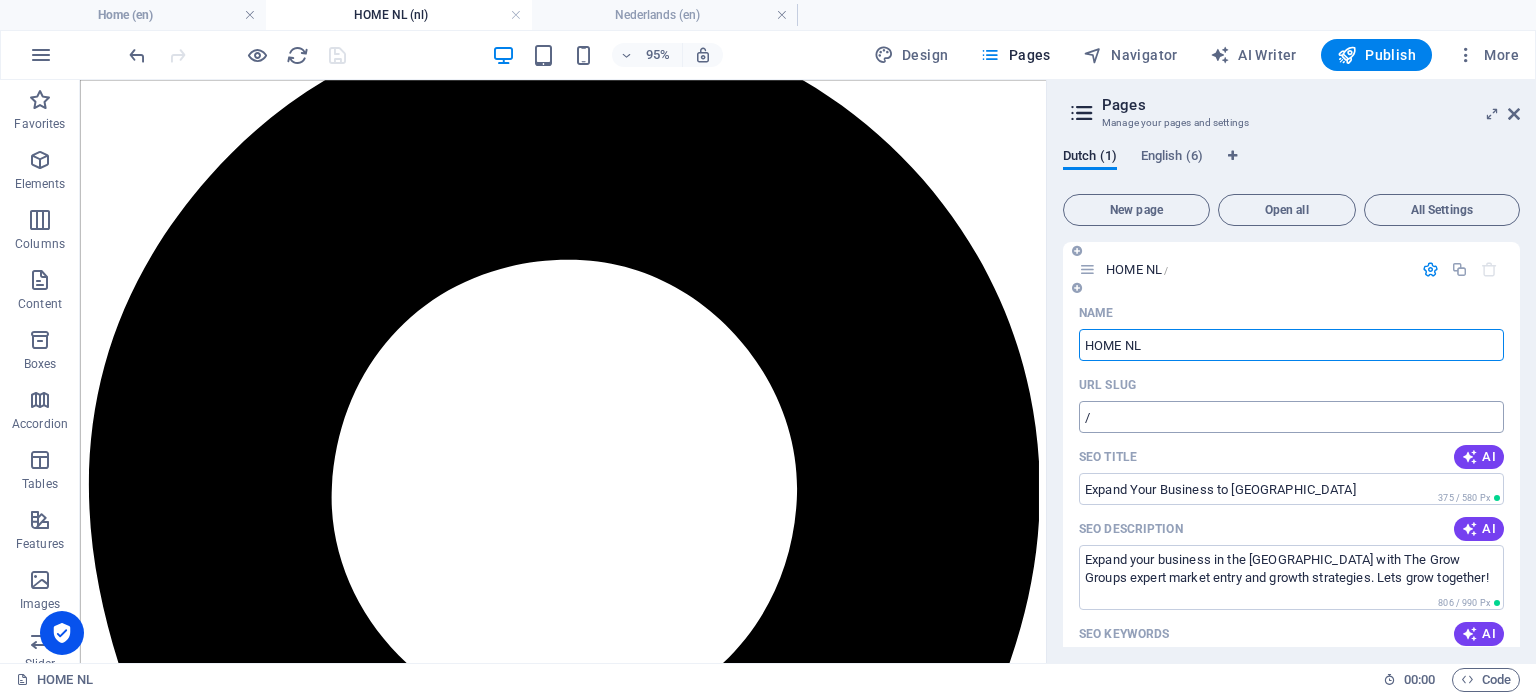 click on "/" at bounding box center (1291, 417) 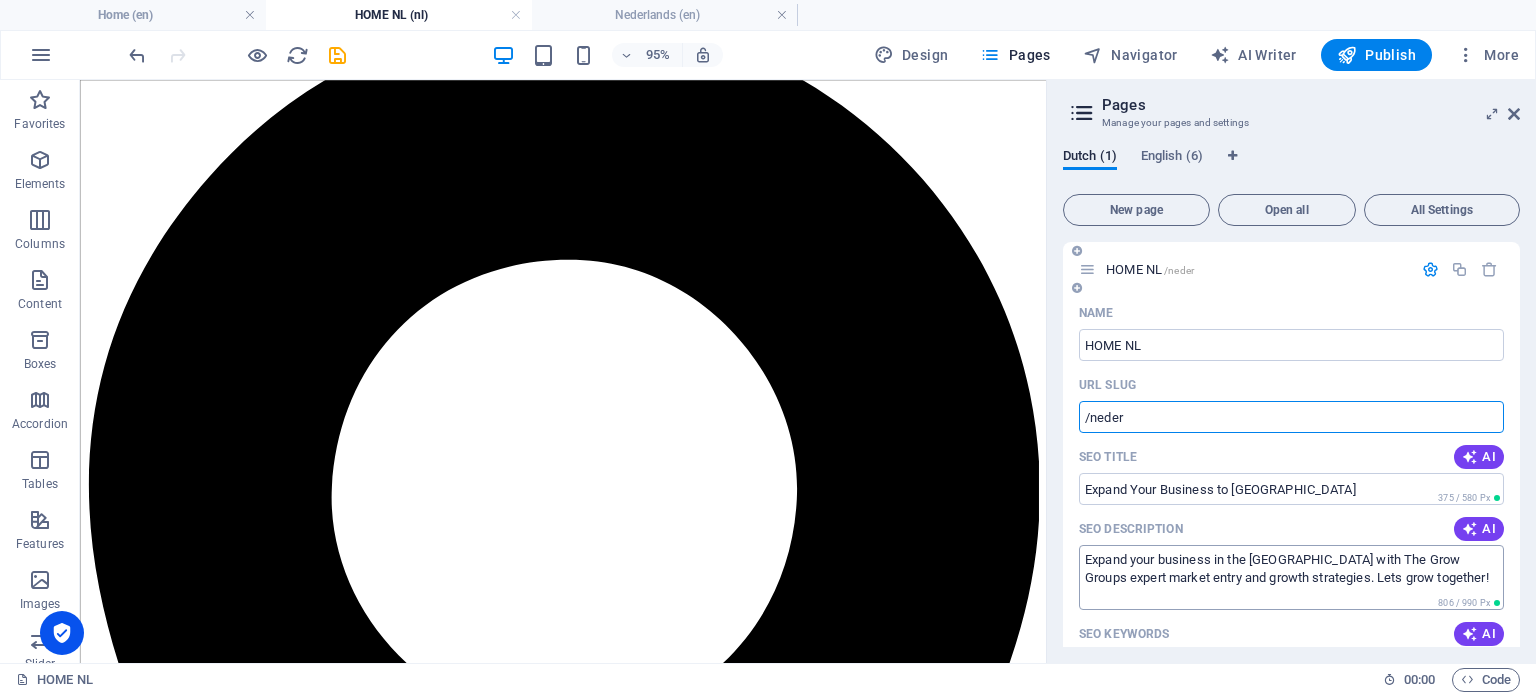type on "/neder" 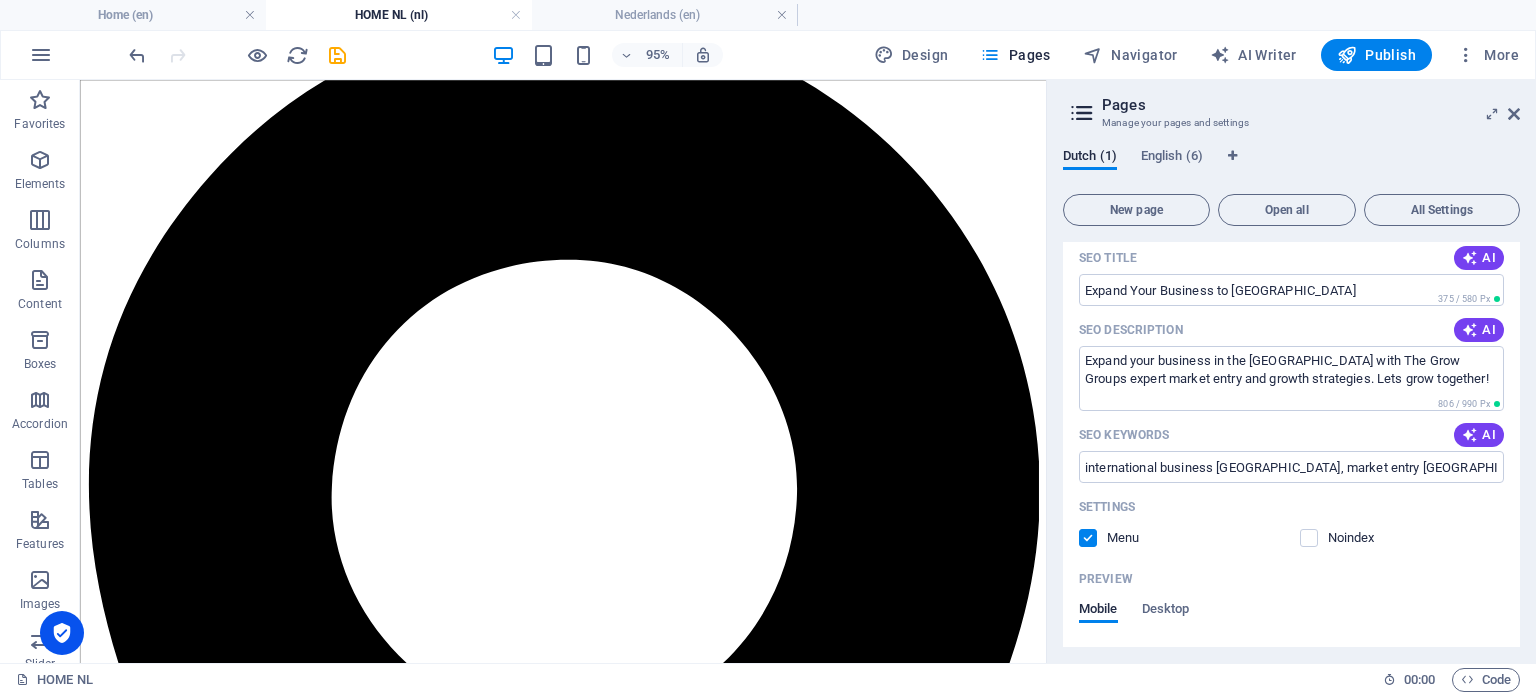 scroll, scrollTop: 25, scrollLeft: 0, axis: vertical 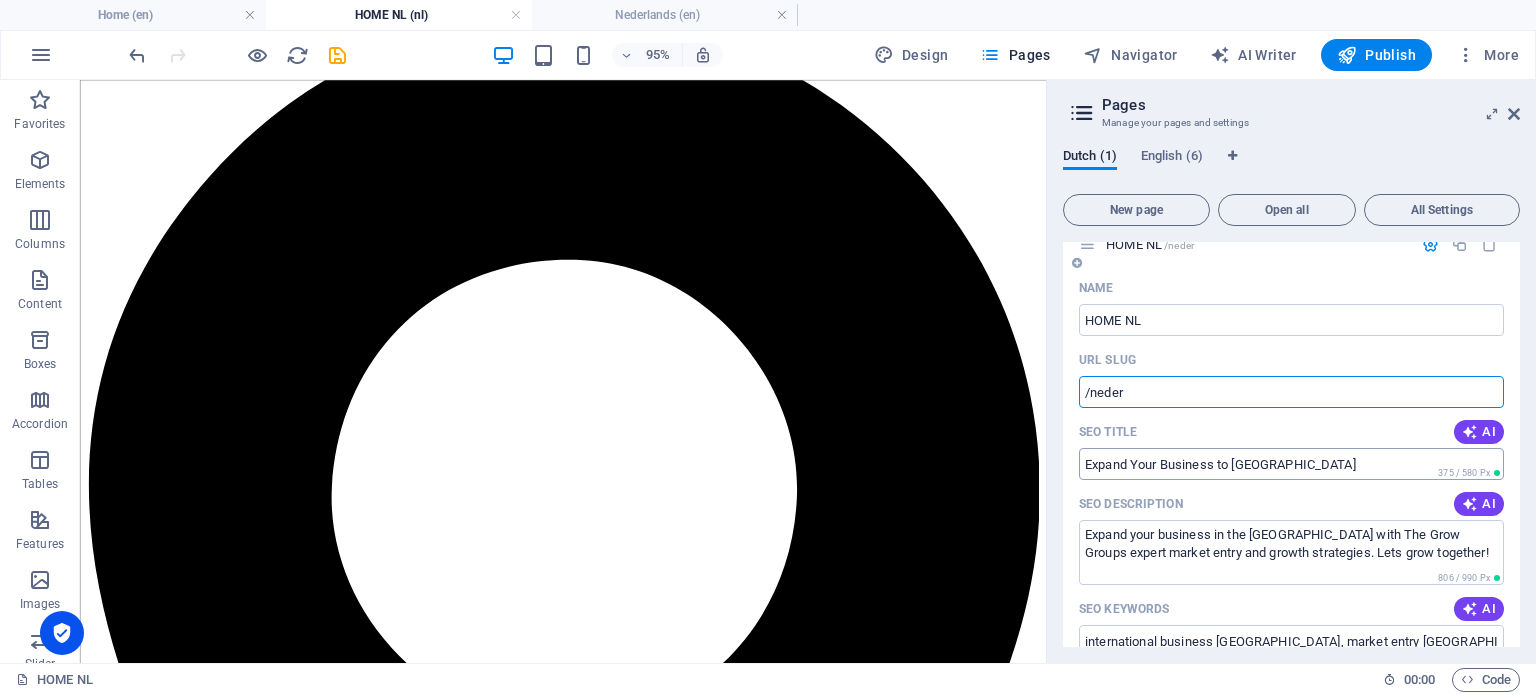 click on "Expand Your Business to [GEOGRAPHIC_DATA]" at bounding box center [1291, 464] 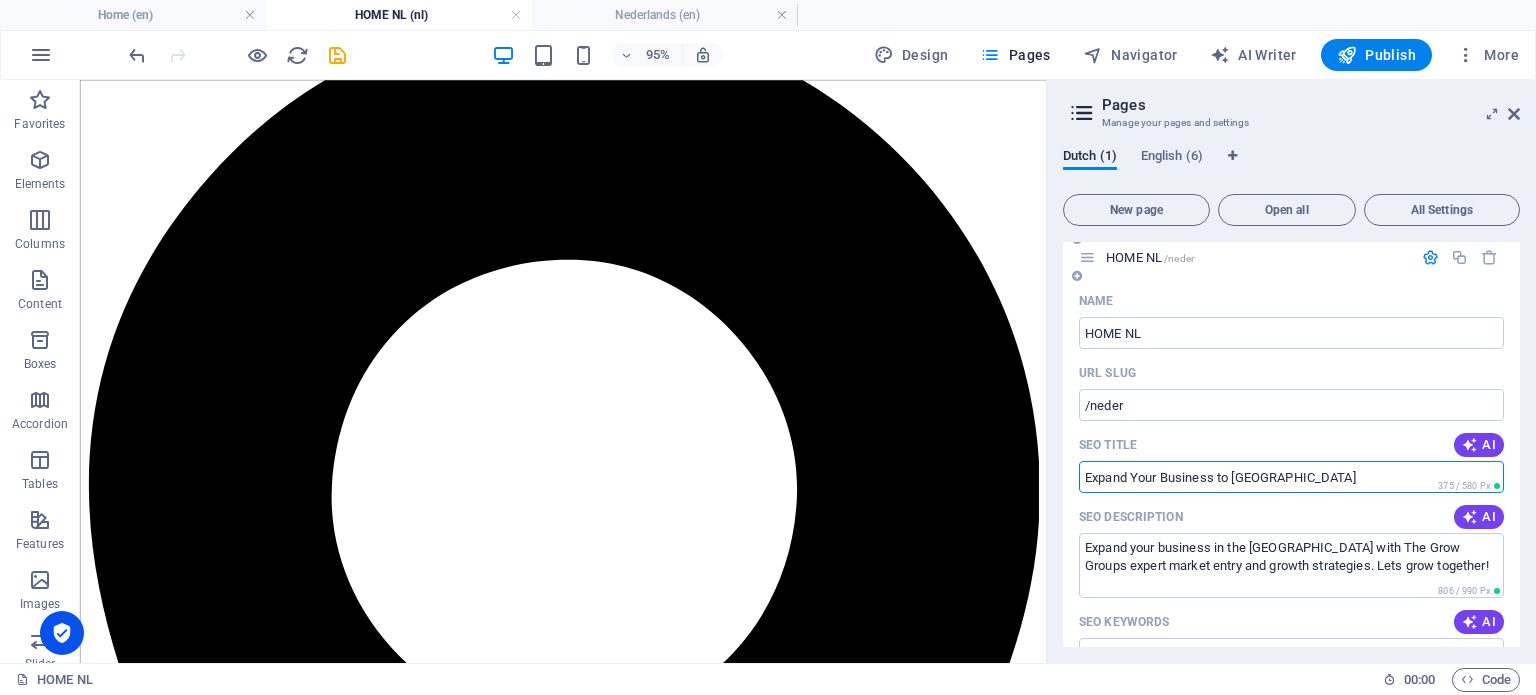 scroll, scrollTop: 0, scrollLeft: 0, axis: both 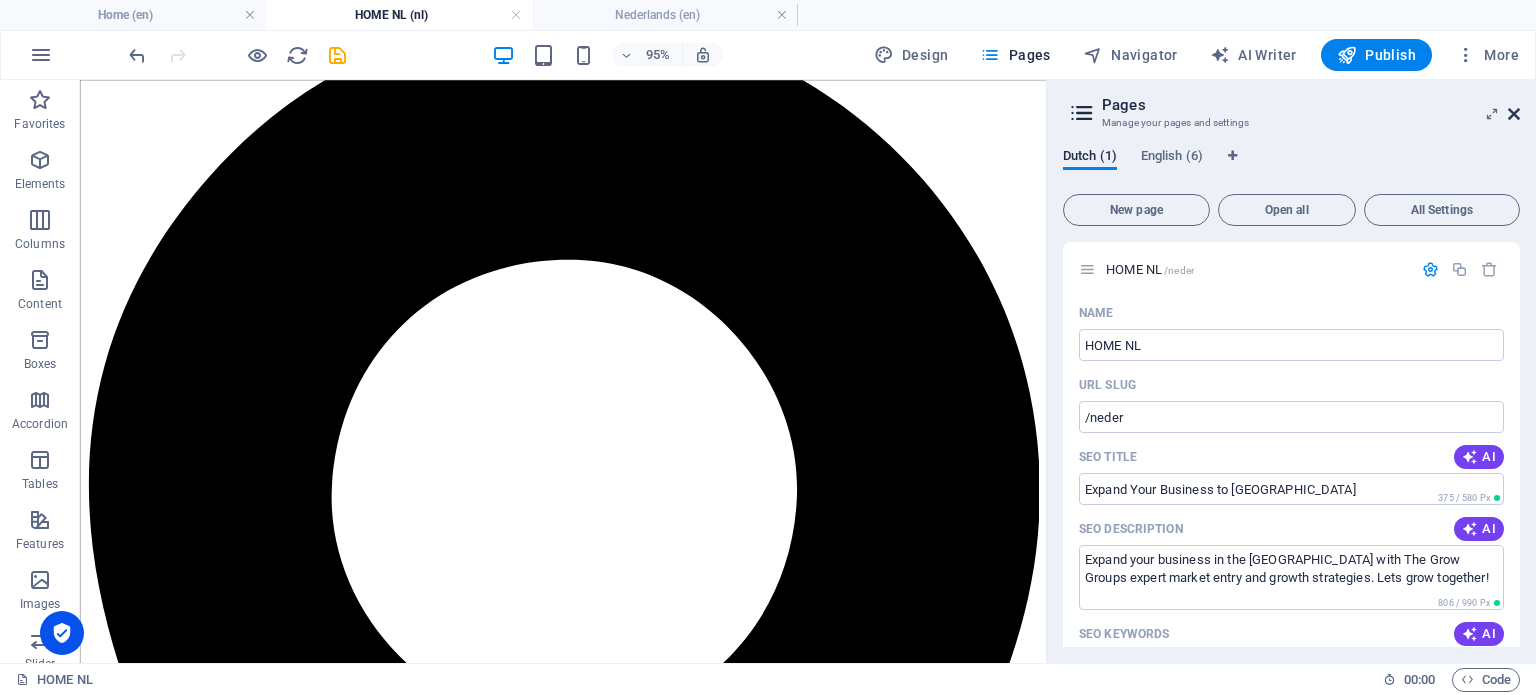 click at bounding box center [1514, 114] 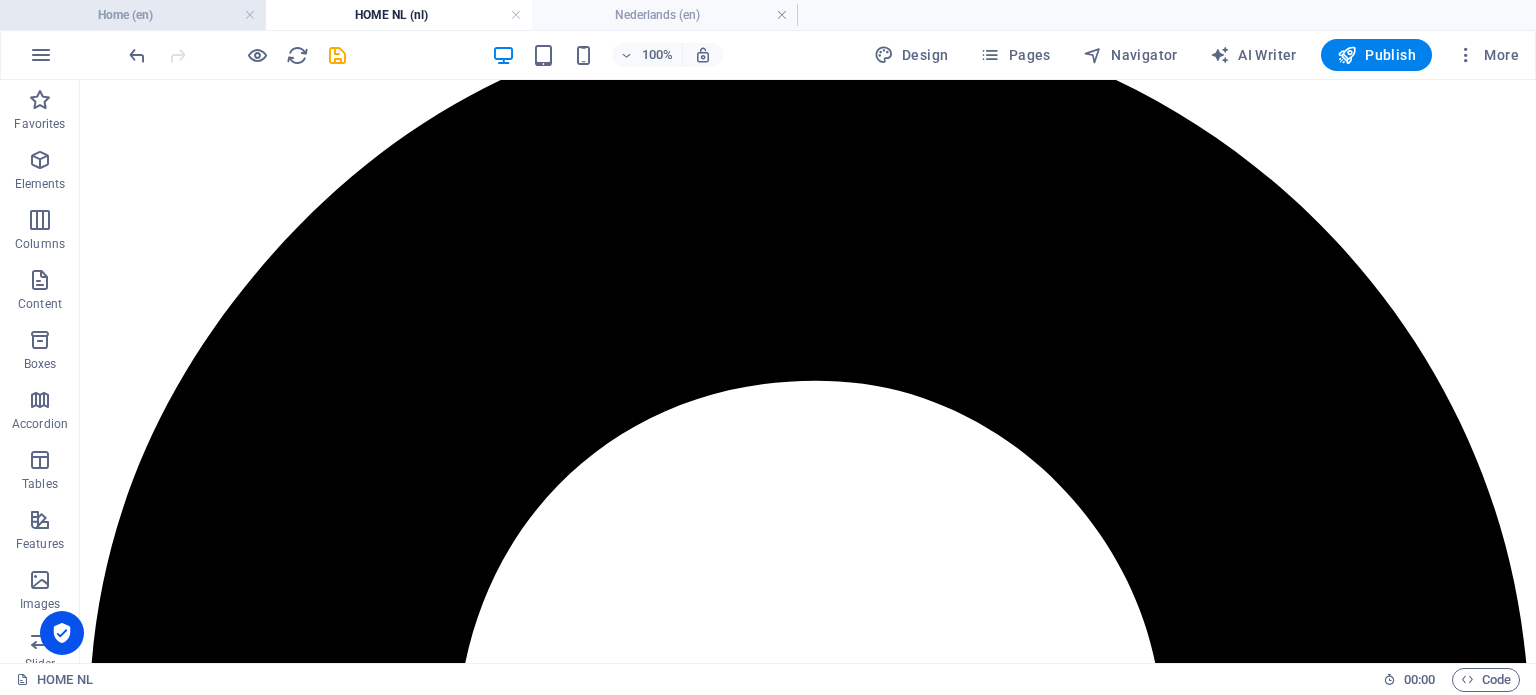 click on "Home (en)" at bounding box center [133, 15] 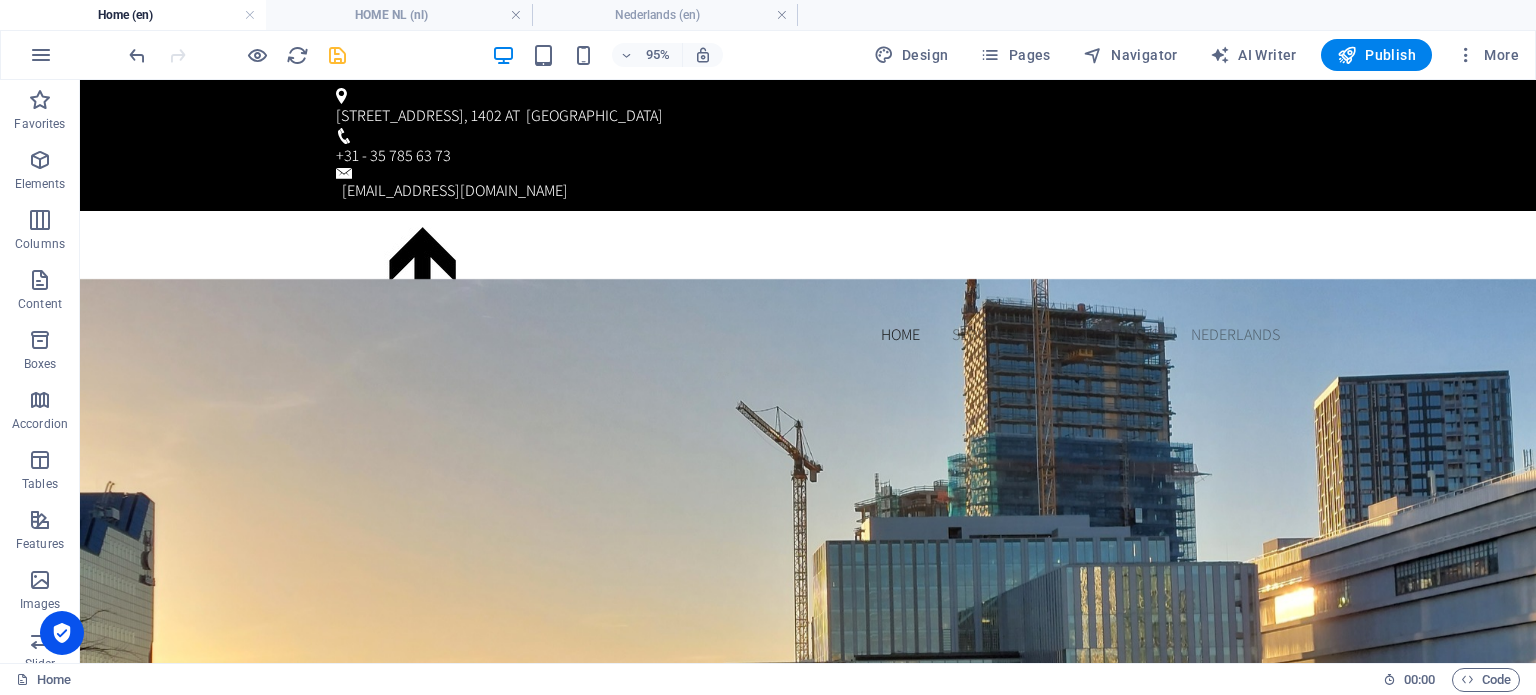 scroll, scrollTop: 0, scrollLeft: 0, axis: both 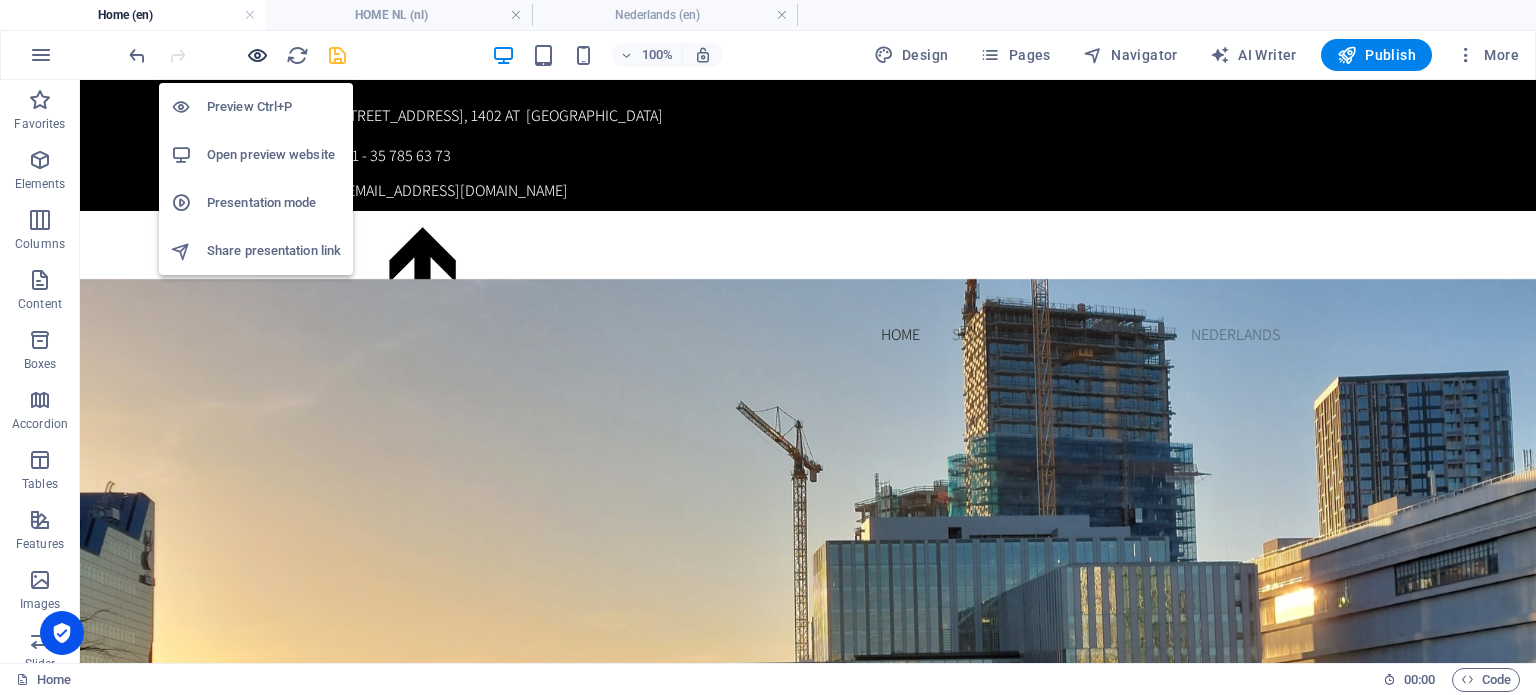 click at bounding box center [257, 55] 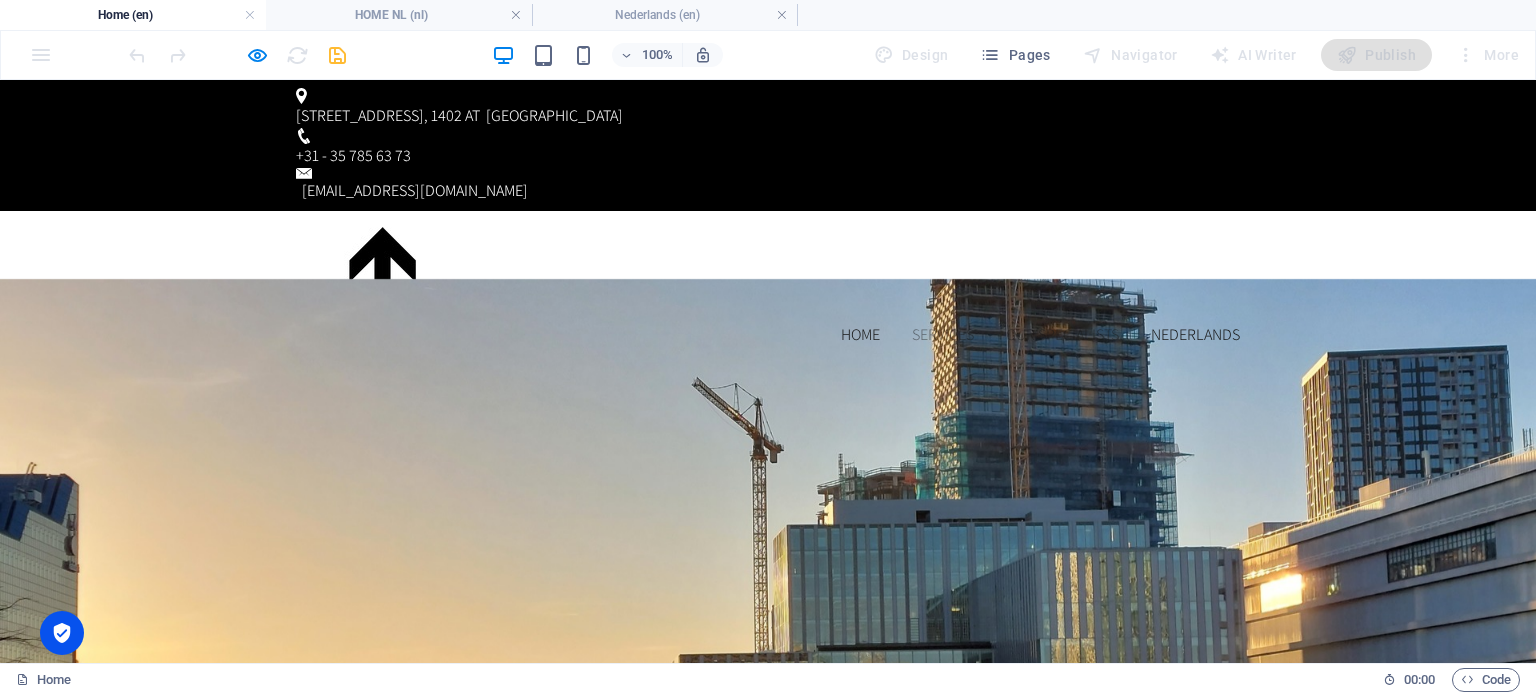 click on "Nederlands" at bounding box center [1195, 335] 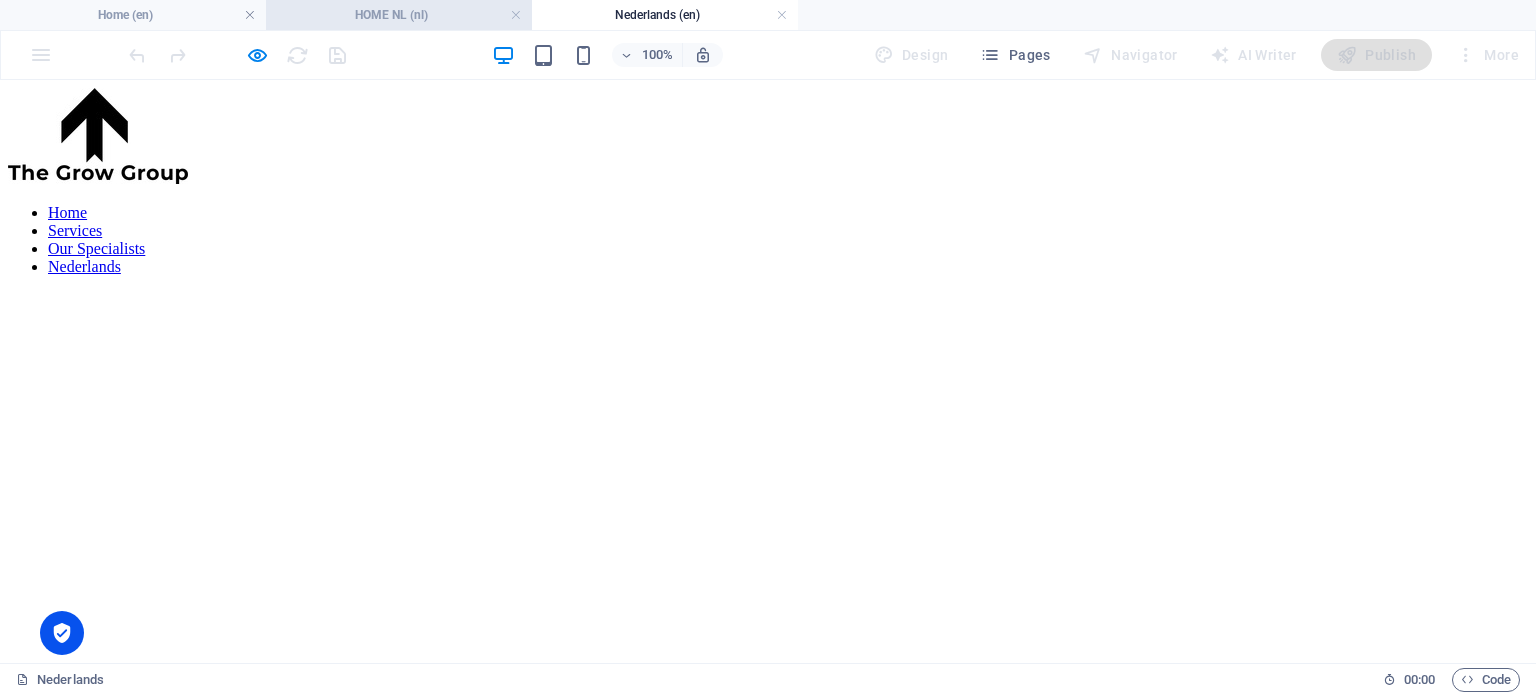 click on "HOME NL (nl)" at bounding box center [399, 15] 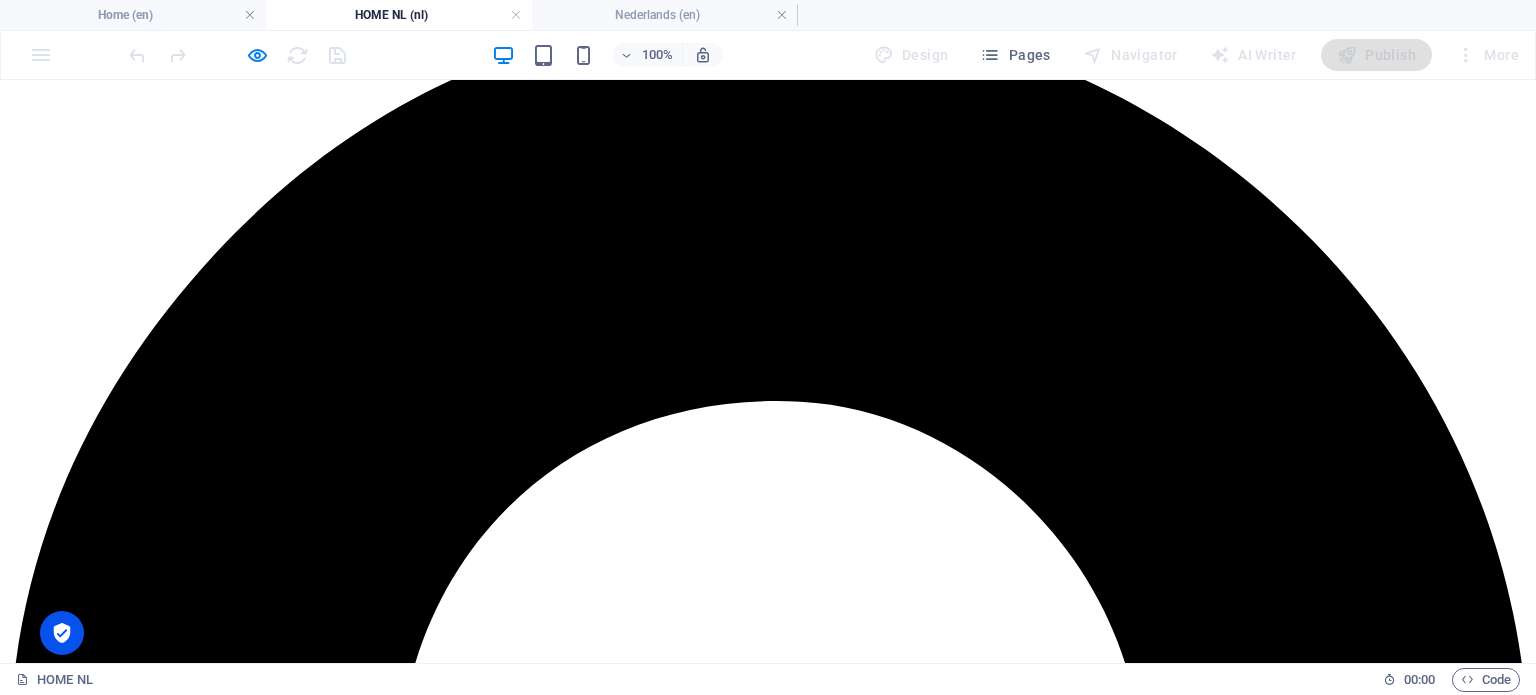 click on "HOME NL (nl)" at bounding box center (399, 15) 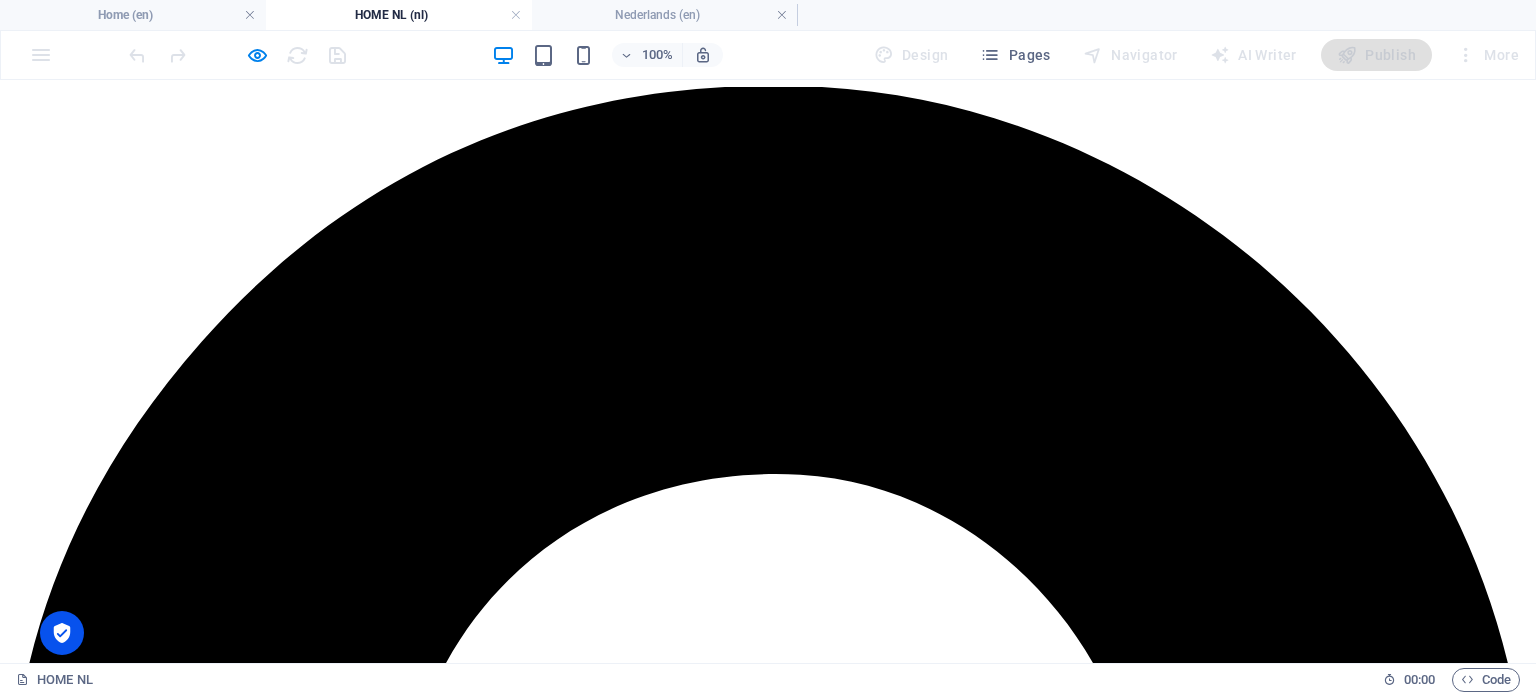 scroll, scrollTop: 0, scrollLeft: 0, axis: both 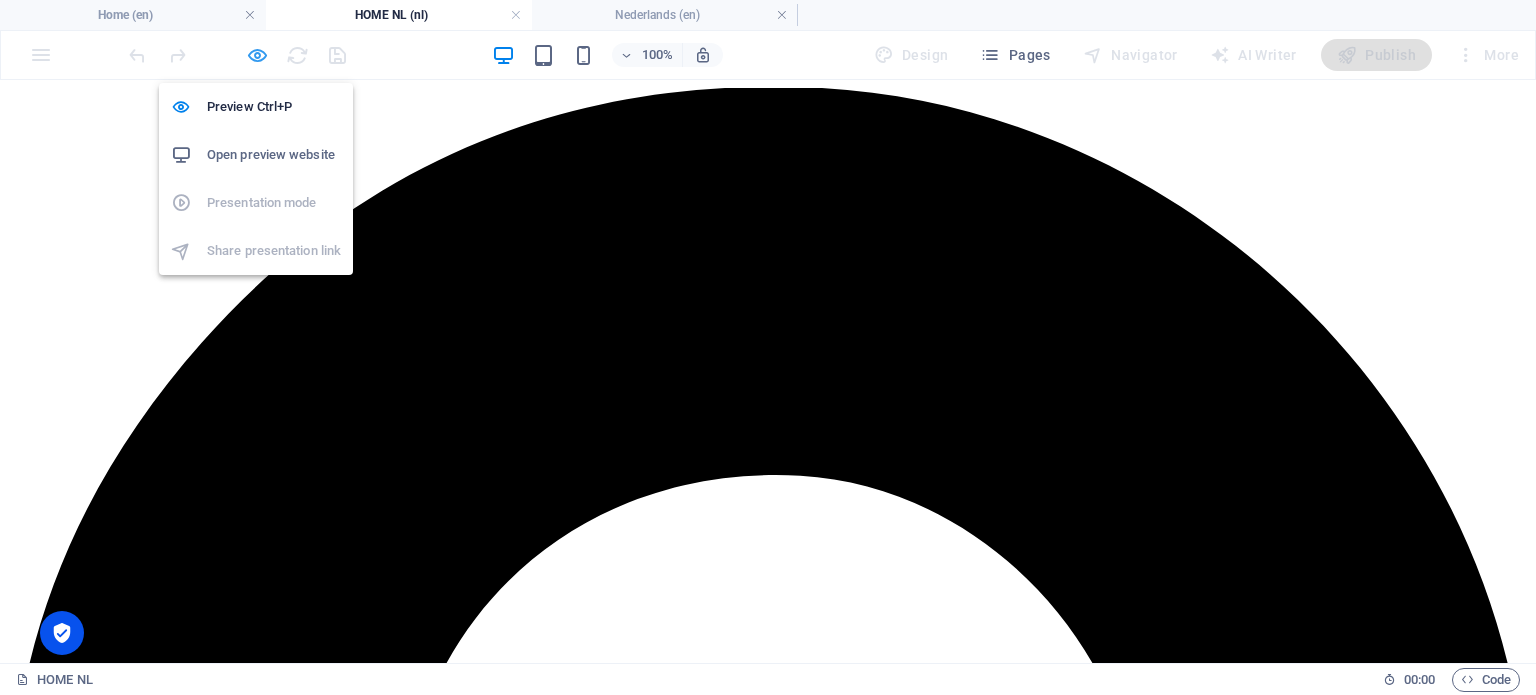 click at bounding box center (257, 55) 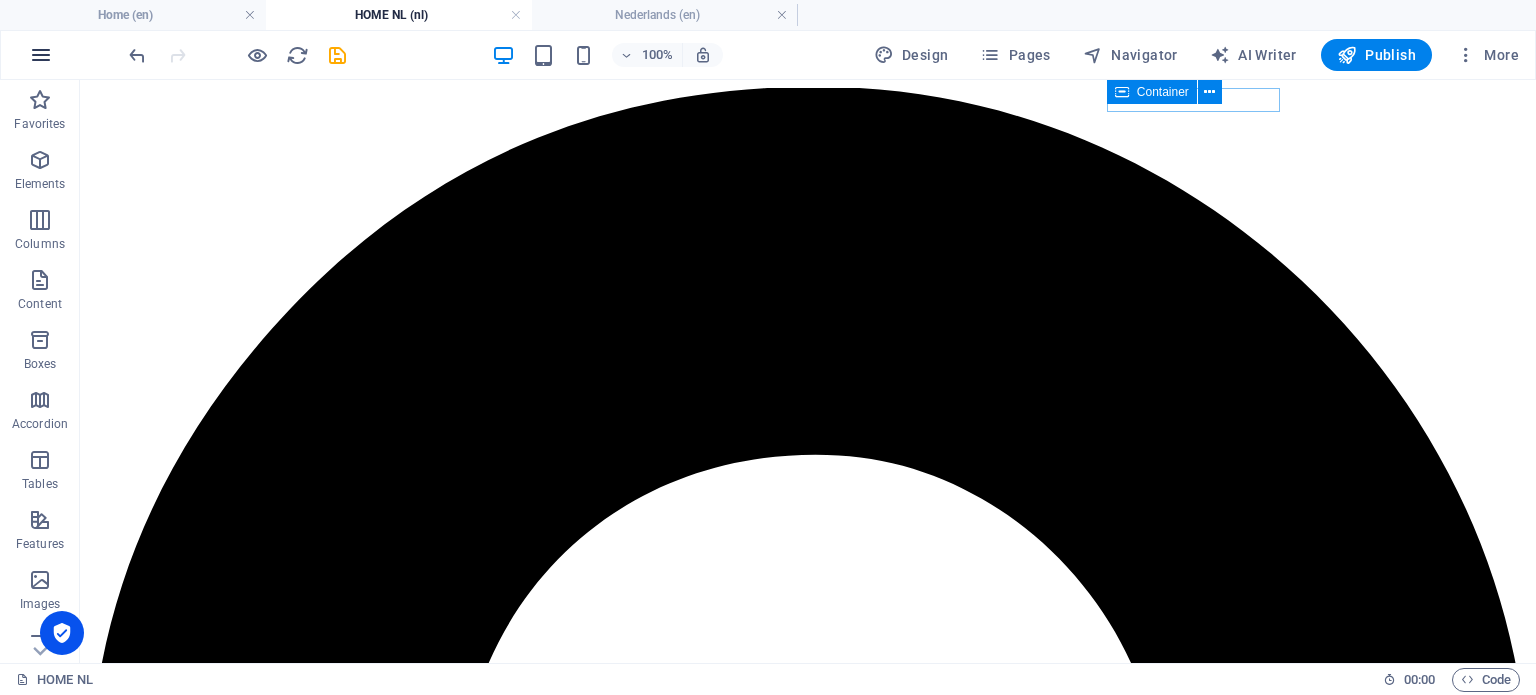 click at bounding box center (41, 55) 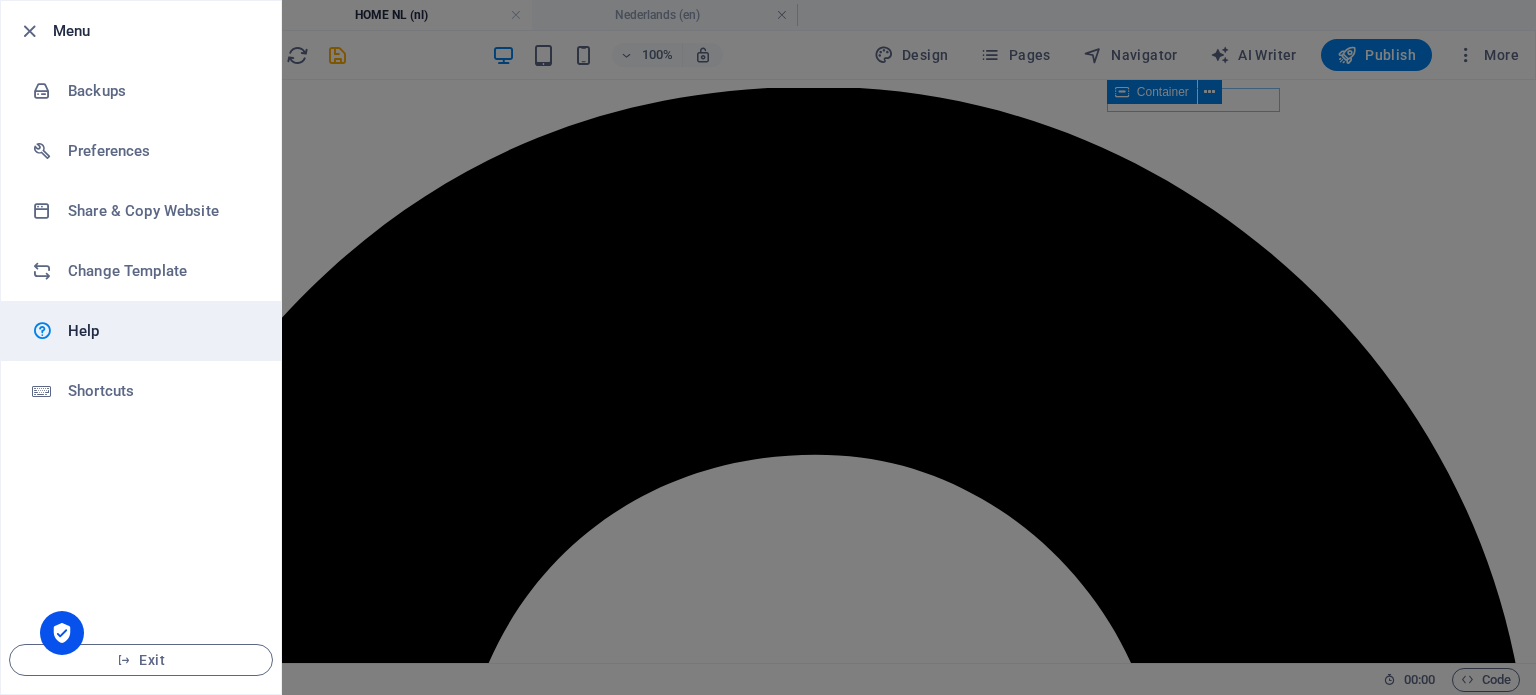 click on "Help" at bounding box center (160, 331) 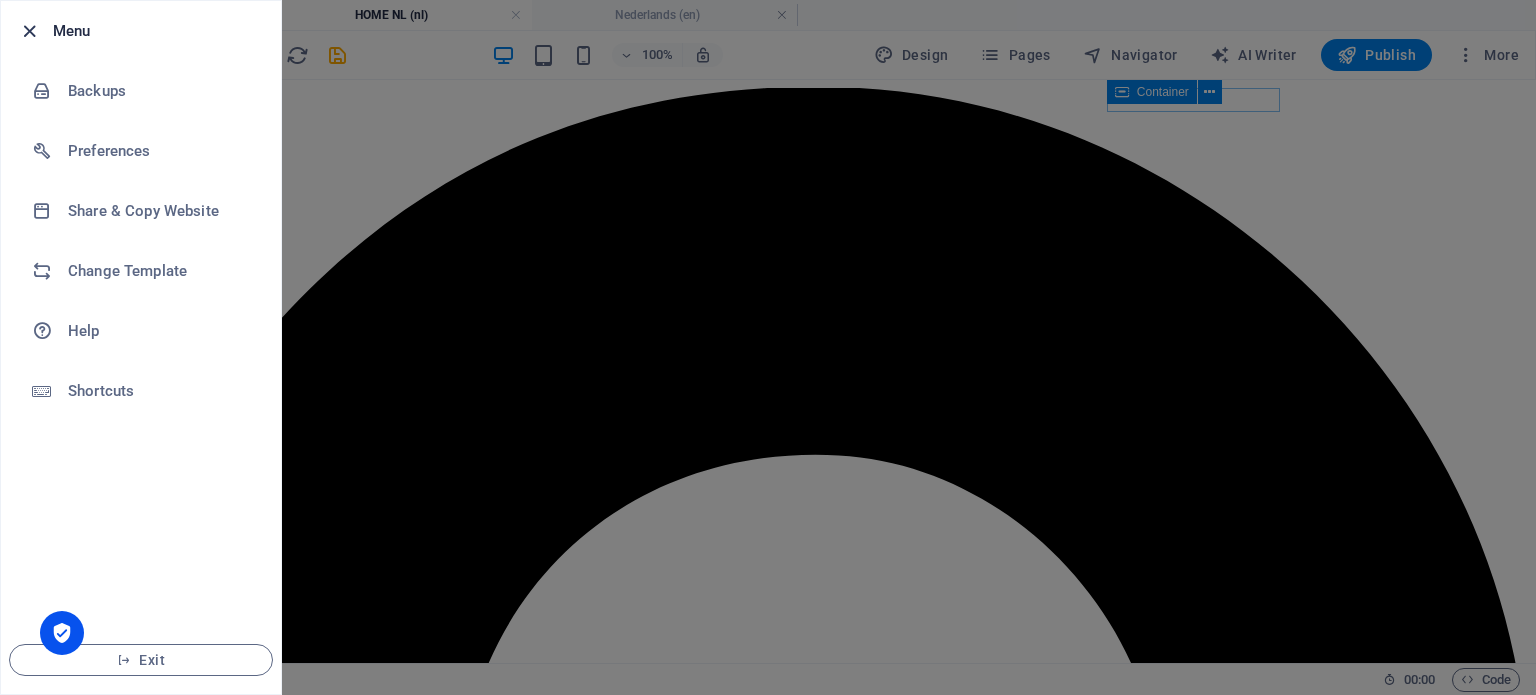 click at bounding box center [29, 31] 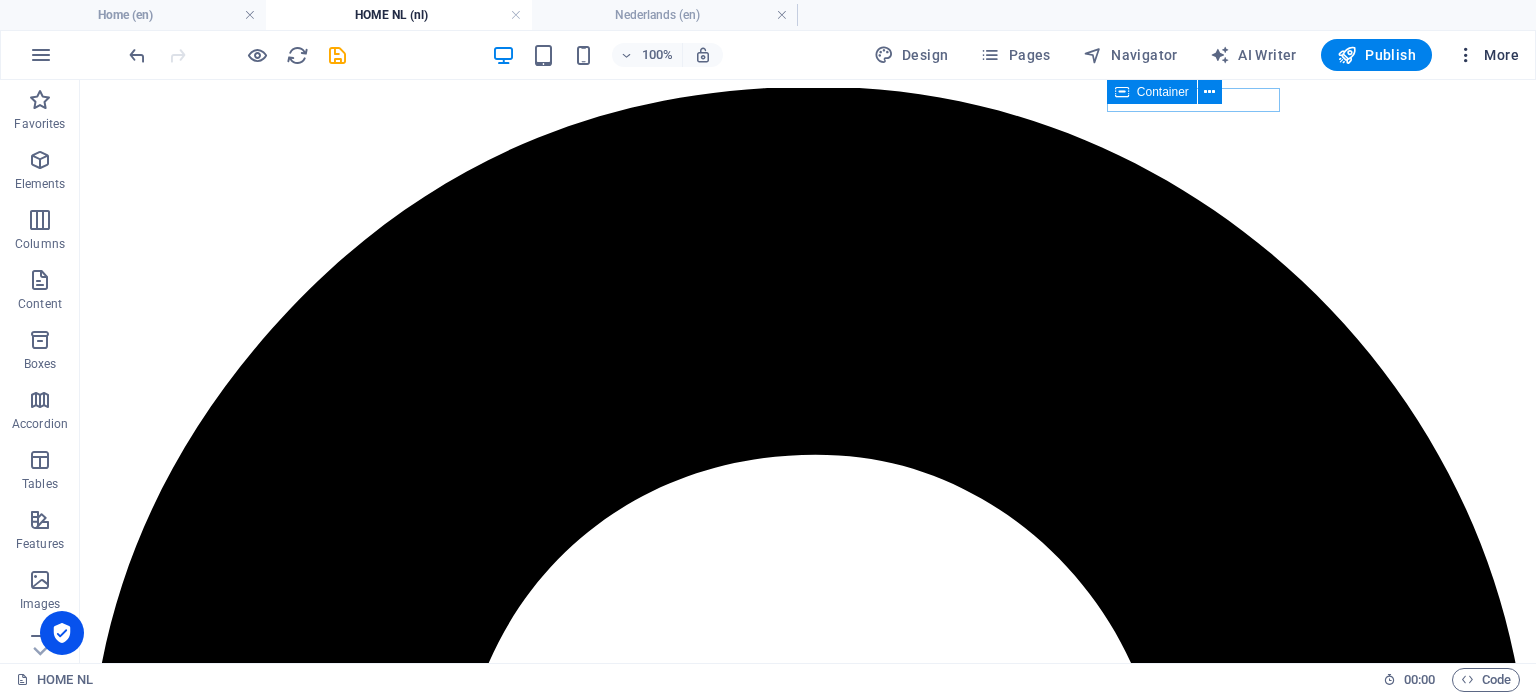 click on "More" at bounding box center (1487, 55) 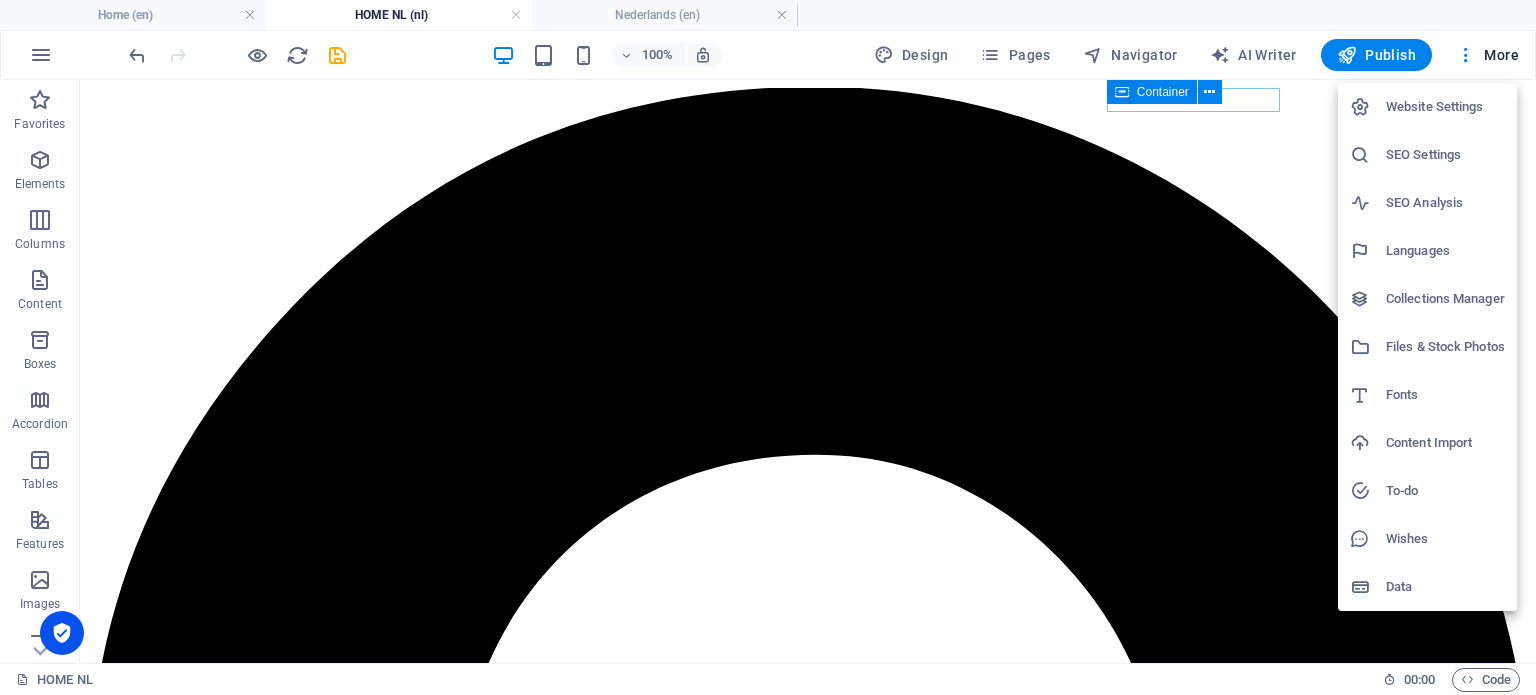 click on "Languages" at bounding box center (1445, 251) 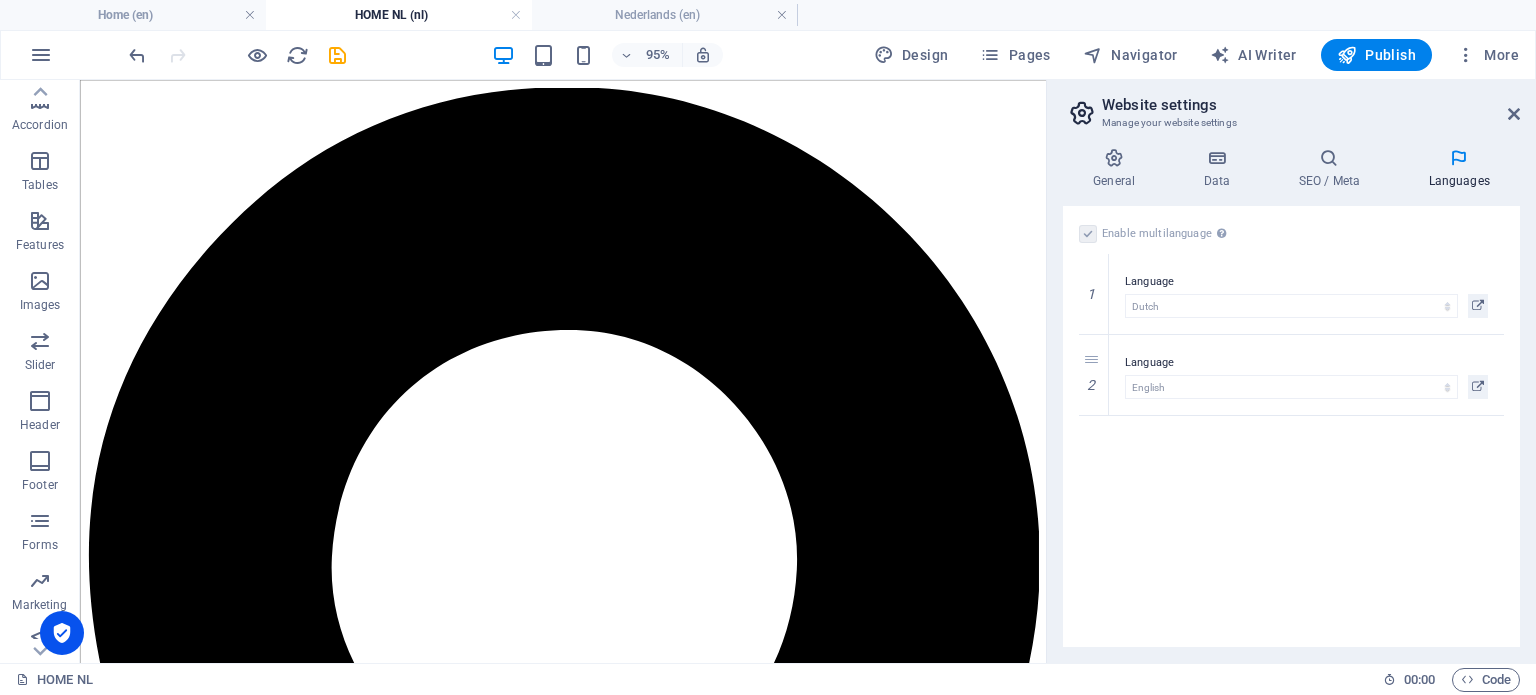 scroll, scrollTop: 316, scrollLeft: 0, axis: vertical 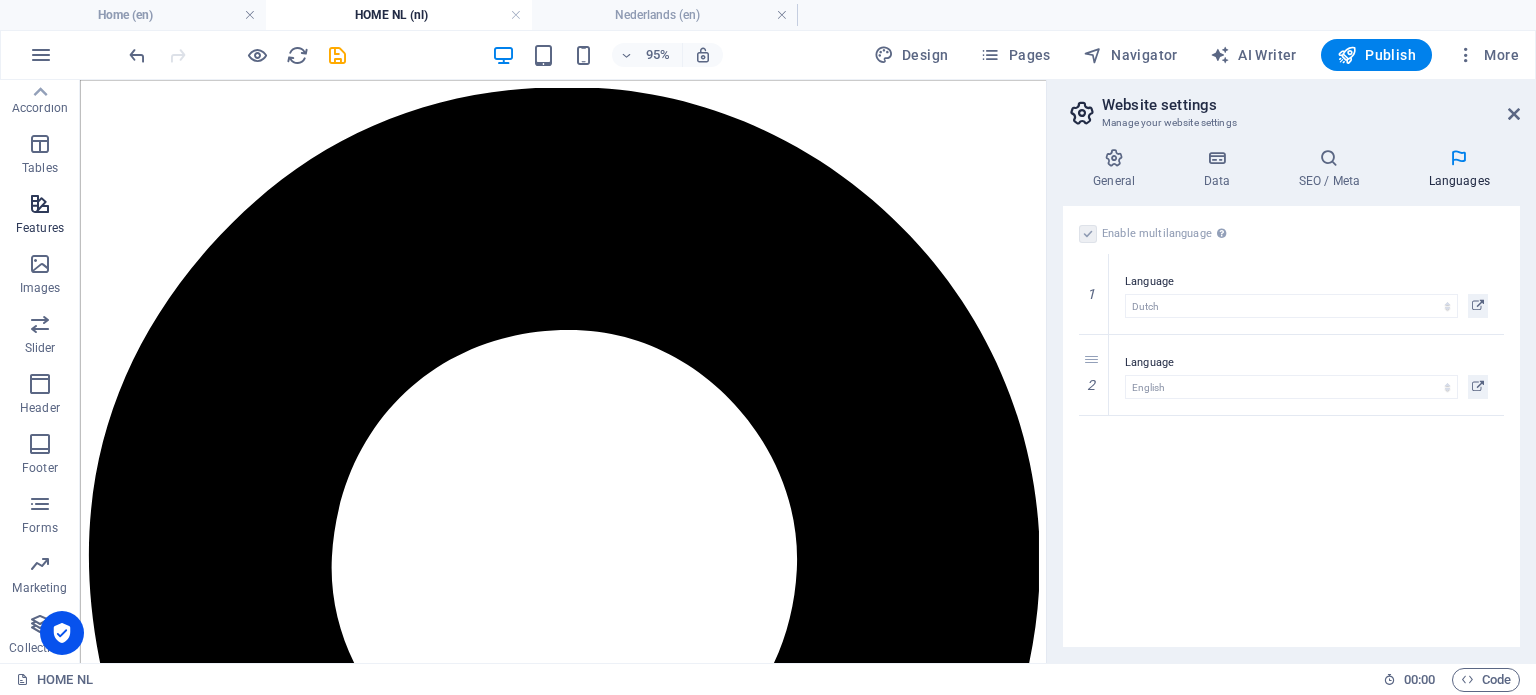 click at bounding box center [40, 204] 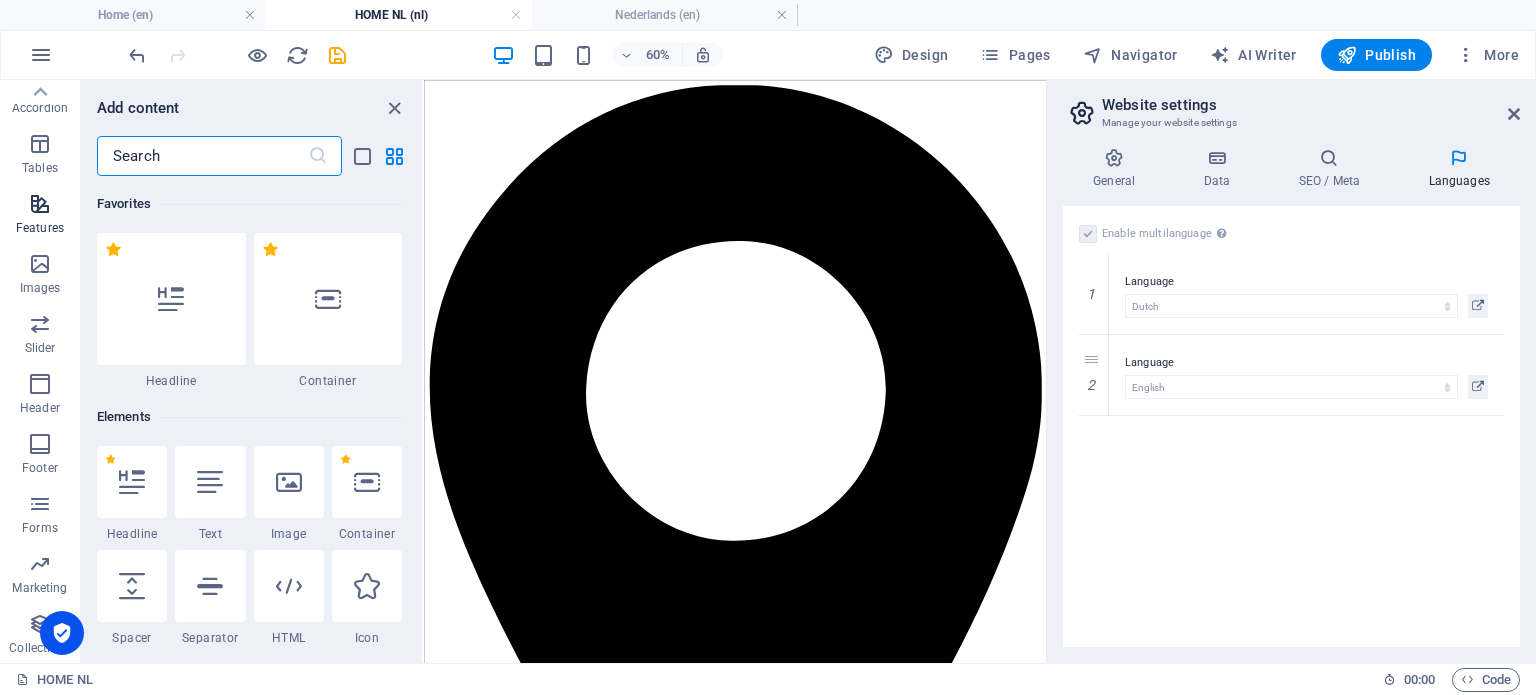 scroll, scrollTop: 7630, scrollLeft: 0, axis: vertical 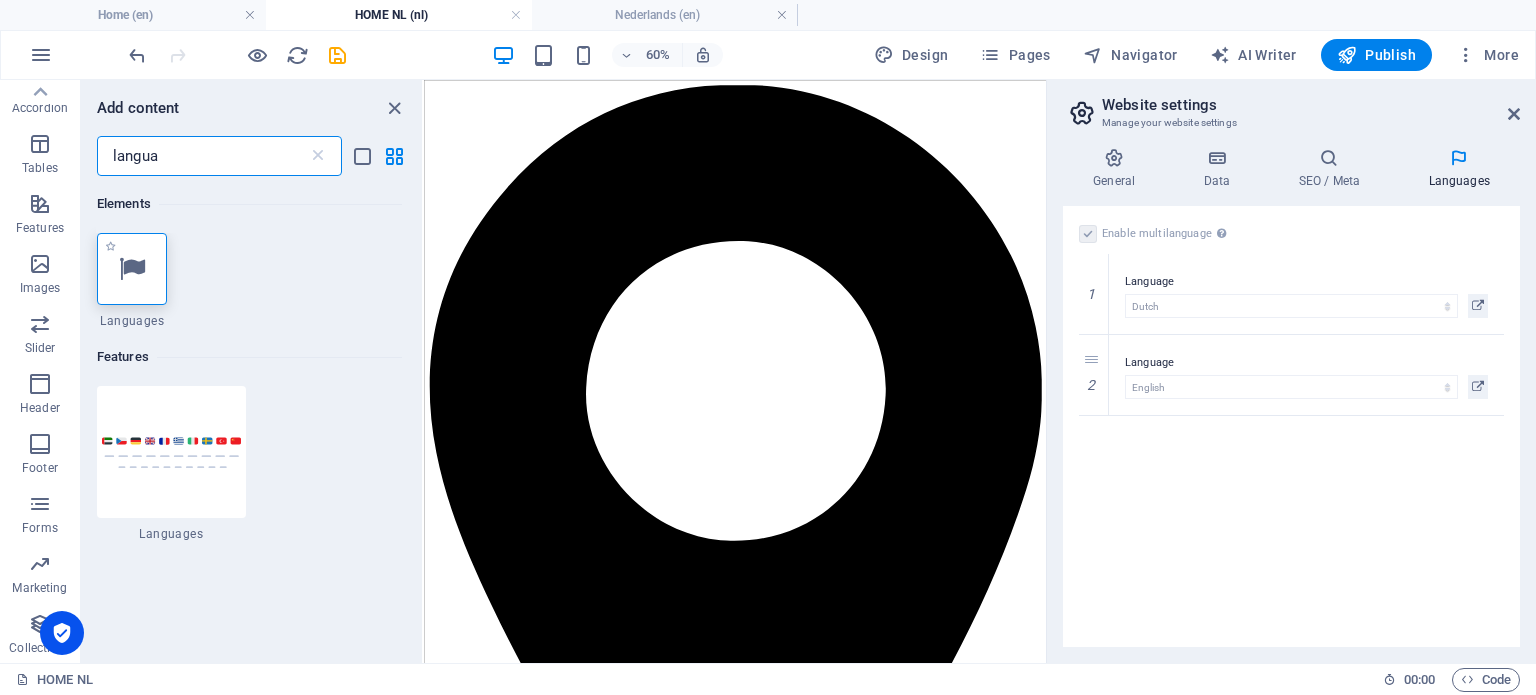 type on "langua" 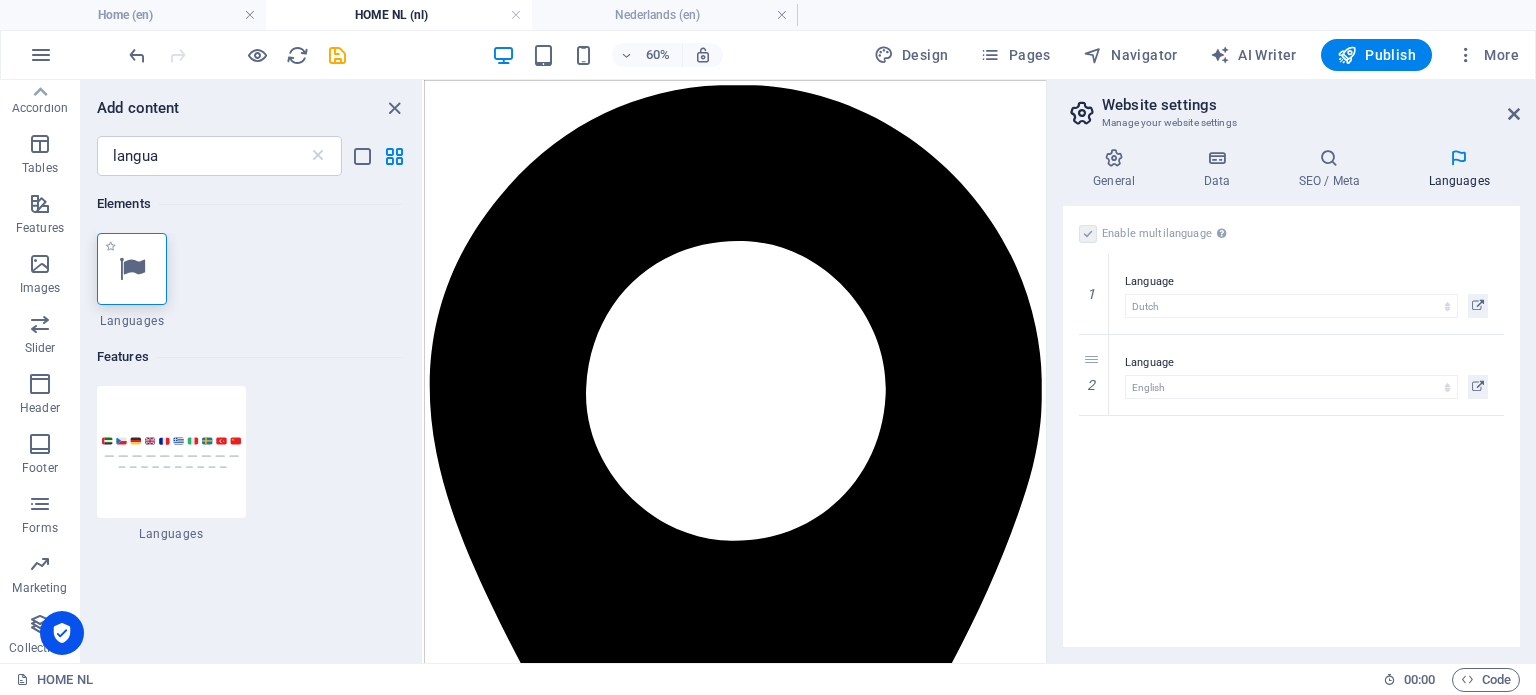 click at bounding box center (132, 269) 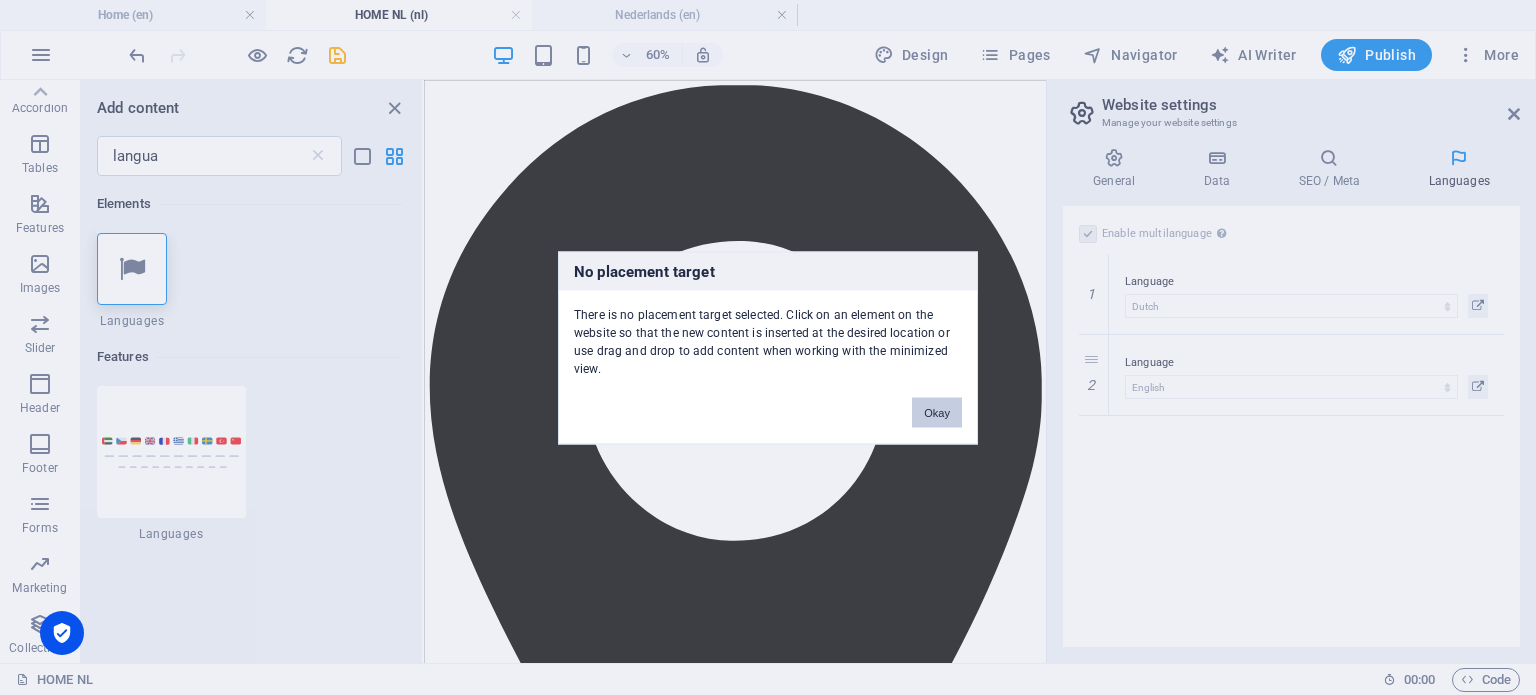 click on "Okay" at bounding box center [937, 412] 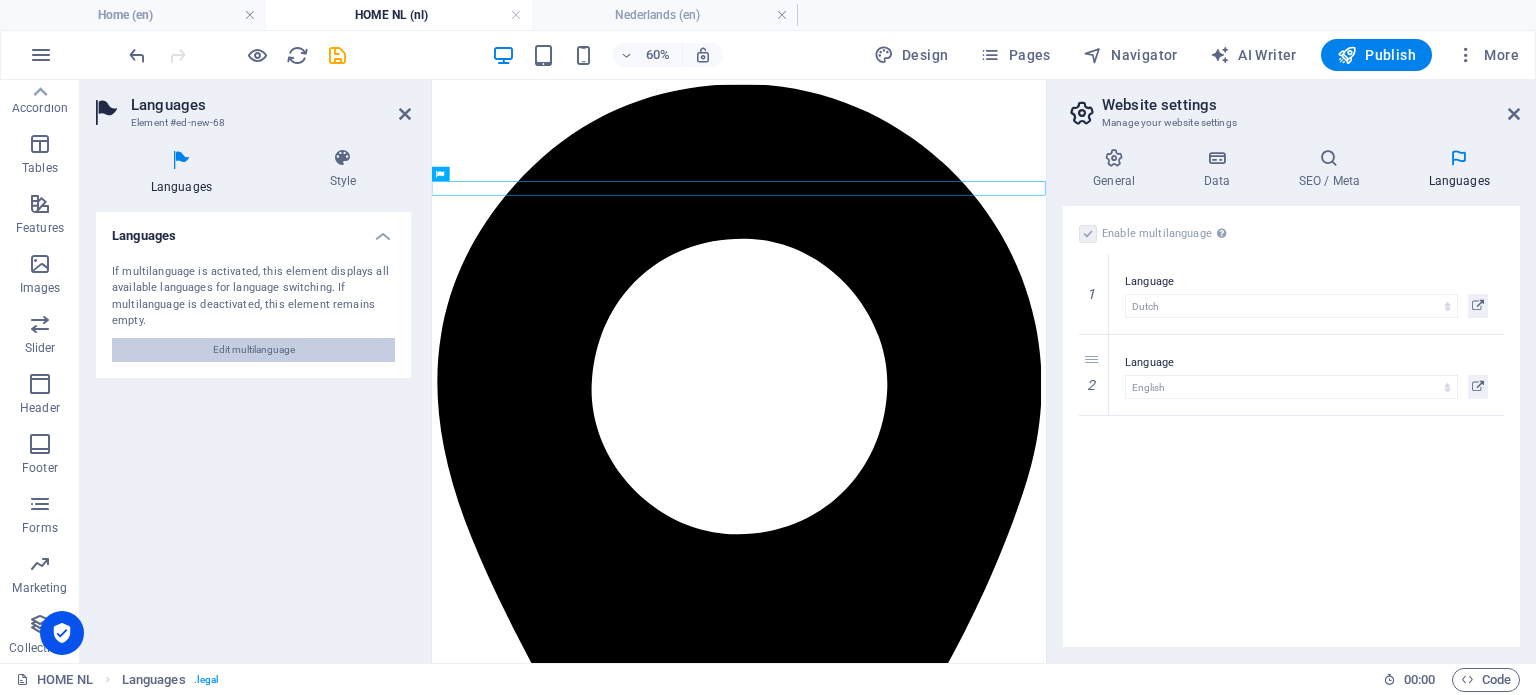 click on "Edit multilanguage" at bounding box center [254, 350] 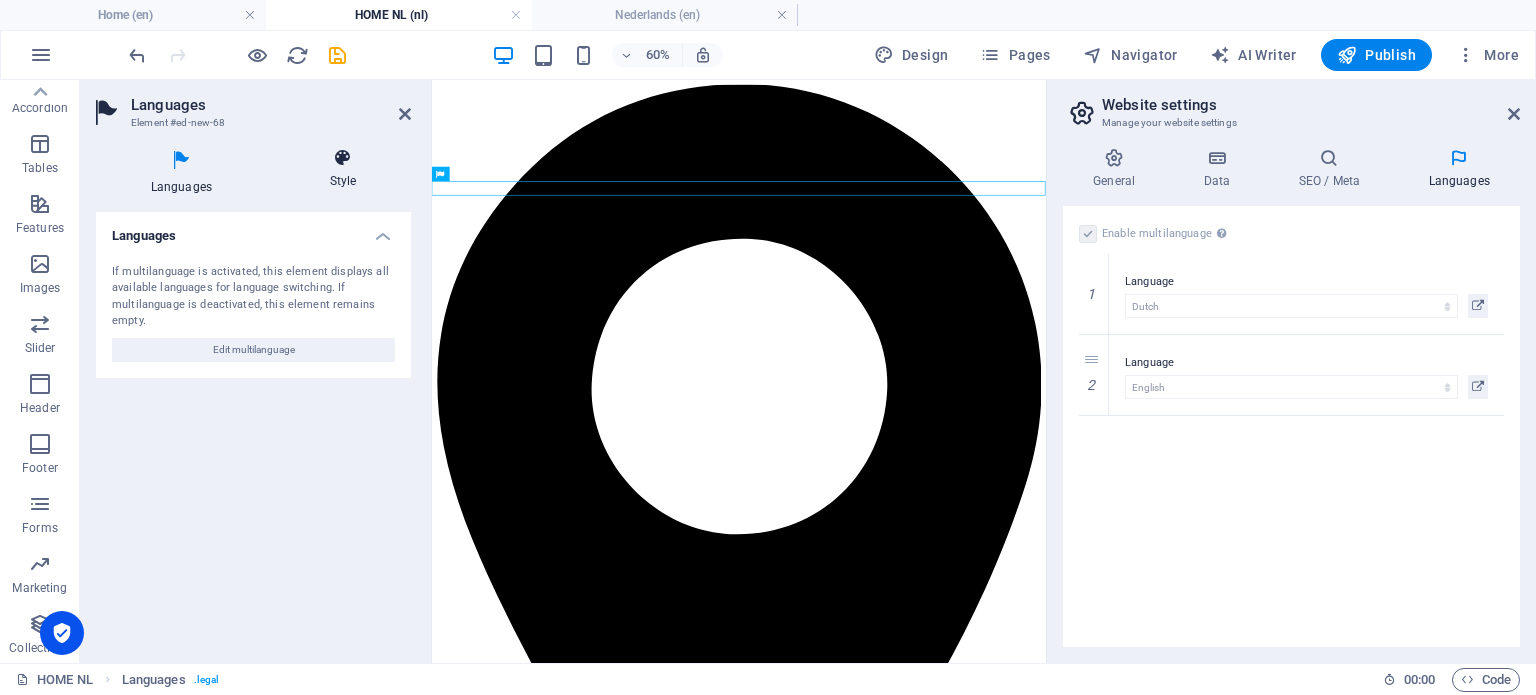 click at bounding box center (343, 158) 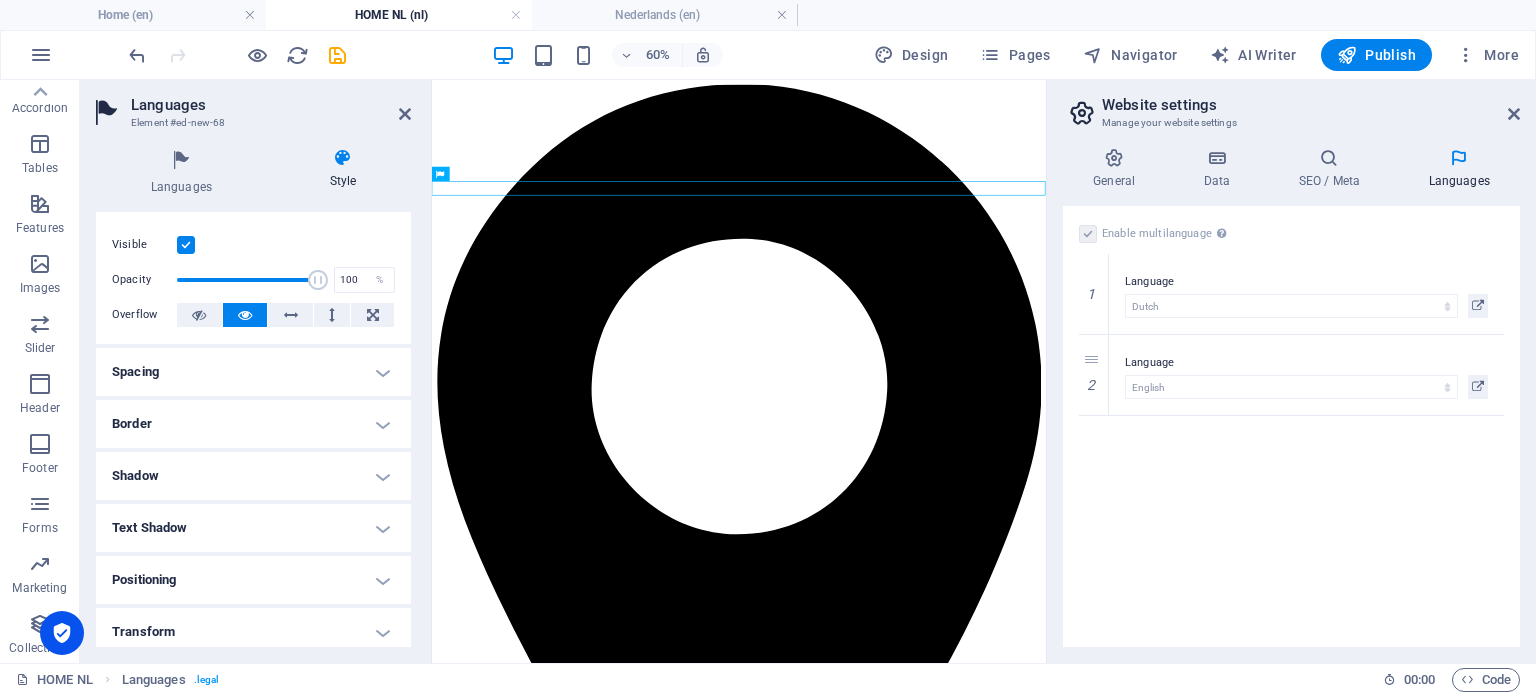 scroll, scrollTop: 199, scrollLeft: 0, axis: vertical 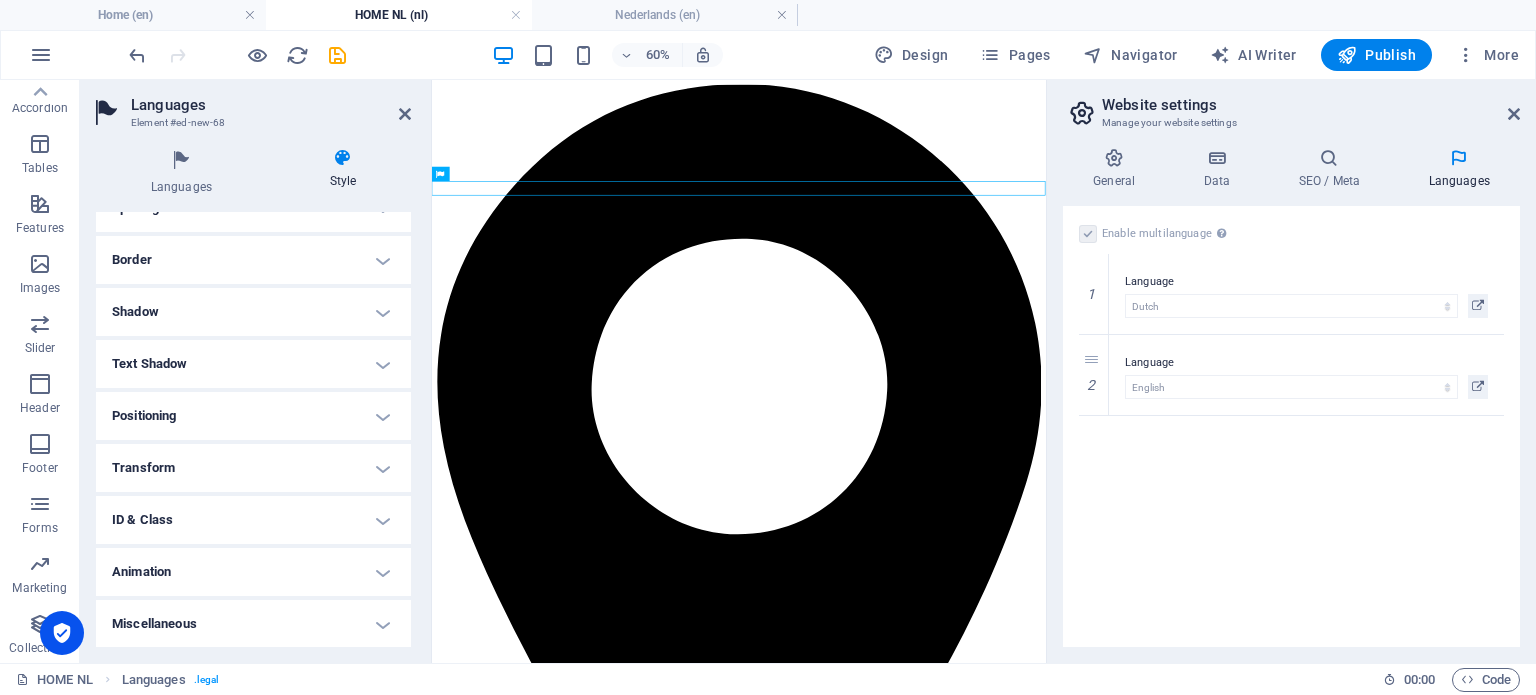click on "ID & Class" at bounding box center (253, 520) 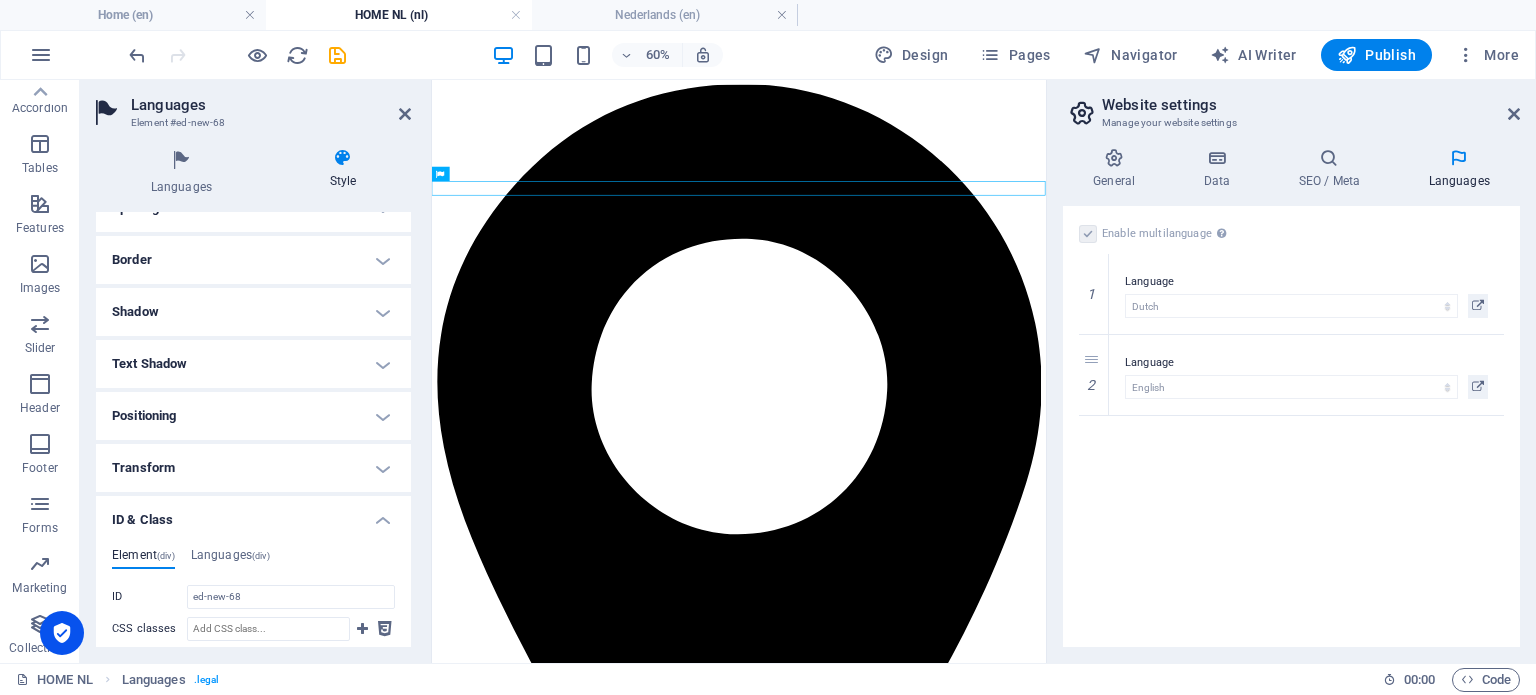 click on "ID & Class" at bounding box center (253, 514) 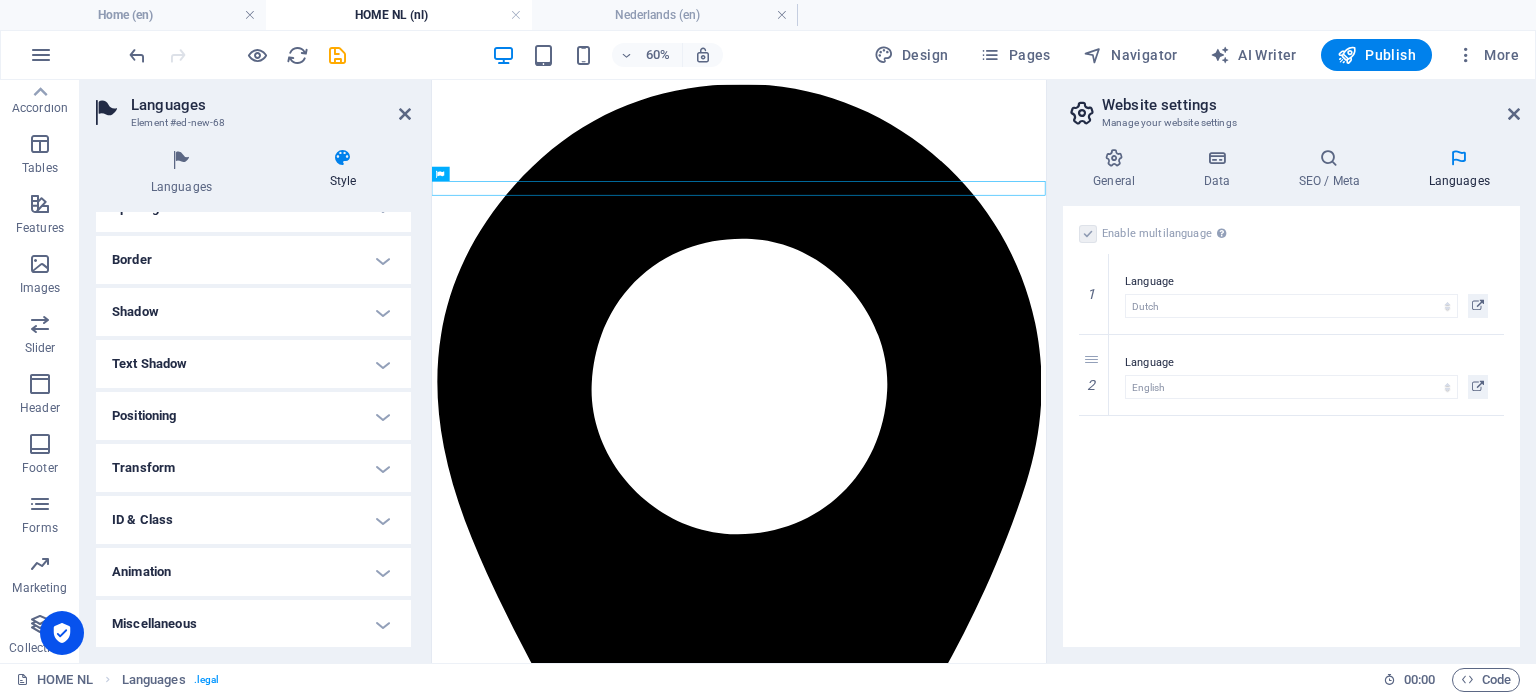 click on "Positioning" at bounding box center (253, 416) 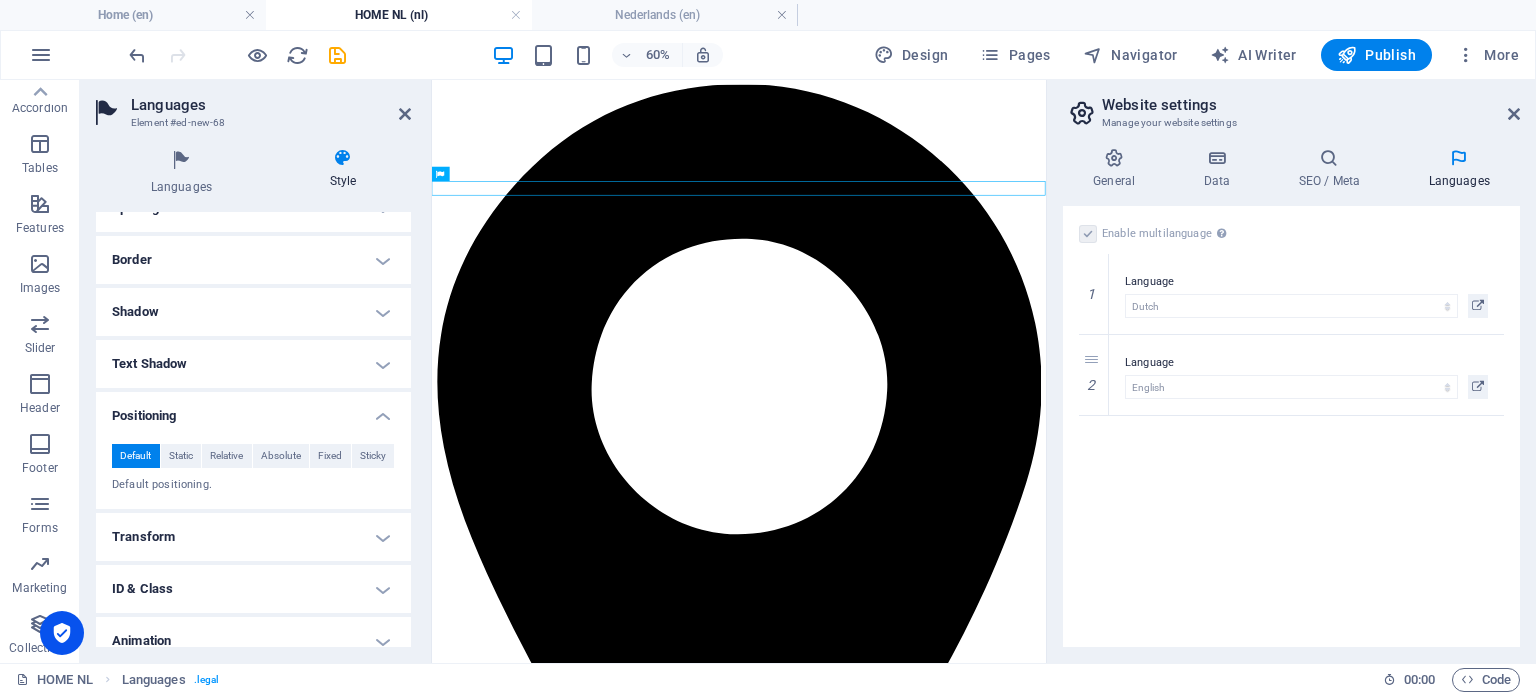 click on "Positioning" at bounding box center [253, 410] 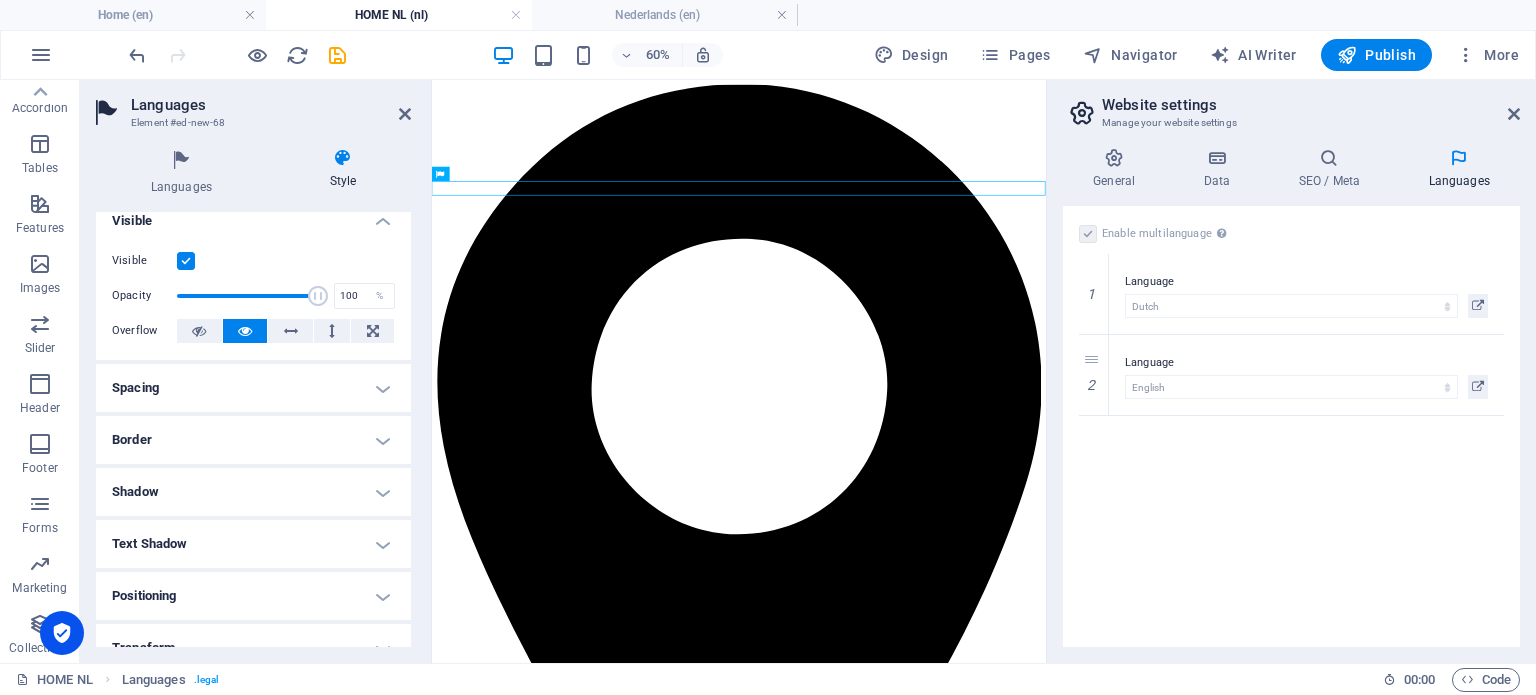 scroll, scrollTop: 18, scrollLeft: 0, axis: vertical 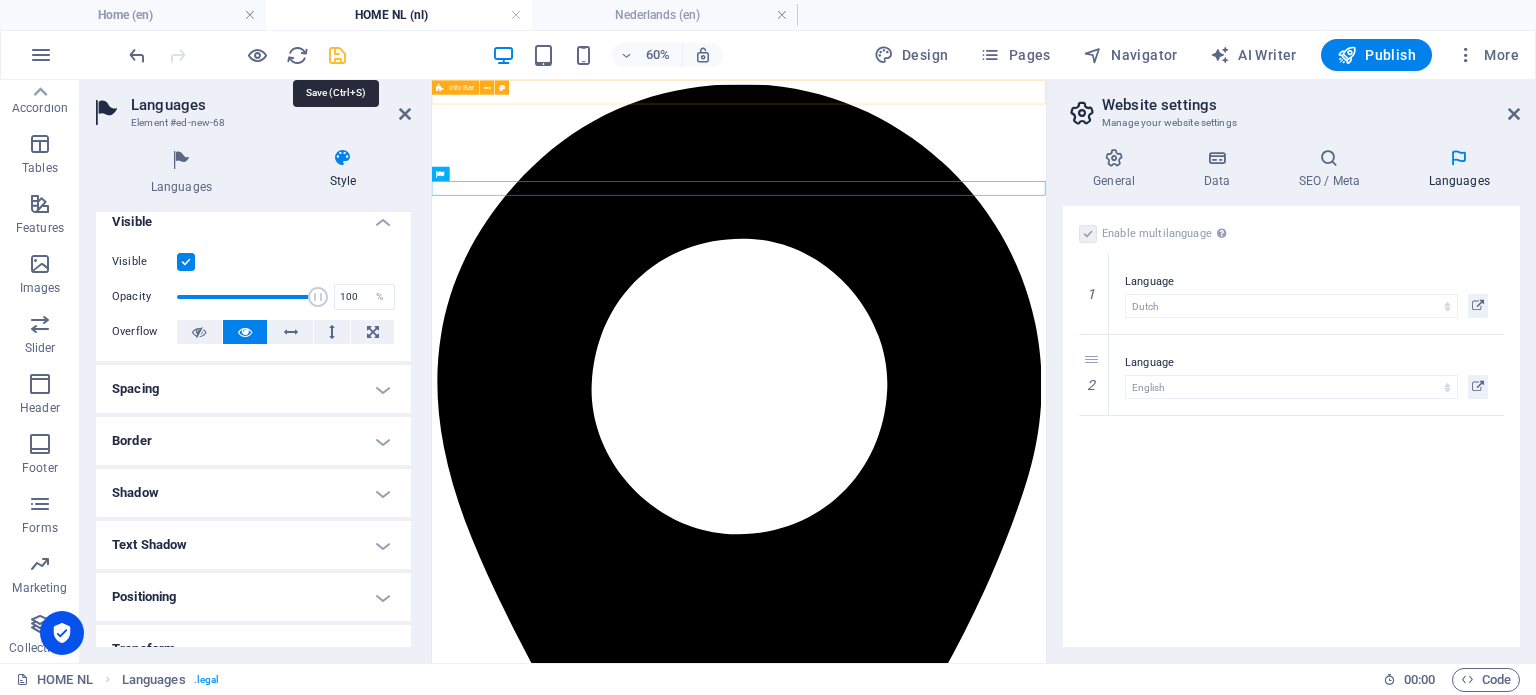 click at bounding box center (337, 55) 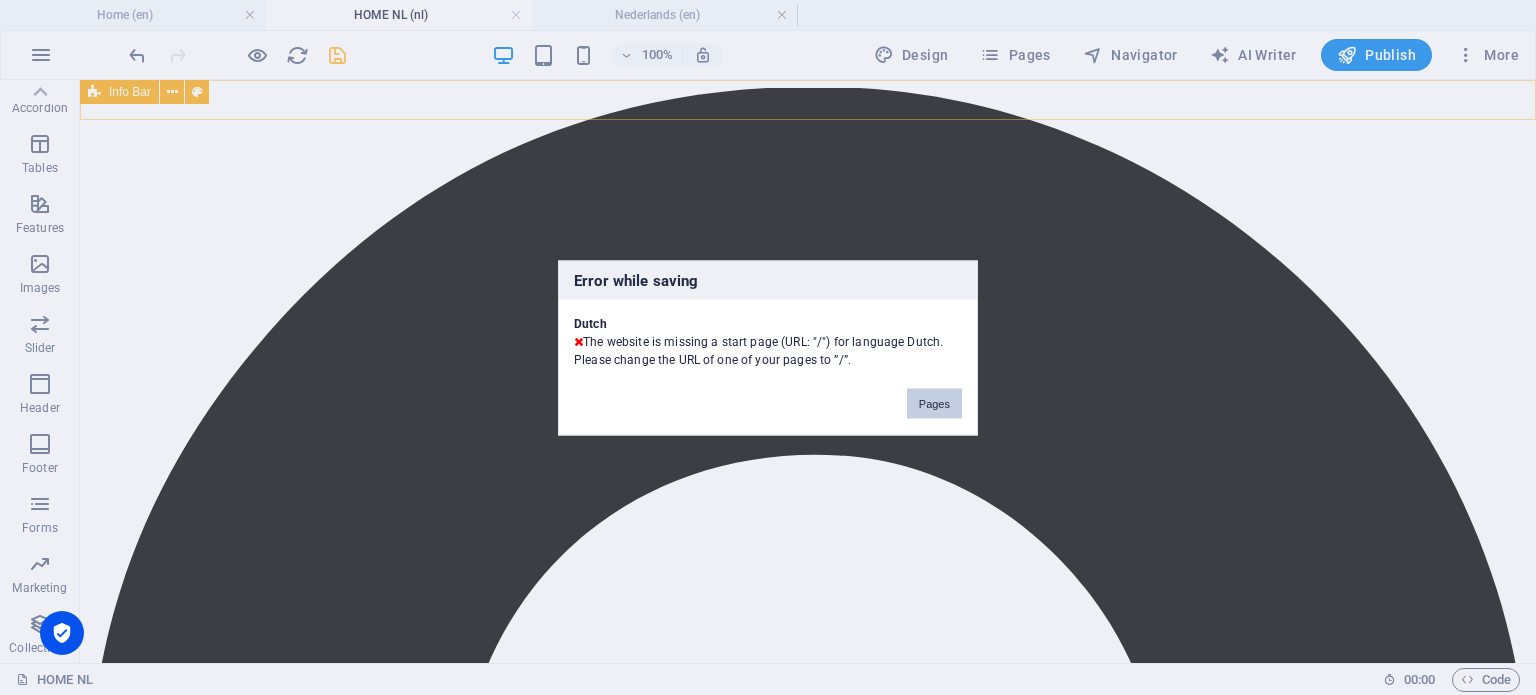 click on "Pages" at bounding box center (934, 403) 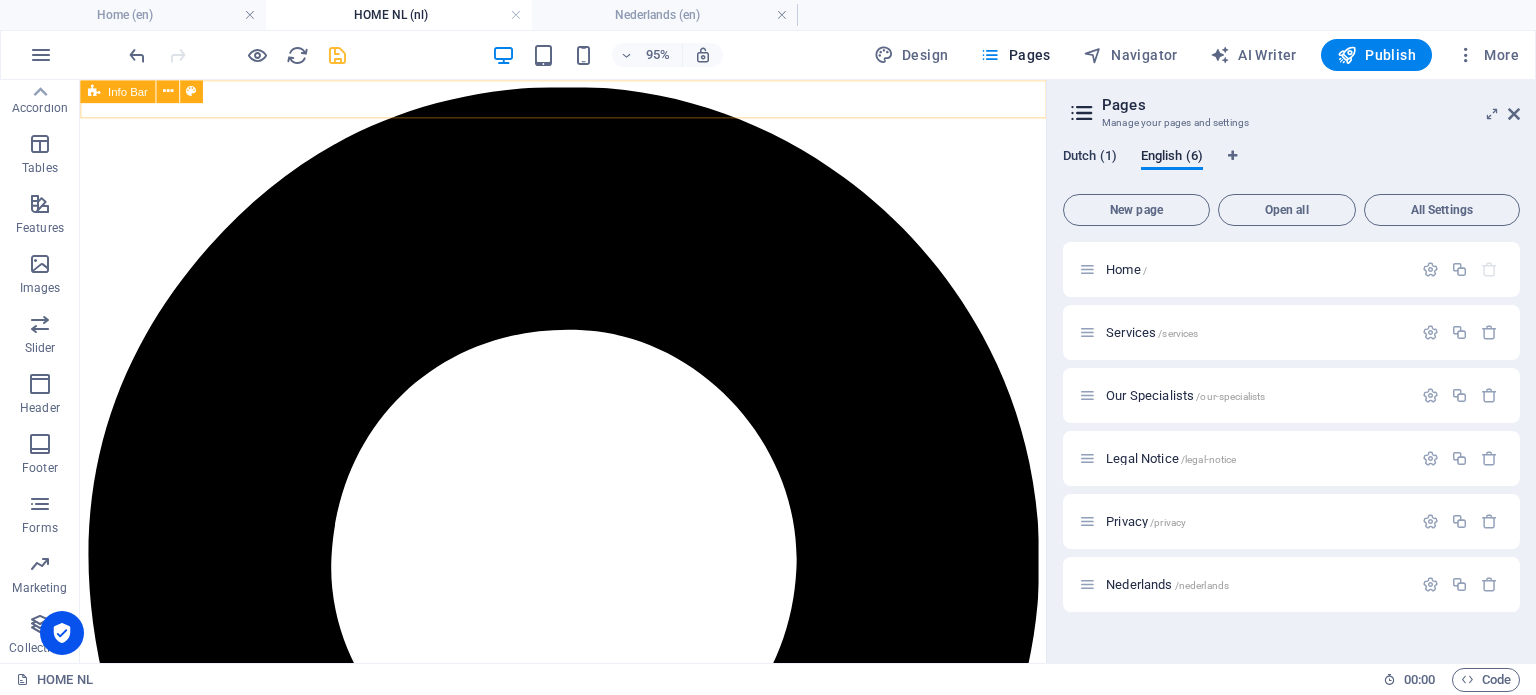 click on "Dutch (1)" at bounding box center (1090, 158) 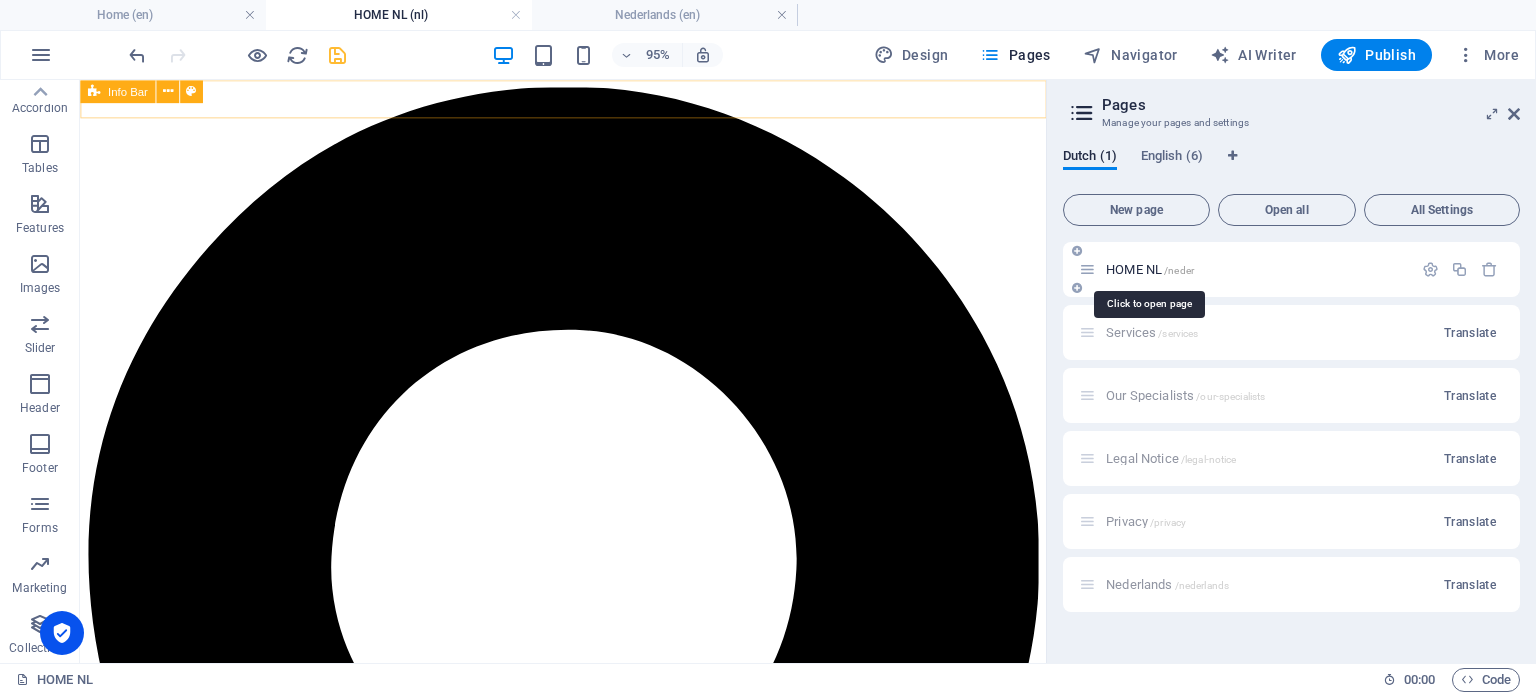 click on "/neder" at bounding box center [1179, 270] 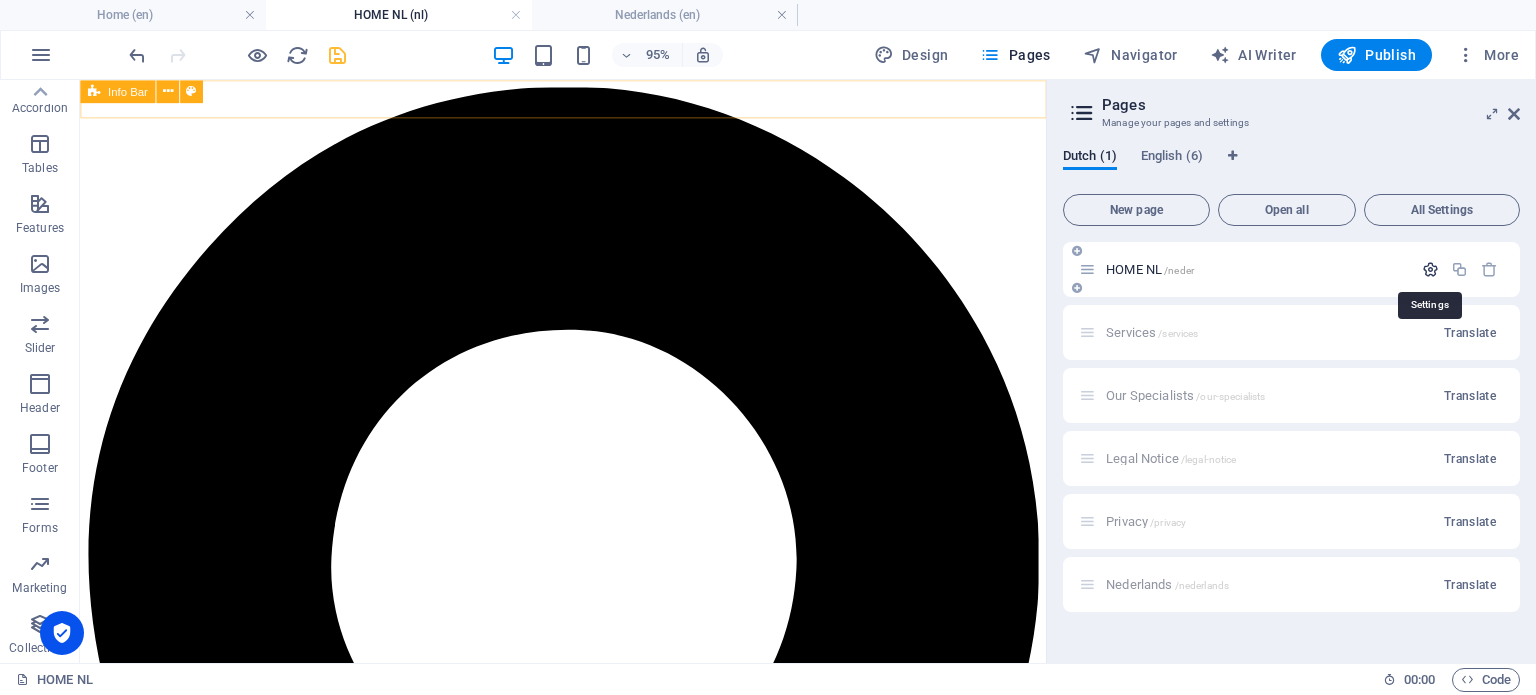 click at bounding box center [1430, 269] 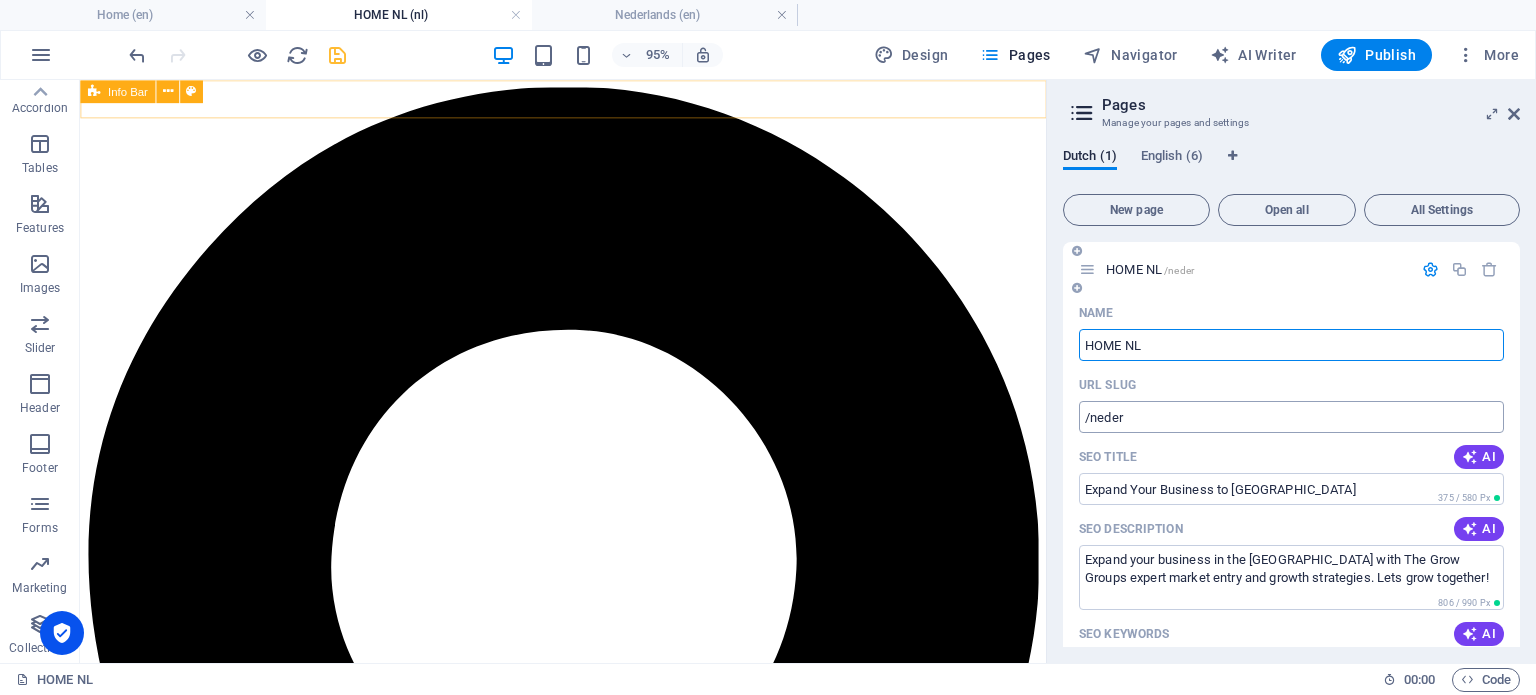 click on "/neder" at bounding box center (1291, 417) 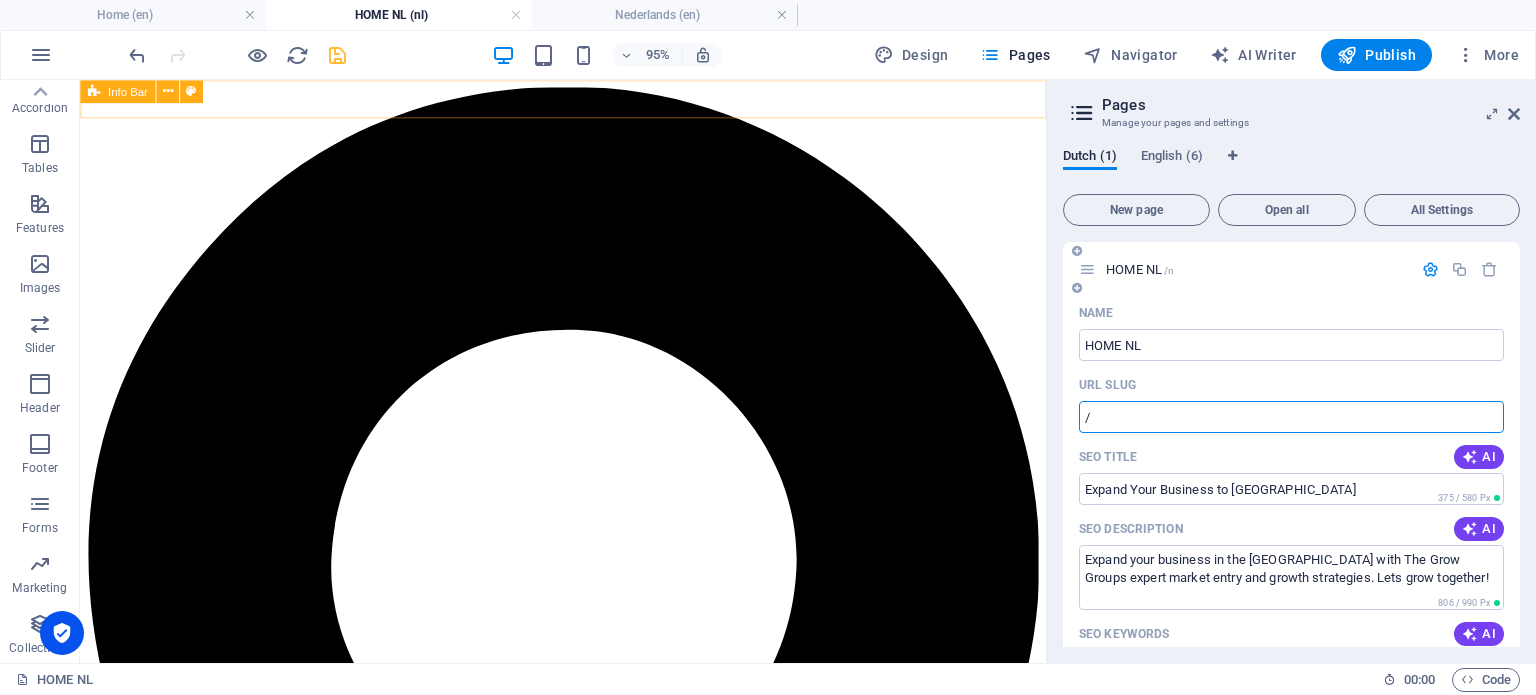 type on "/" 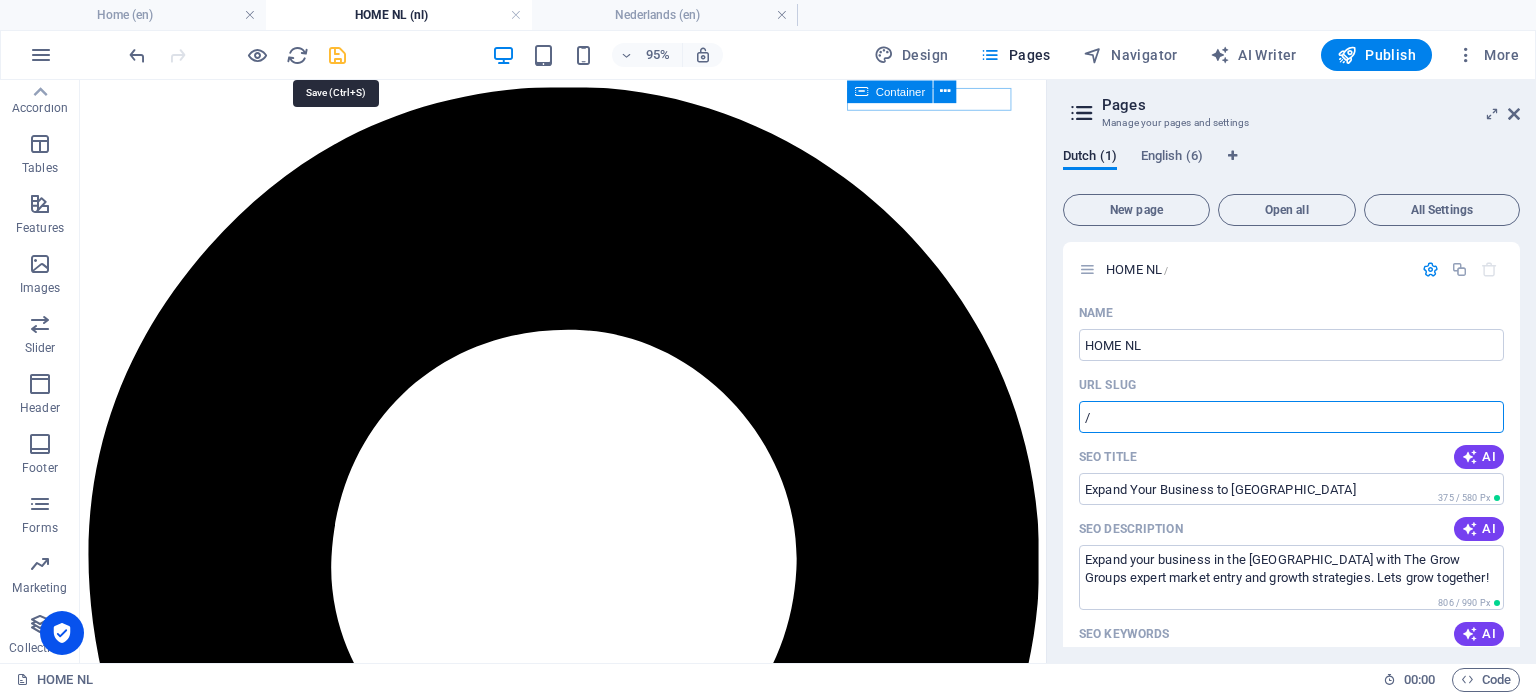 click at bounding box center (337, 55) 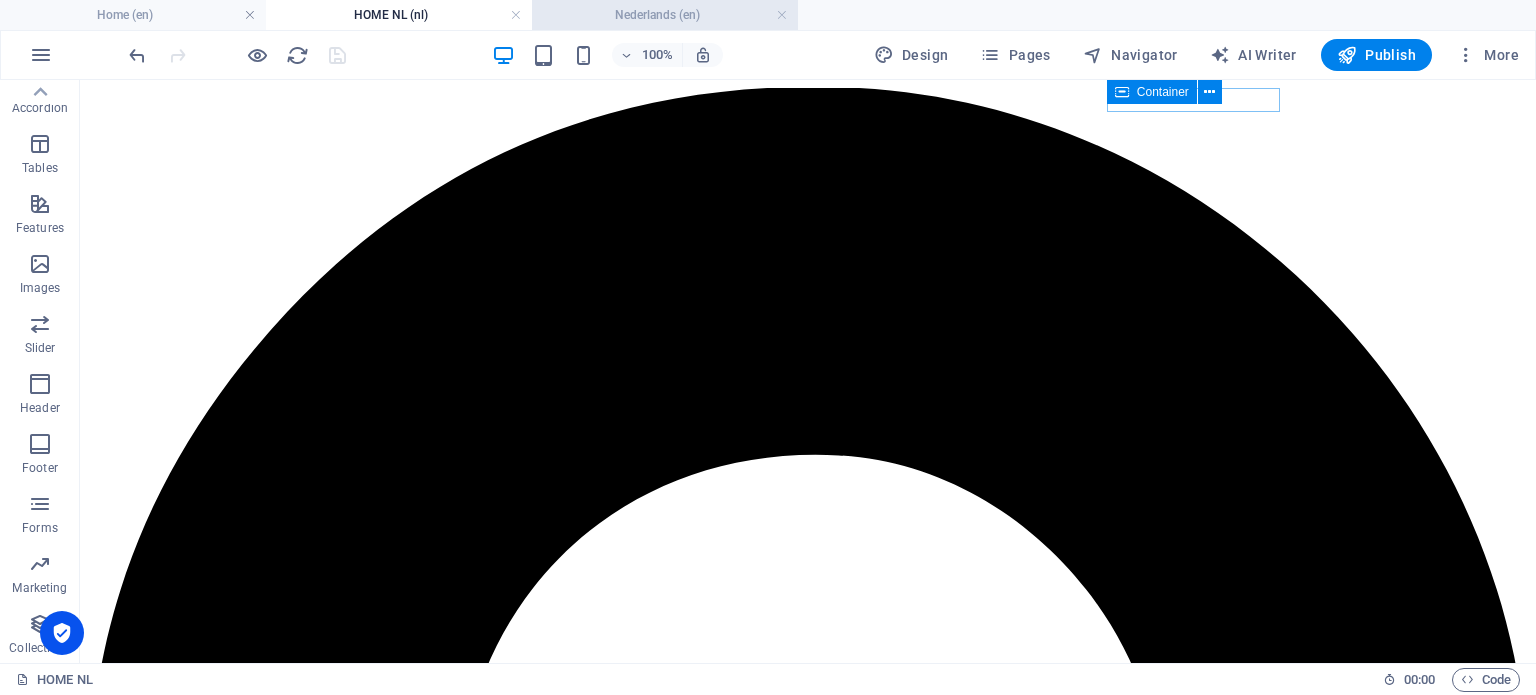 click on "Nederlands (en)" at bounding box center (665, 15) 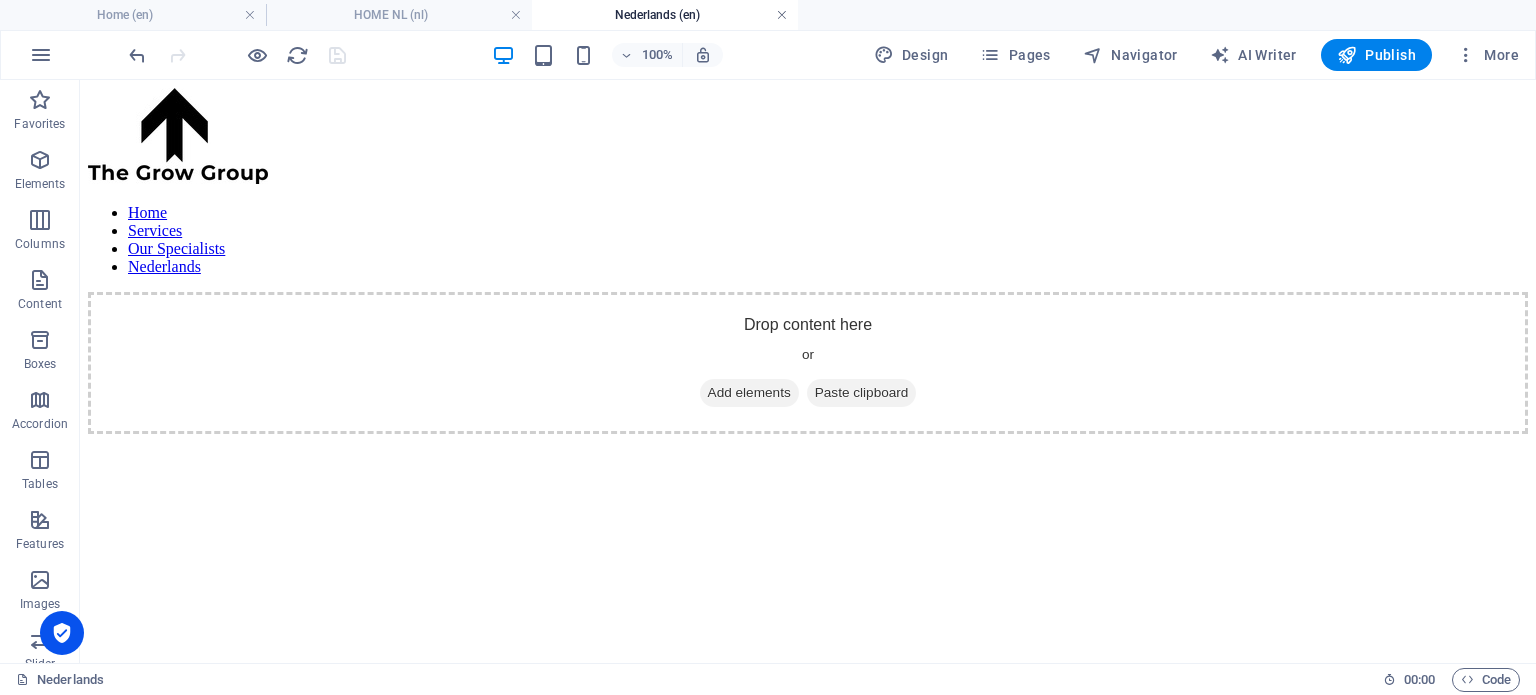 click at bounding box center (782, 15) 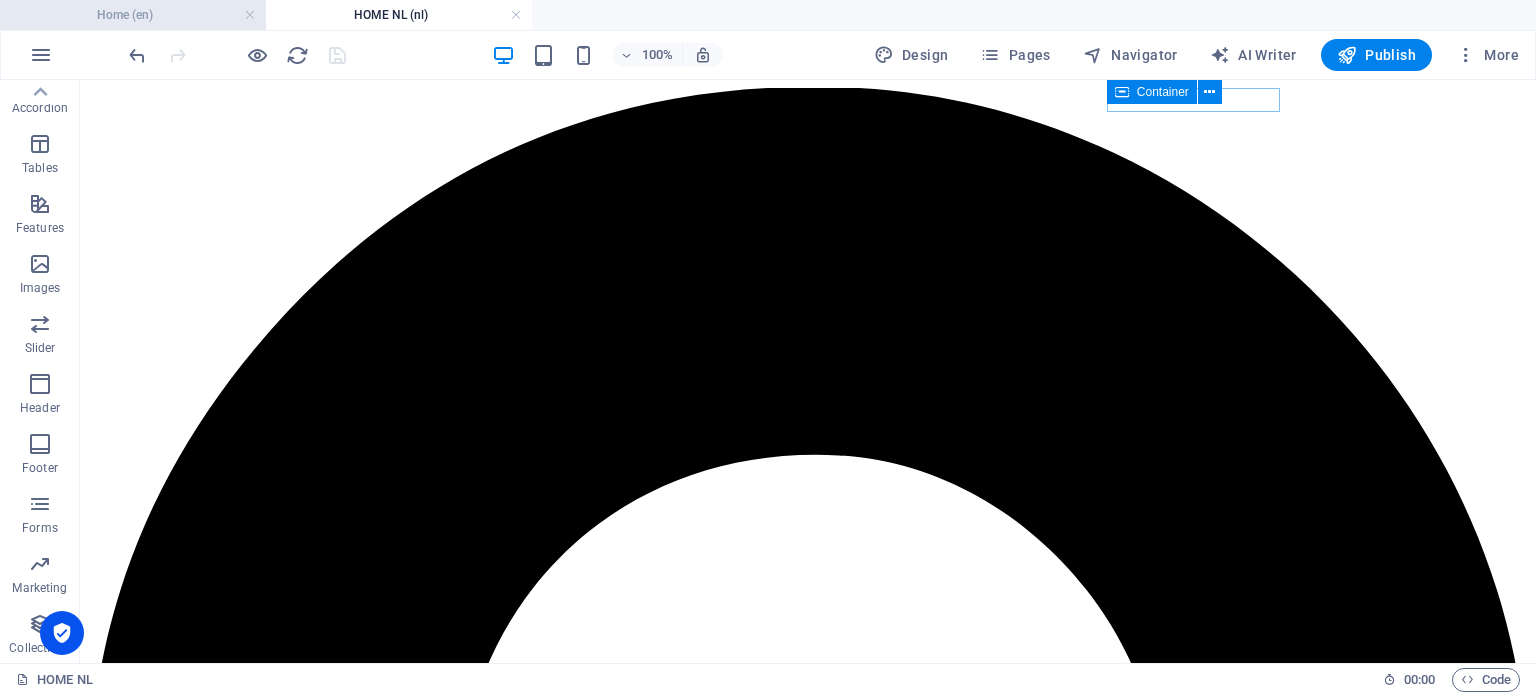 click on "Home (en)" at bounding box center (133, 15) 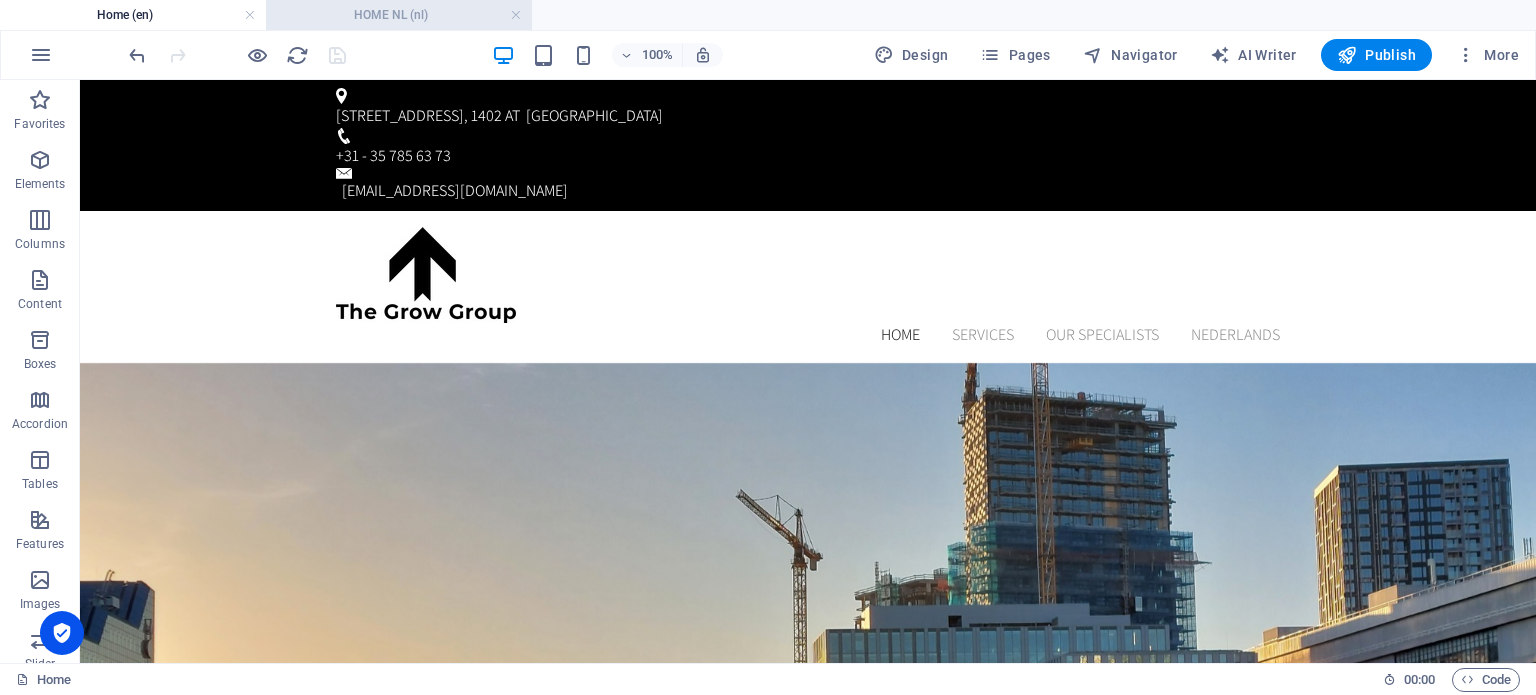 click on "HOME NL (nl)" at bounding box center [399, 15] 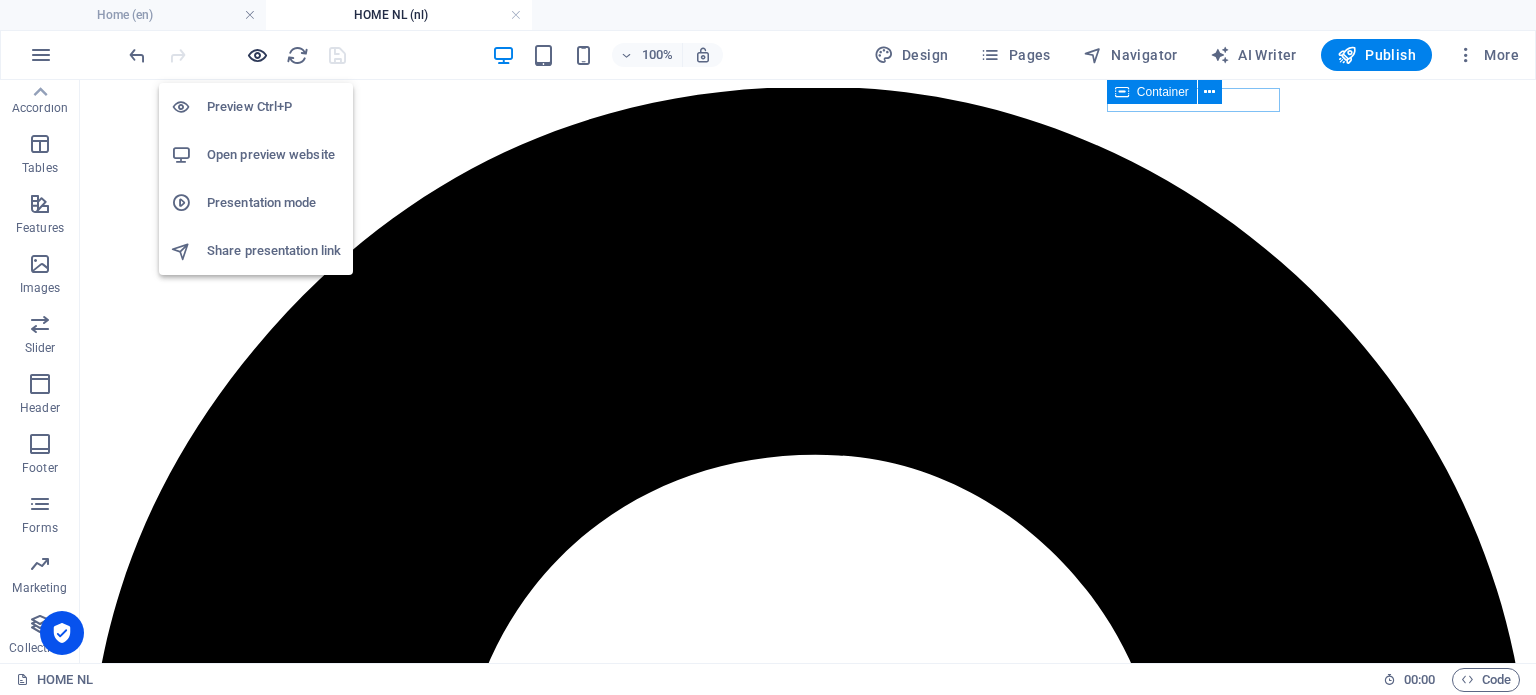 click at bounding box center (257, 55) 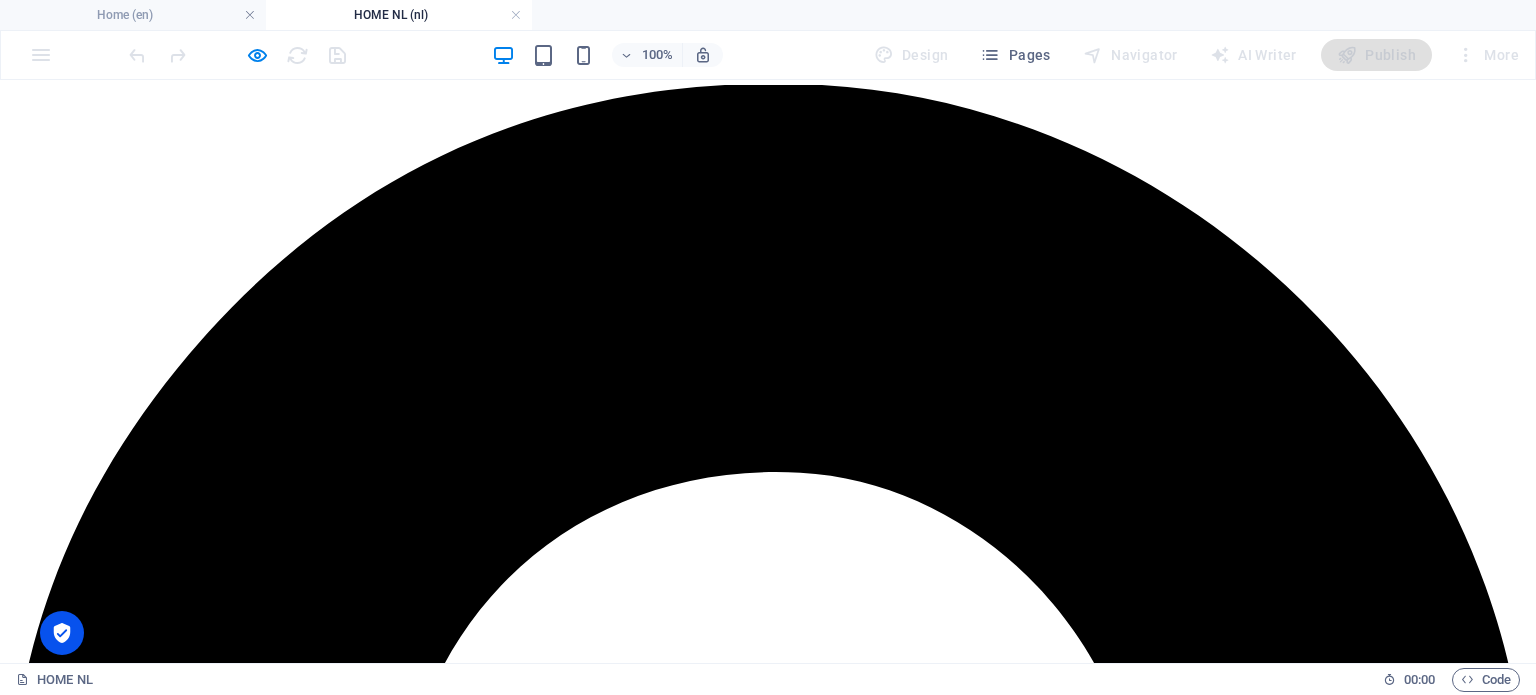 scroll, scrollTop: 0, scrollLeft: 0, axis: both 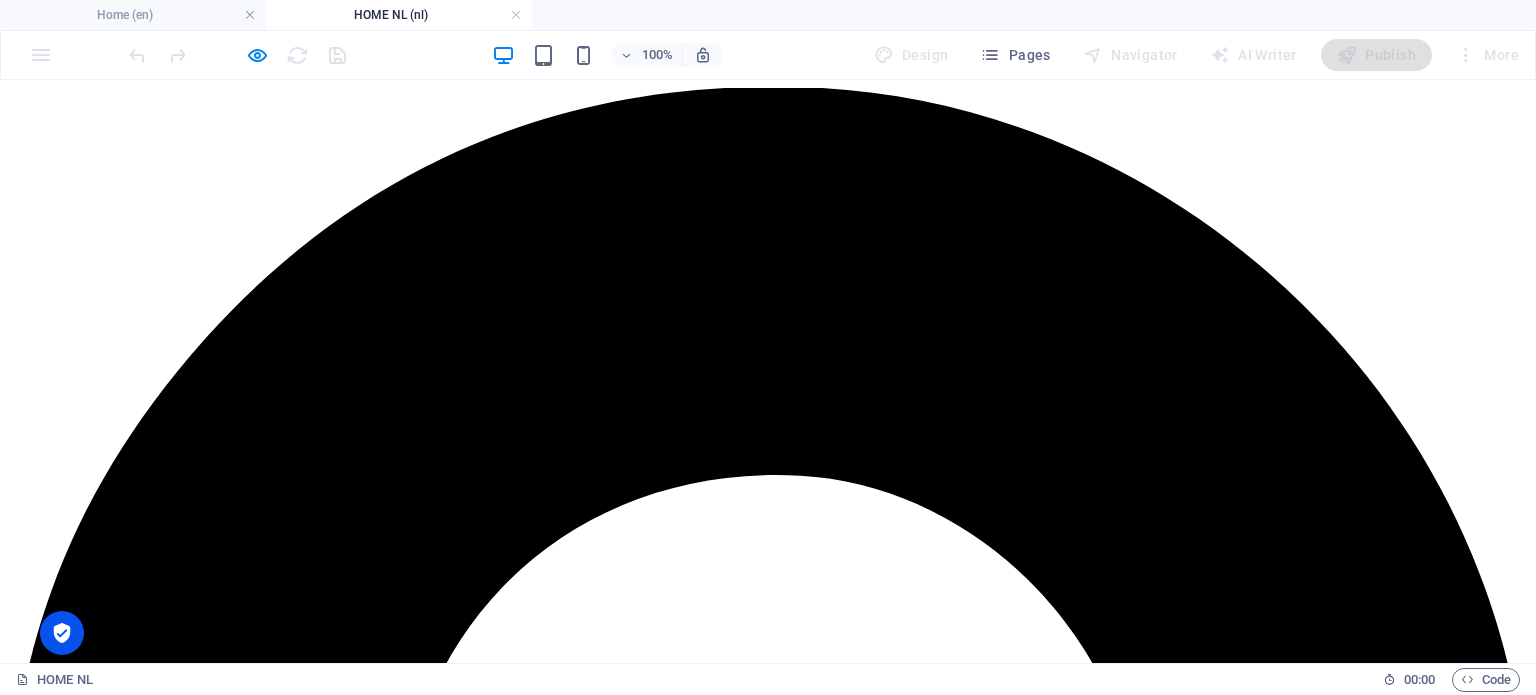 click on "English" at bounding box center (105, 5675) 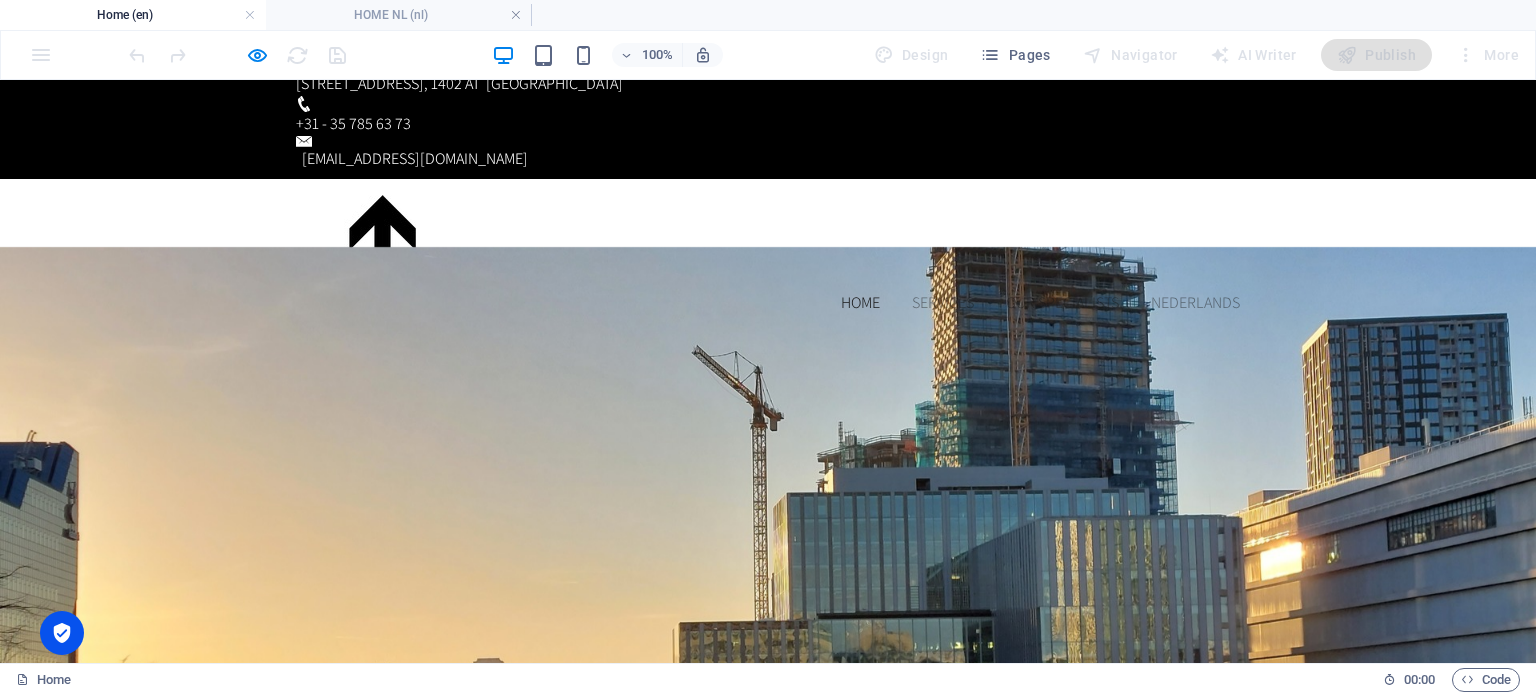 scroll, scrollTop: 0, scrollLeft: 0, axis: both 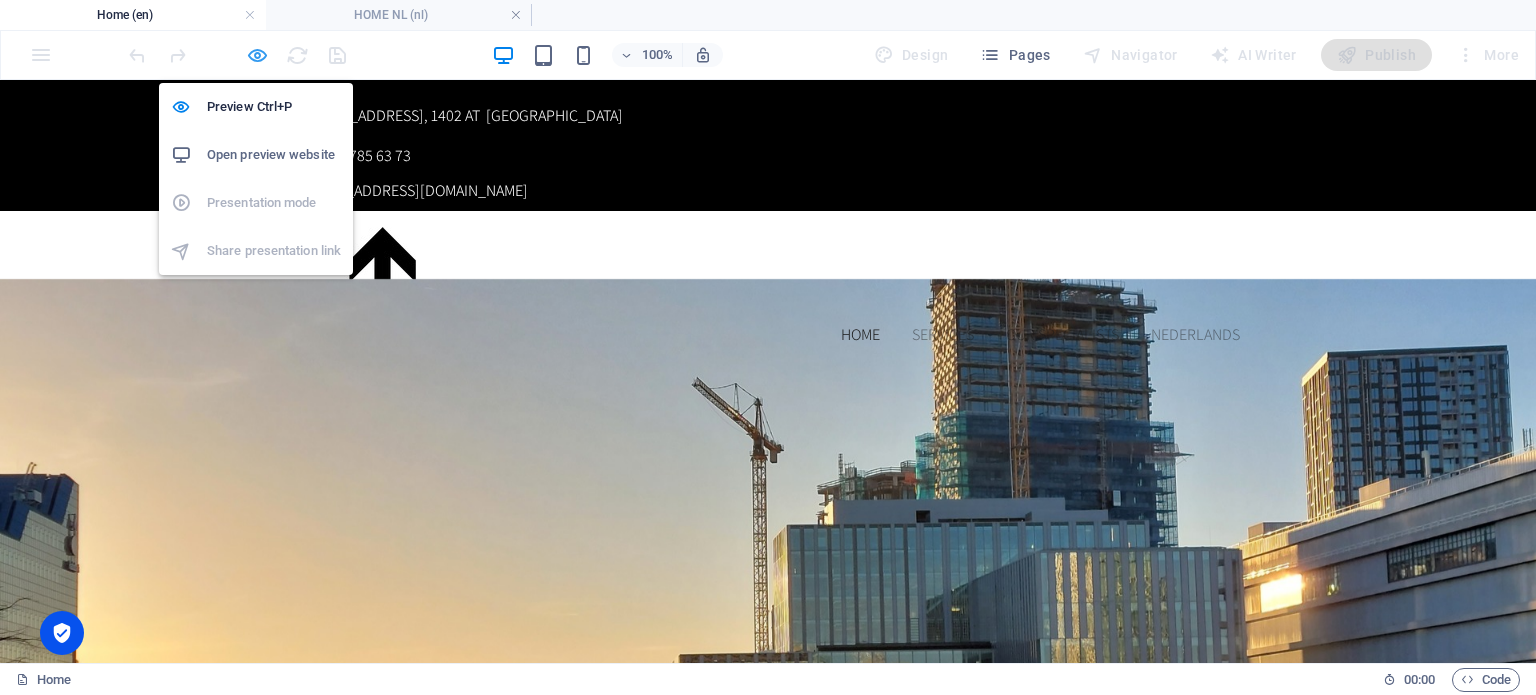 click at bounding box center [257, 55] 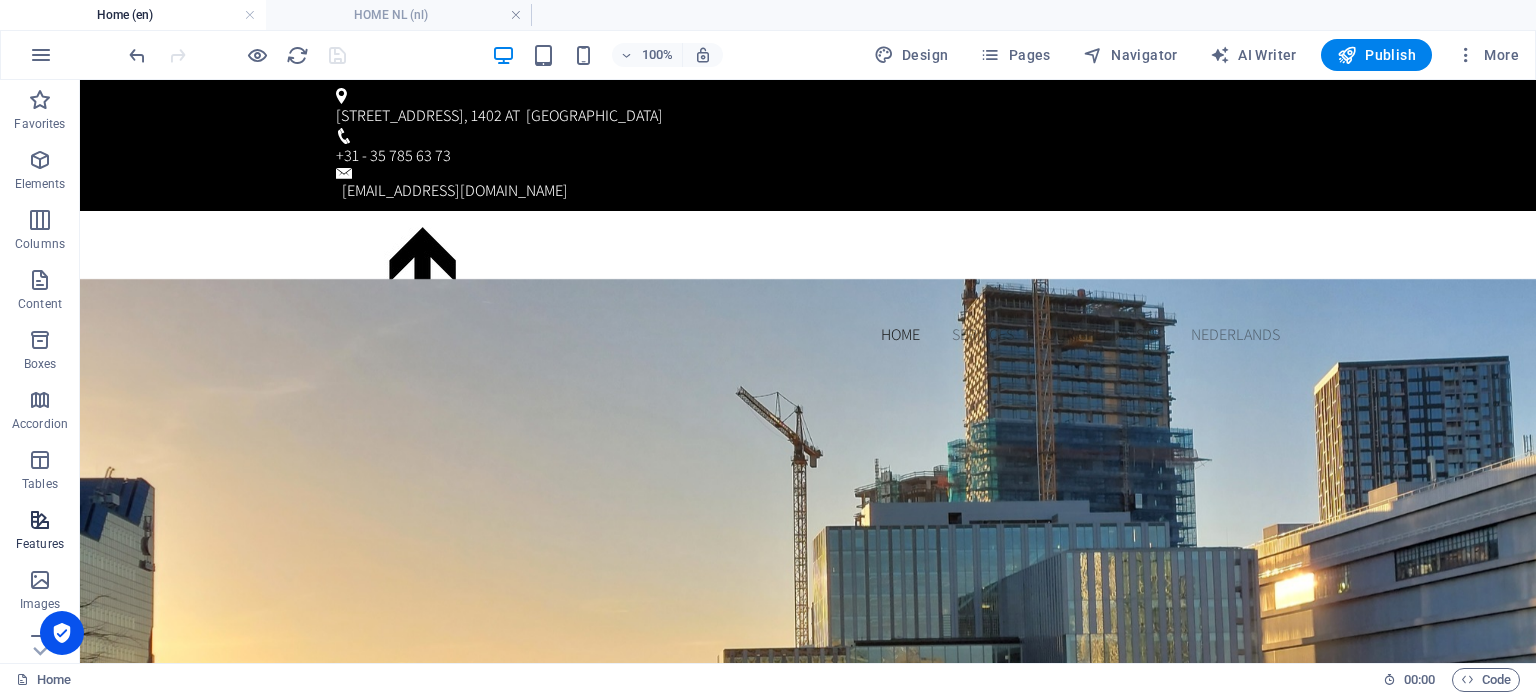 click at bounding box center [40, 520] 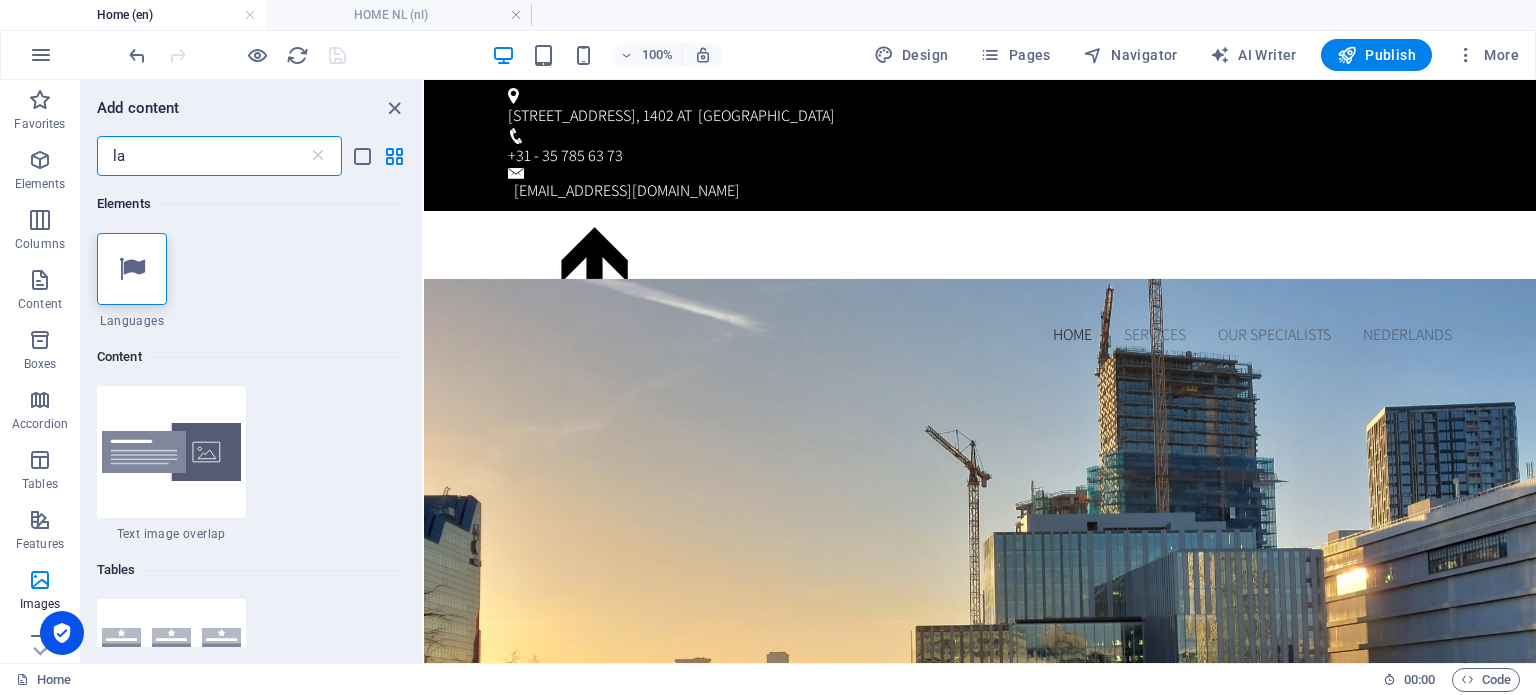 scroll, scrollTop: 0, scrollLeft: 0, axis: both 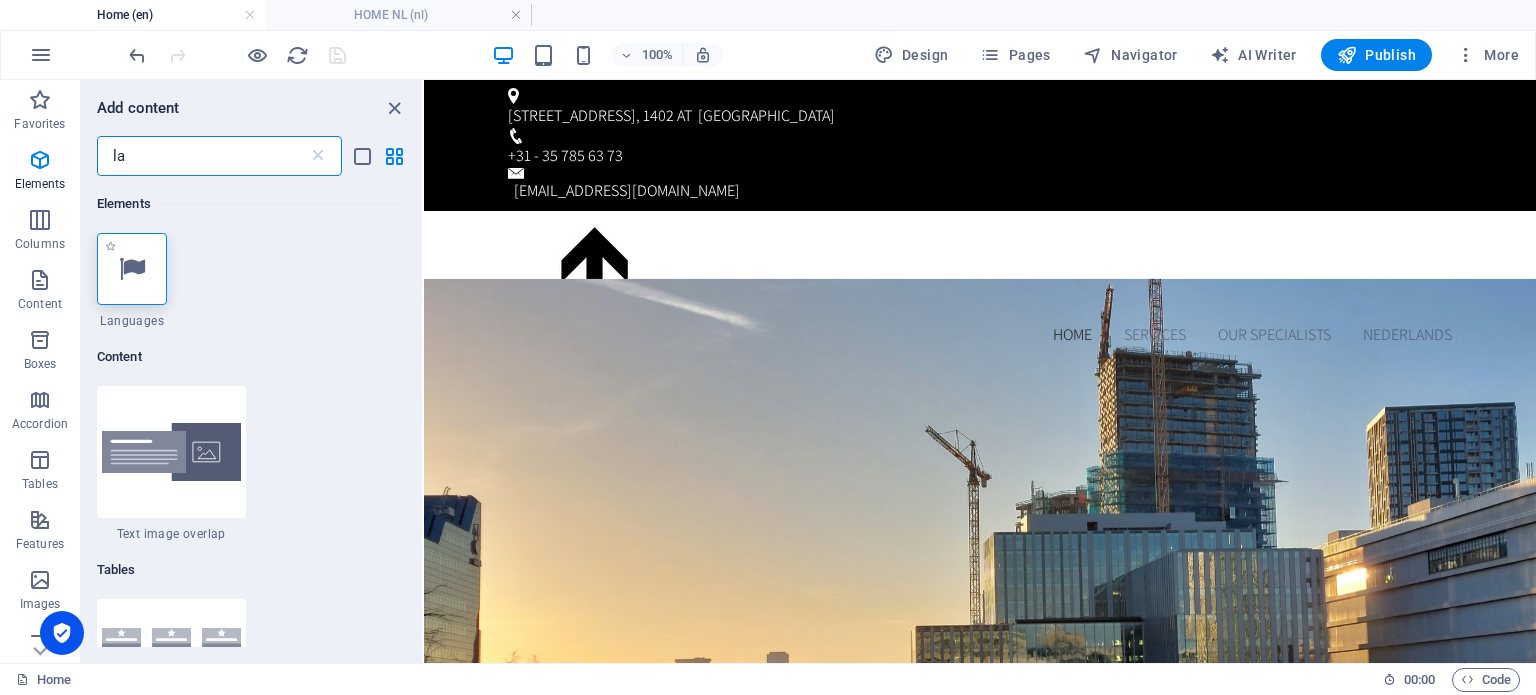 type on "la" 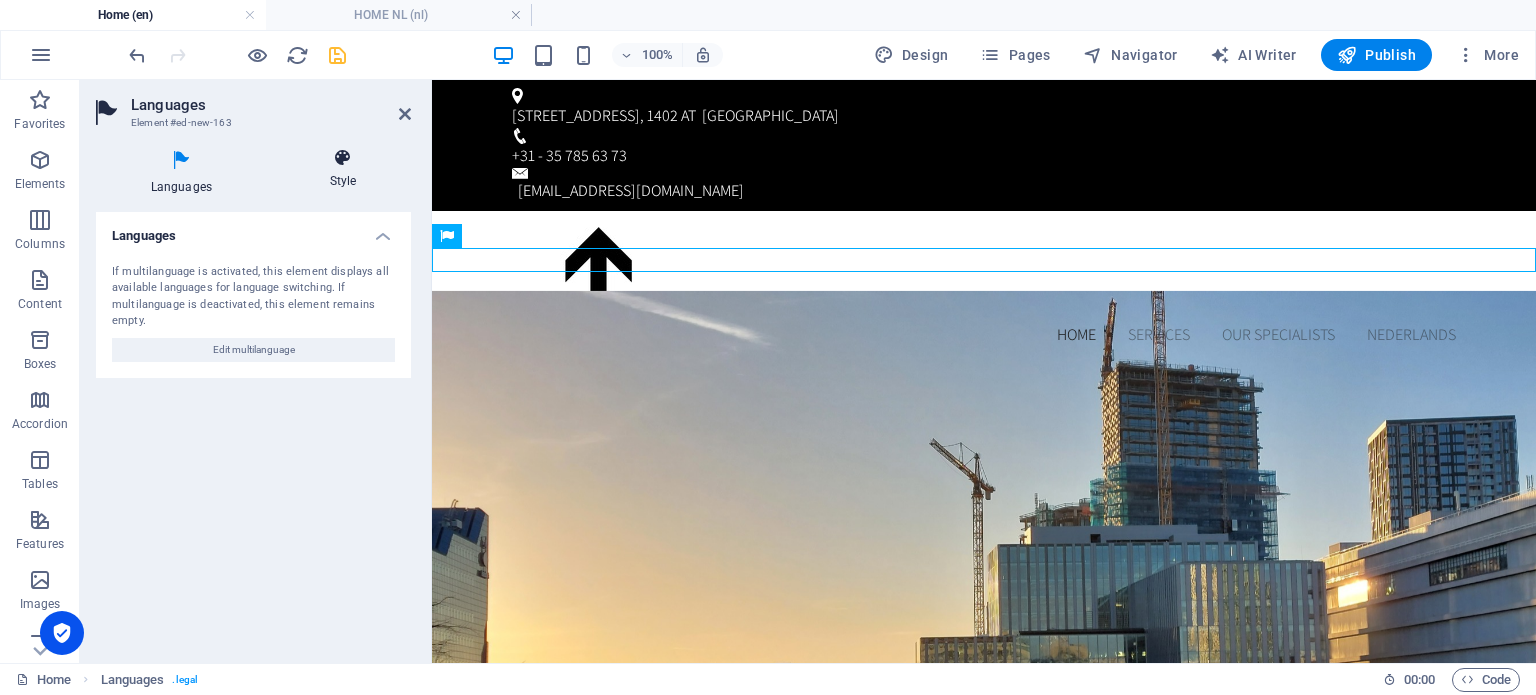 click at bounding box center (343, 158) 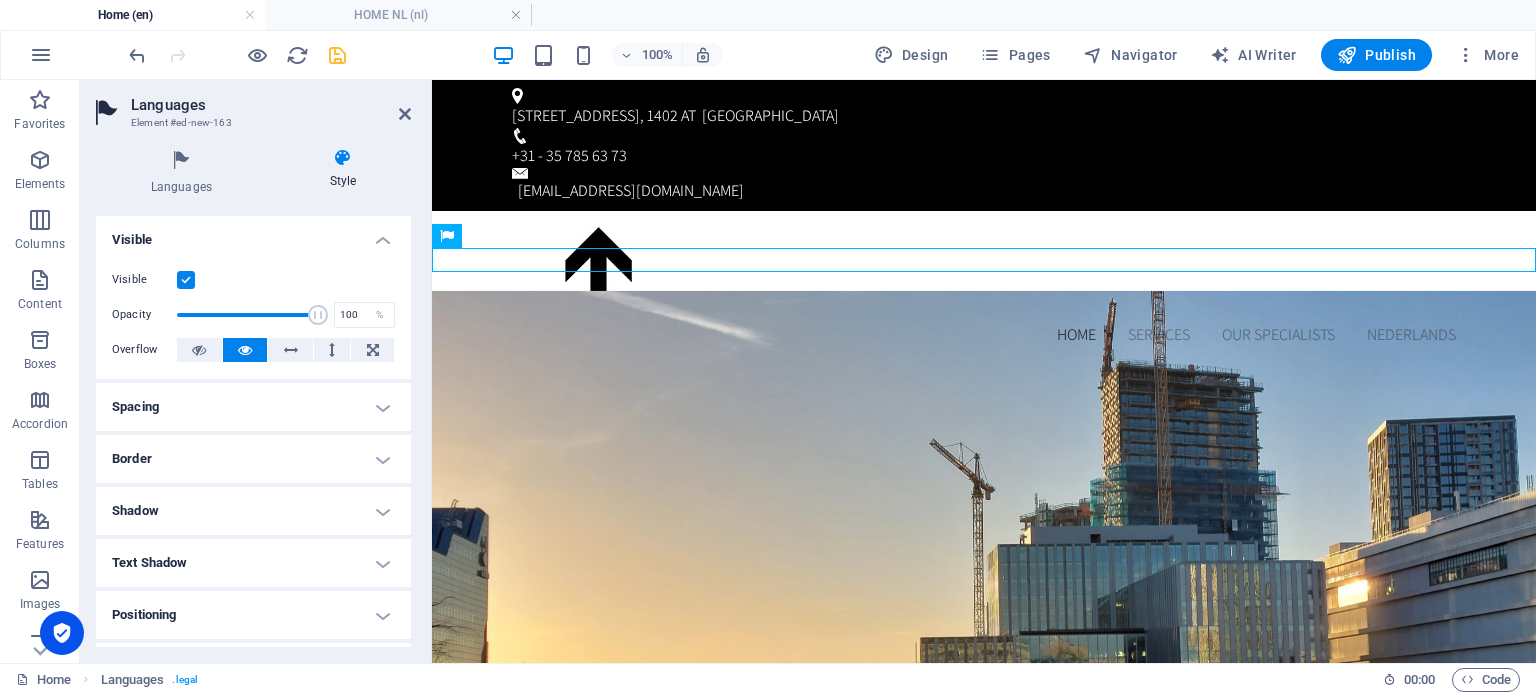 click on "Spacing" at bounding box center (253, 407) 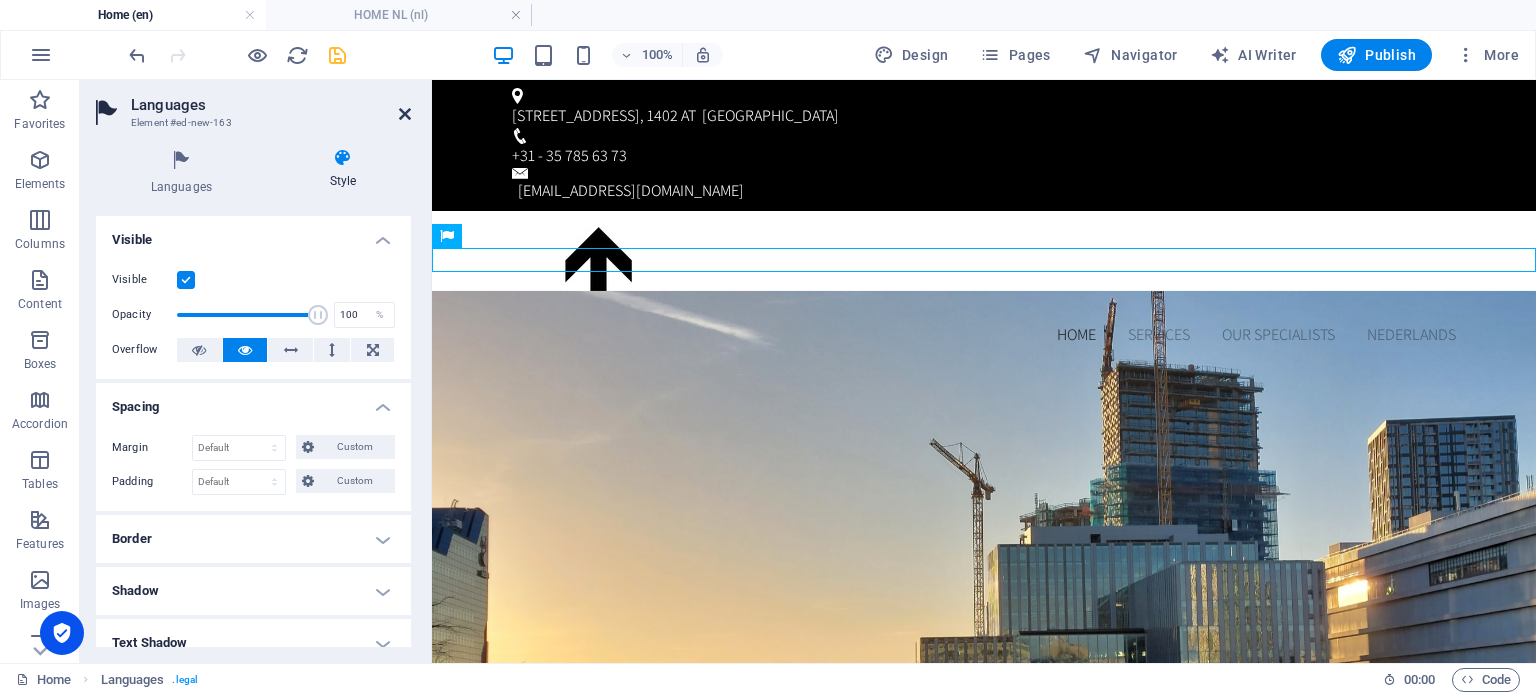 click at bounding box center [405, 114] 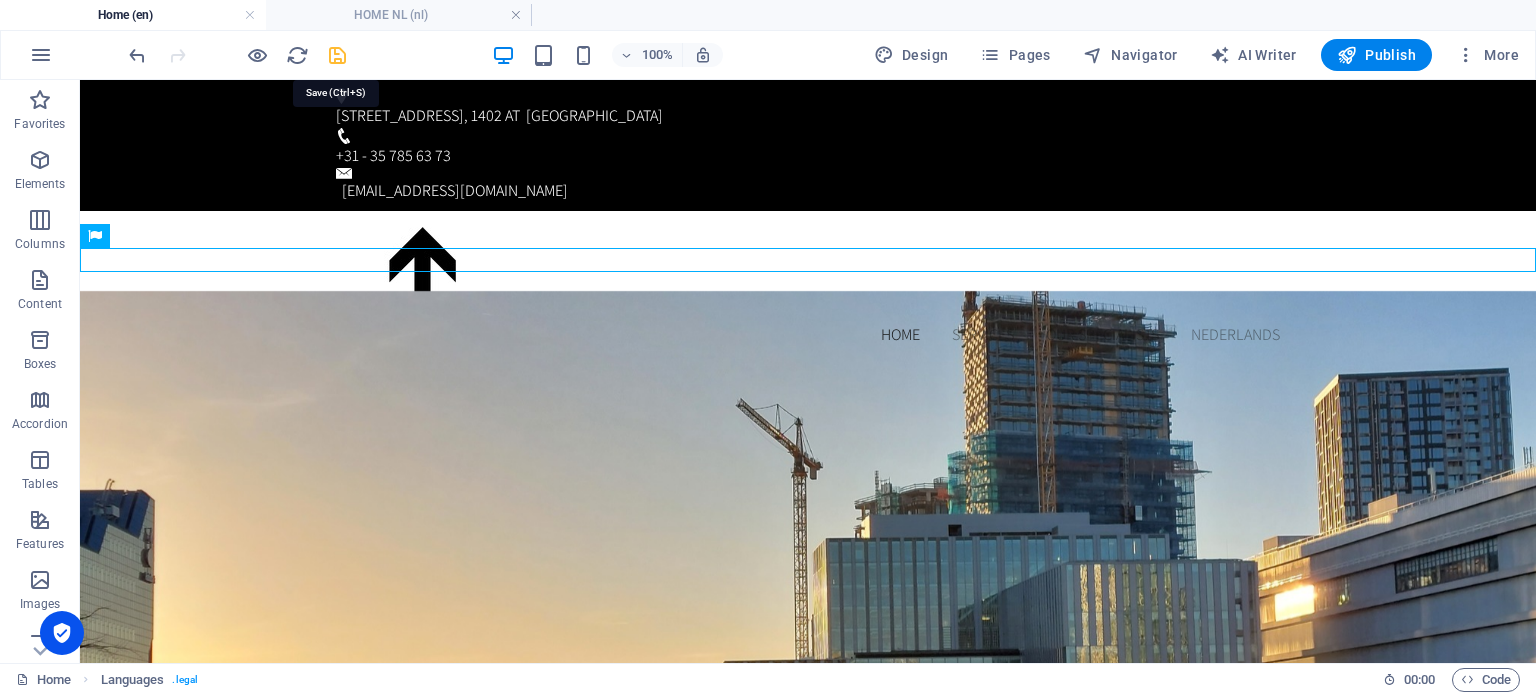 click at bounding box center [337, 55] 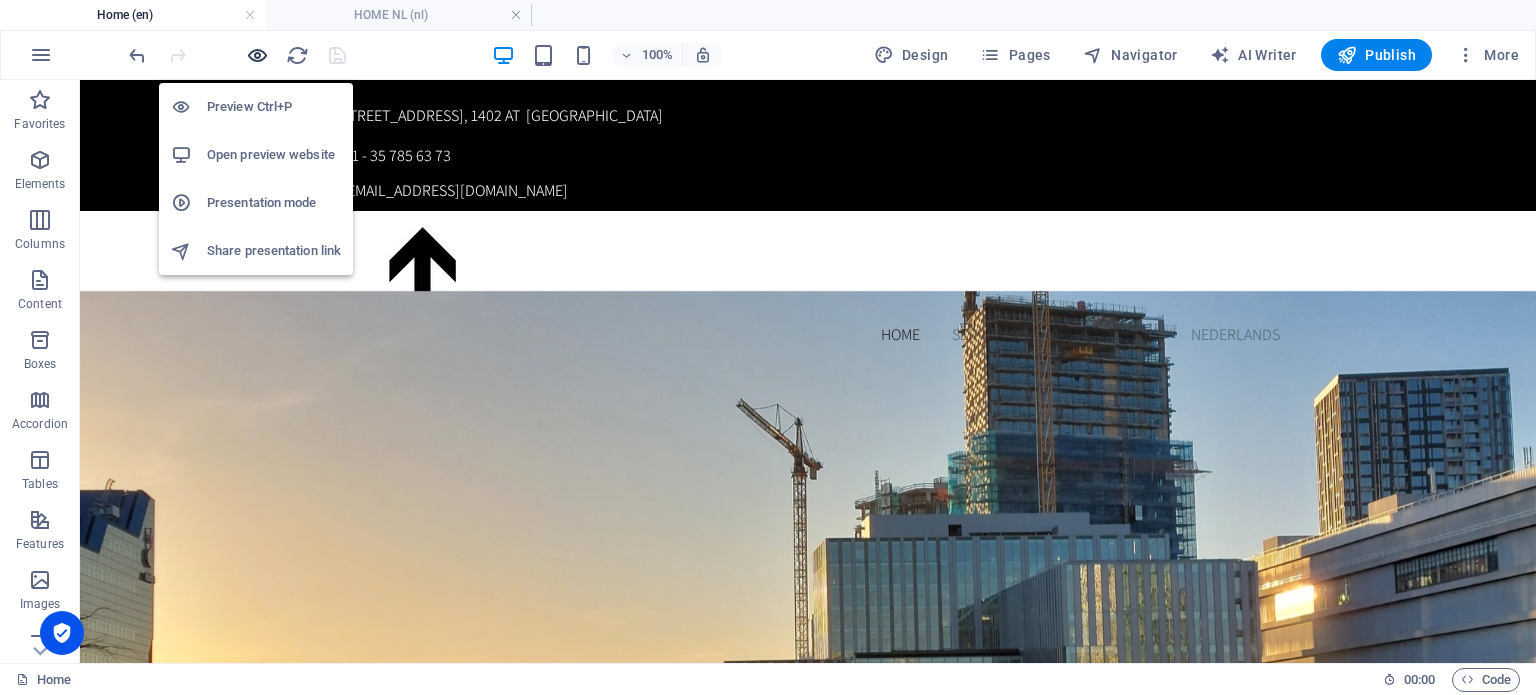 click at bounding box center (257, 55) 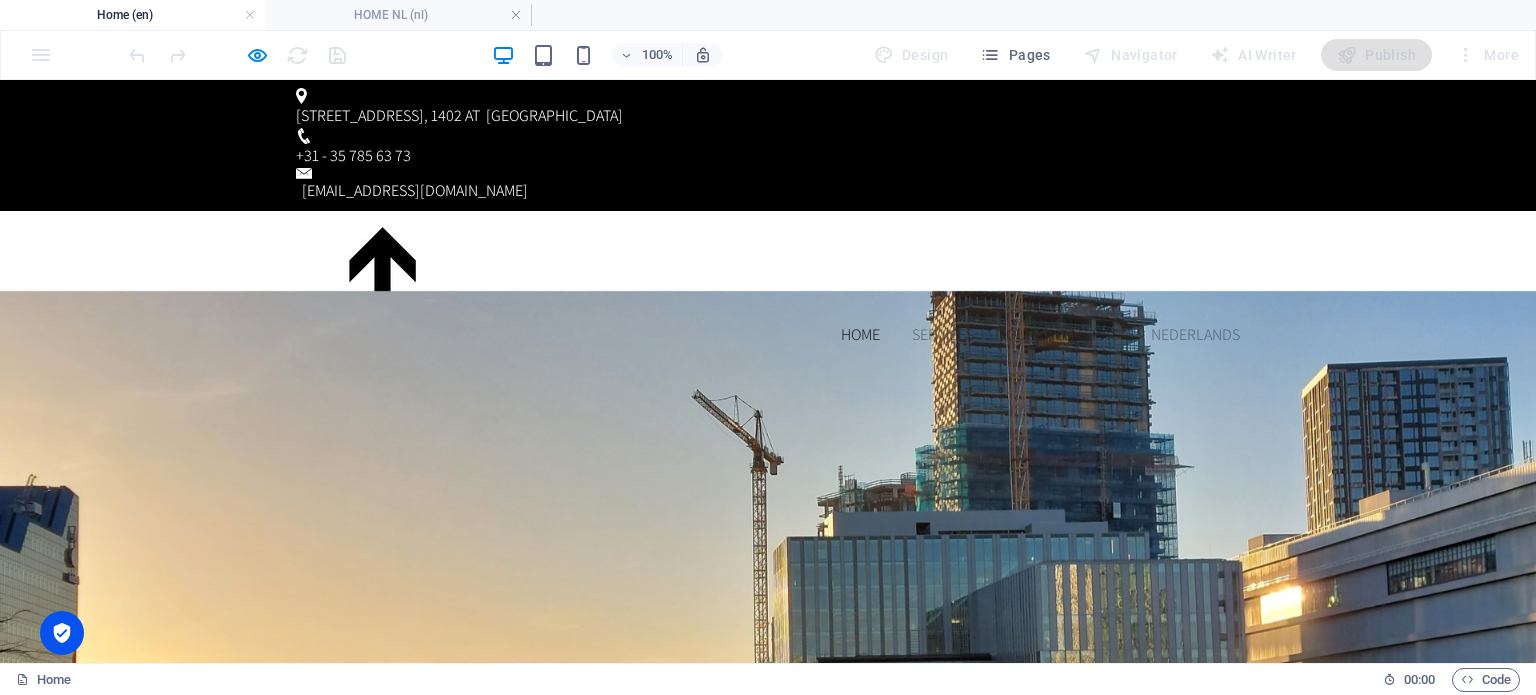 click on "Nederlands" at bounding box center (38, 374) 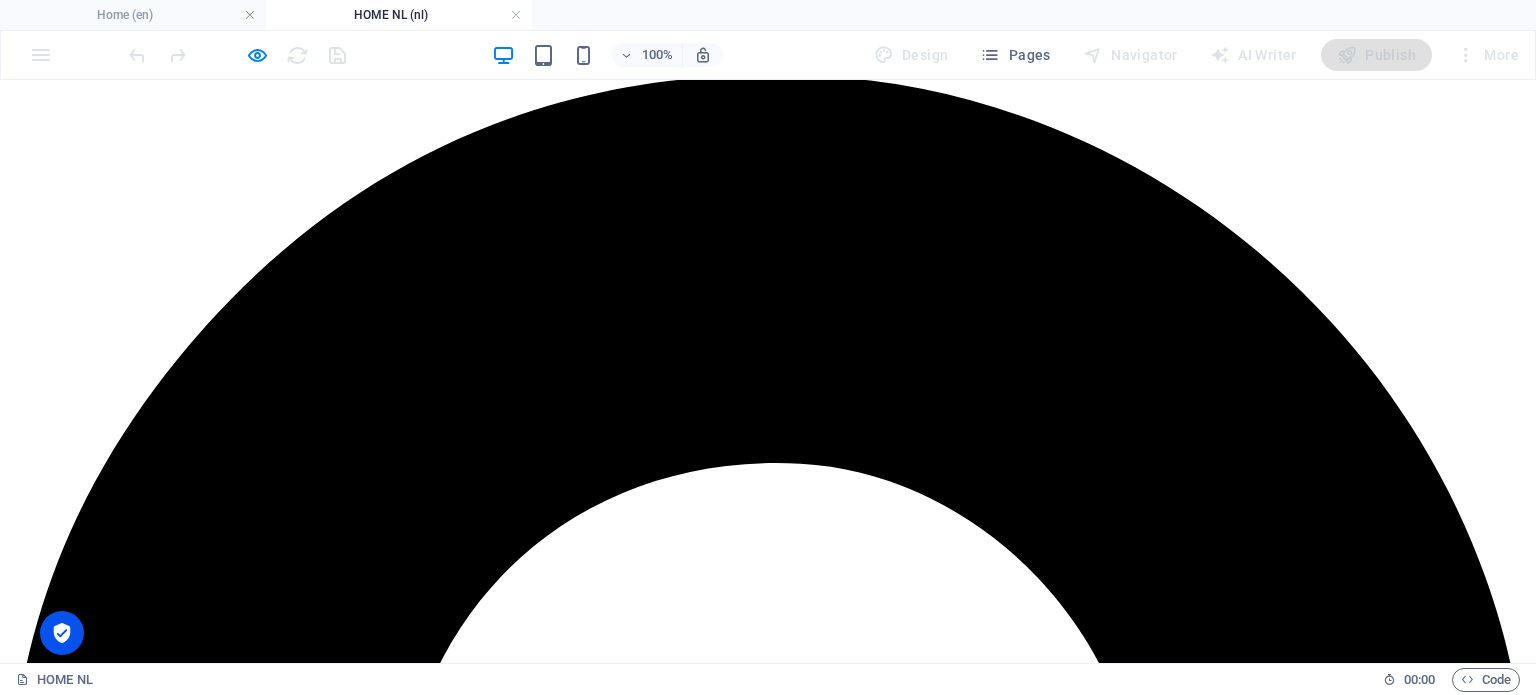 scroll, scrollTop: 0, scrollLeft: 0, axis: both 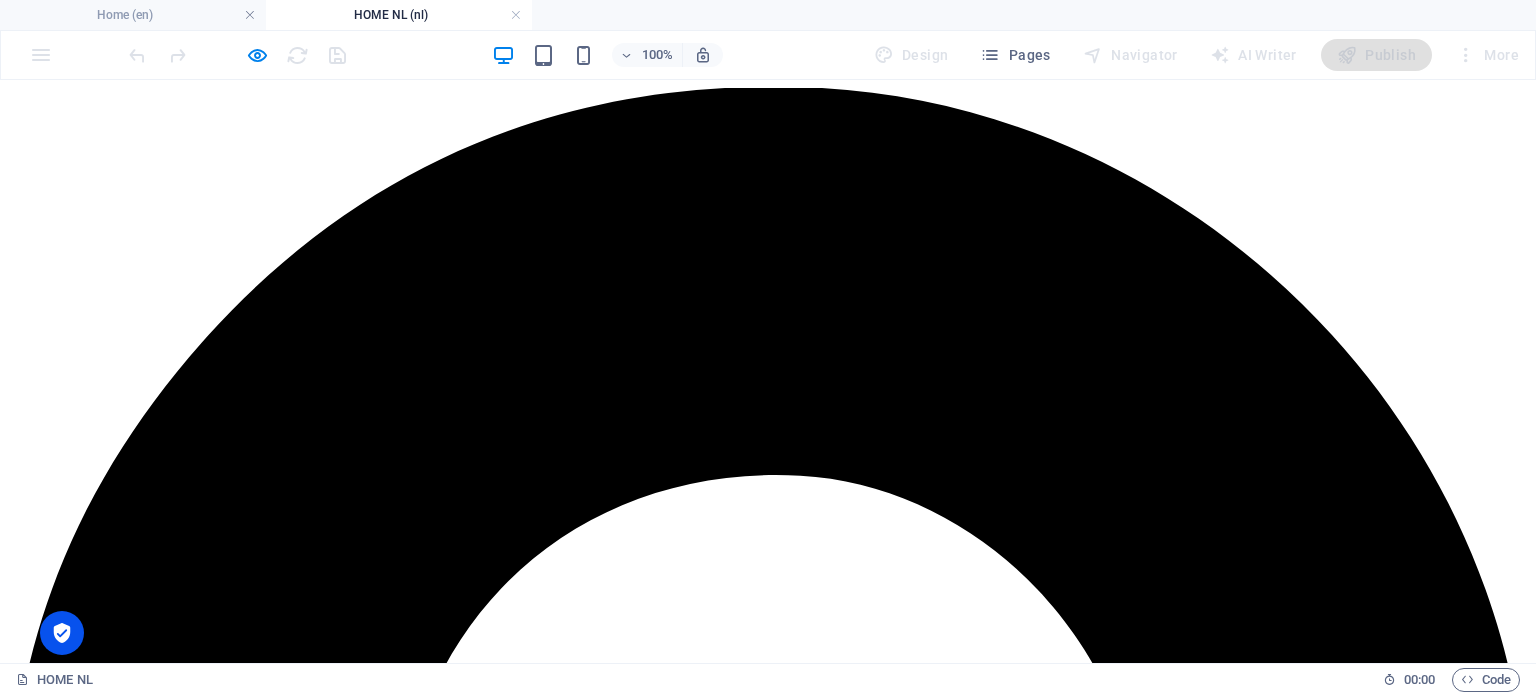click on "HOME NL" at bounding box center (84, 5641) 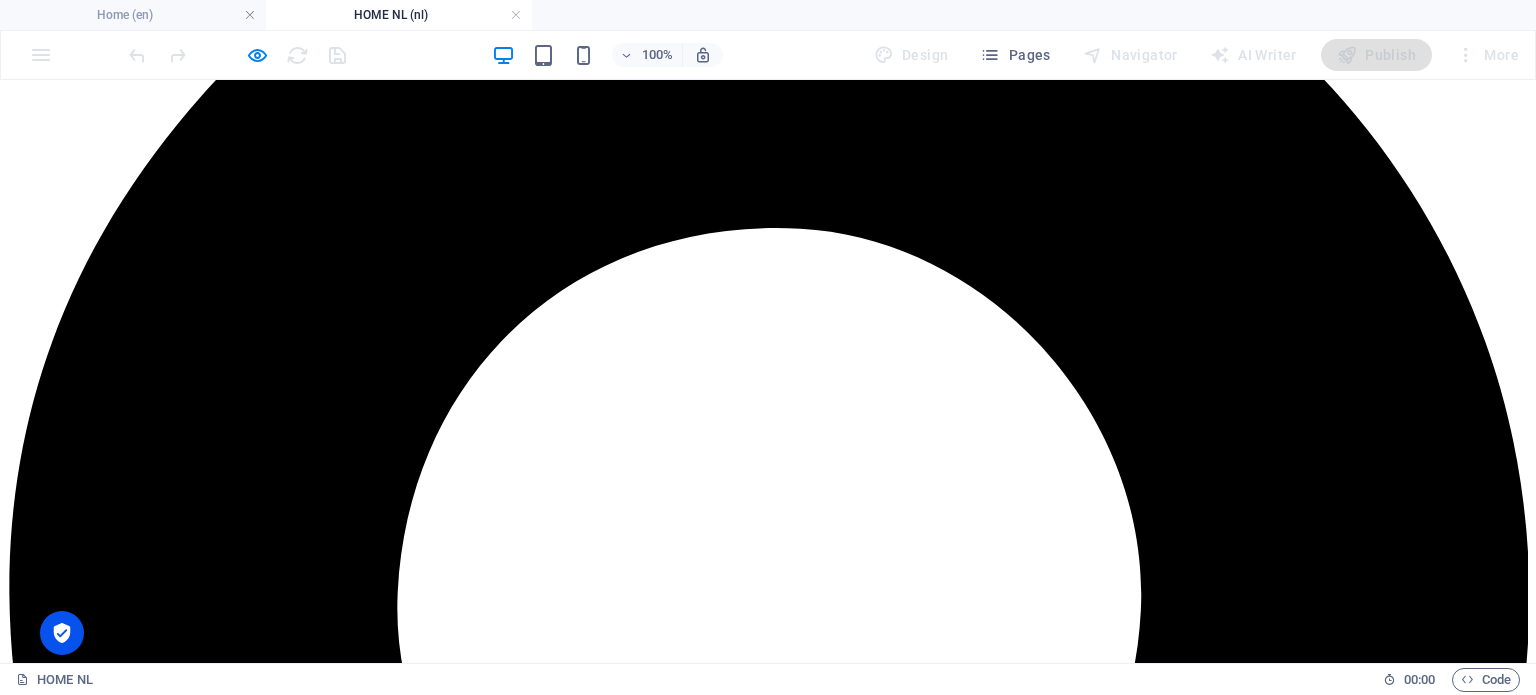 scroll, scrollTop: 2, scrollLeft: 0, axis: vertical 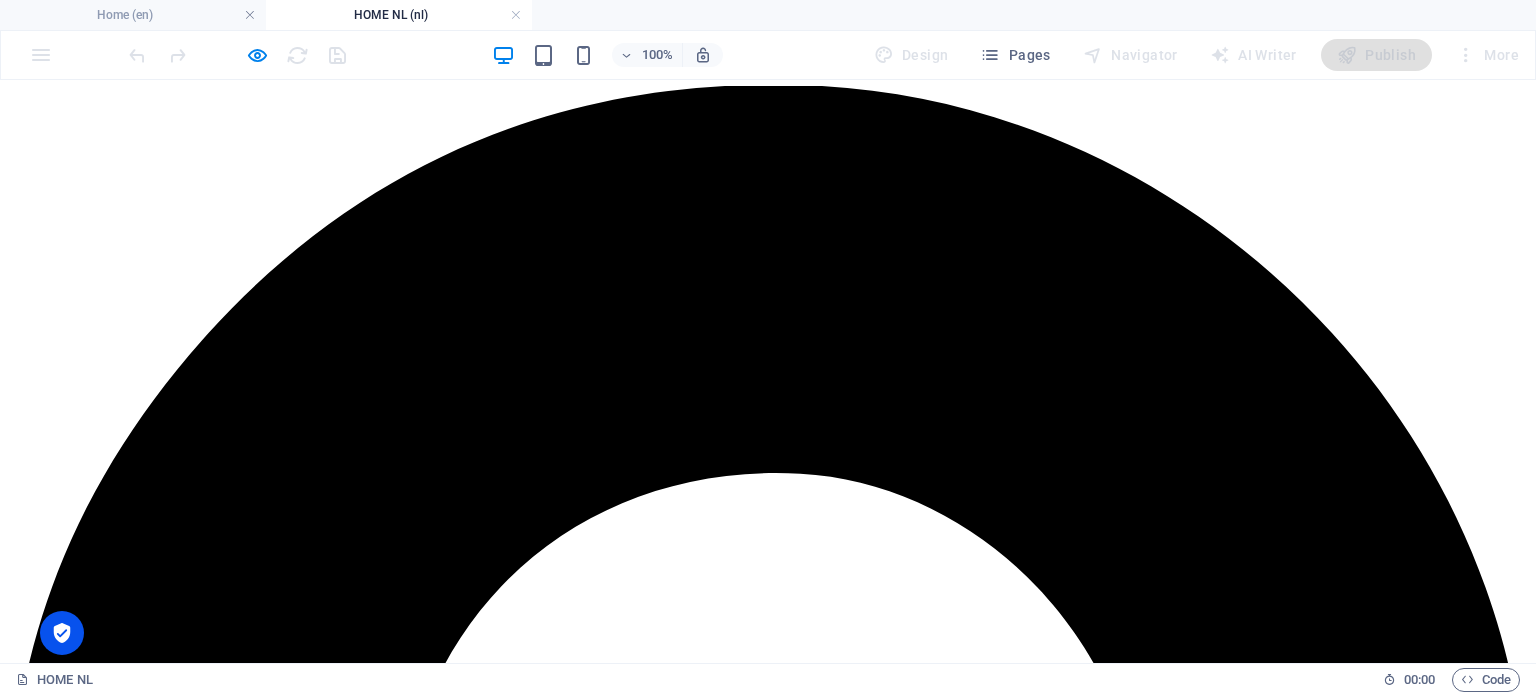 click on "English" at bounding box center (105, 5673) 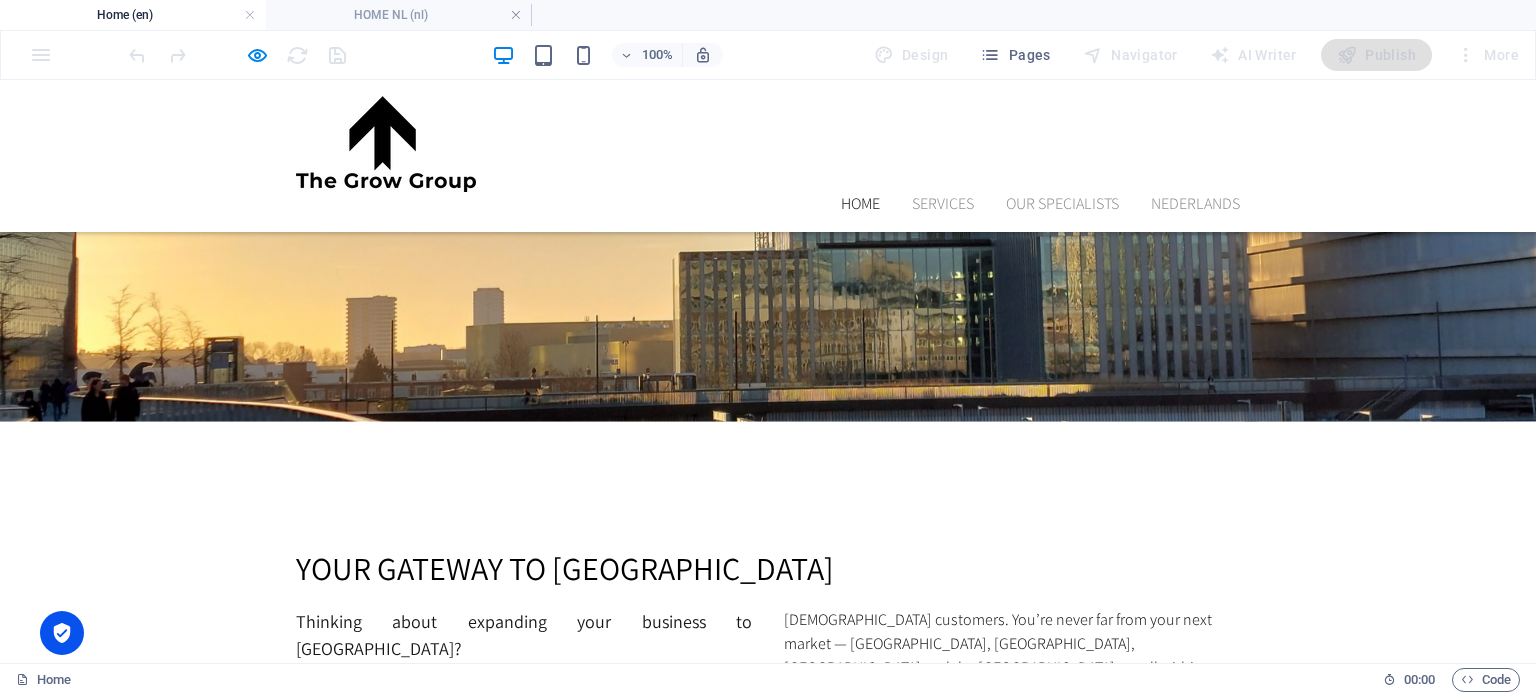 scroll, scrollTop: 0, scrollLeft: 0, axis: both 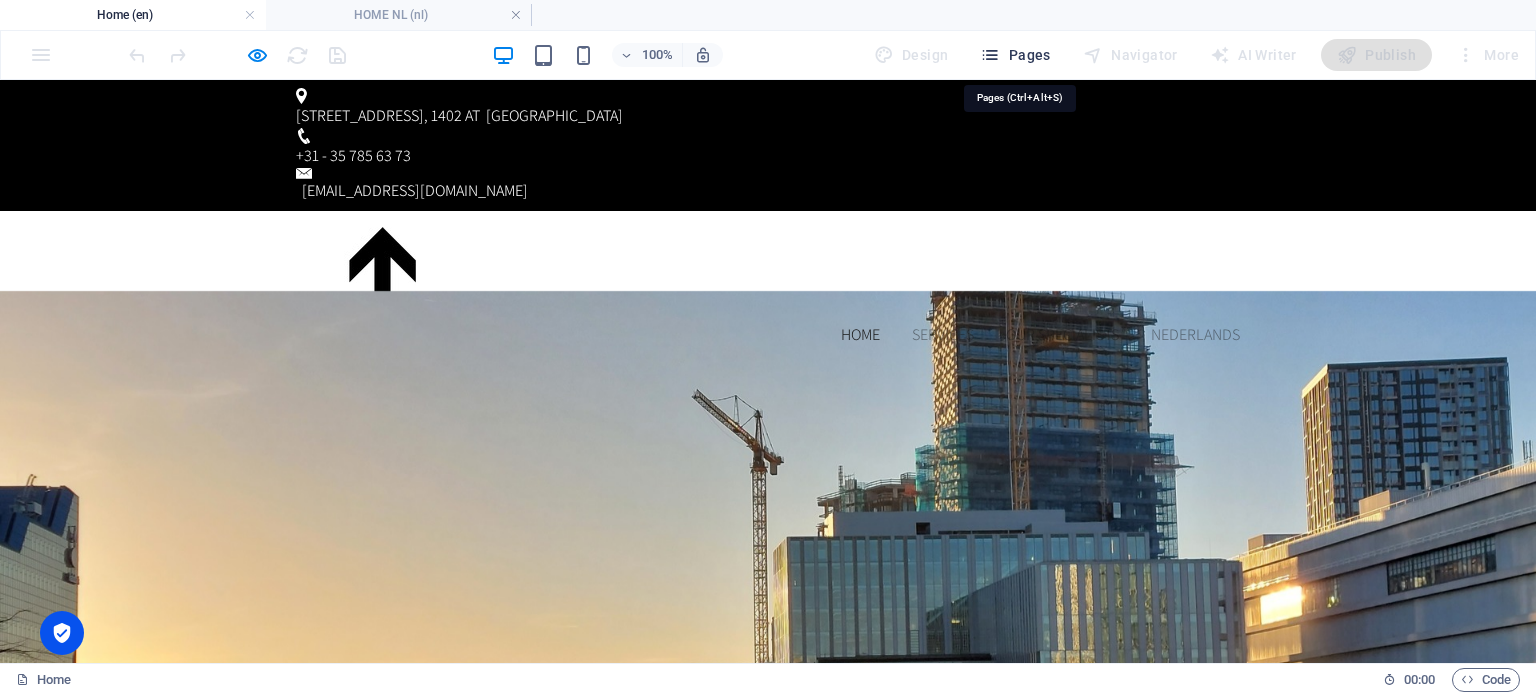 click on "Pages" at bounding box center [1015, 55] 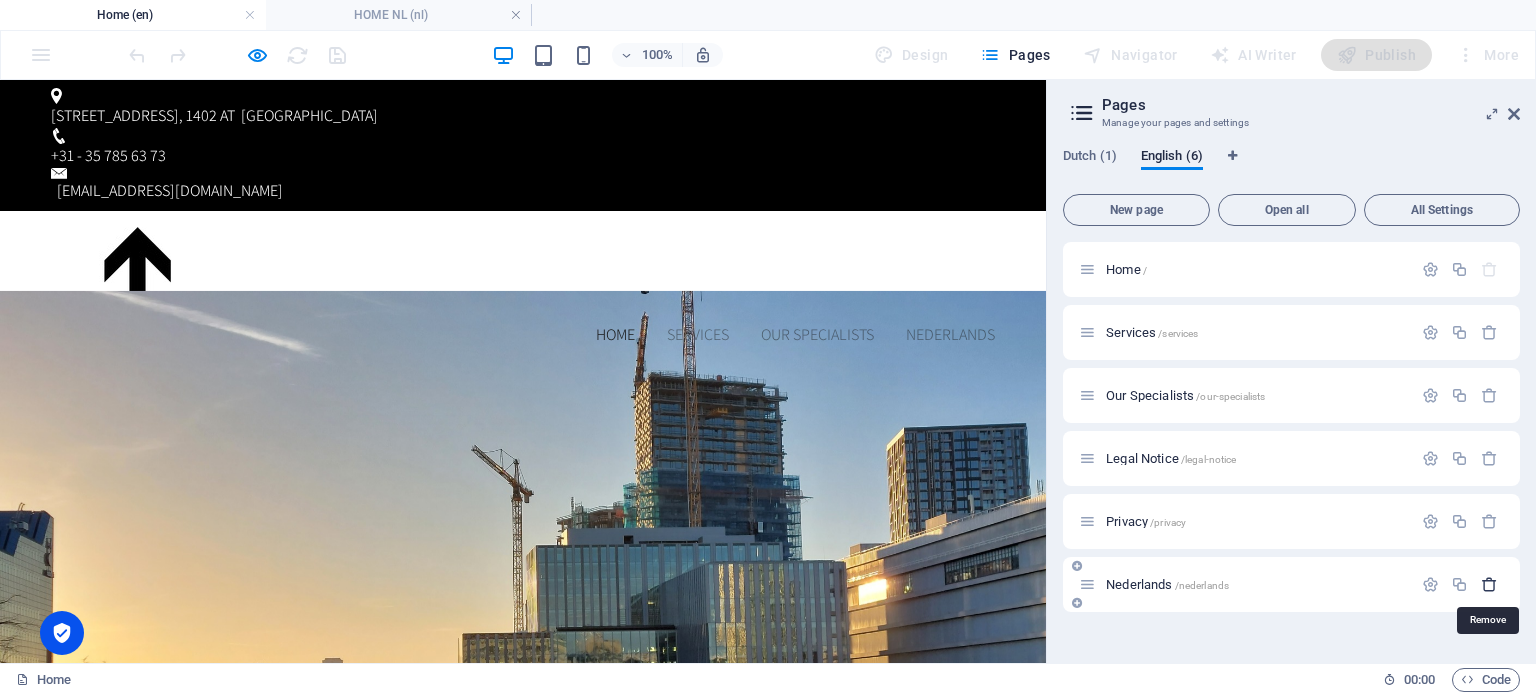 click at bounding box center [1489, 584] 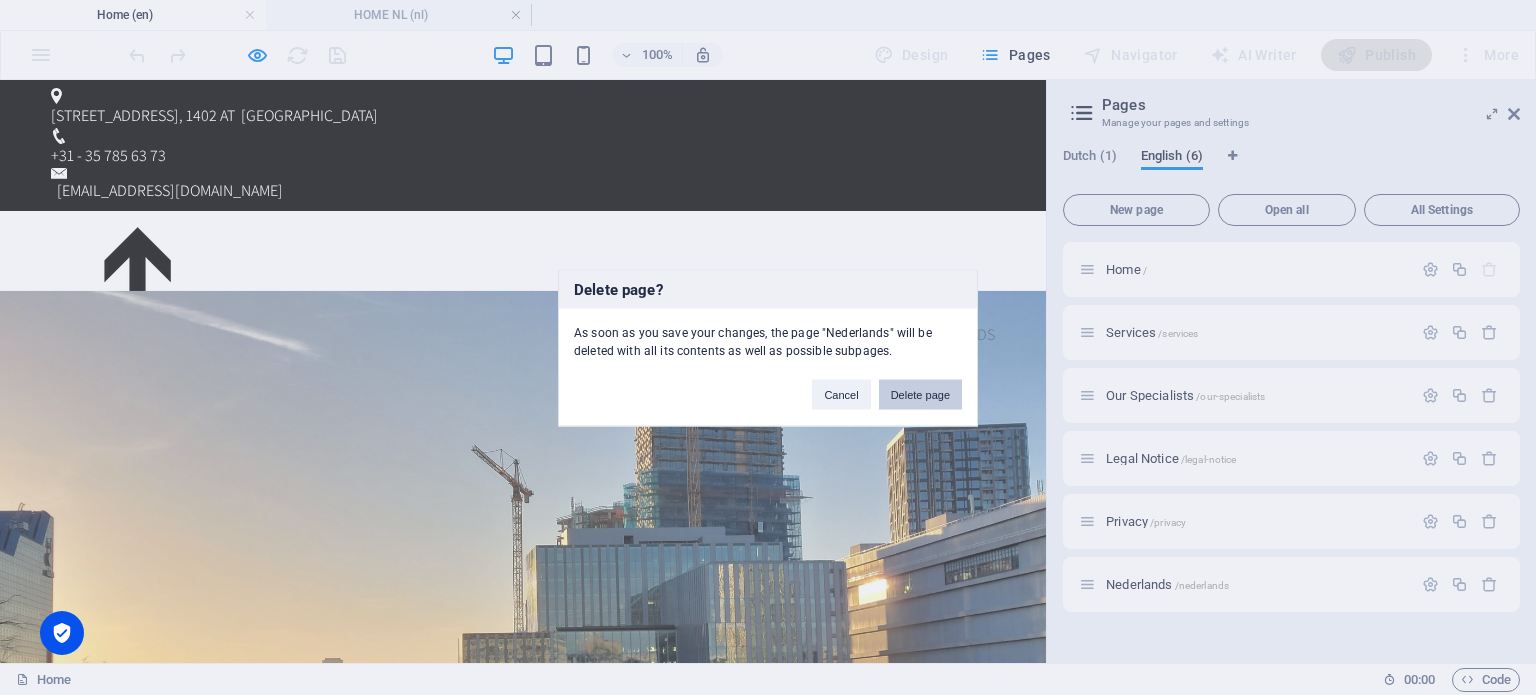 click on "Delete page" at bounding box center (920, 394) 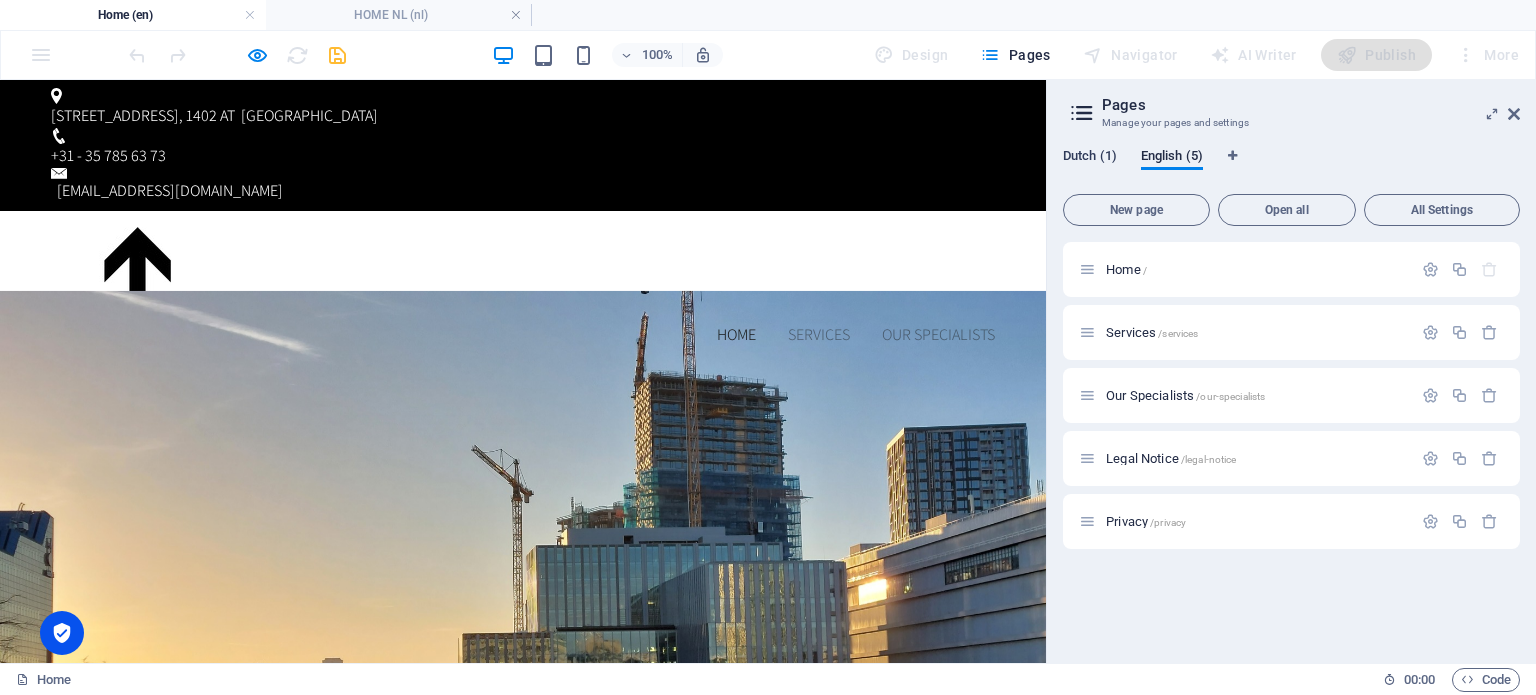 click on "Dutch (1)" at bounding box center [1090, 158] 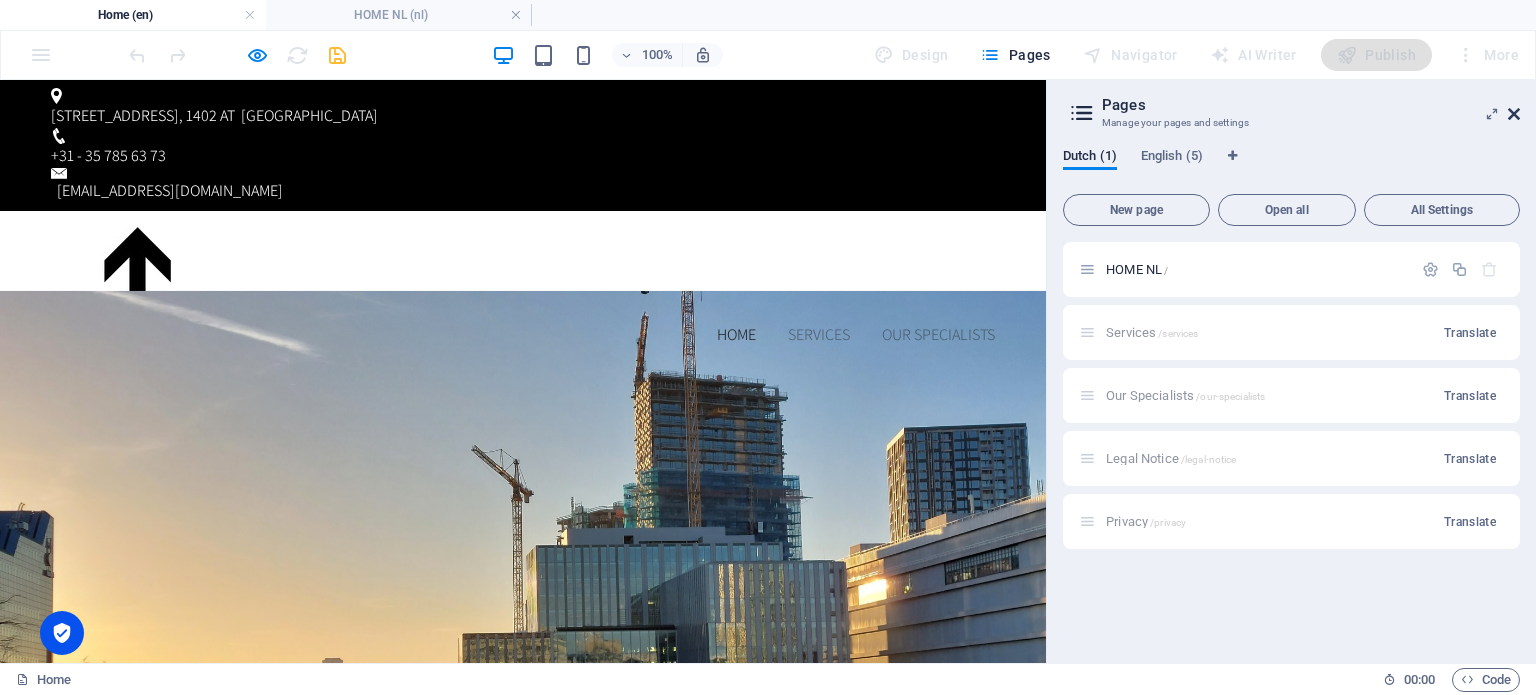 click at bounding box center (1514, 114) 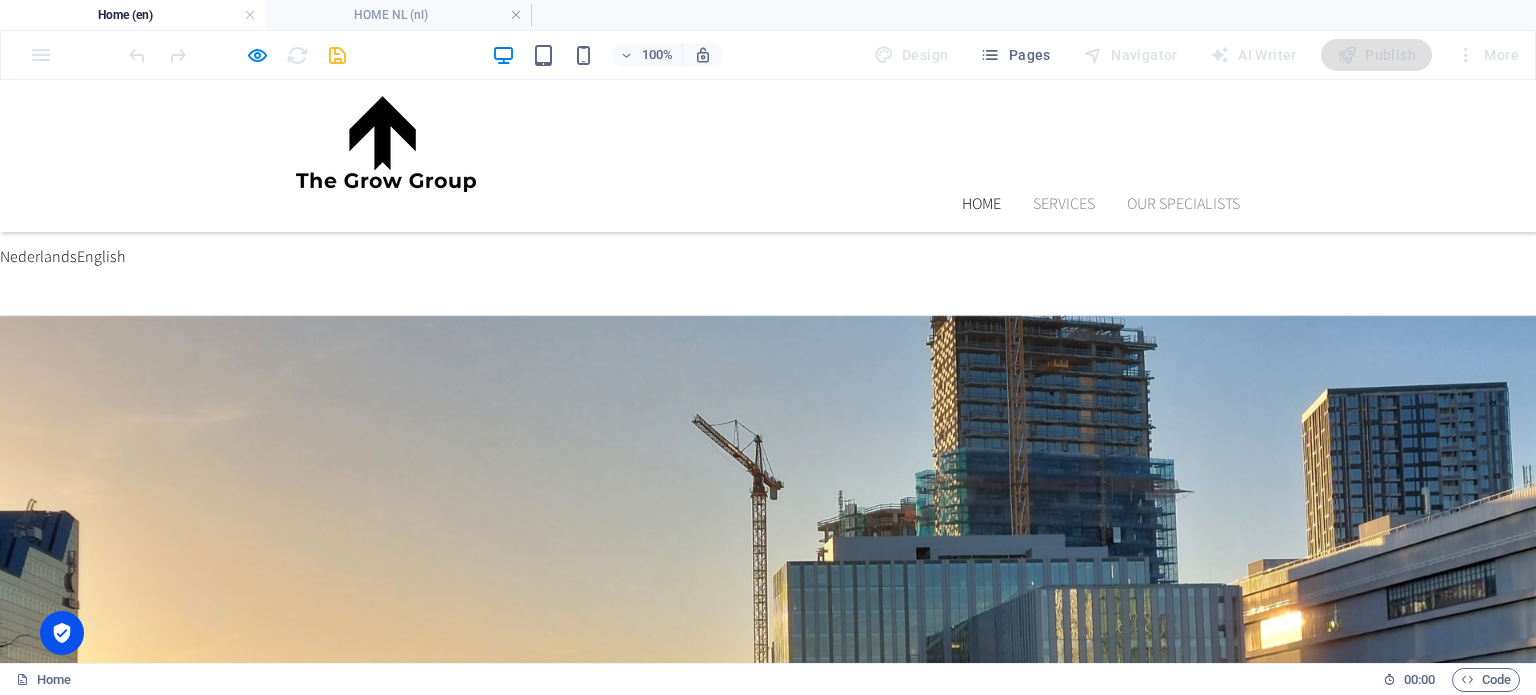 scroll, scrollTop: 0, scrollLeft: 0, axis: both 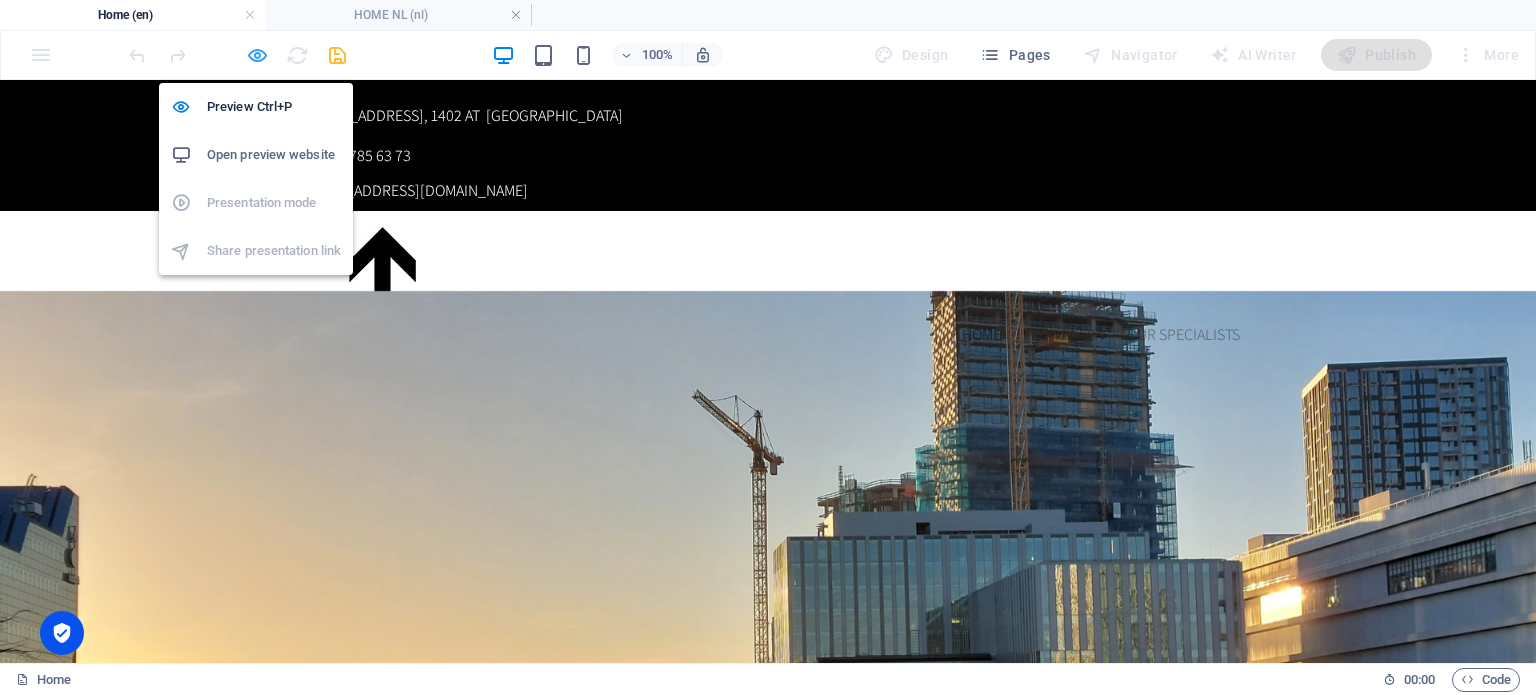 click at bounding box center [257, 55] 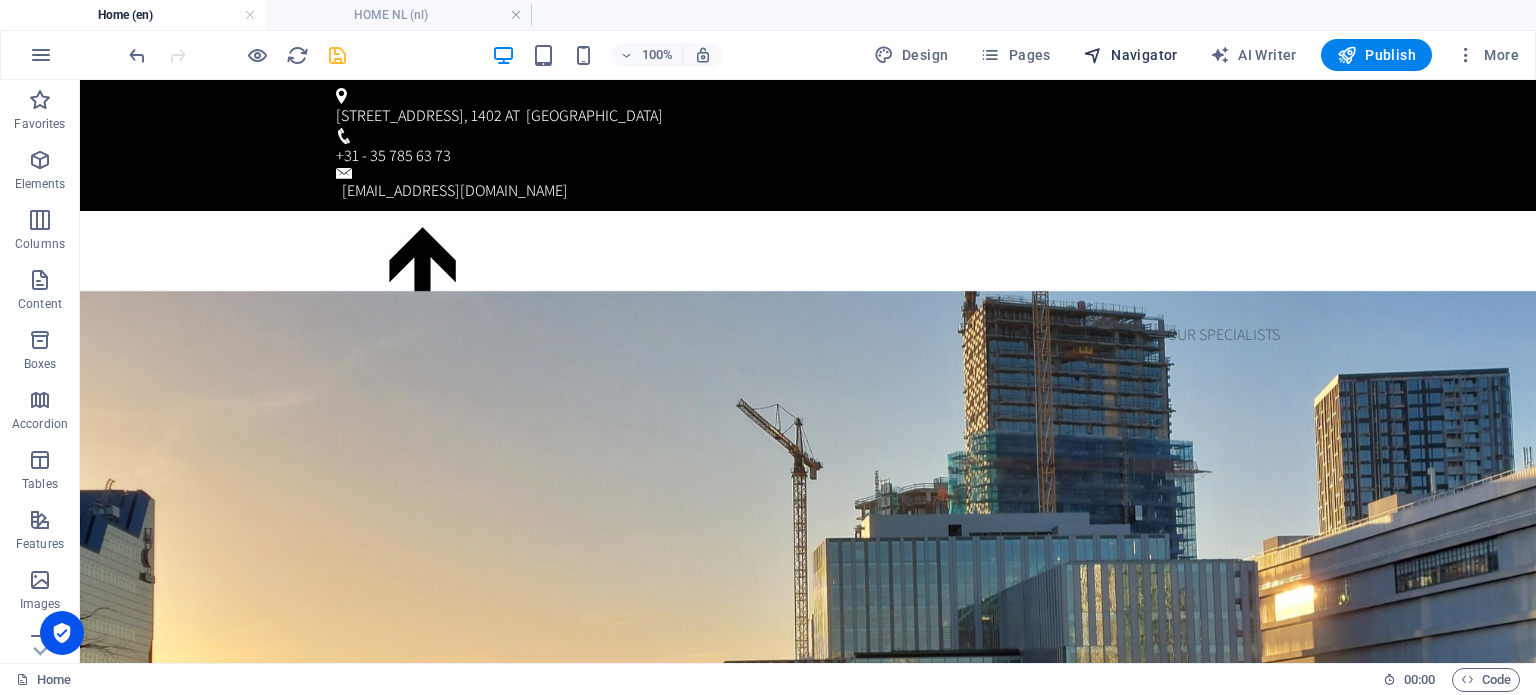 click on "Navigator" at bounding box center (1130, 55) 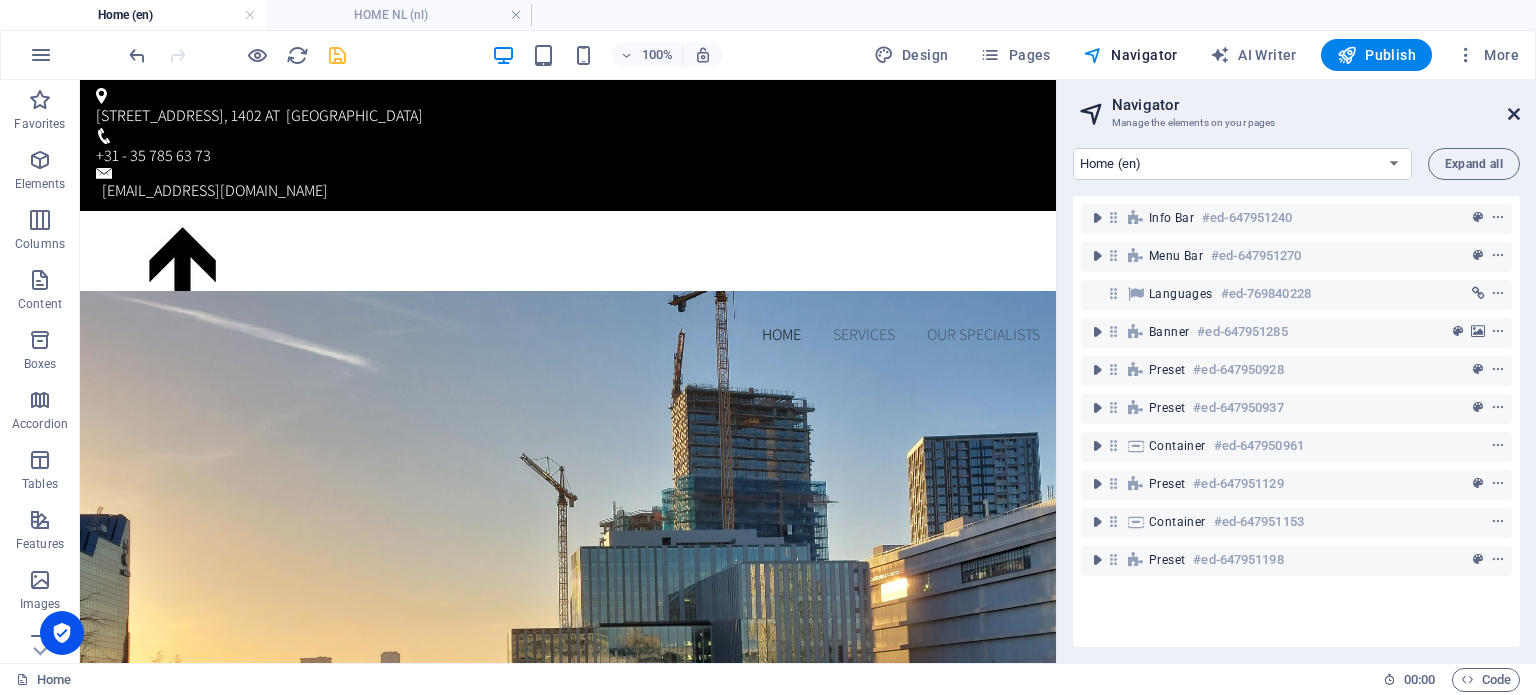 click at bounding box center [1514, 114] 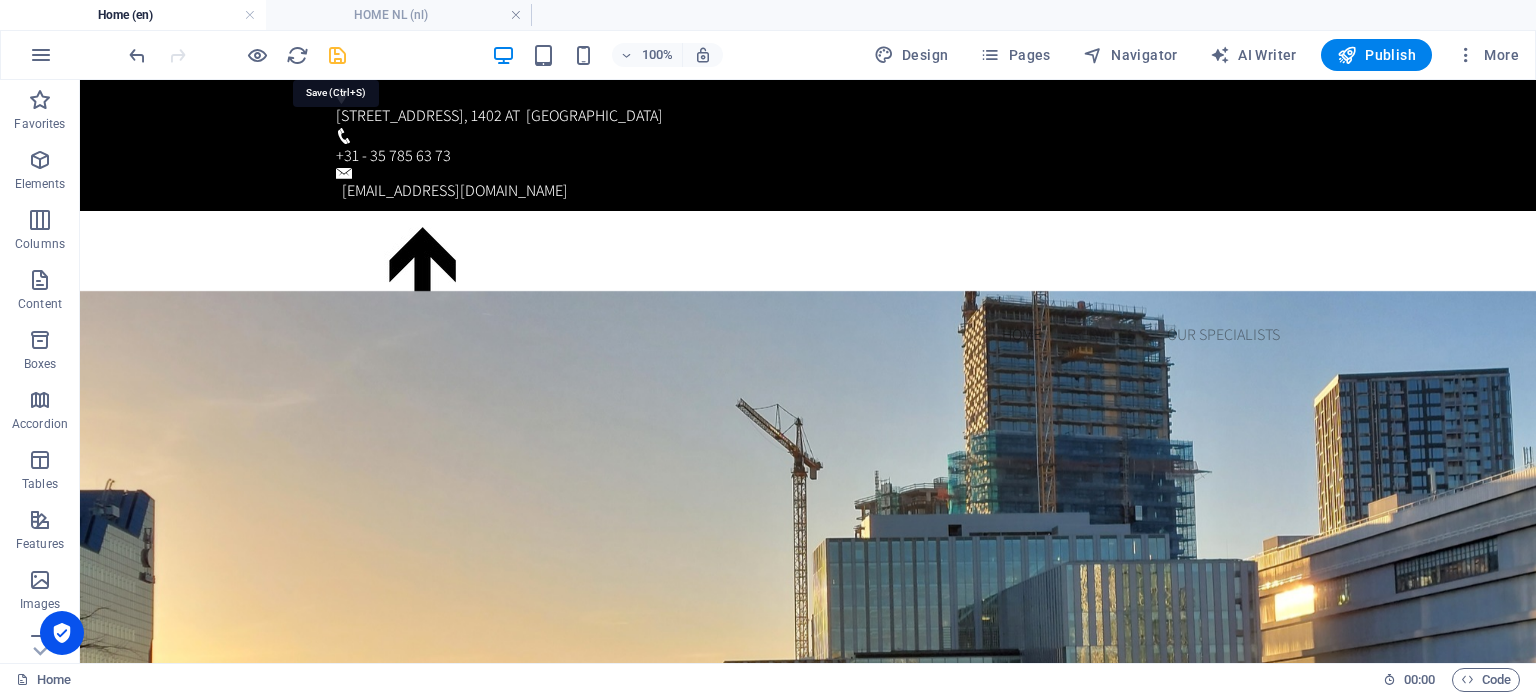 click at bounding box center (337, 55) 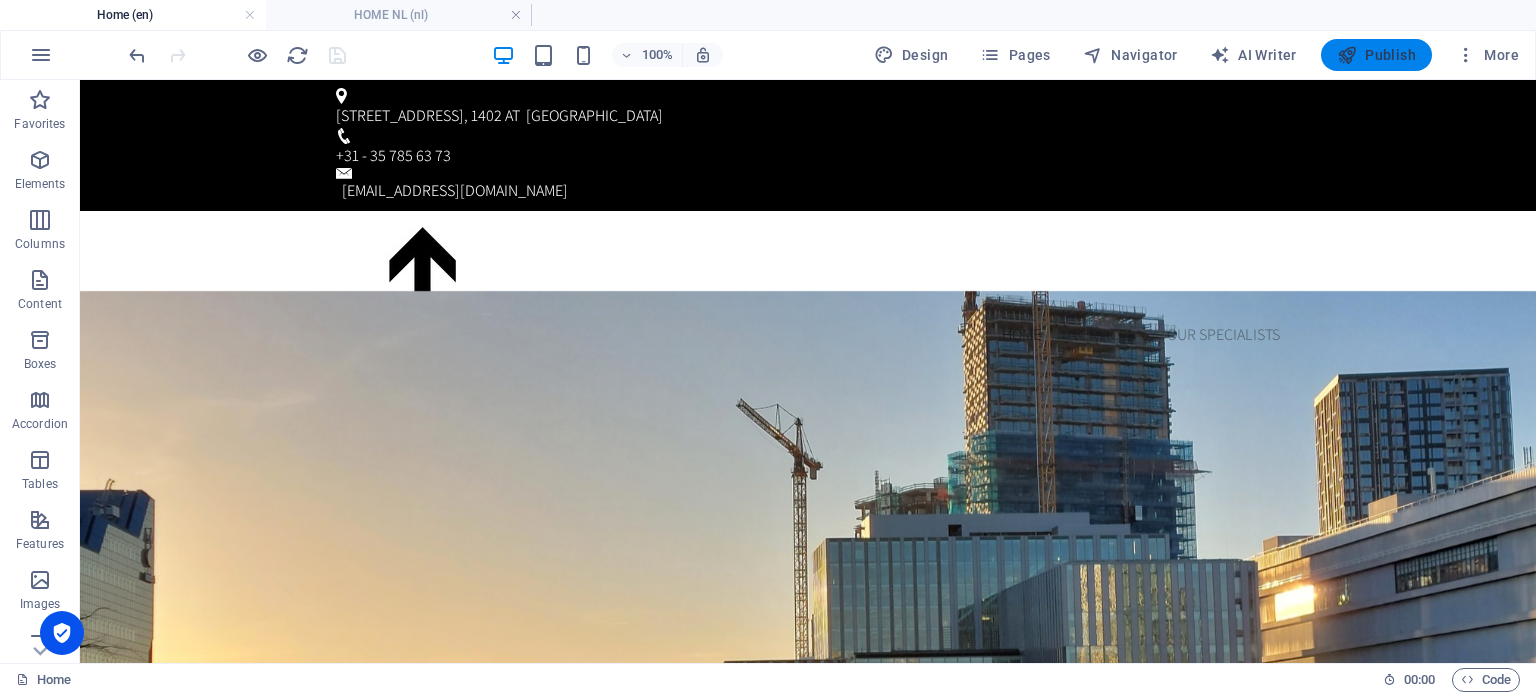 click on "Publish" at bounding box center [1376, 55] 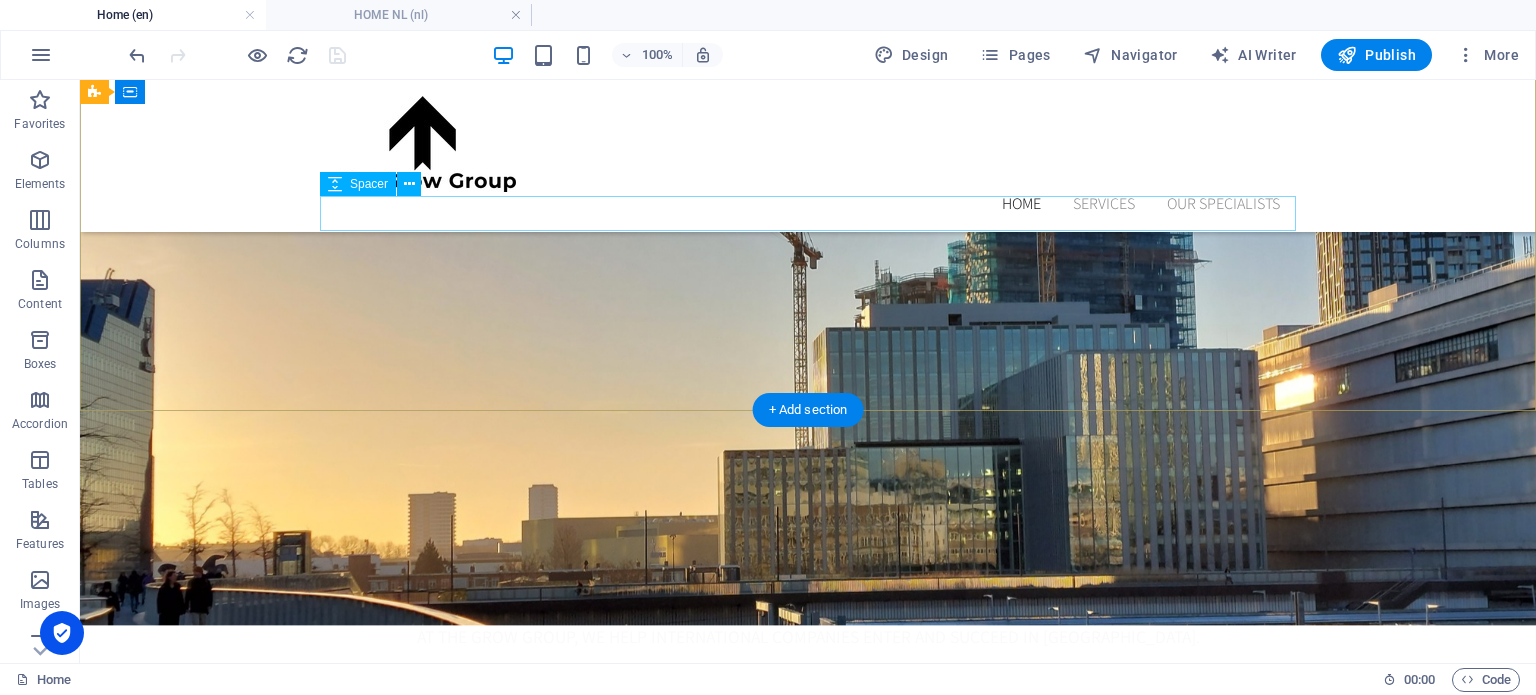scroll, scrollTop: 0, scrollLeft: 0, axis: both 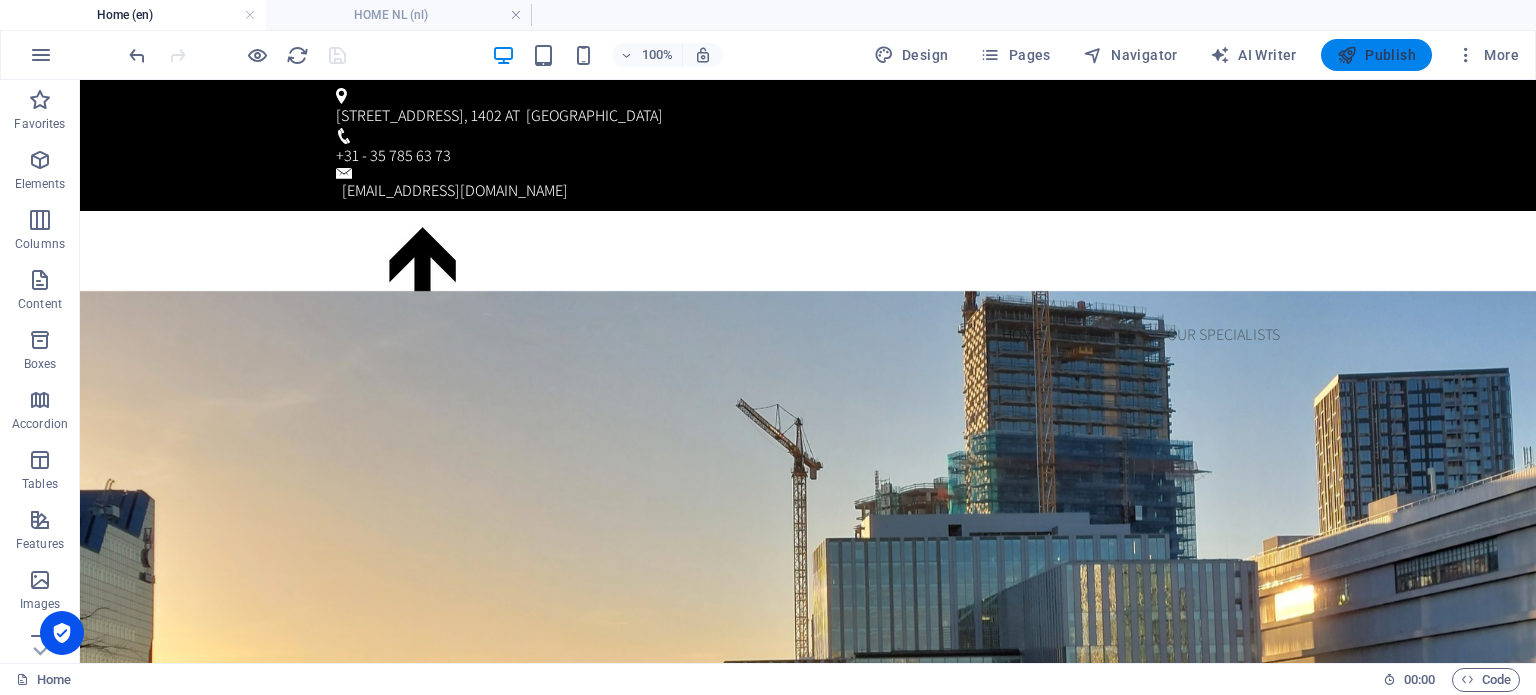 click on "Publish" at bounding box center [1376, 55] 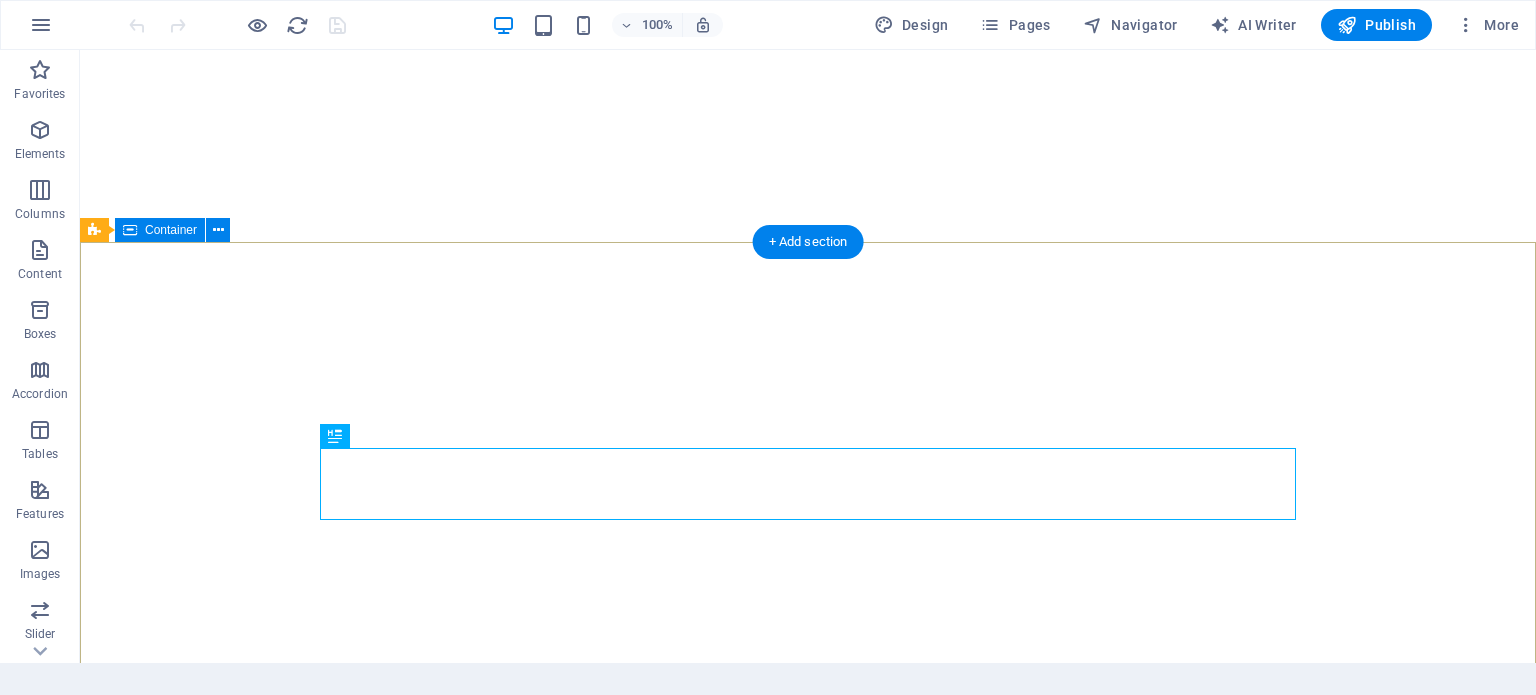 scroll, scrollTop: 0, scrollLeft: 0, axis: both 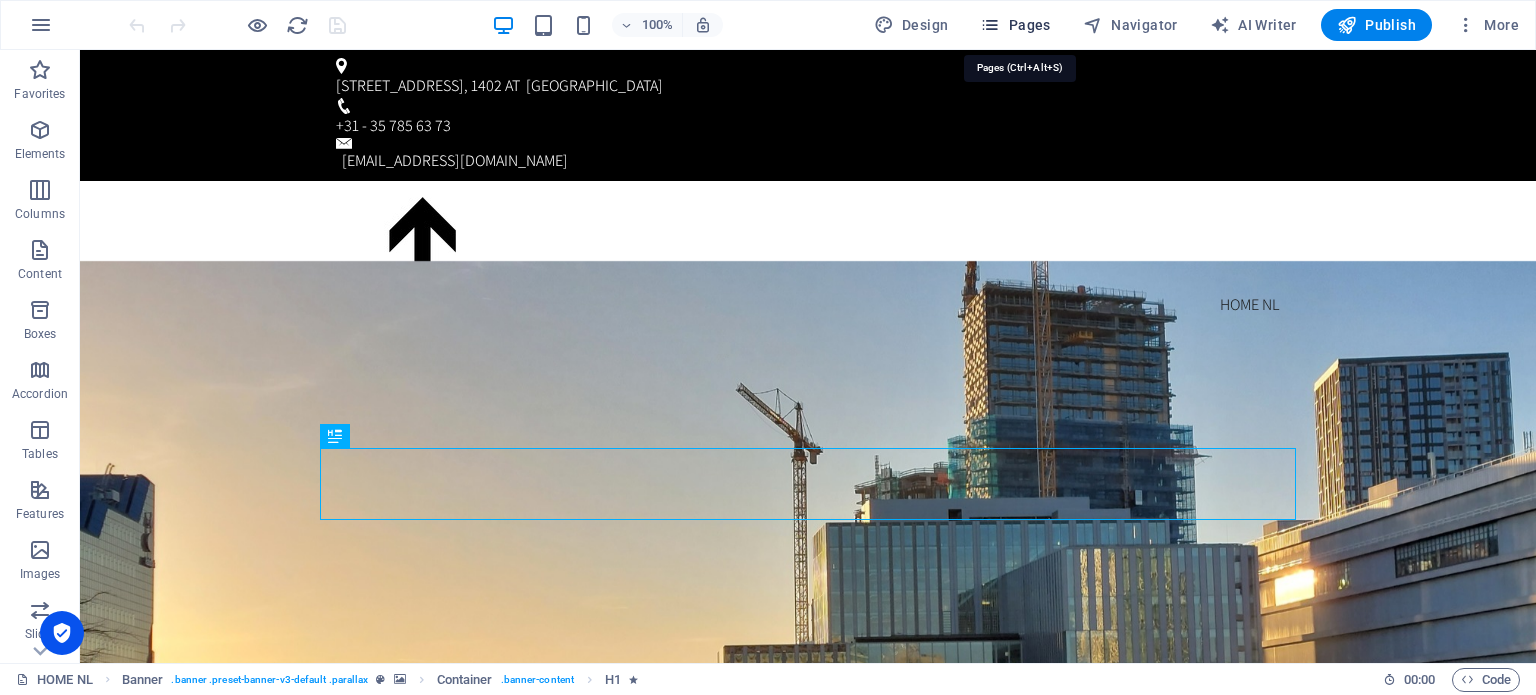 click on "Pages" at bounding box center (1015, 25) 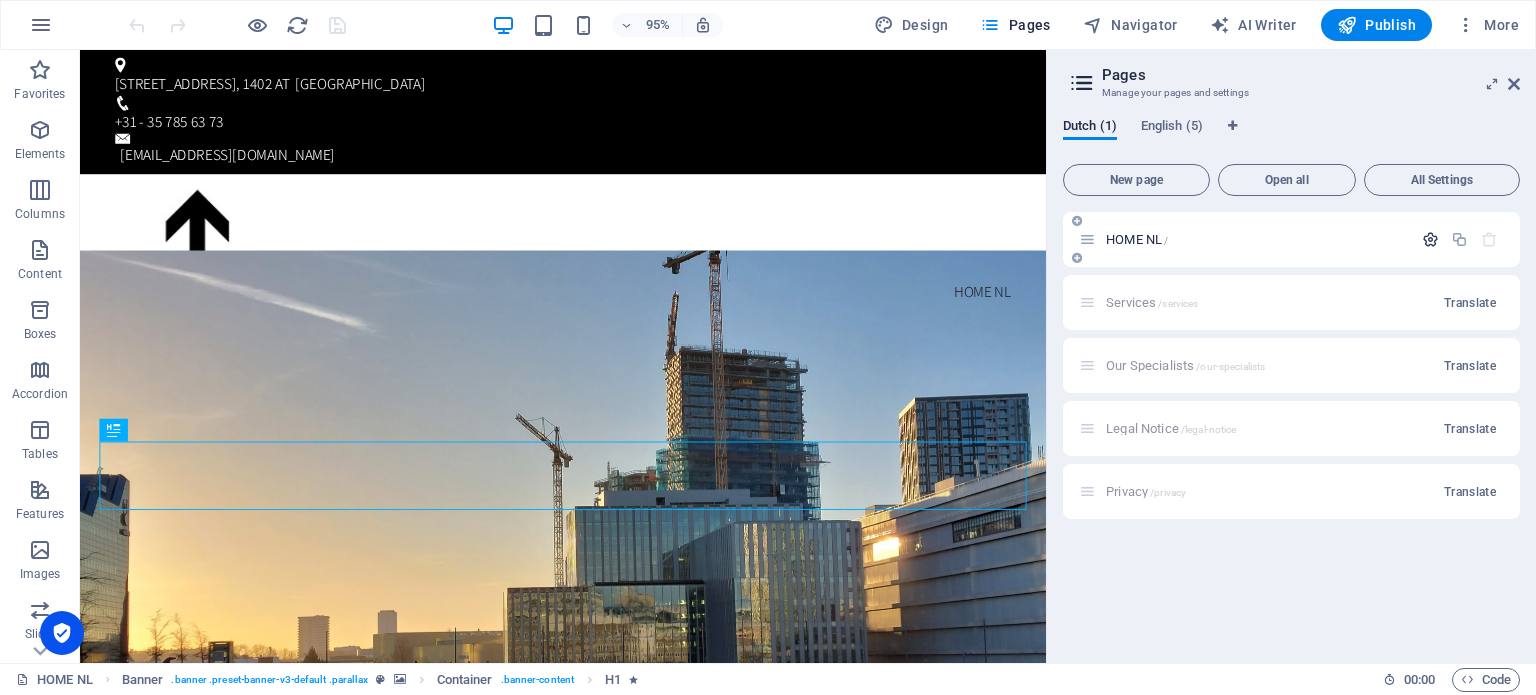 click at bounding box center (1430, 239) 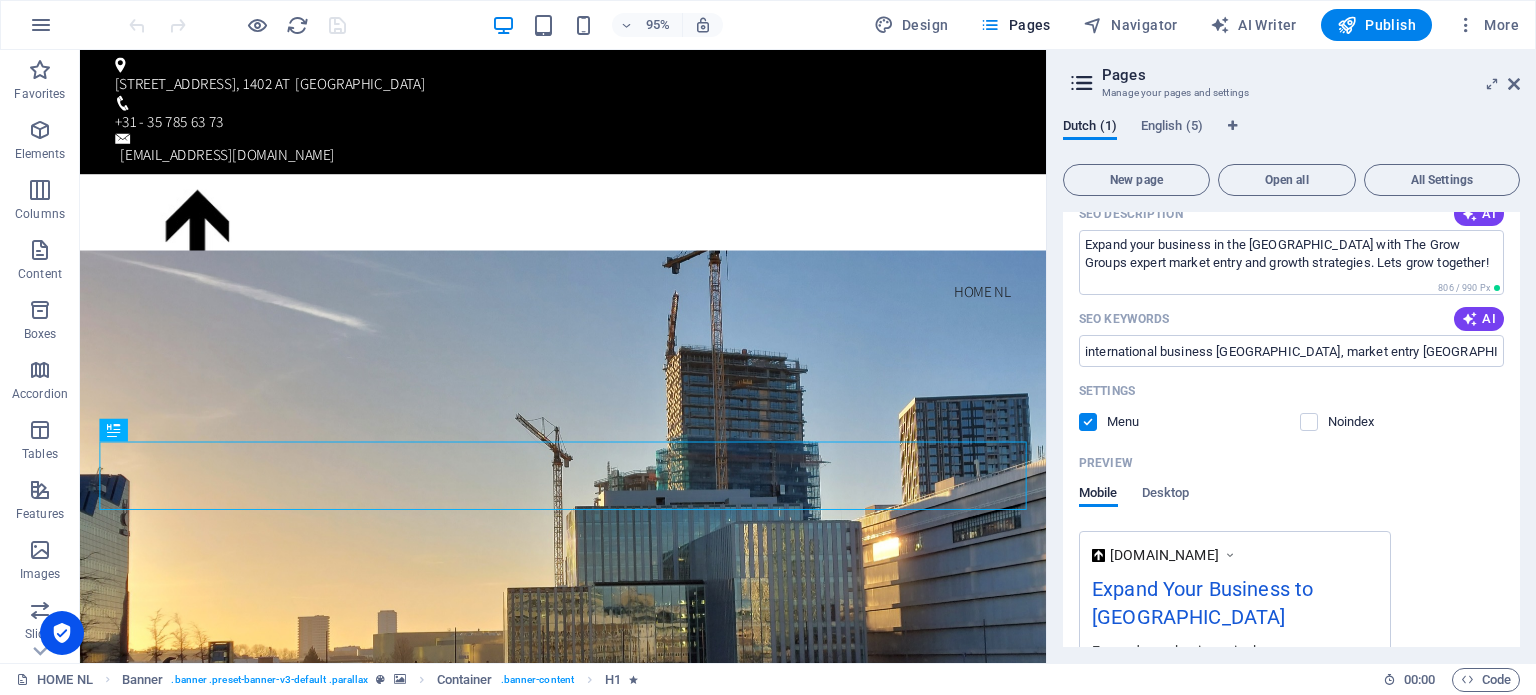 scroll, scrollTop: 288, scrollLeft: 0, axis: vertical 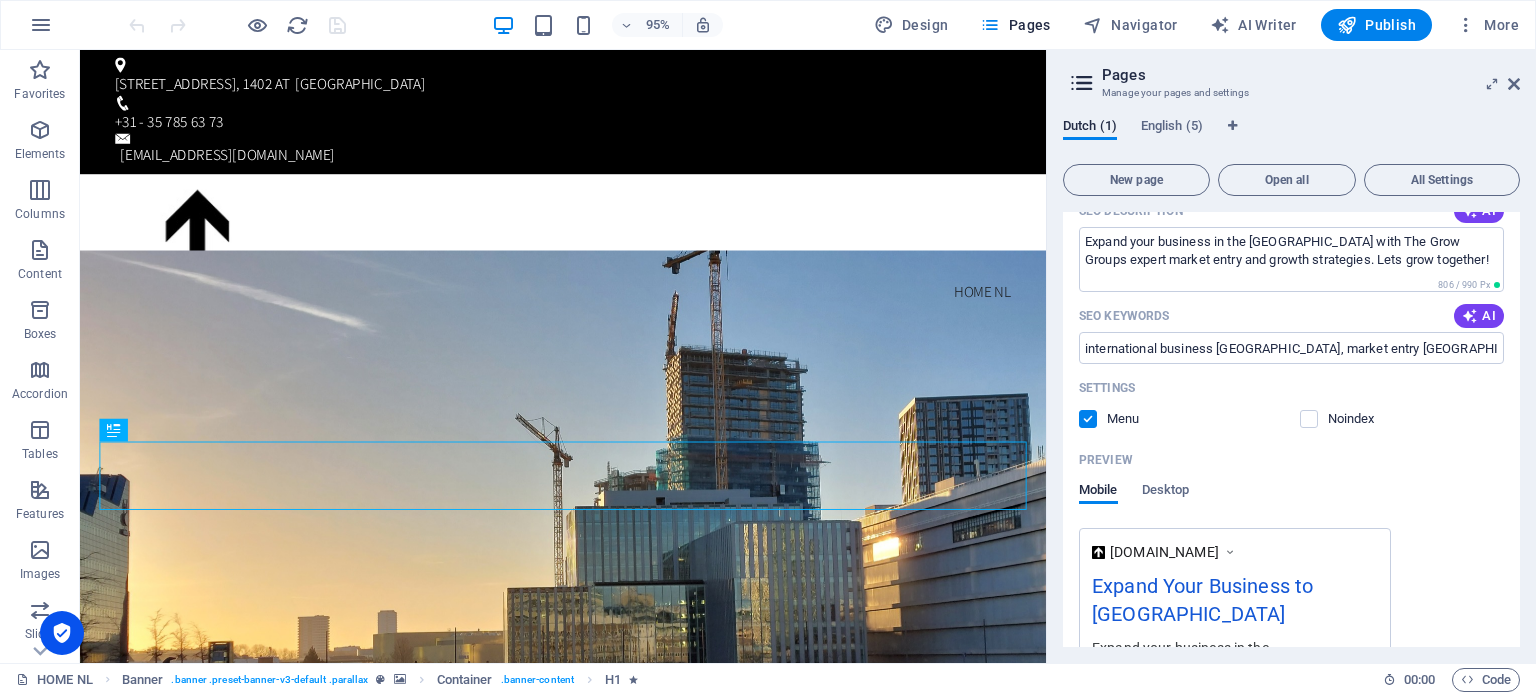 click at bounding box center [1088, 419] 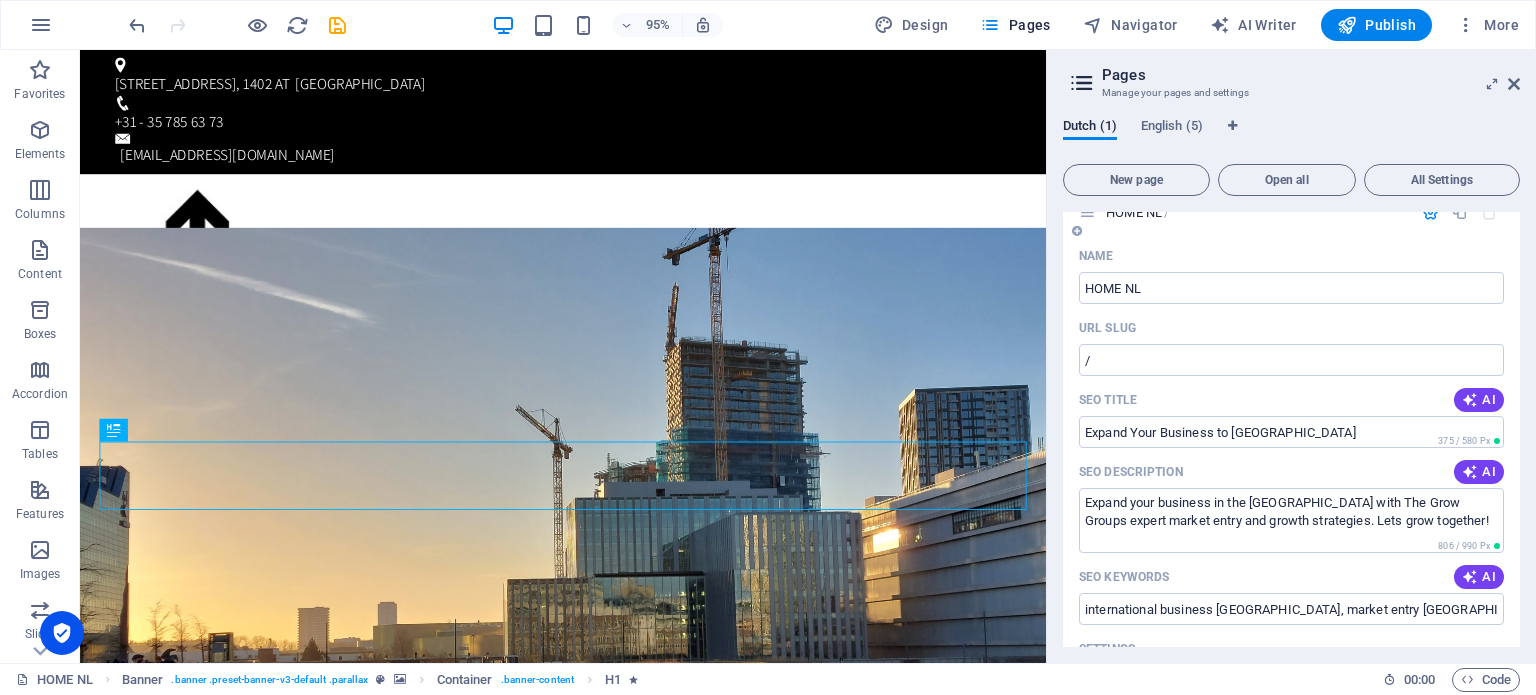 scroll, scrollTop: 0, scrollLeft: 0, axis: both 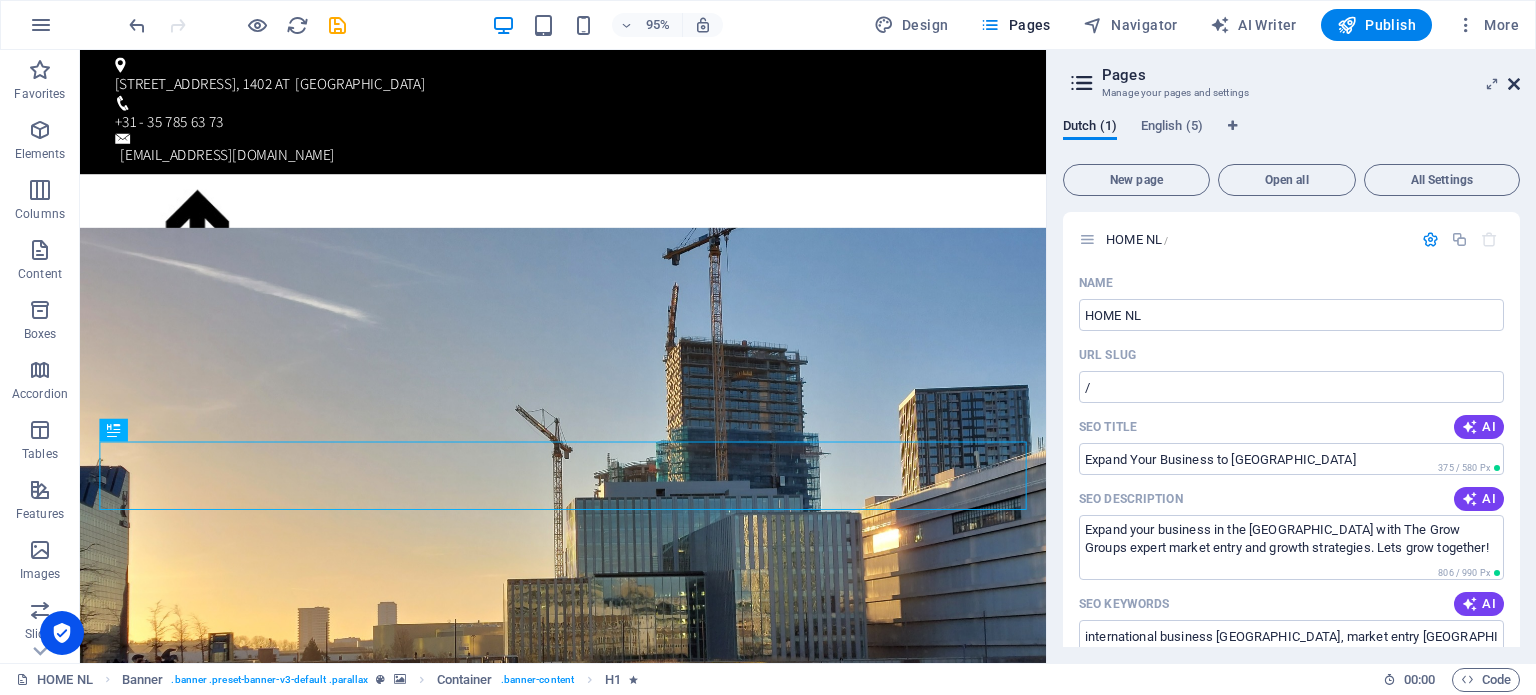 click at bounding box center (1514, 84) 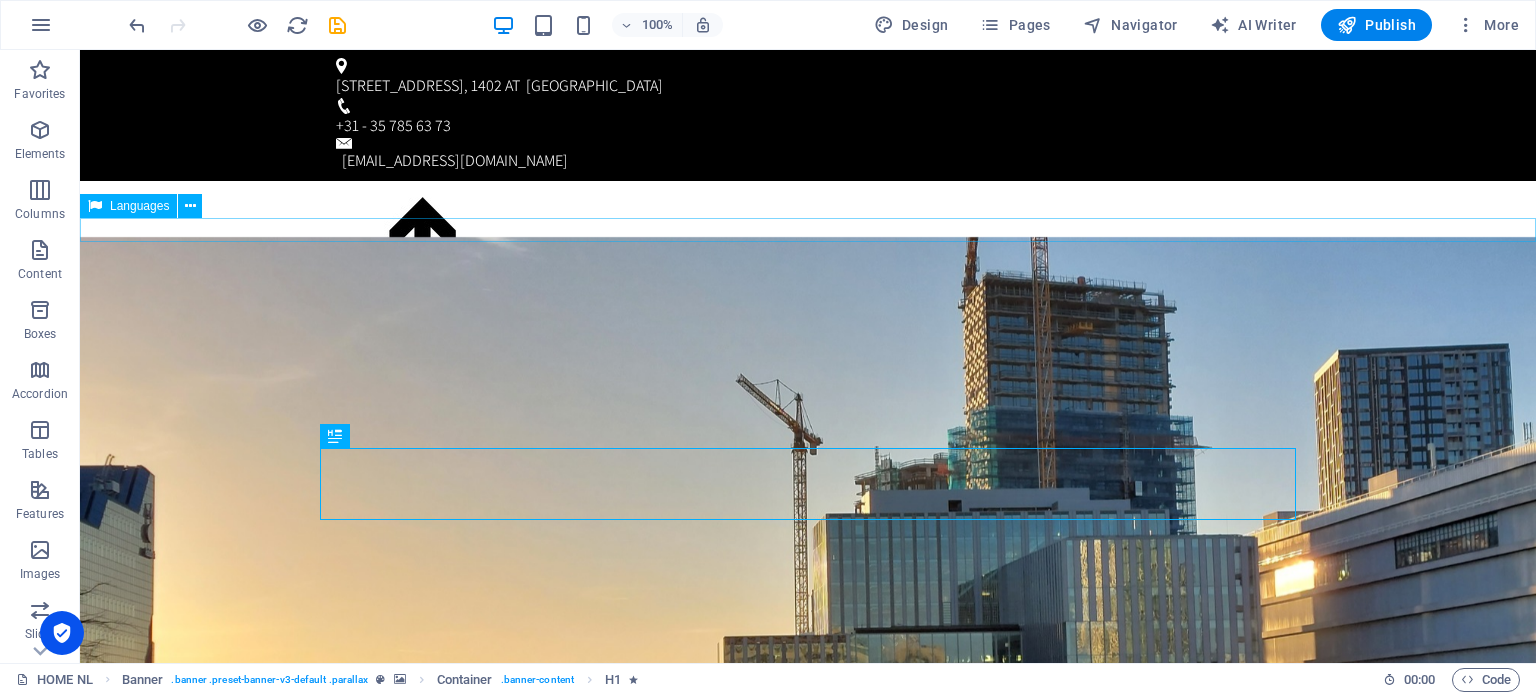 click on "Nederlands English" at bounding box center (808, 321) 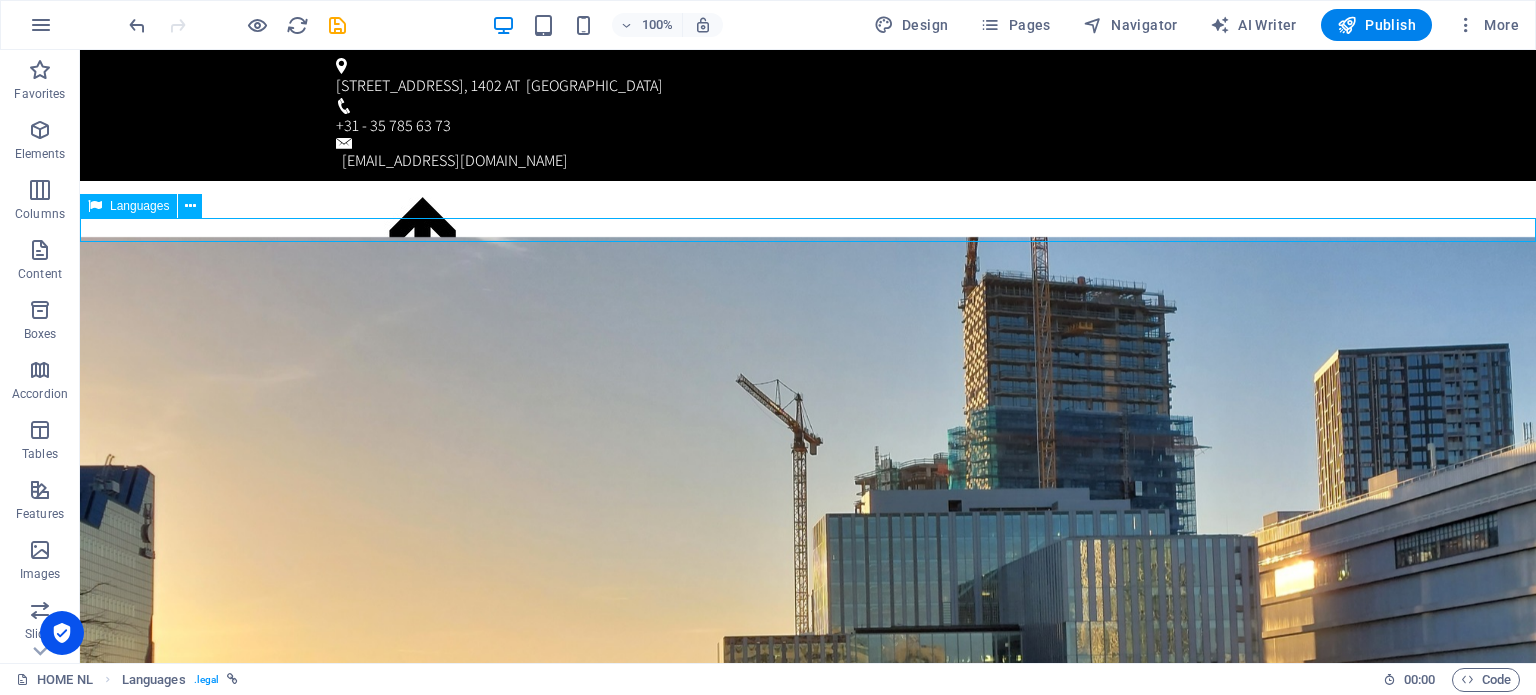 click on "Languages" at bounding box center (139, 206) 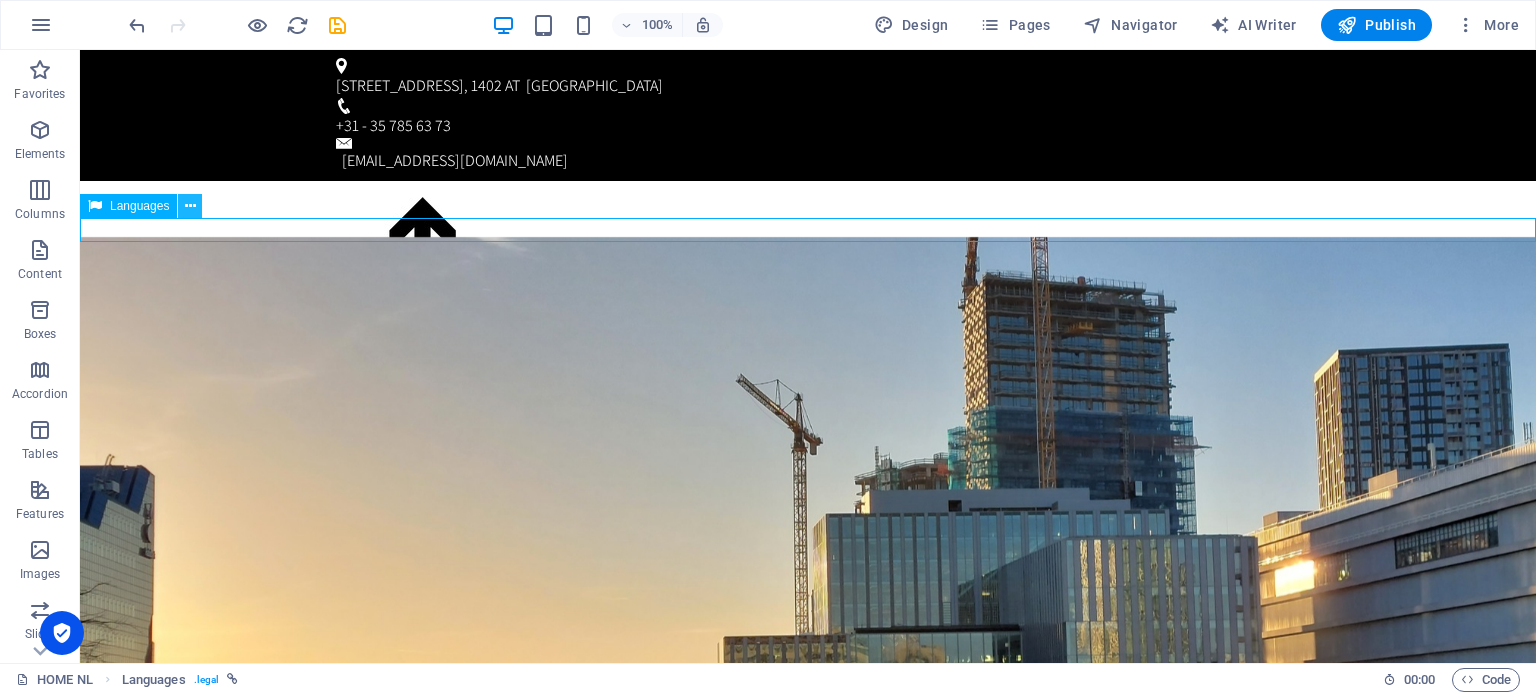 click at bounding box center (190, 206) 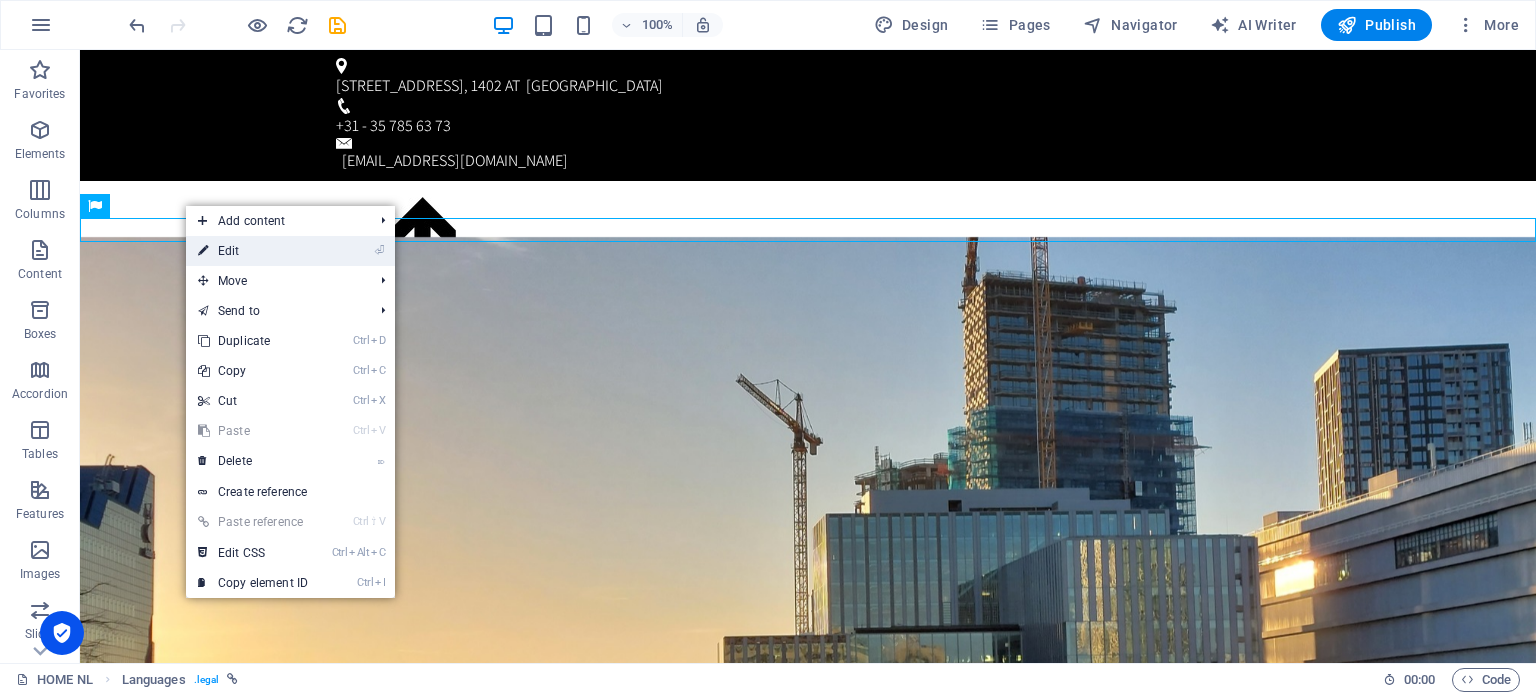 click on "⏎  Edit" at bounding box center [253, 251] 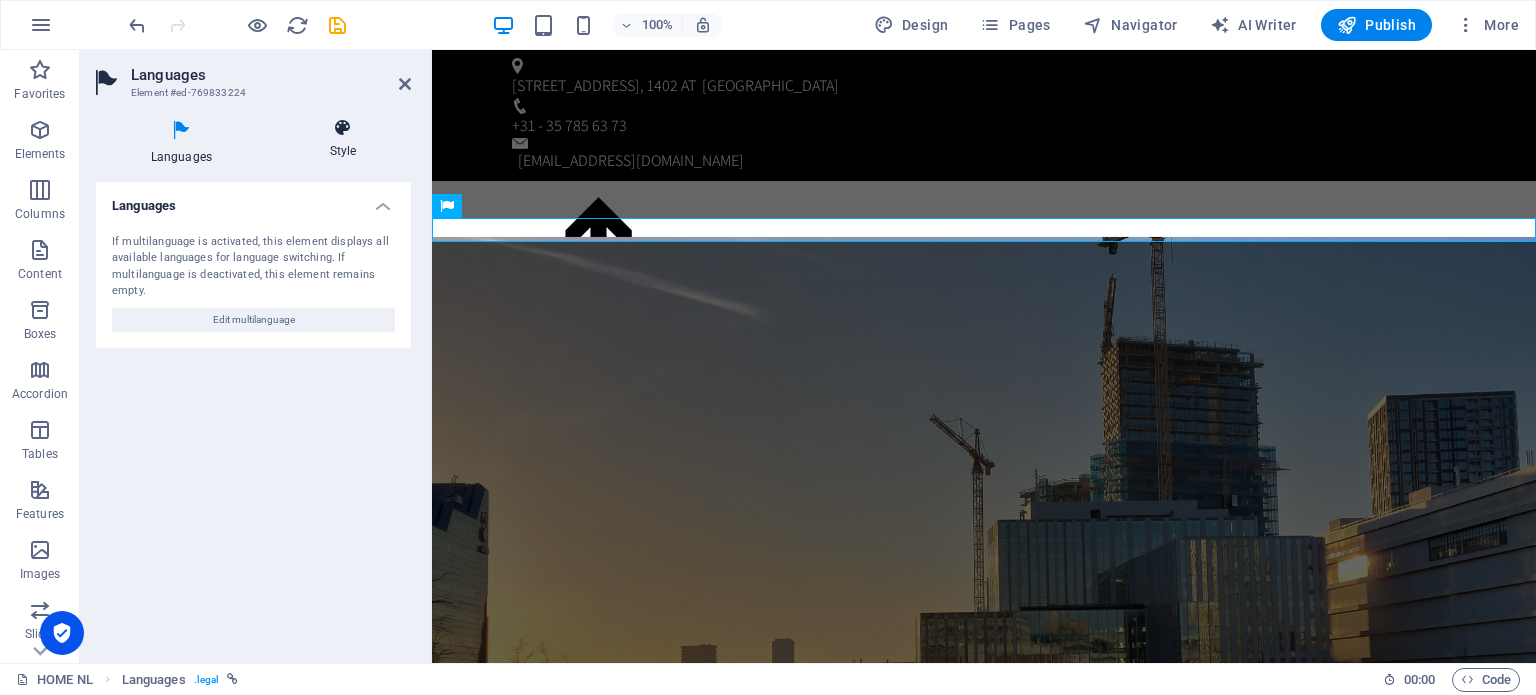 click at bounding box center (343, 128) 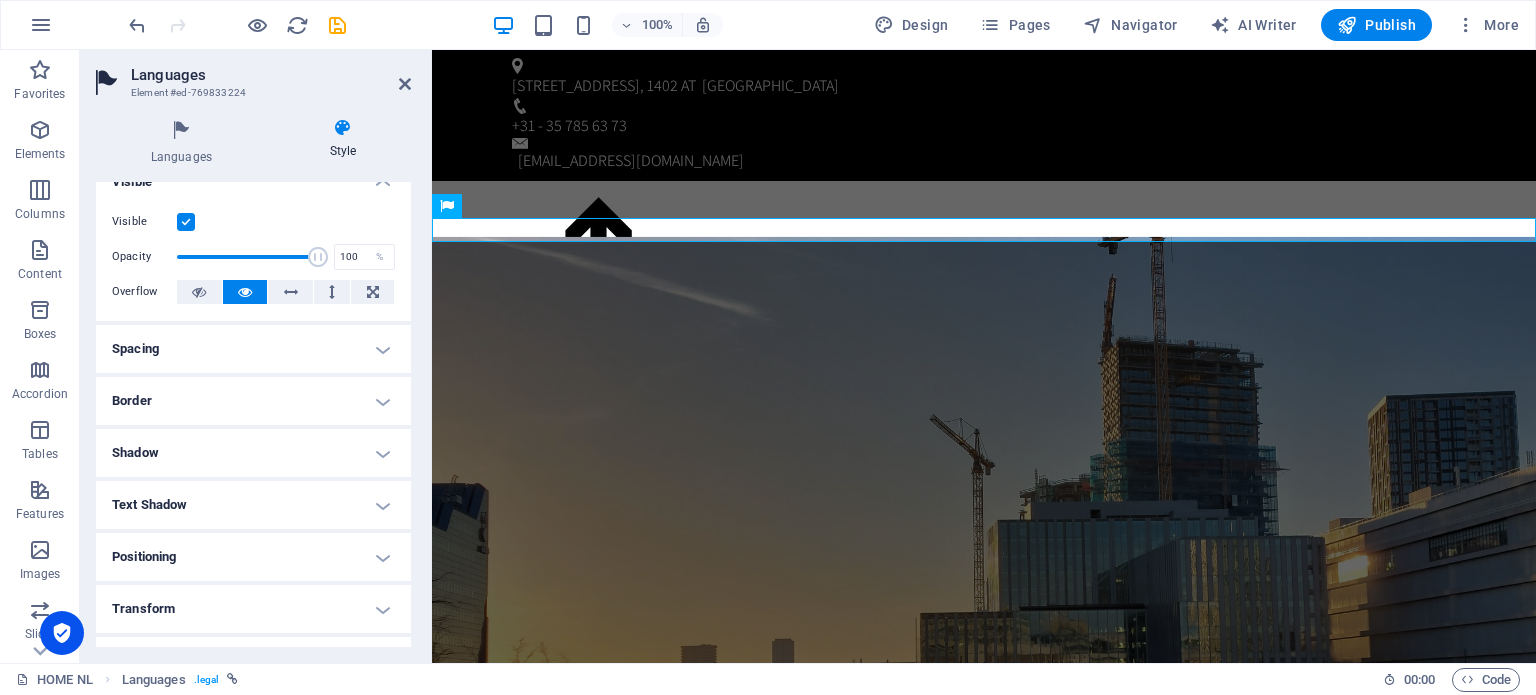 scroll, scrollTop: 0, scrollLeft: 0, axis: both 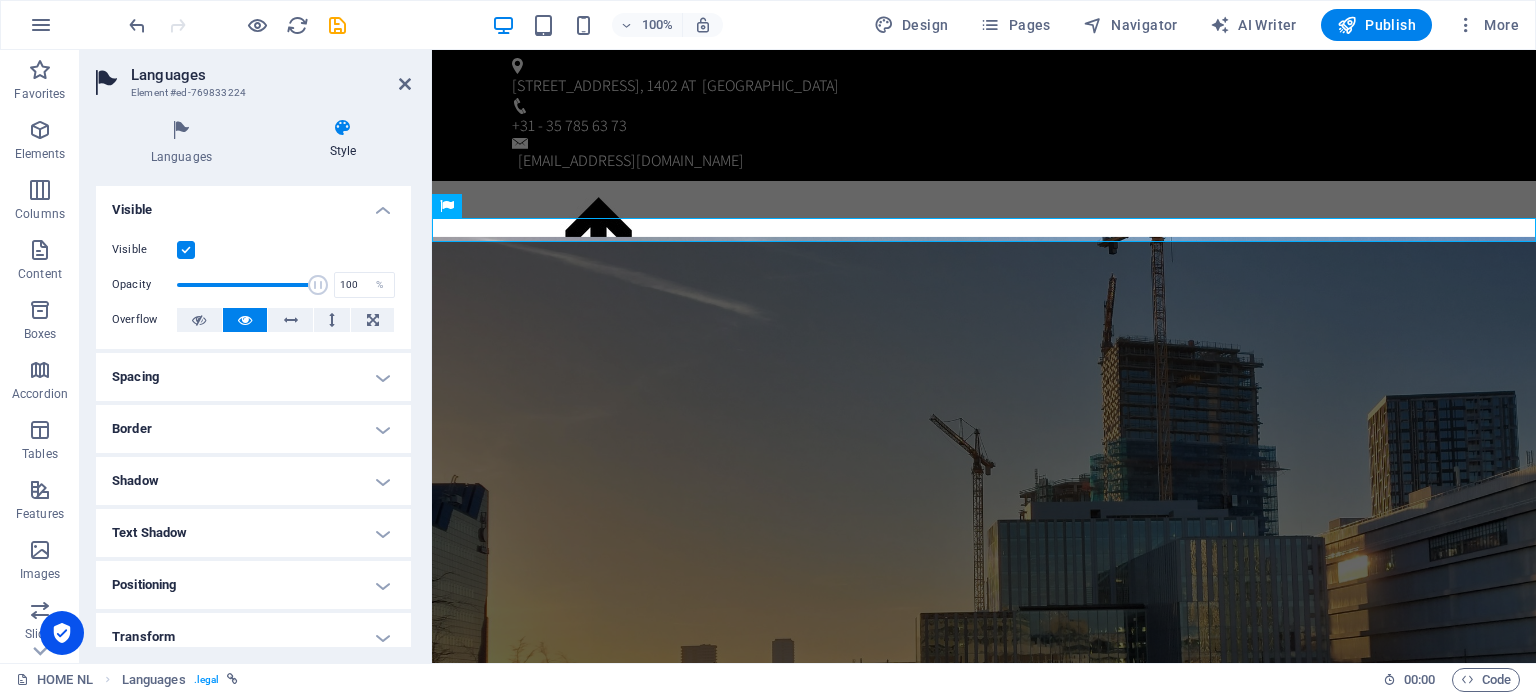 click on "Spacing" at bounding box center (253, 377) 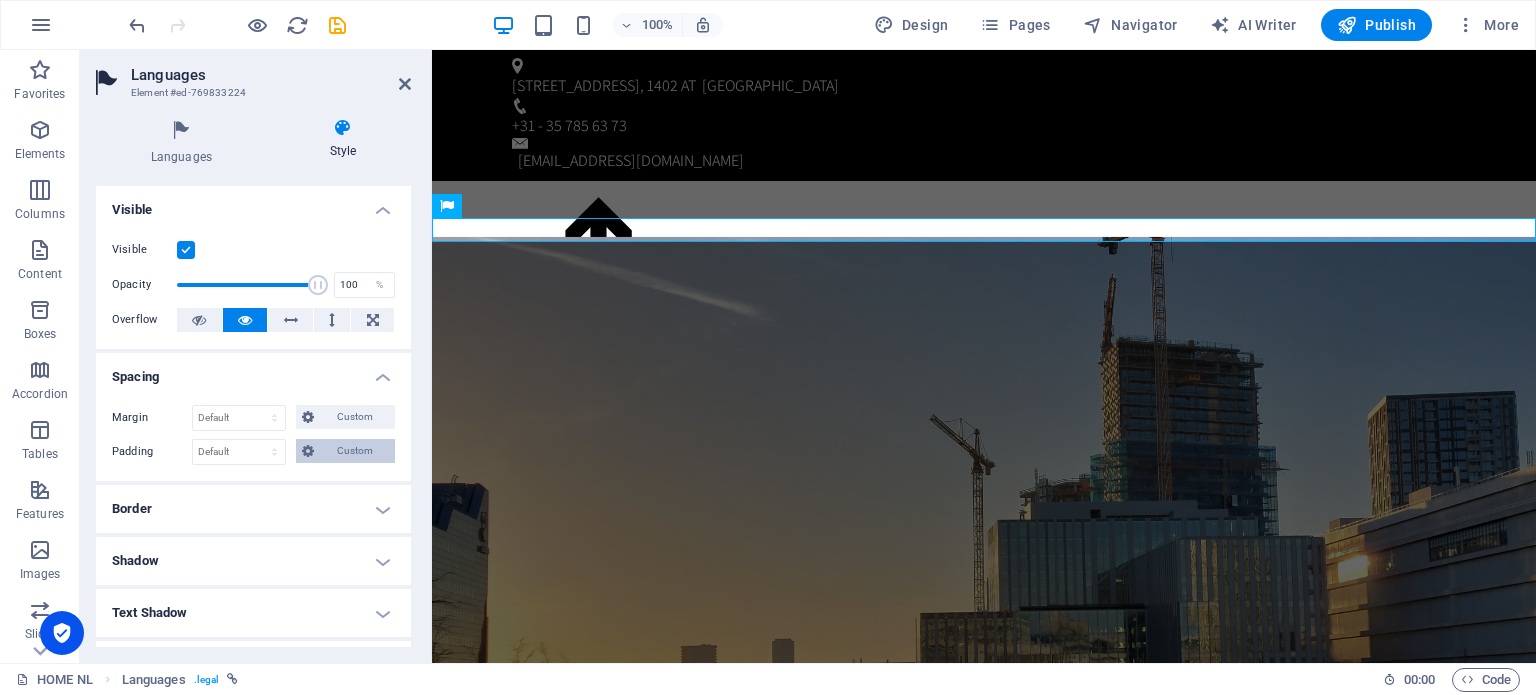 click on "Custom" at bounding box center [354, 451] 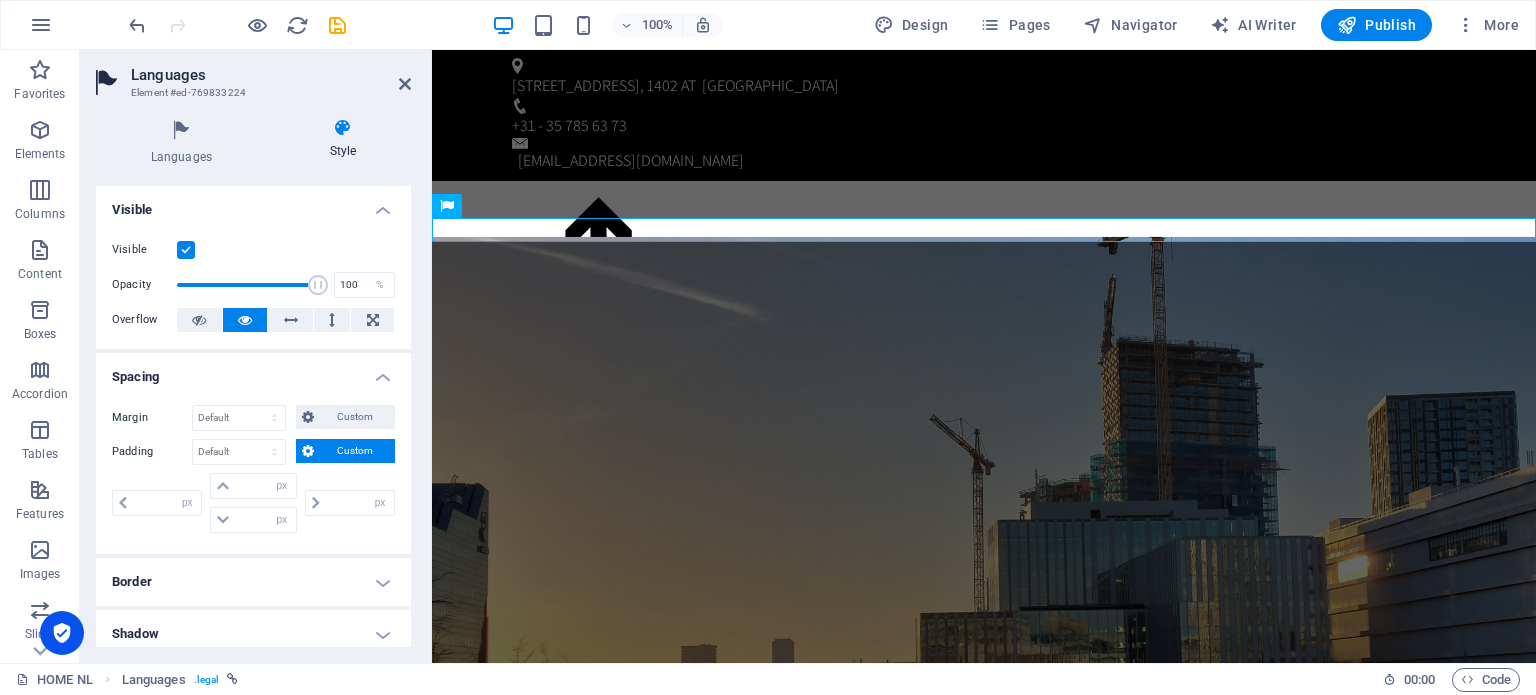 click on "Spacing" at bounding box center (253, 371) 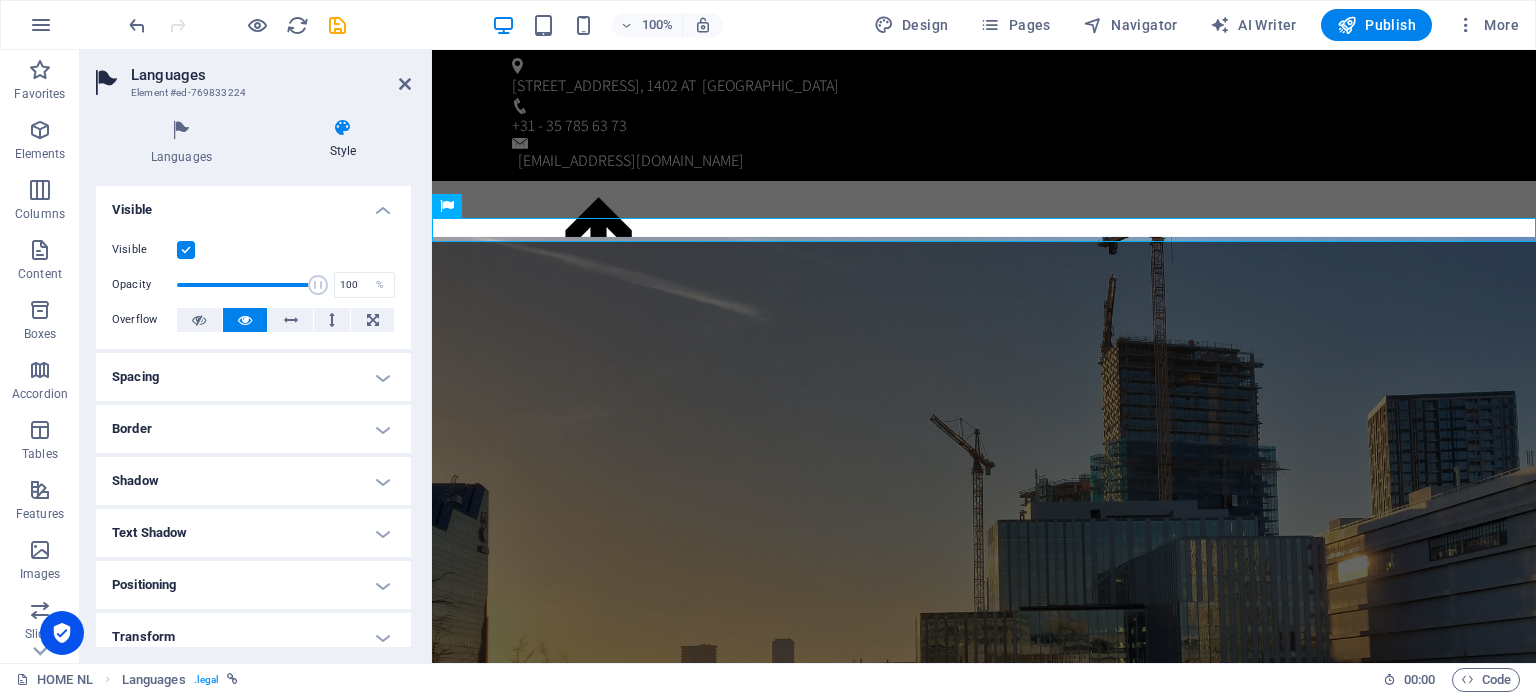 click on "Border" at bounding box center (253, 429) 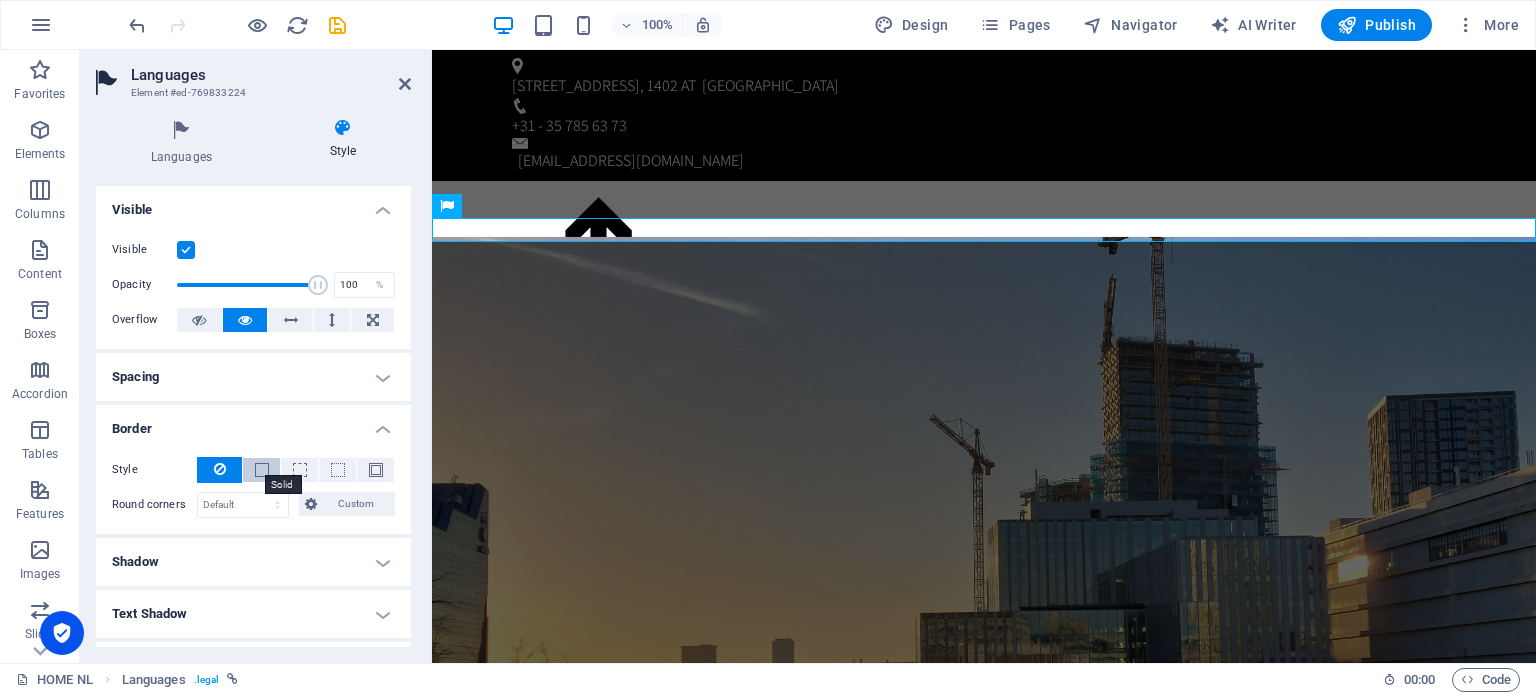 click at bounding box center [262, 470] 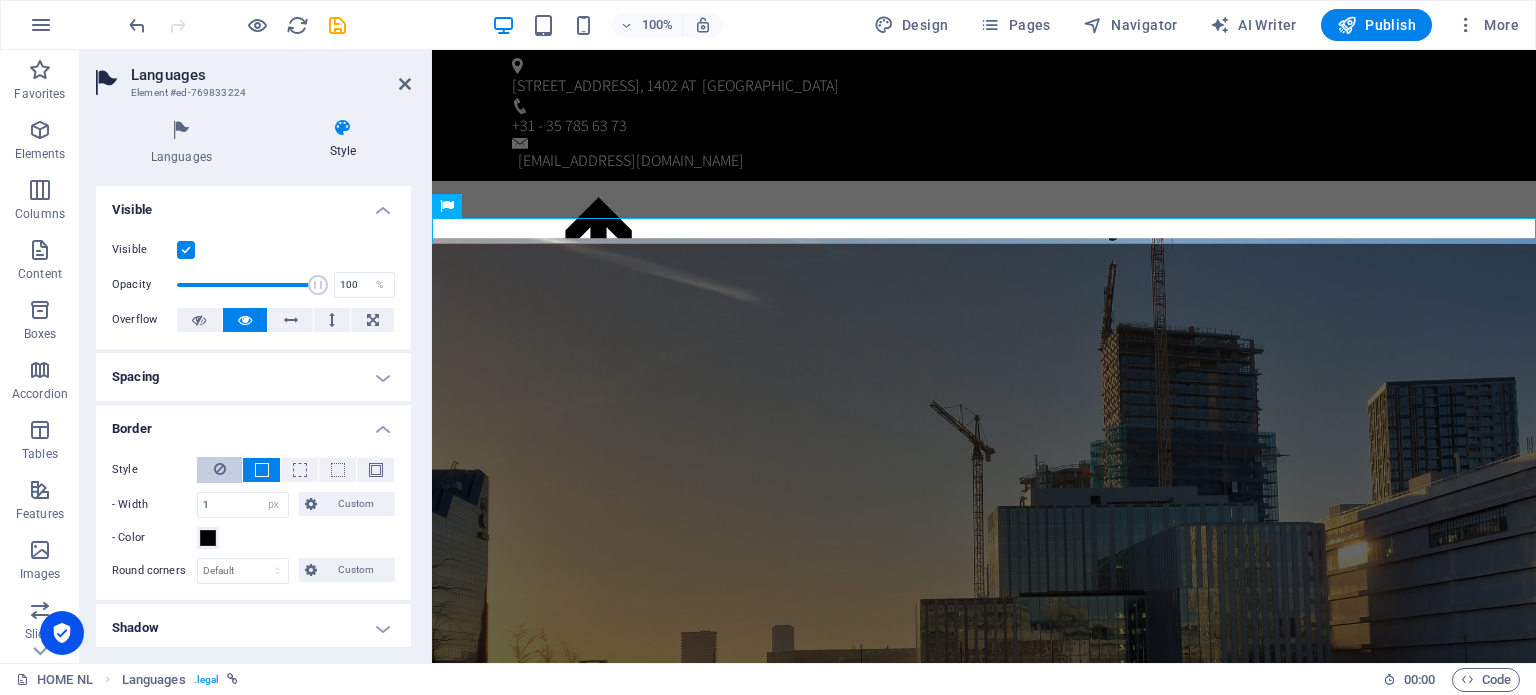 click at bounding box center (220, 469) 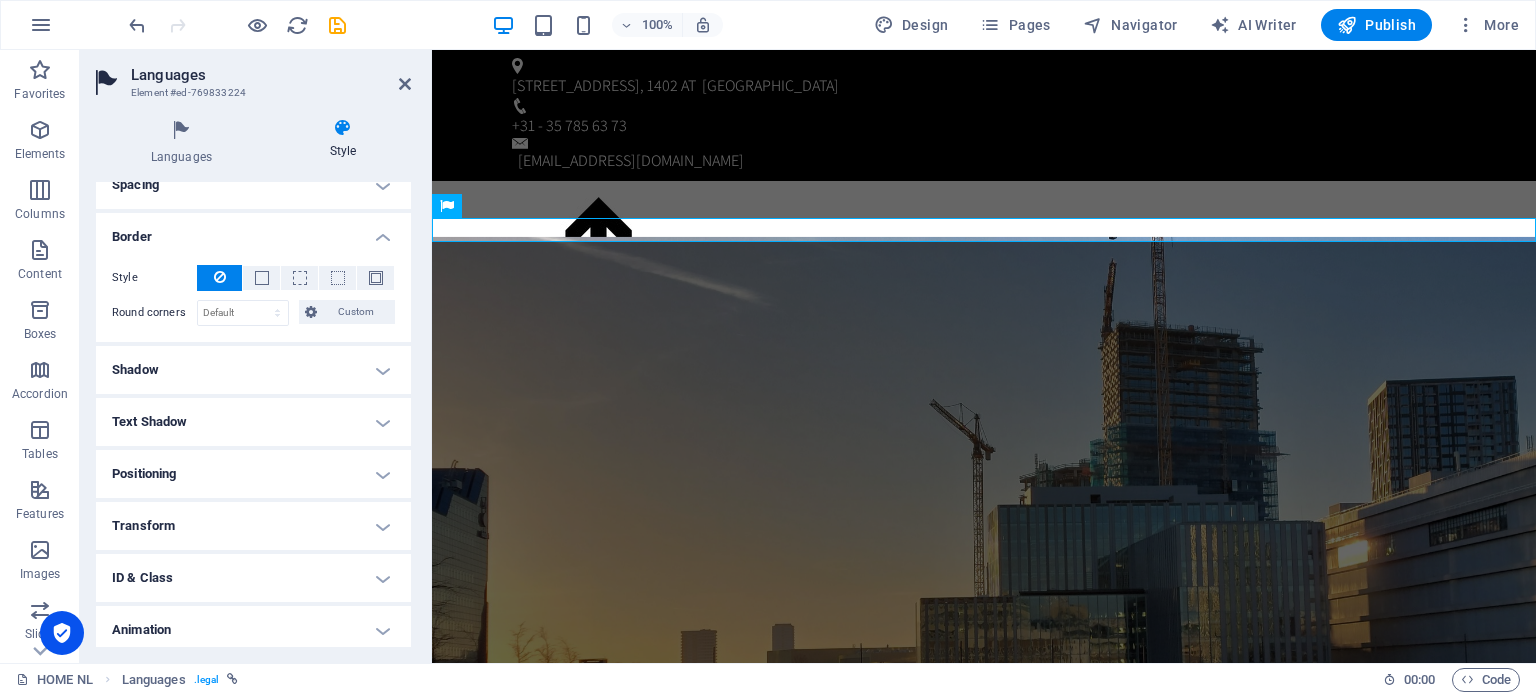 scroll, scrollTop: 194, scrollLeft: 0, axis: vertical 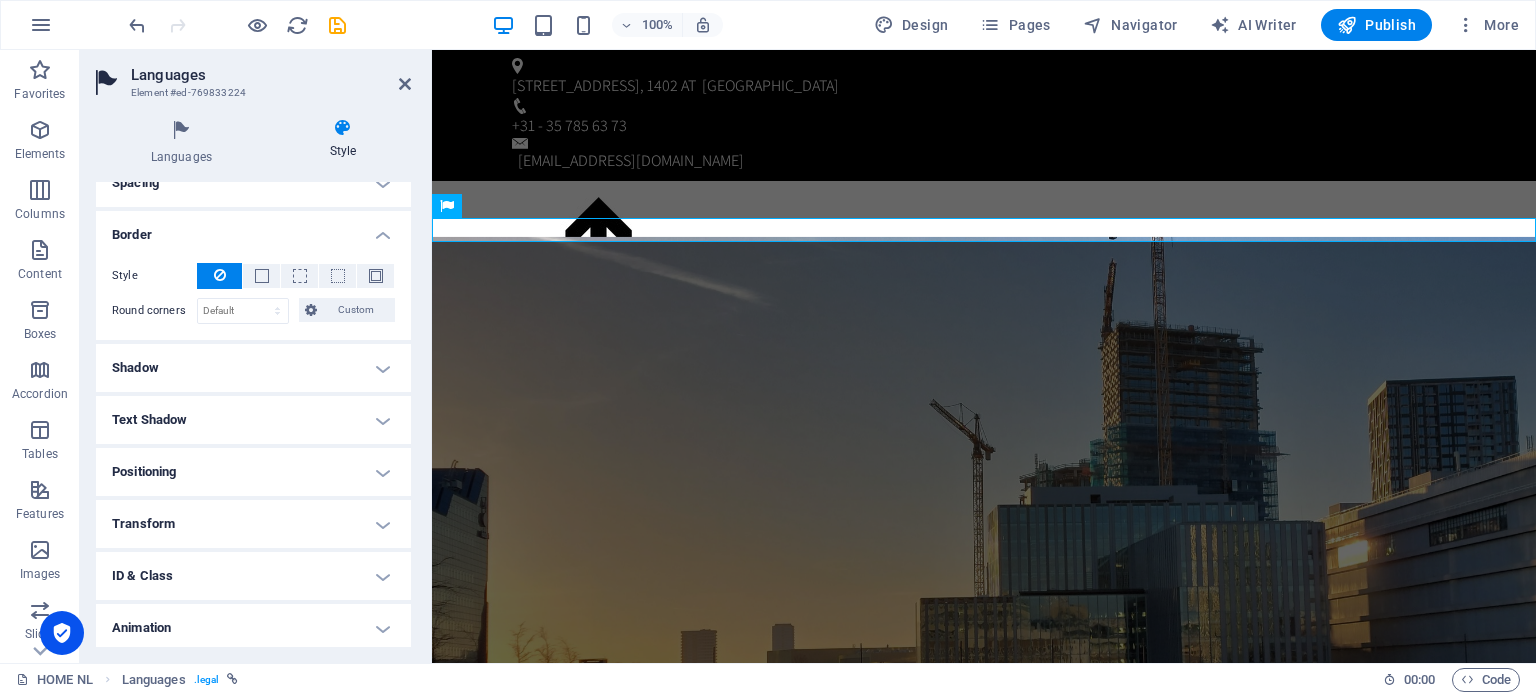 click on "Positioning" at bounding box center (253, 472) 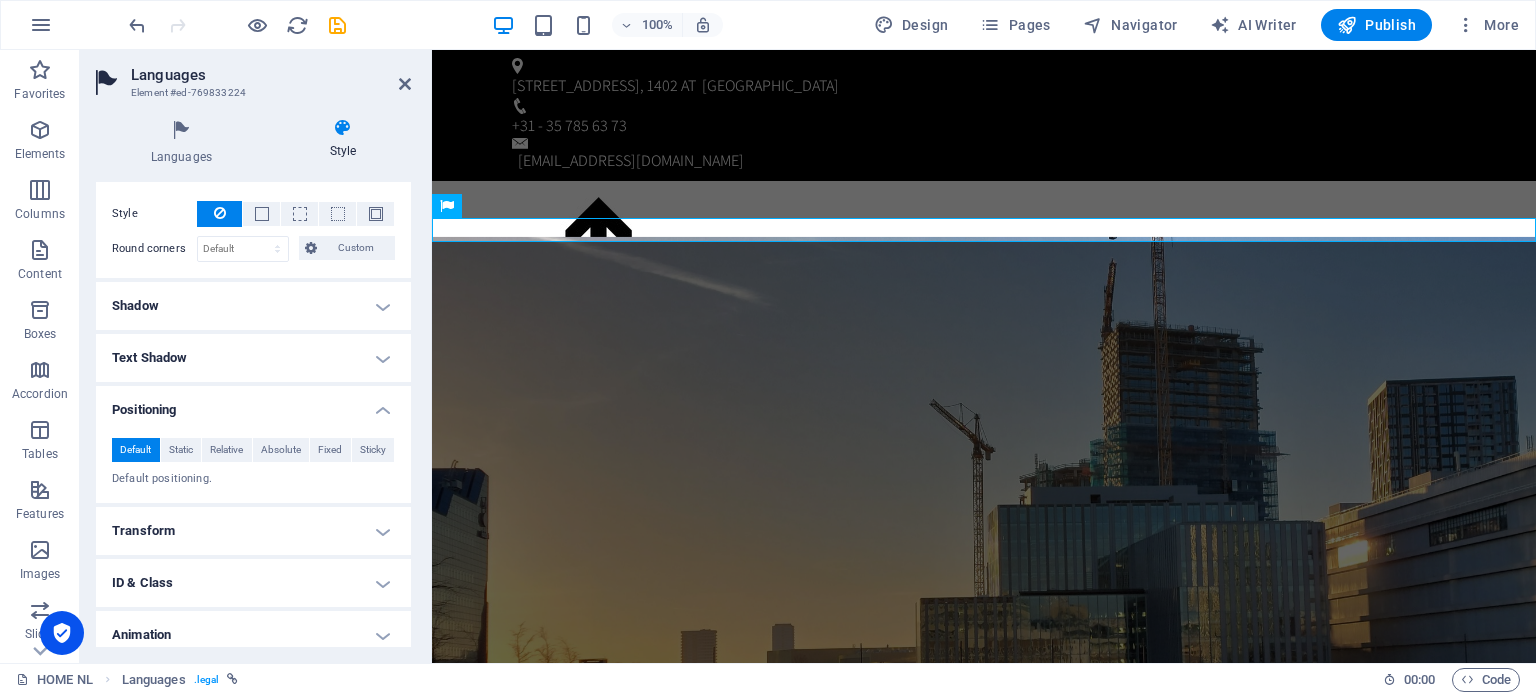 scroll, scrollTop: 316, scrollLeft: 0, axis: vertical 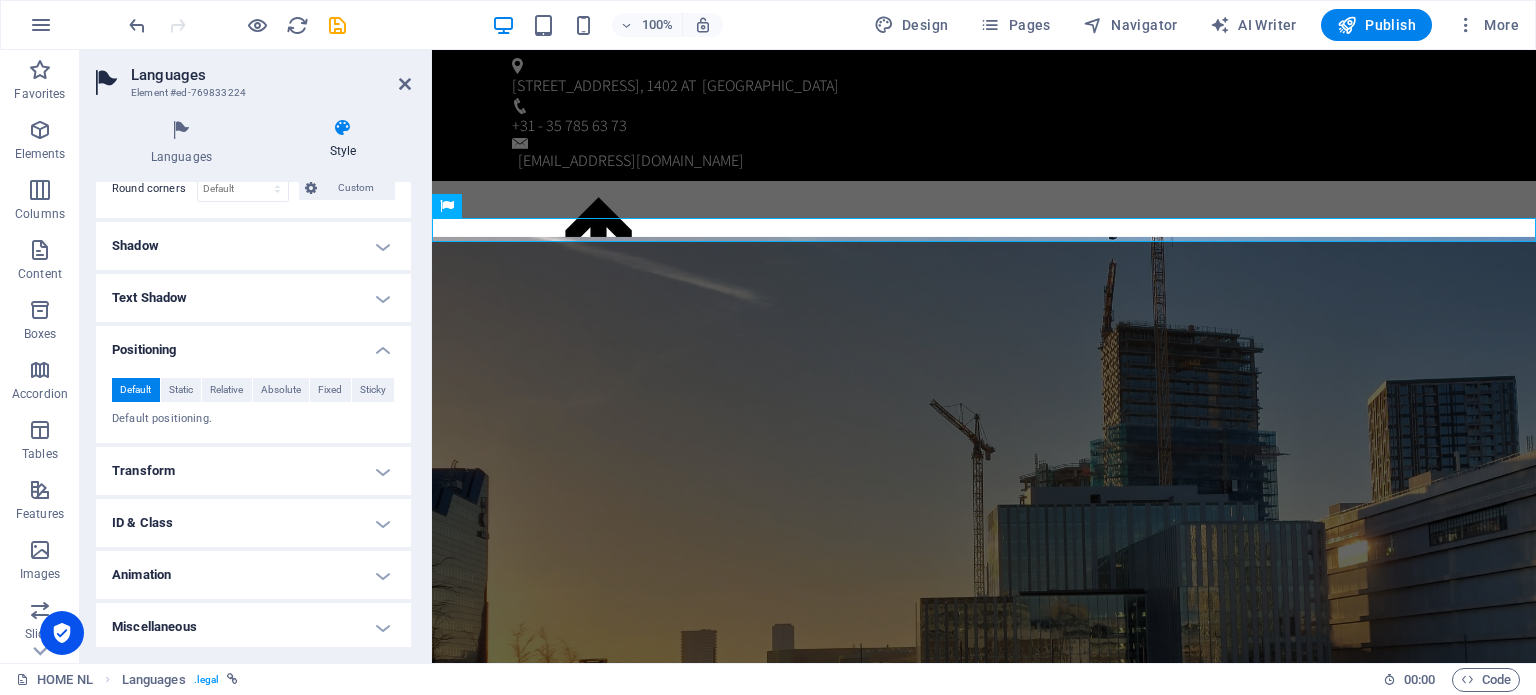 click on "Transform" at bounding box center (253, 471) 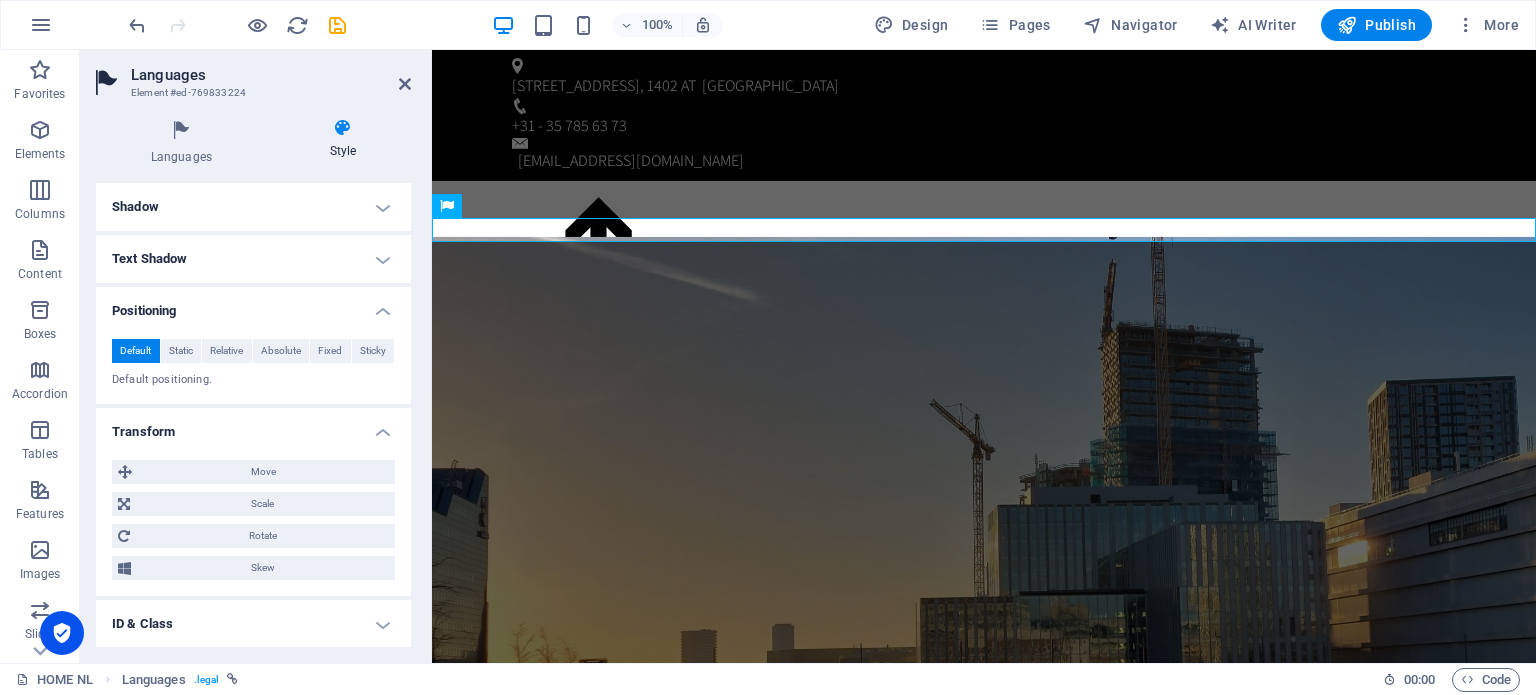 scroll, scrollTop: 0, scrollLeft: 0, axis: both 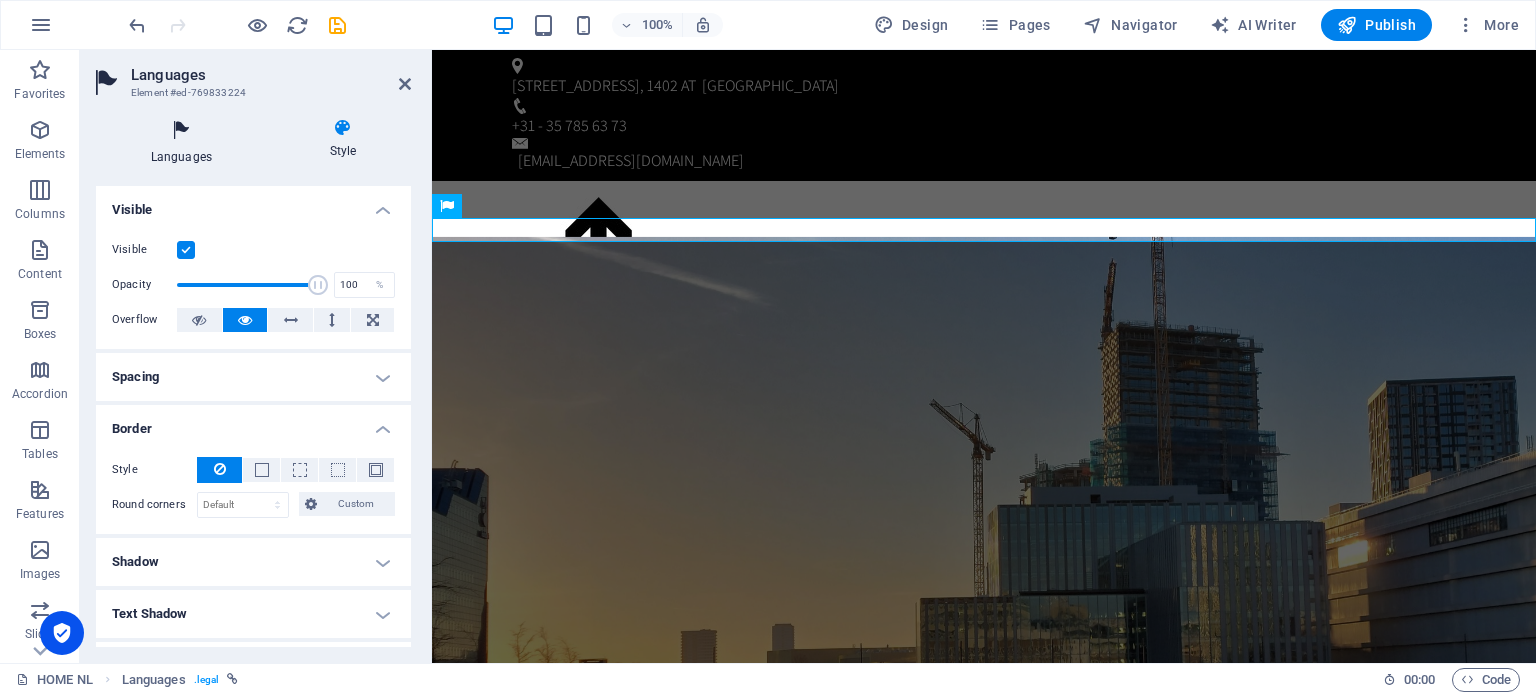 click on "Languages" at bounding box center (185, 142) 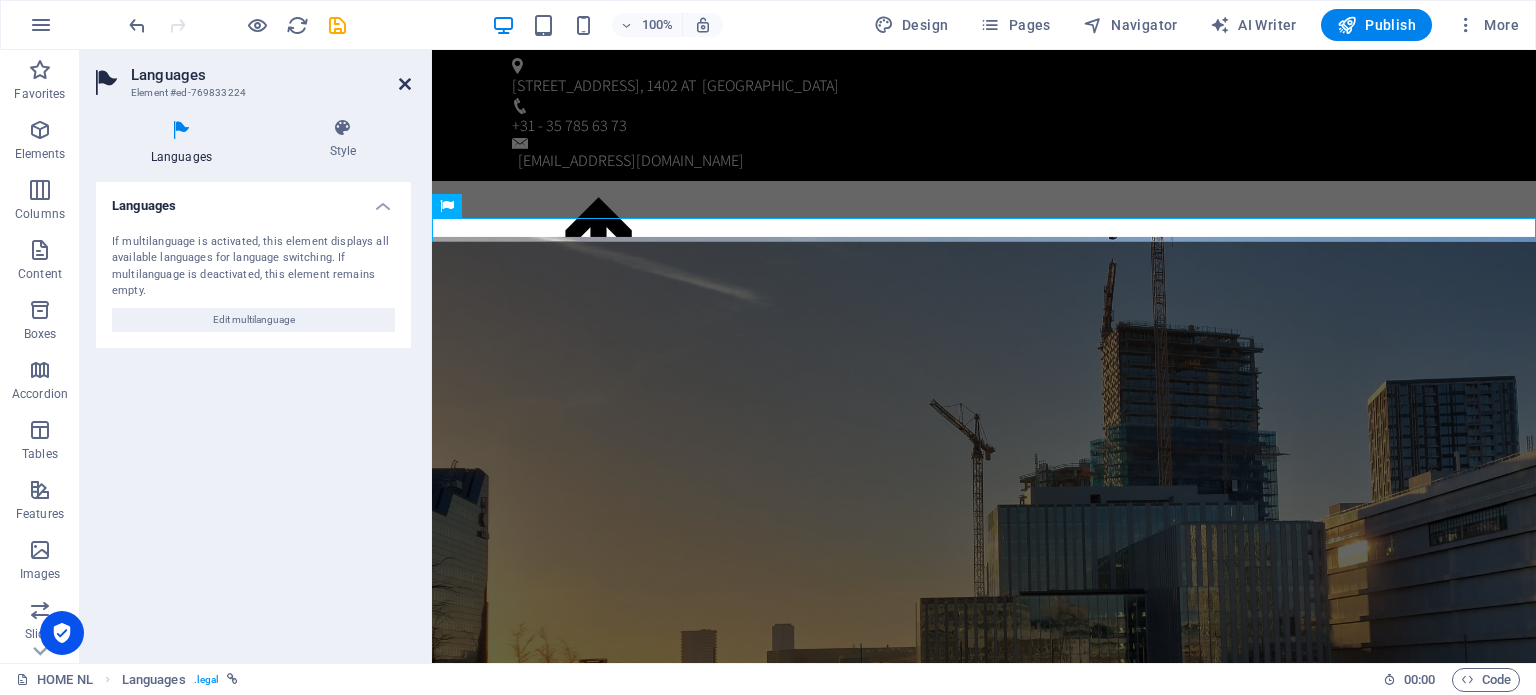 click at bounding box center [405, 84] 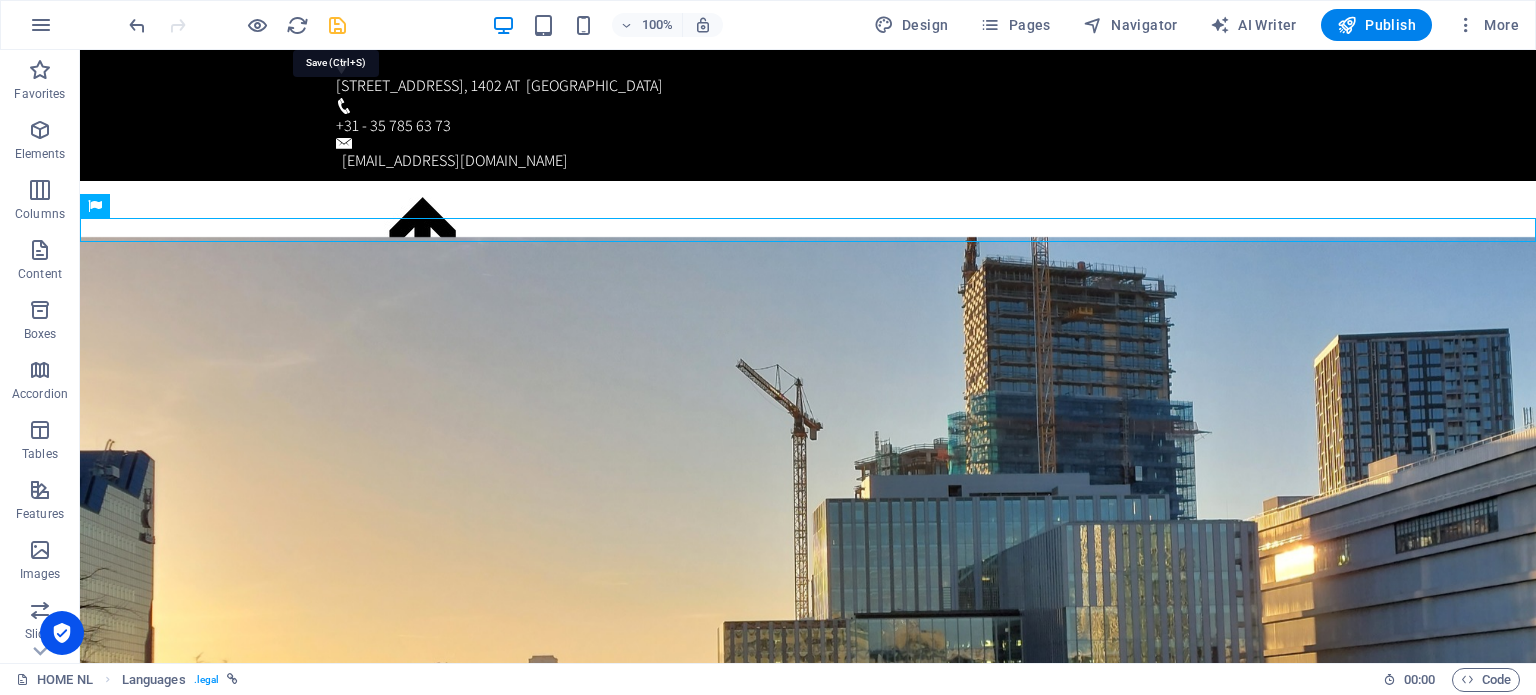 click at bounding box center [337, 25] 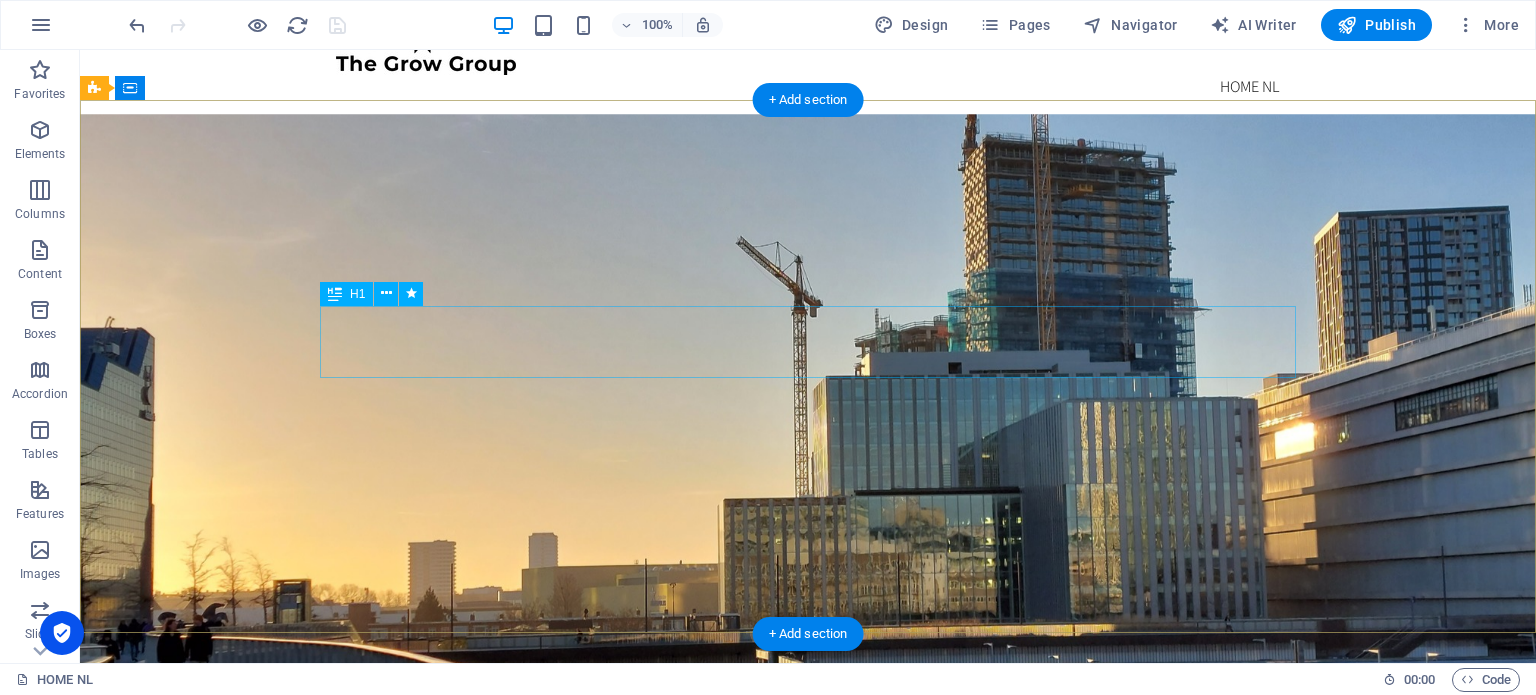 scroll, scrollTop: 142, scrollLeft: 0, axis: vertical 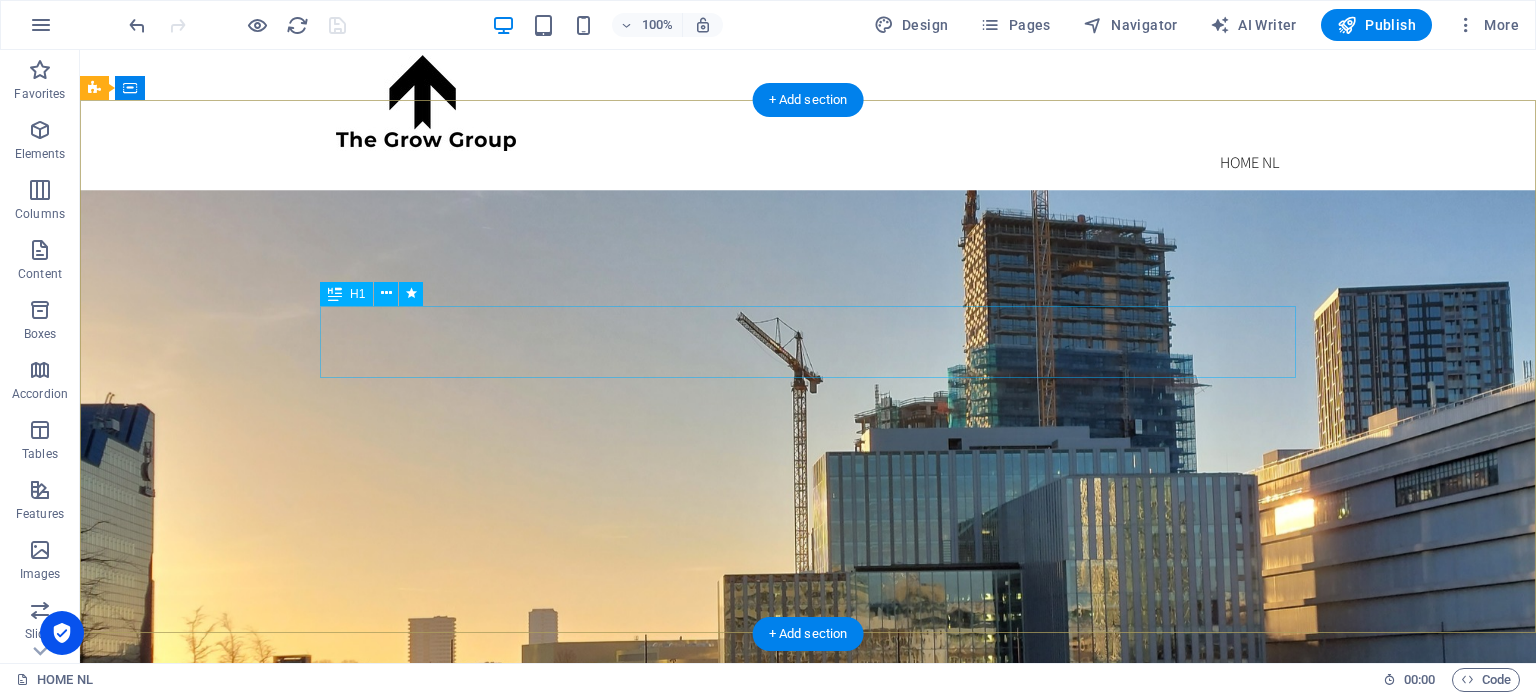 click on "advies - begeleiding - middelen" at bounding box center [808, 825] 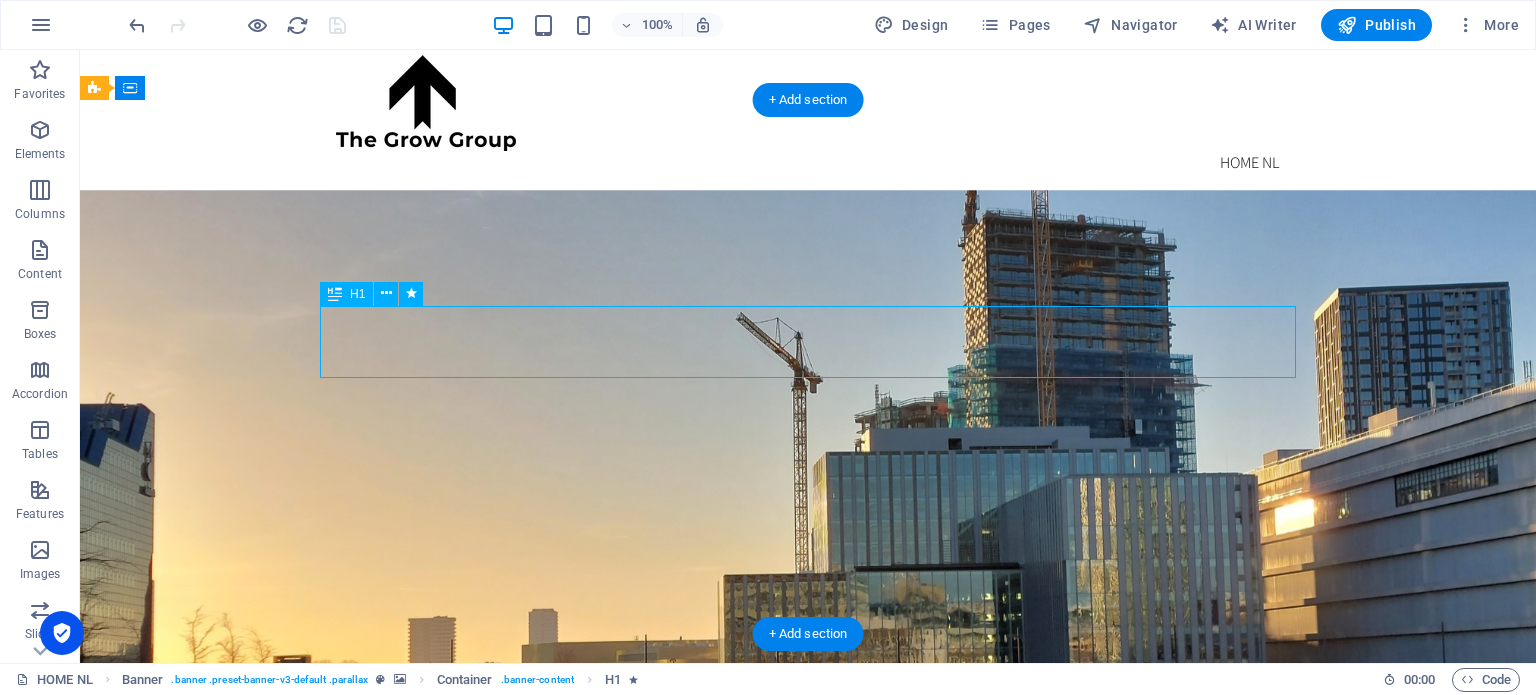 click on "advies - begeleiding - middelen" at bounding box center [808, 825] 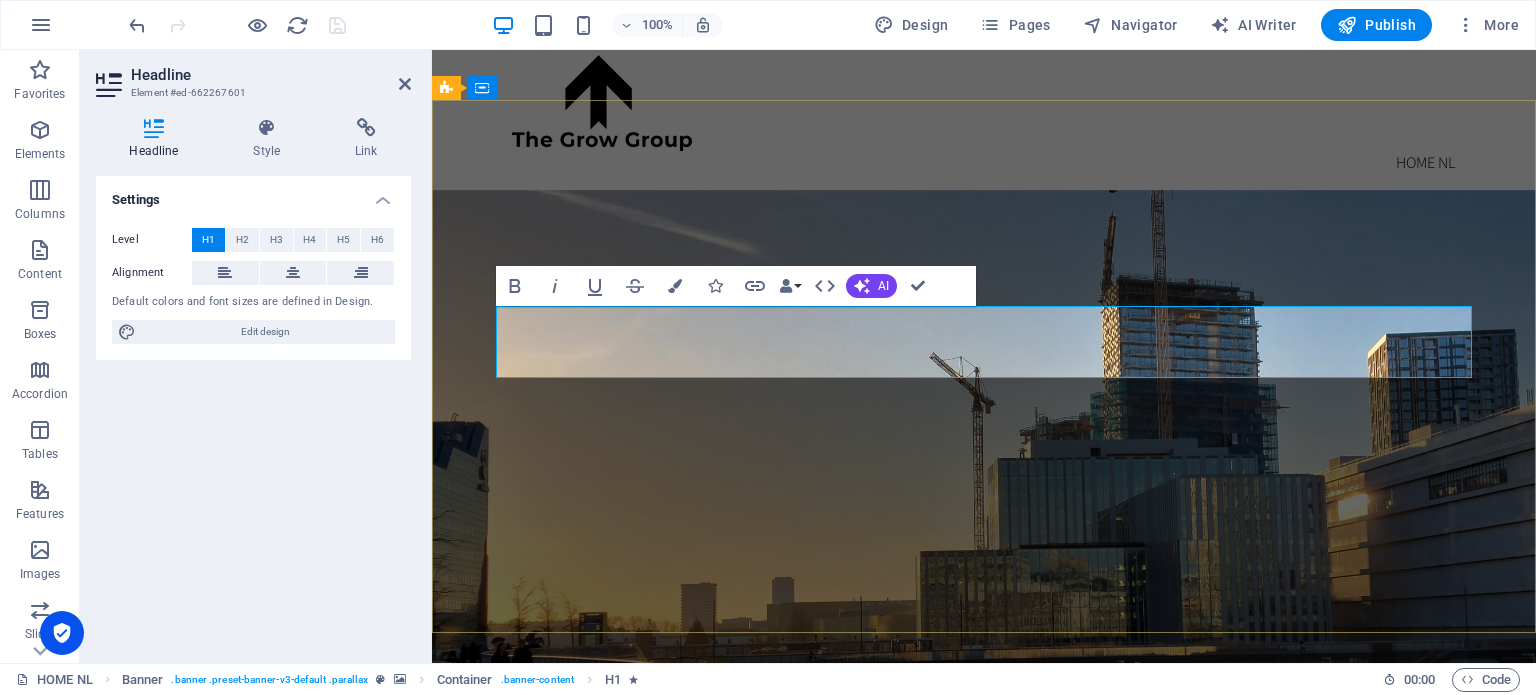 click on "advies - begeleiding - middelen" at bounding box center [984, 824] 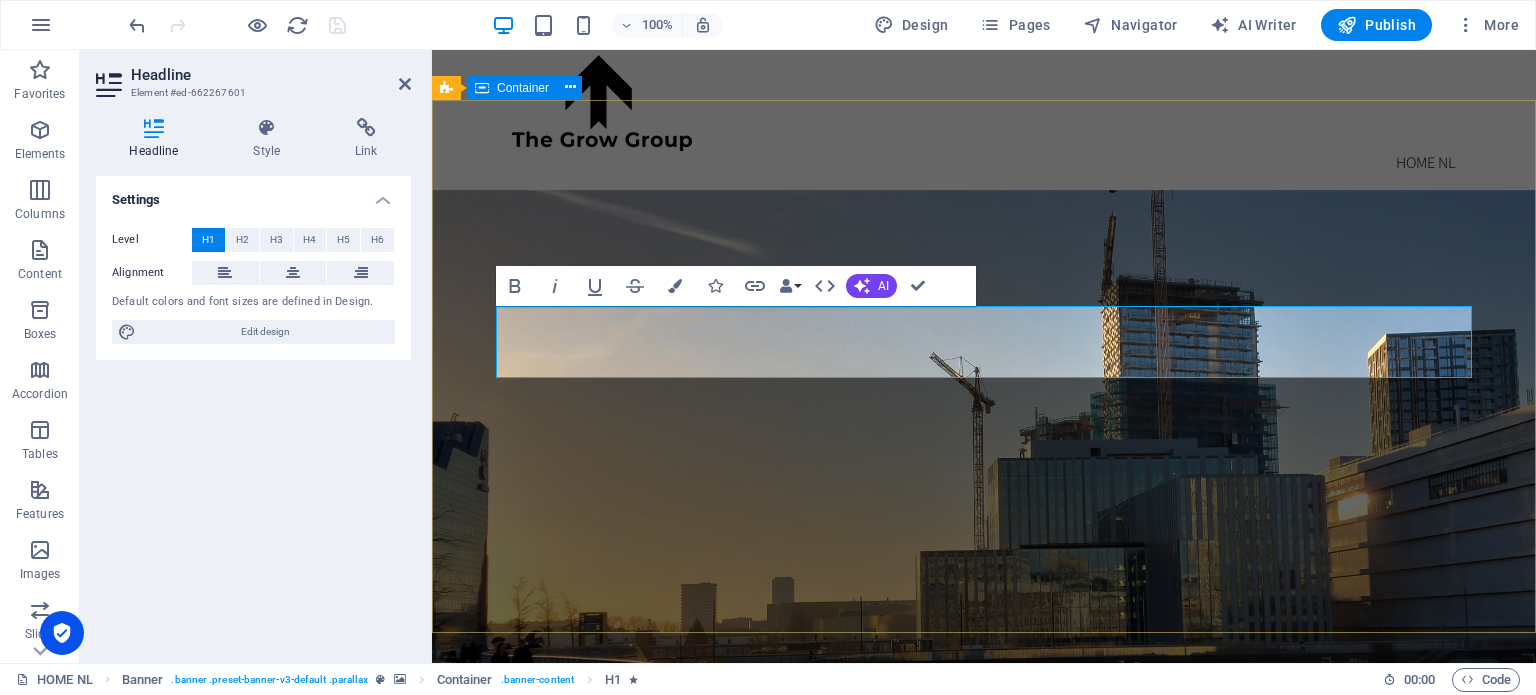 click on "advies - begeleiding - ​uitvoering" at bounding box center (984, 850) 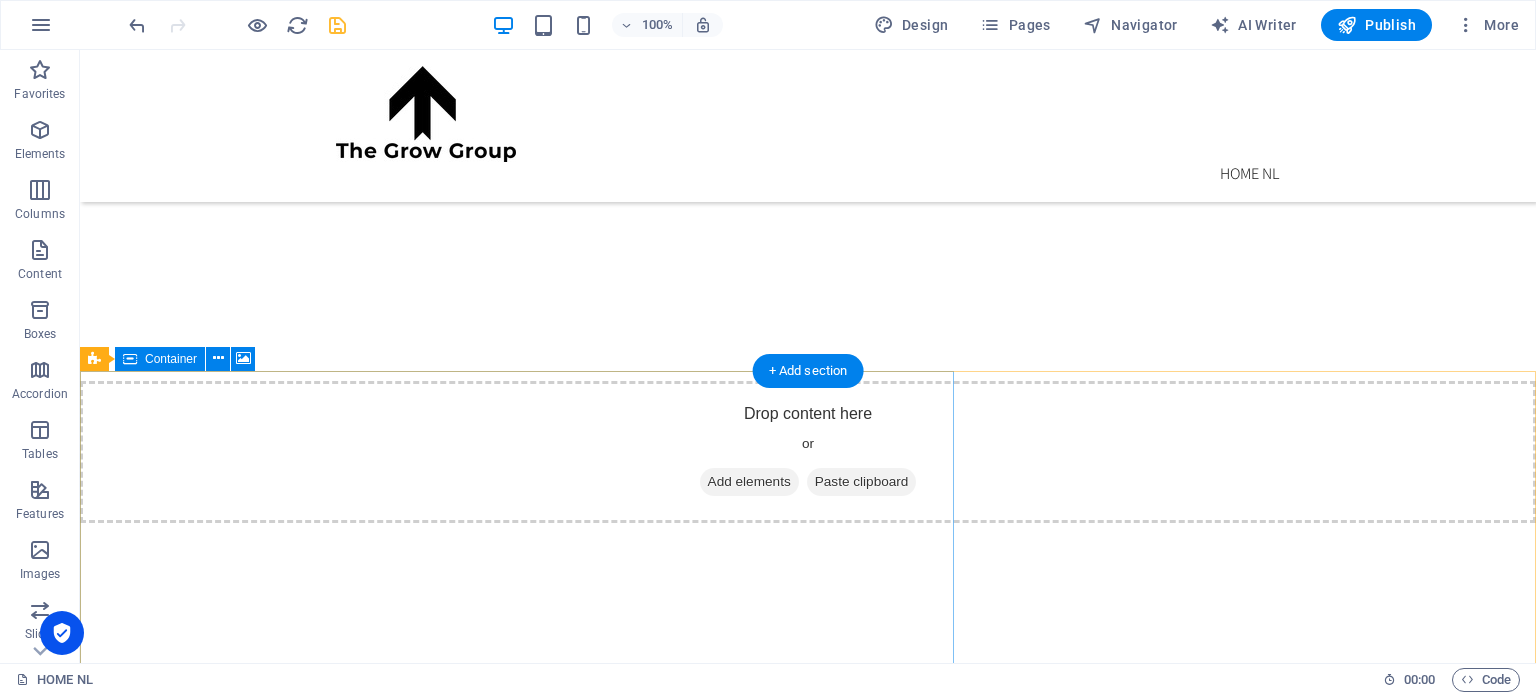 scroll, scrollTop: 3835, scrollLeft: 0, axis: vertical 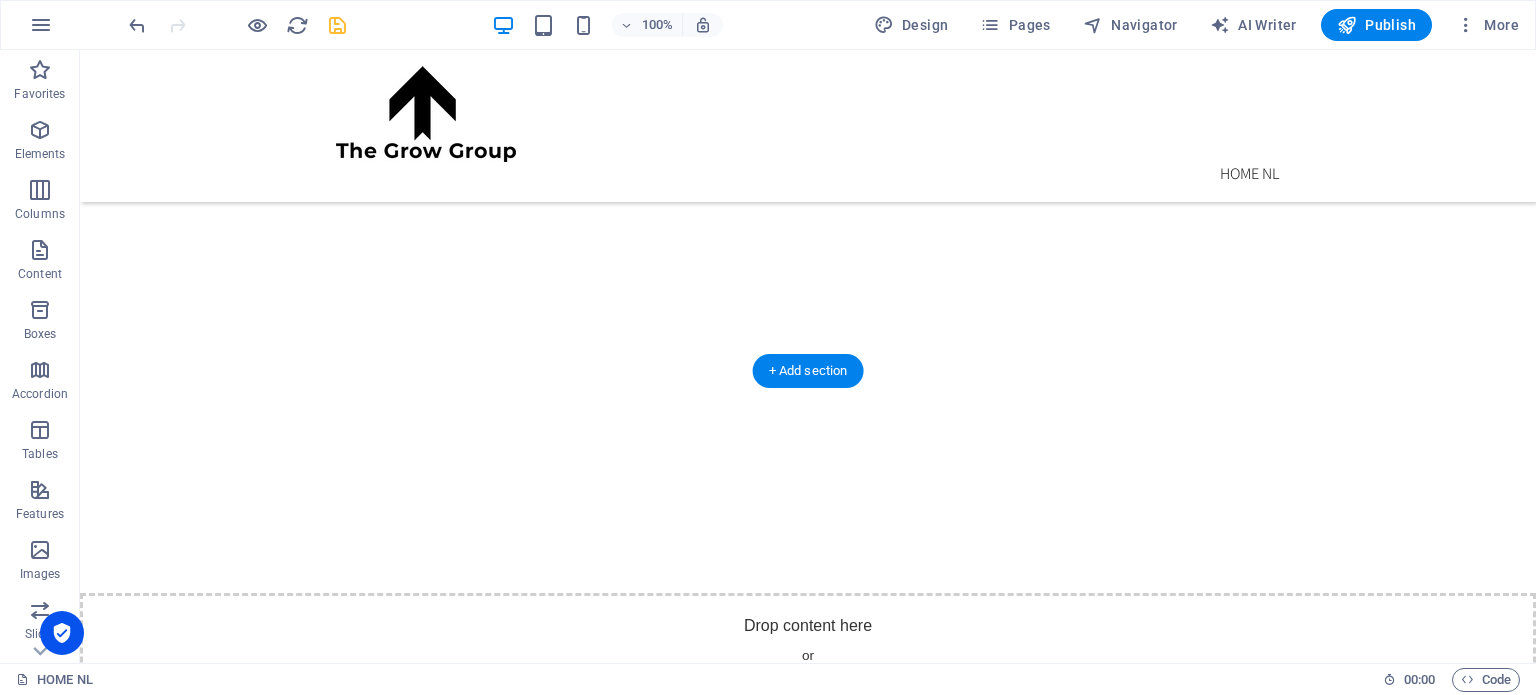 click at bounding box center [808, 2157] 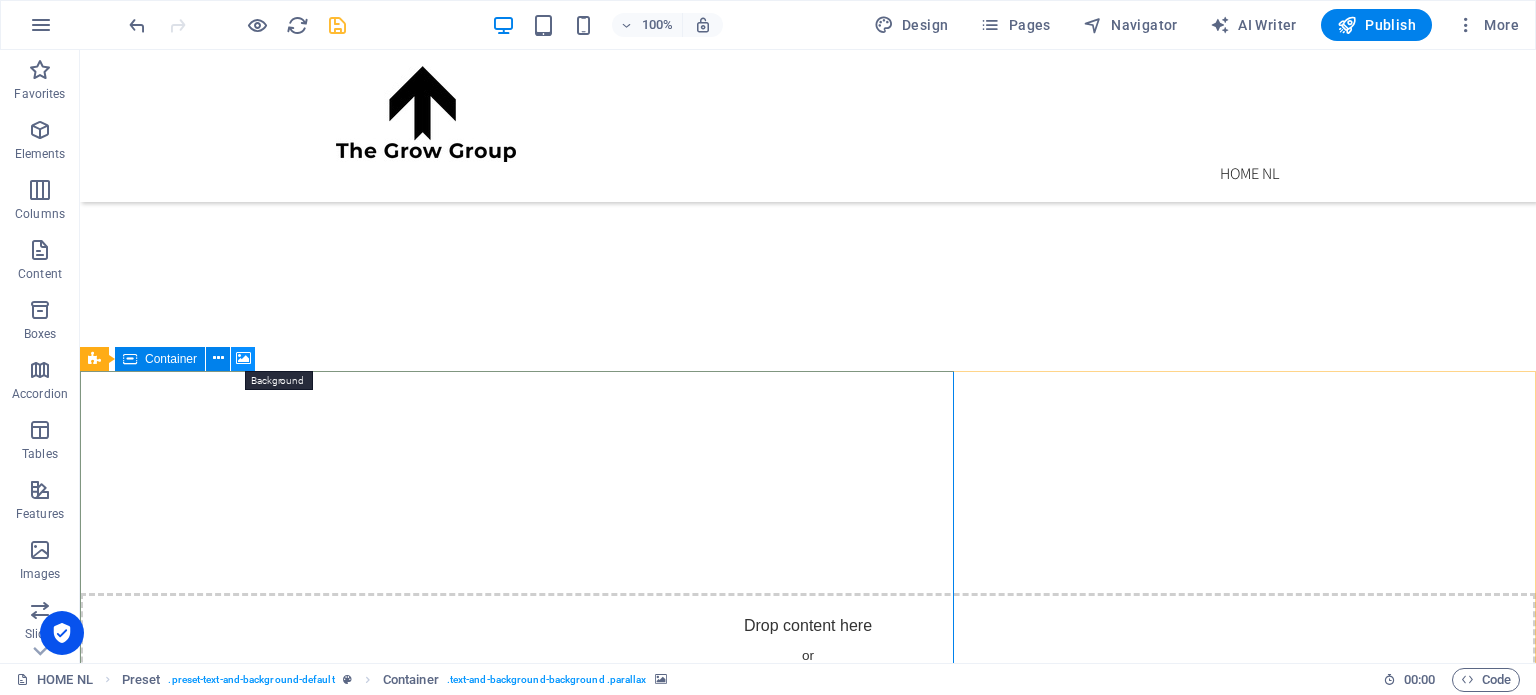click at bounding box center [243, 358] 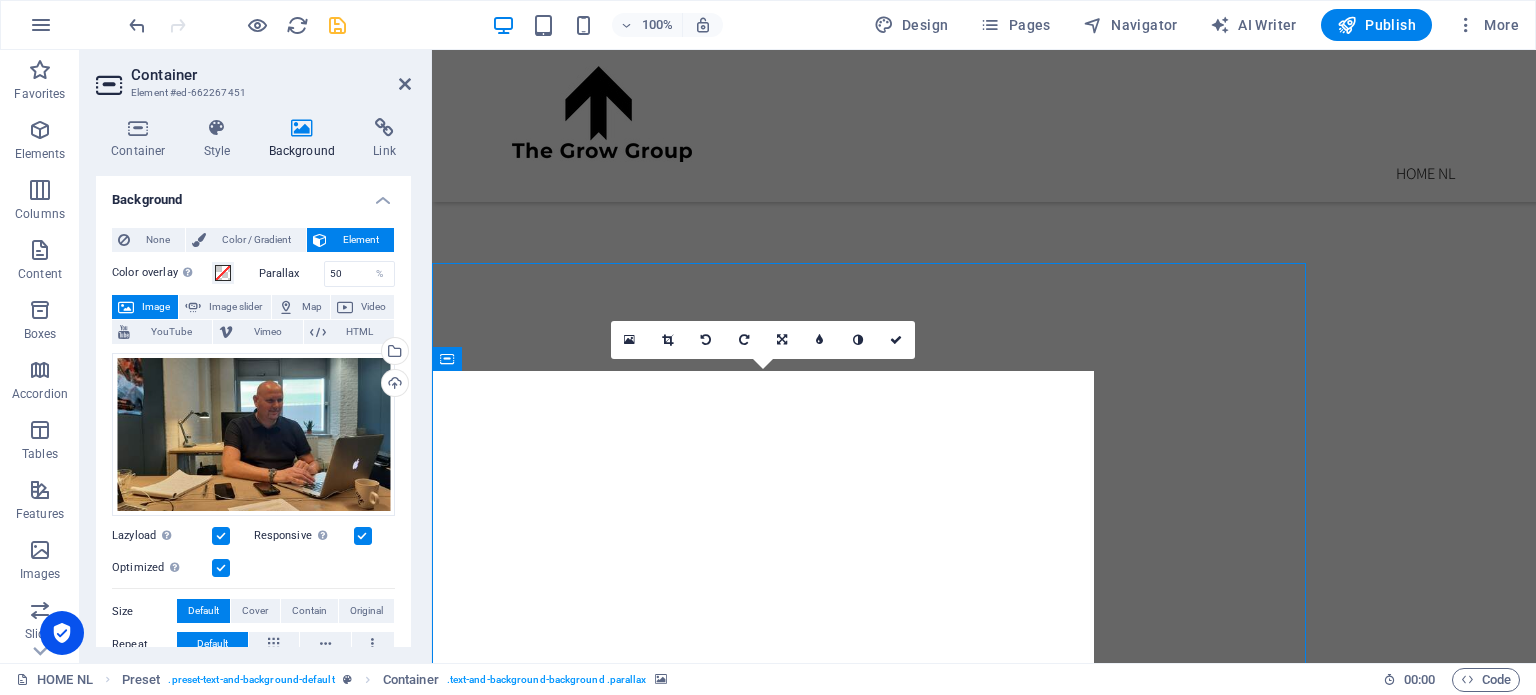 scroll, scrollTop: 3943, scrollLeft: 0, axis: vertical 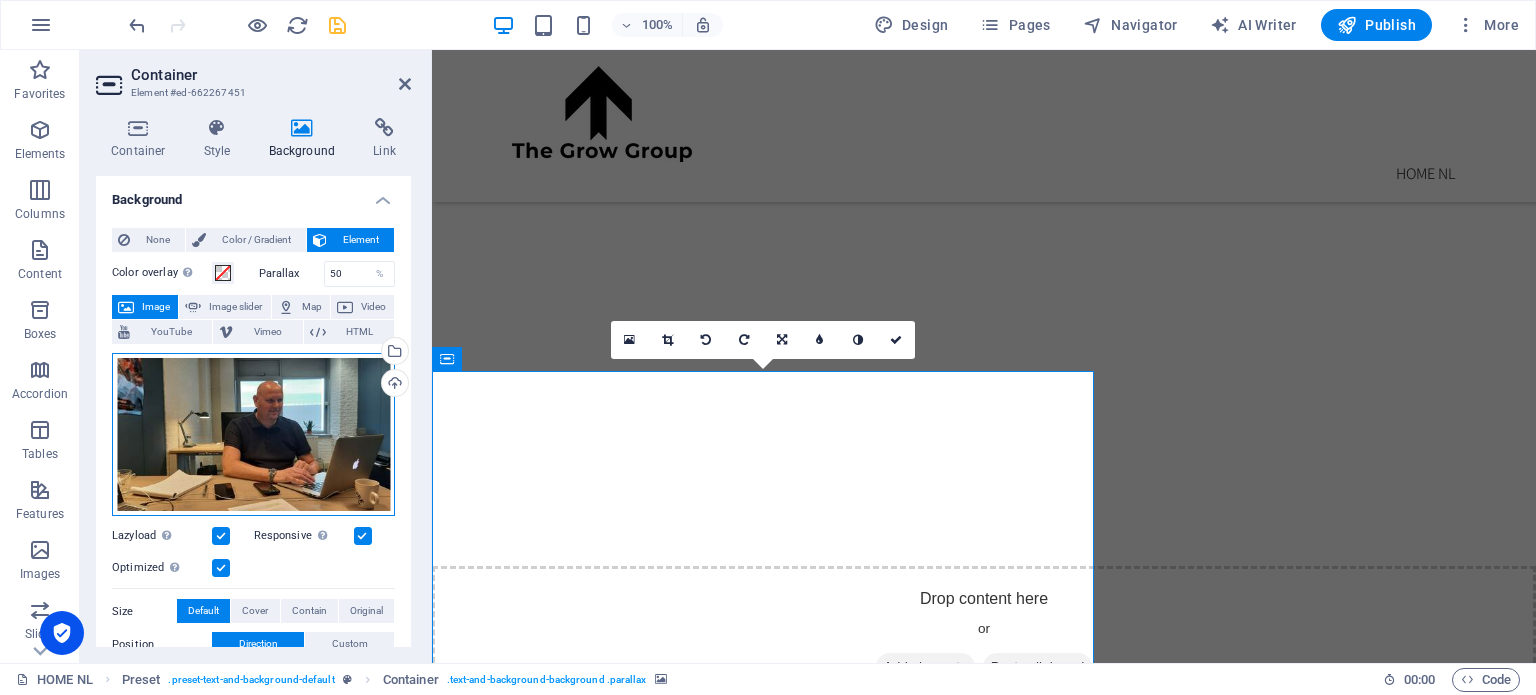 click on "Drag files here, click to choose files or select files from Files or our free stock photos & videos" at bounding box center [253, 435] 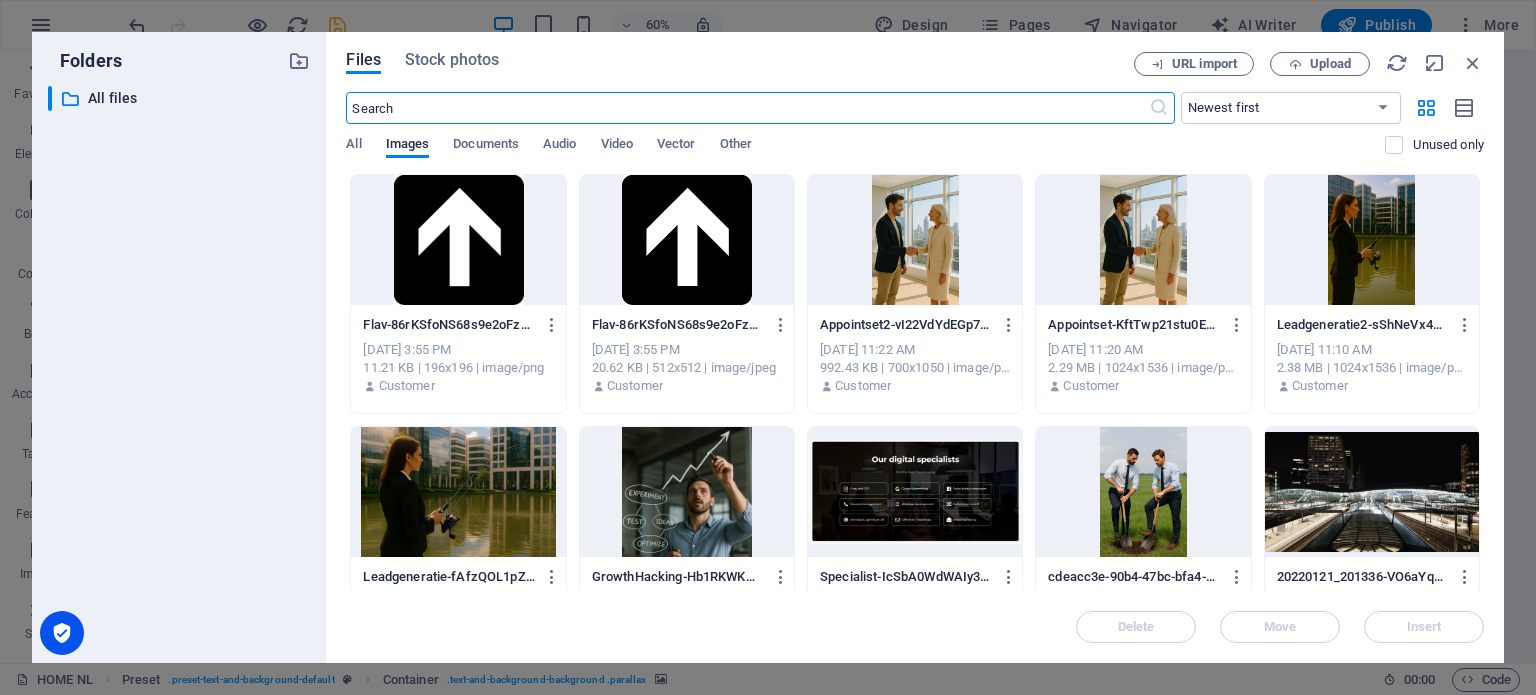 scroll, scrollTop: 4347, scrollLeft: 0, axis: vertical 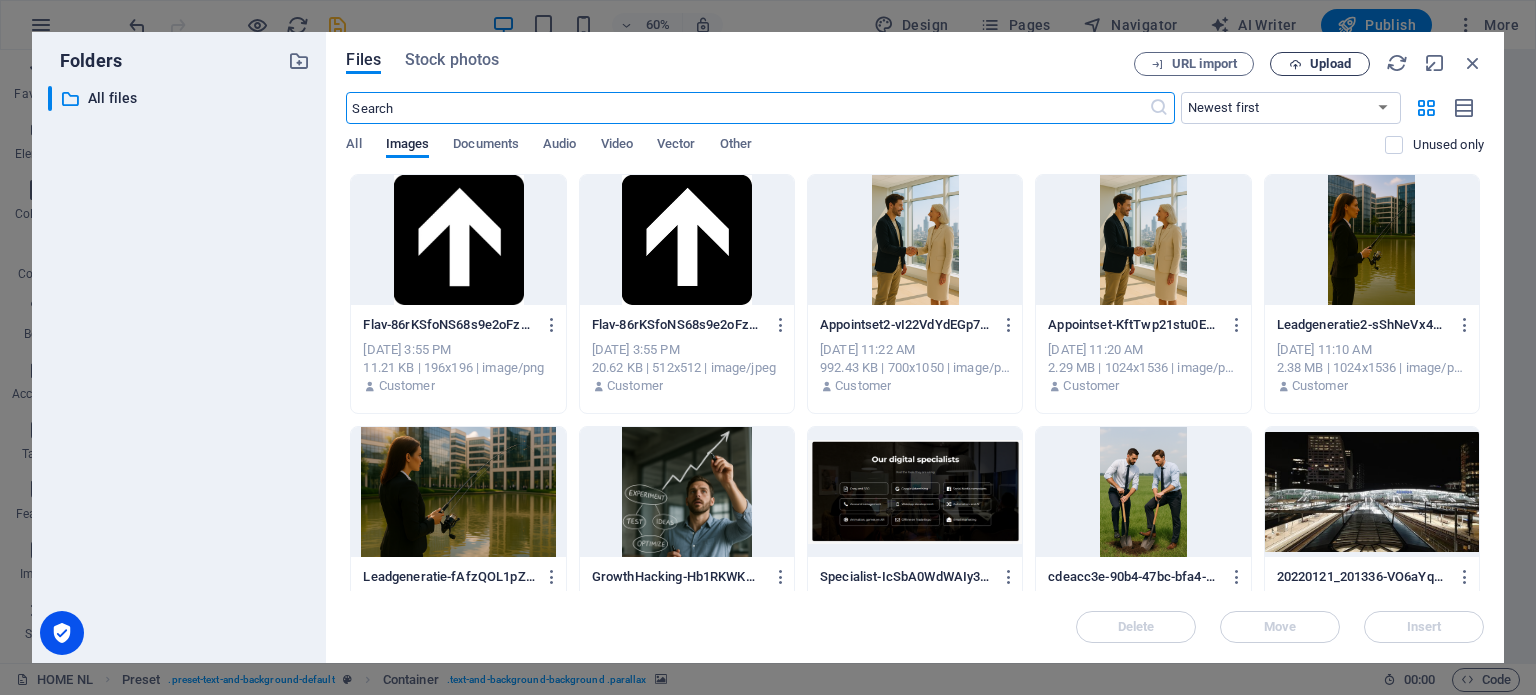 click on "Upload" at bounding box center (1330, 64) 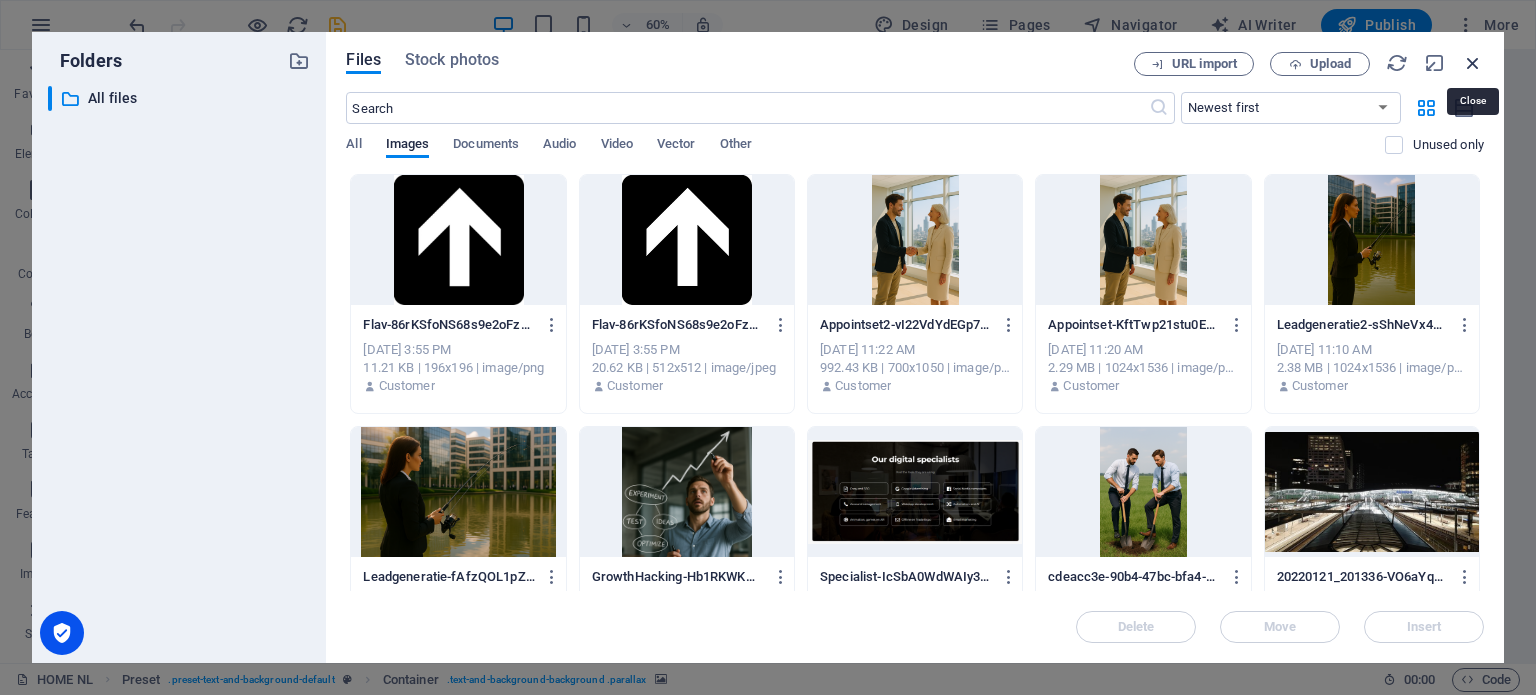 click at bounding box center [1473, 63] 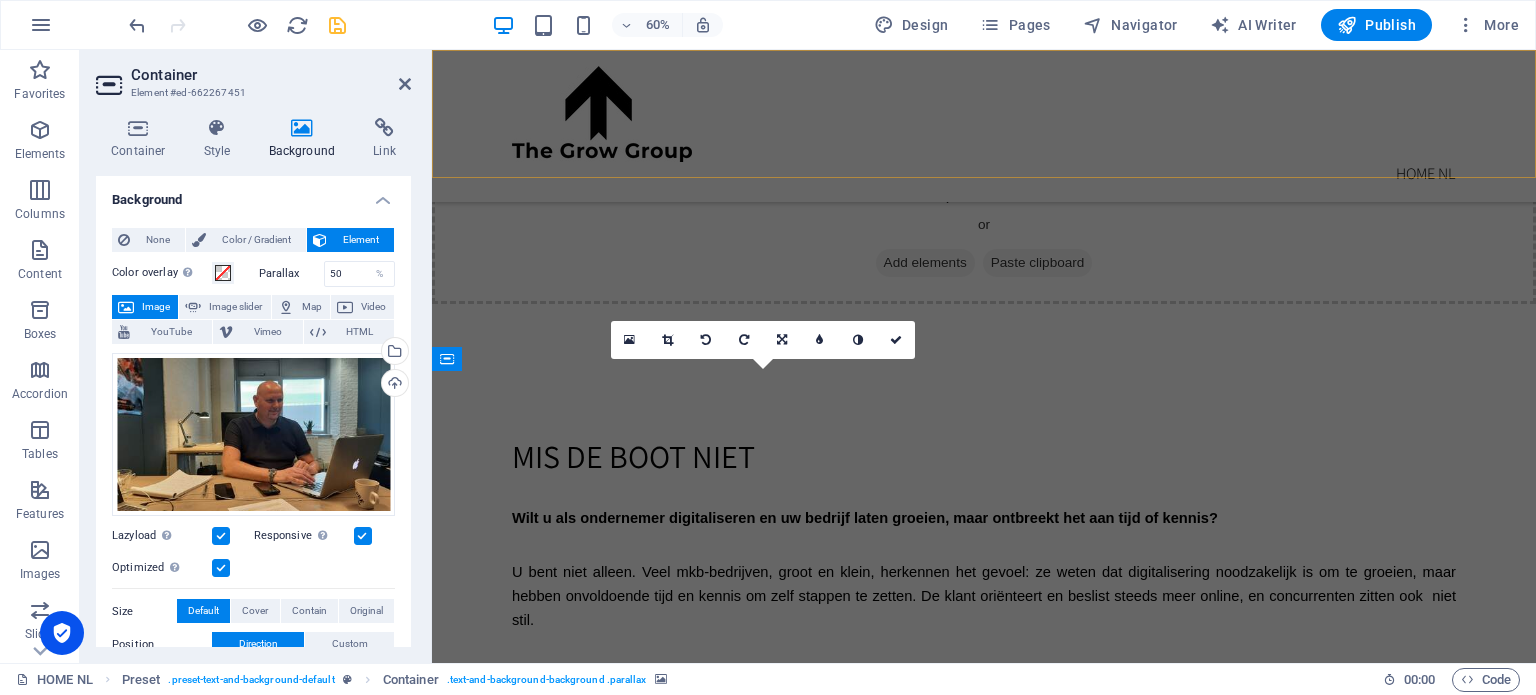 scroll, scrollTop: 3943, scrollLeft: 0, axis: vertical 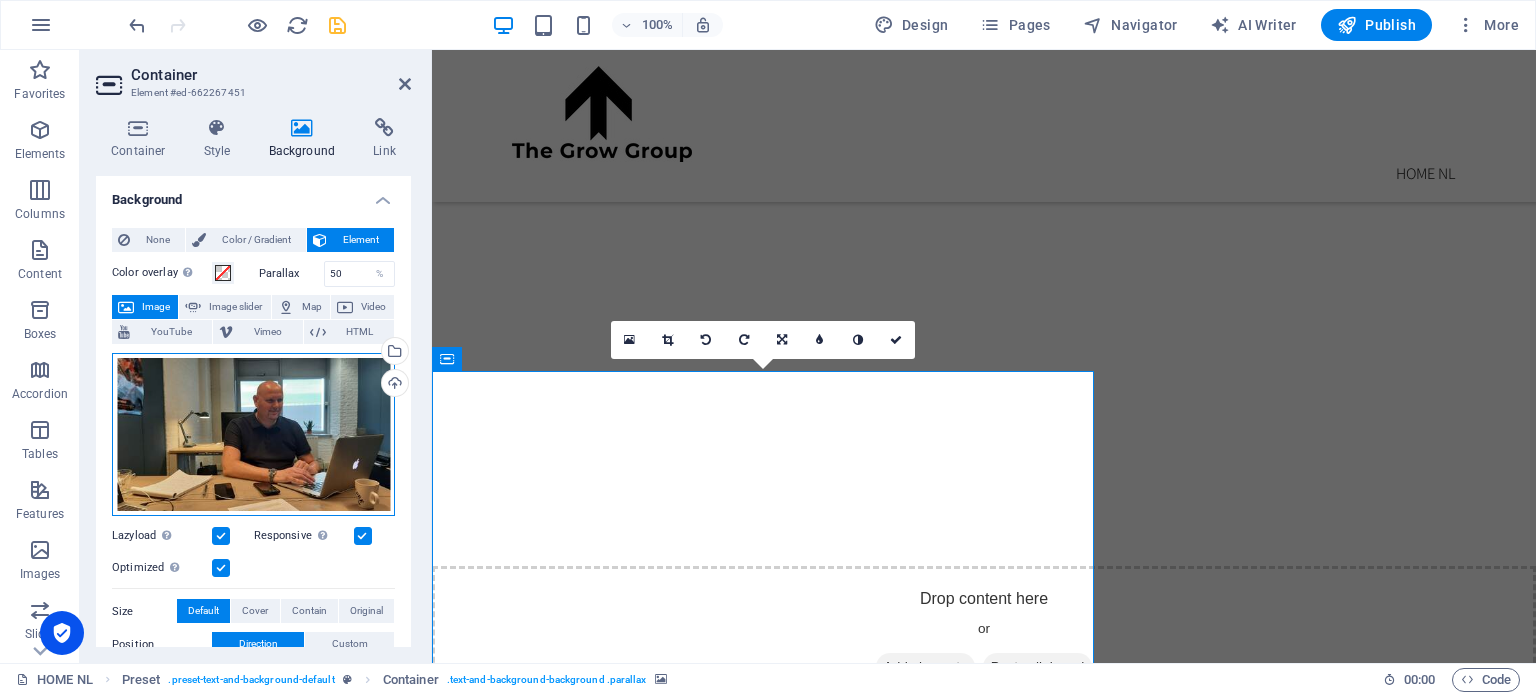 click on "Drag files here, click to choose files or select files from Files or our free stock photos & videos" at bounding box center [253, 435] 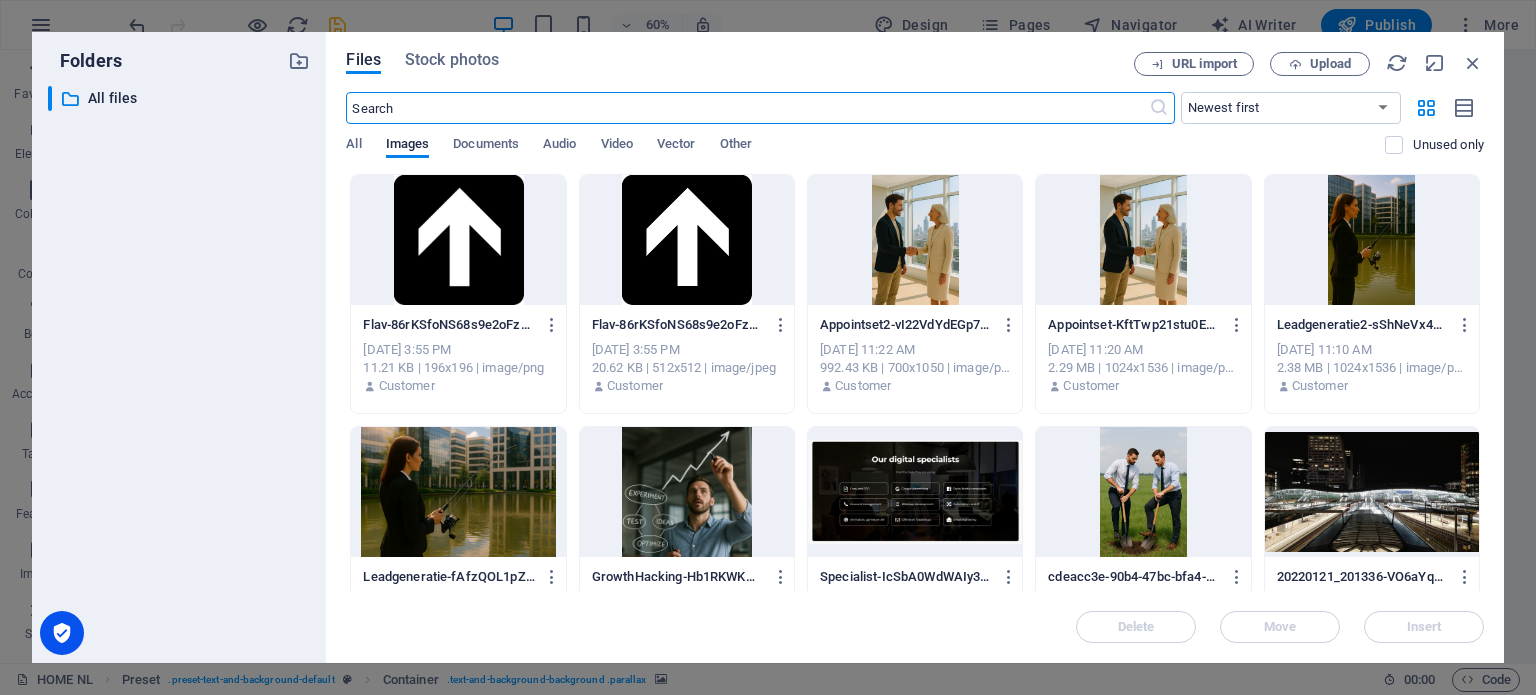 scroll, scrollTop: 4347, scrollLeft: 0, axis: vertical 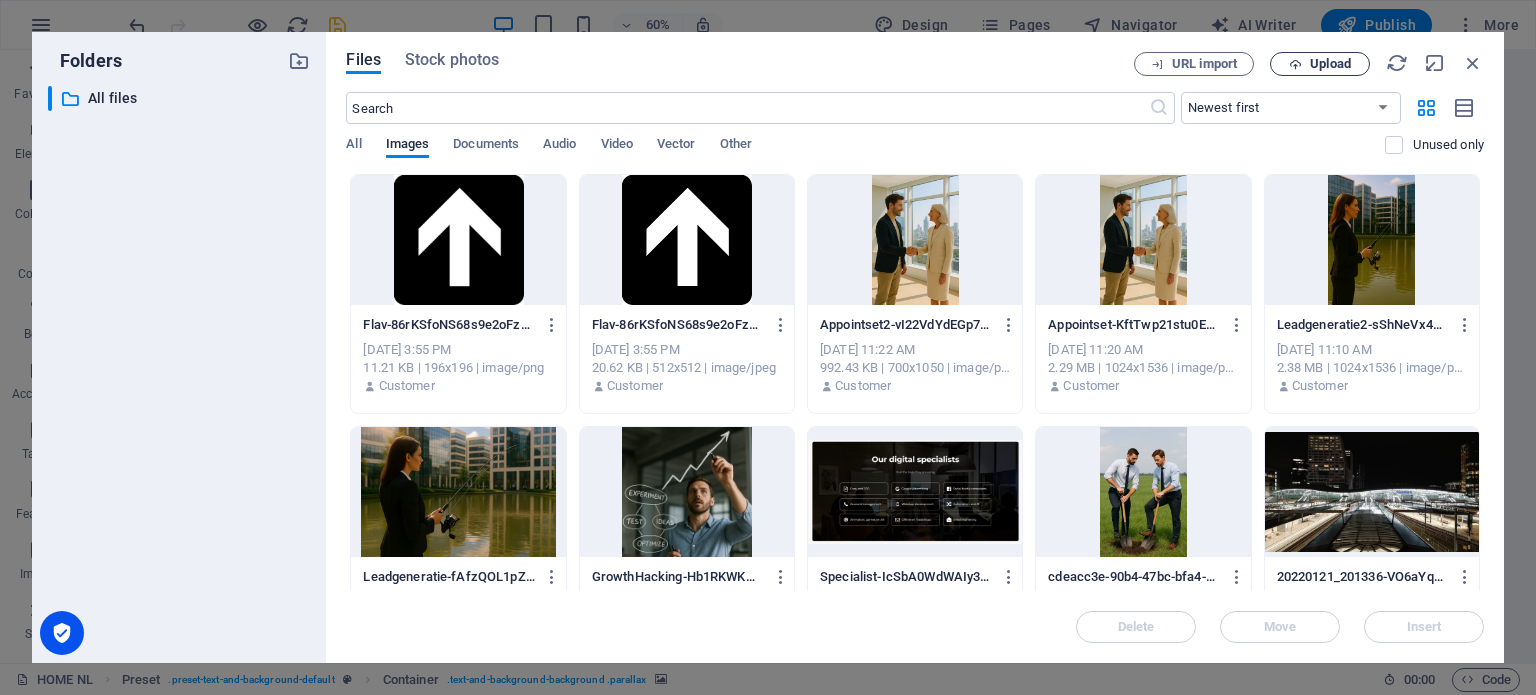 click on "Upload" at bounding box center [1320, 64] 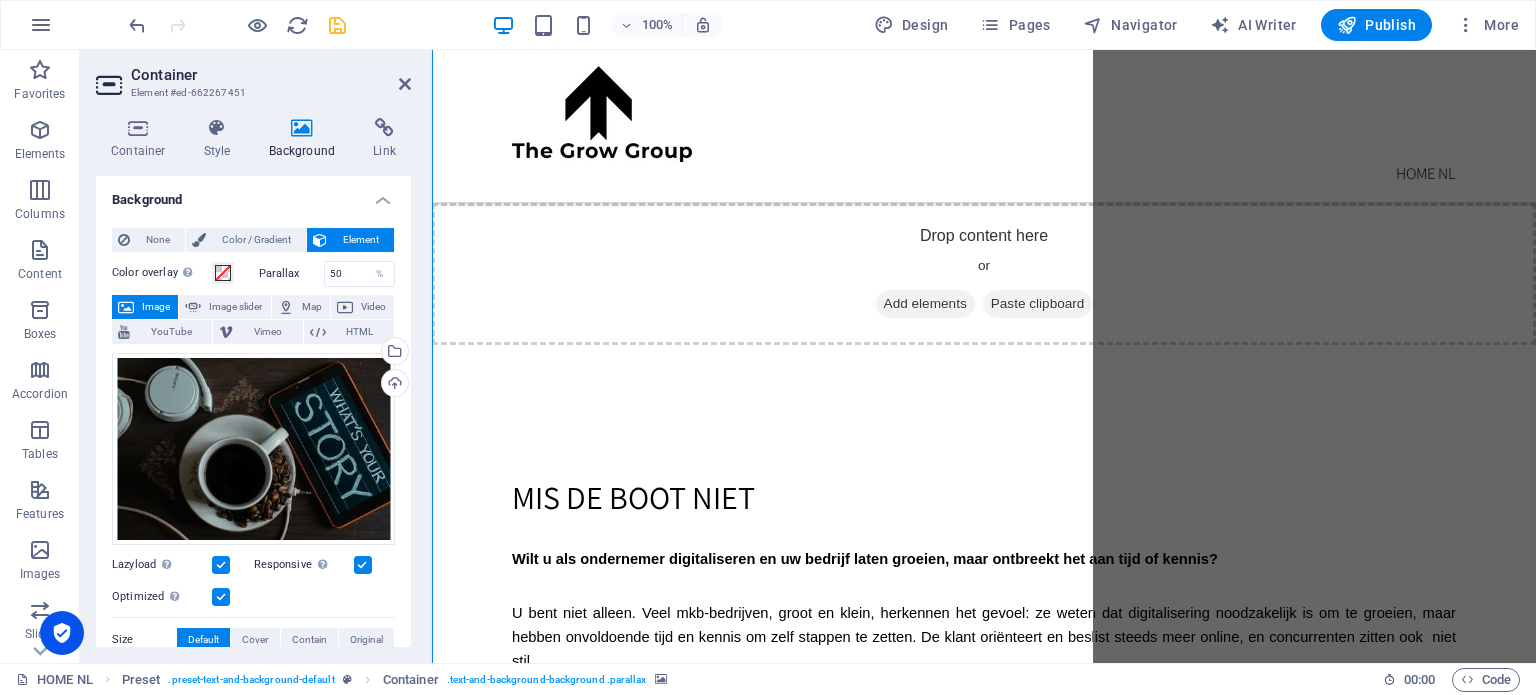 scroll, scrollTop: 4296, scrollLeft: 0, axis: vertical 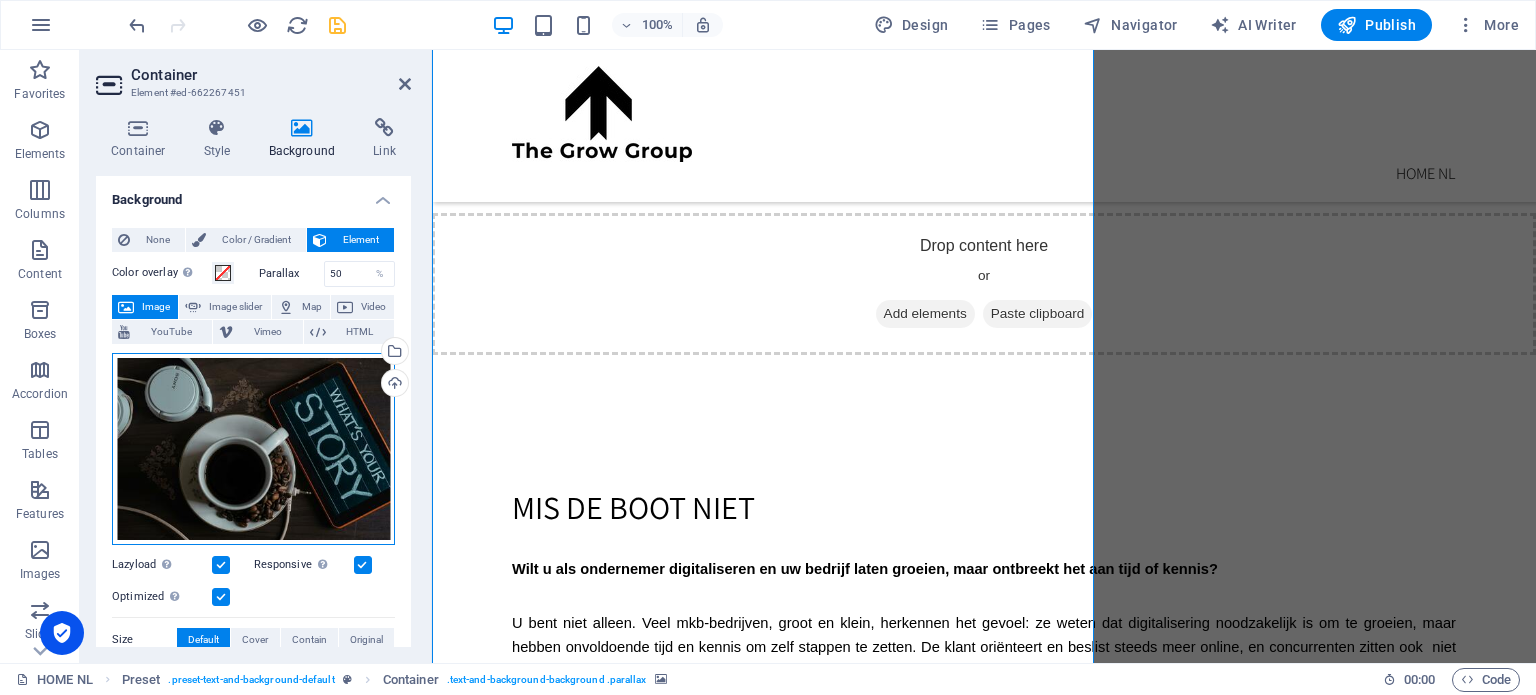 click on "Drag files here, click to choose files or select files from Files or our free stock photos & videos" at bounding box center [253, 449] 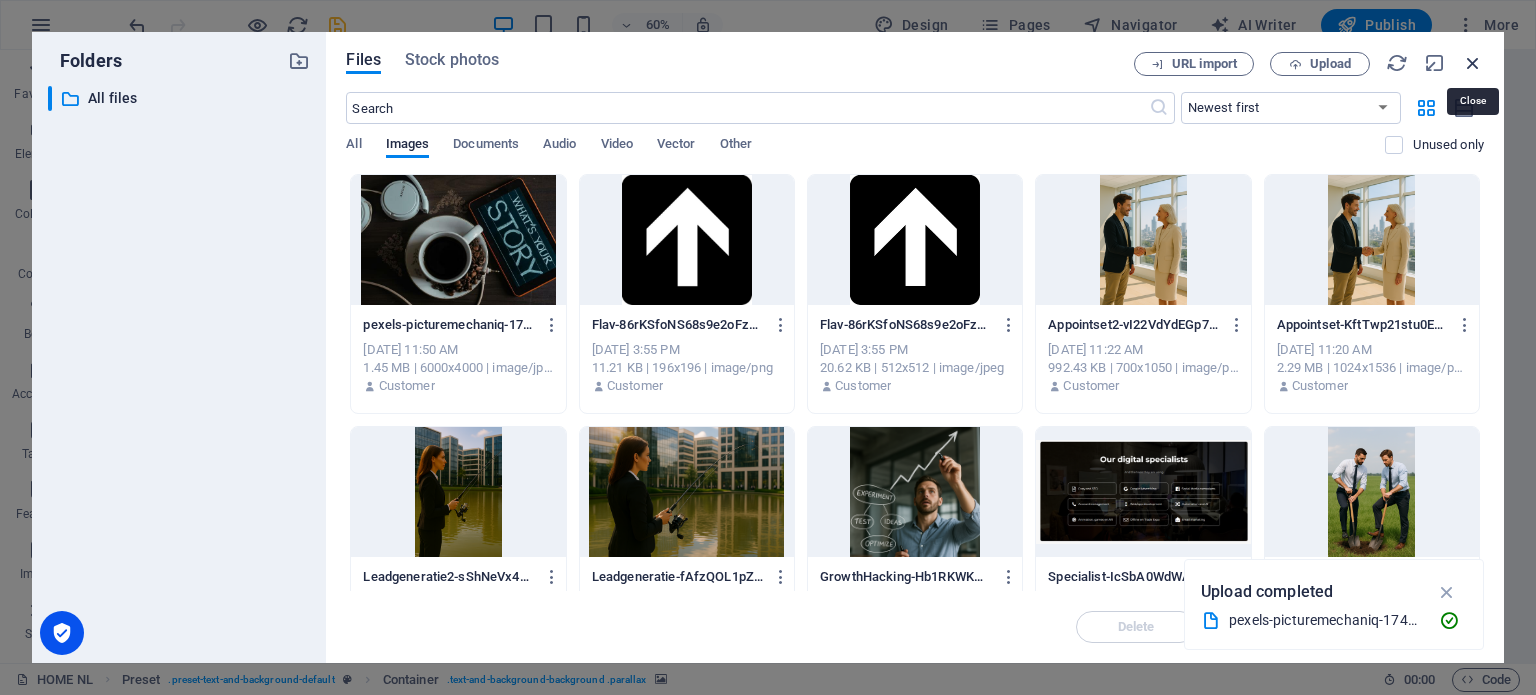 drag, startPoint x: 1476, startPoint y: 56, endPoint x: 1041, endPoint y: 10, distance: 437.4254 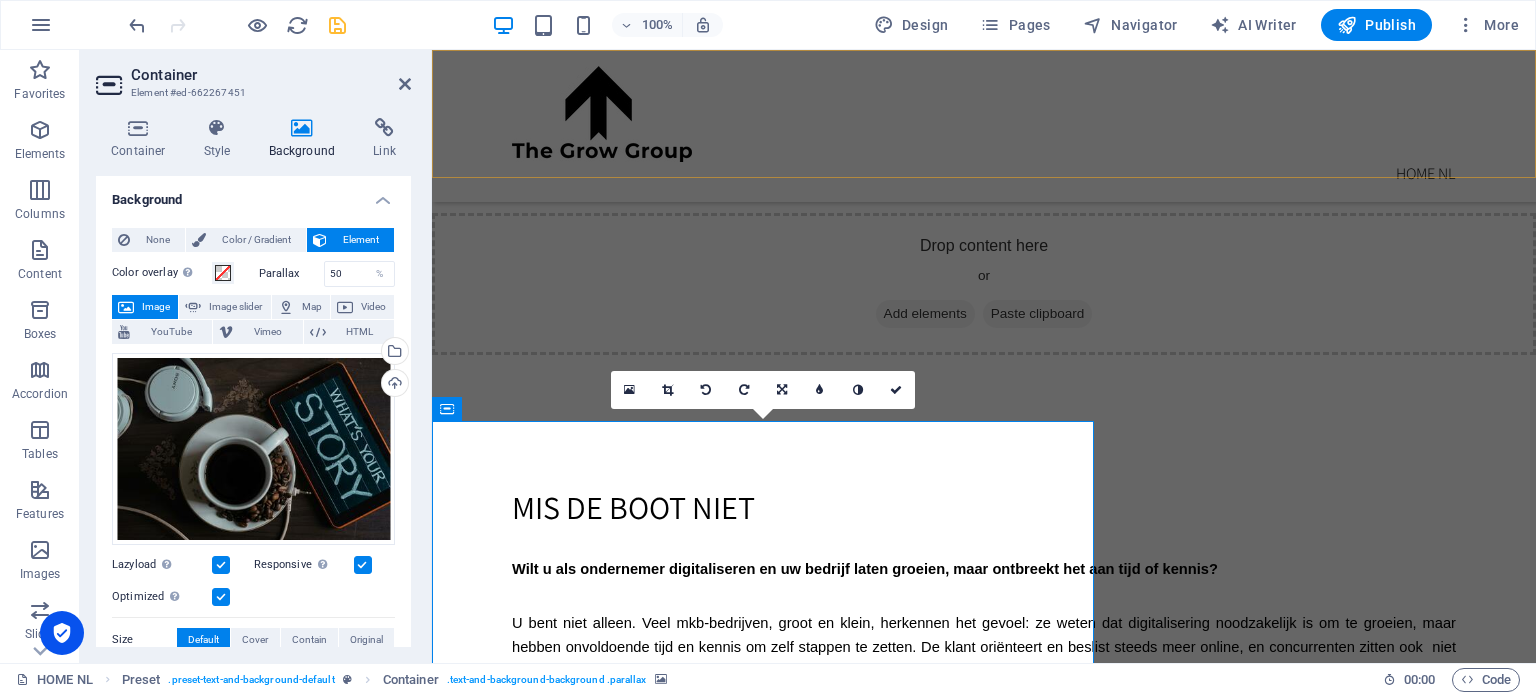 scroll, scrollTop: 3892, scrollLeft: 0, axis: vertical 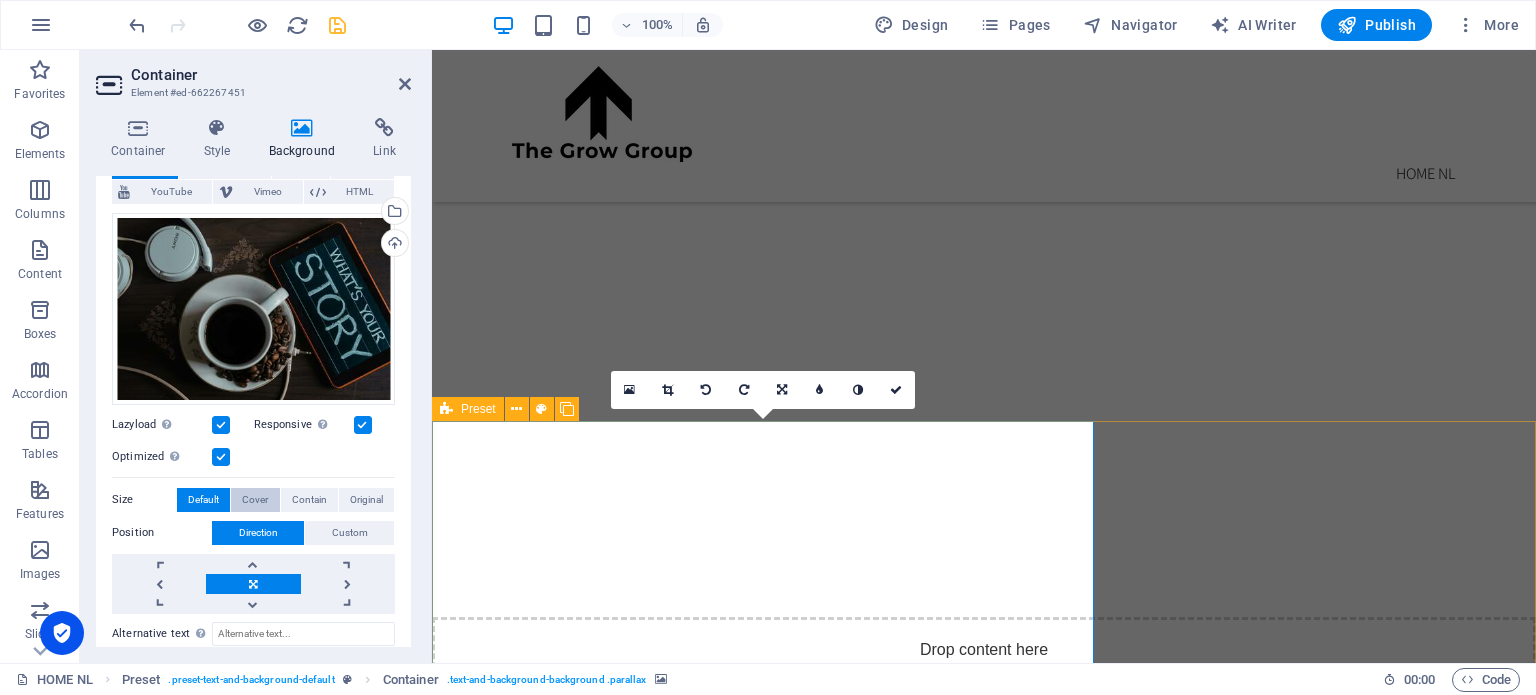 click on "Cover" at bounding box center [255, 500] 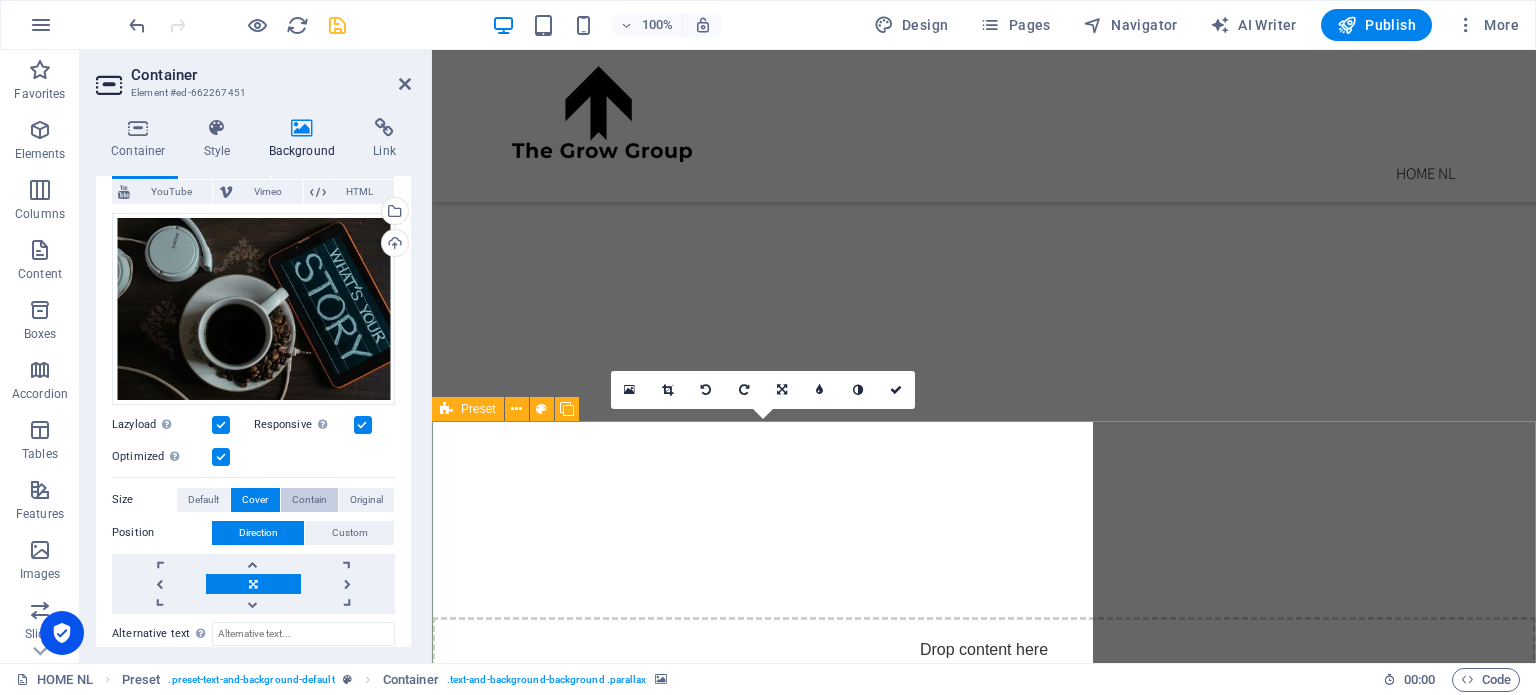 click on "Contain" at bounding box center (309, 500) 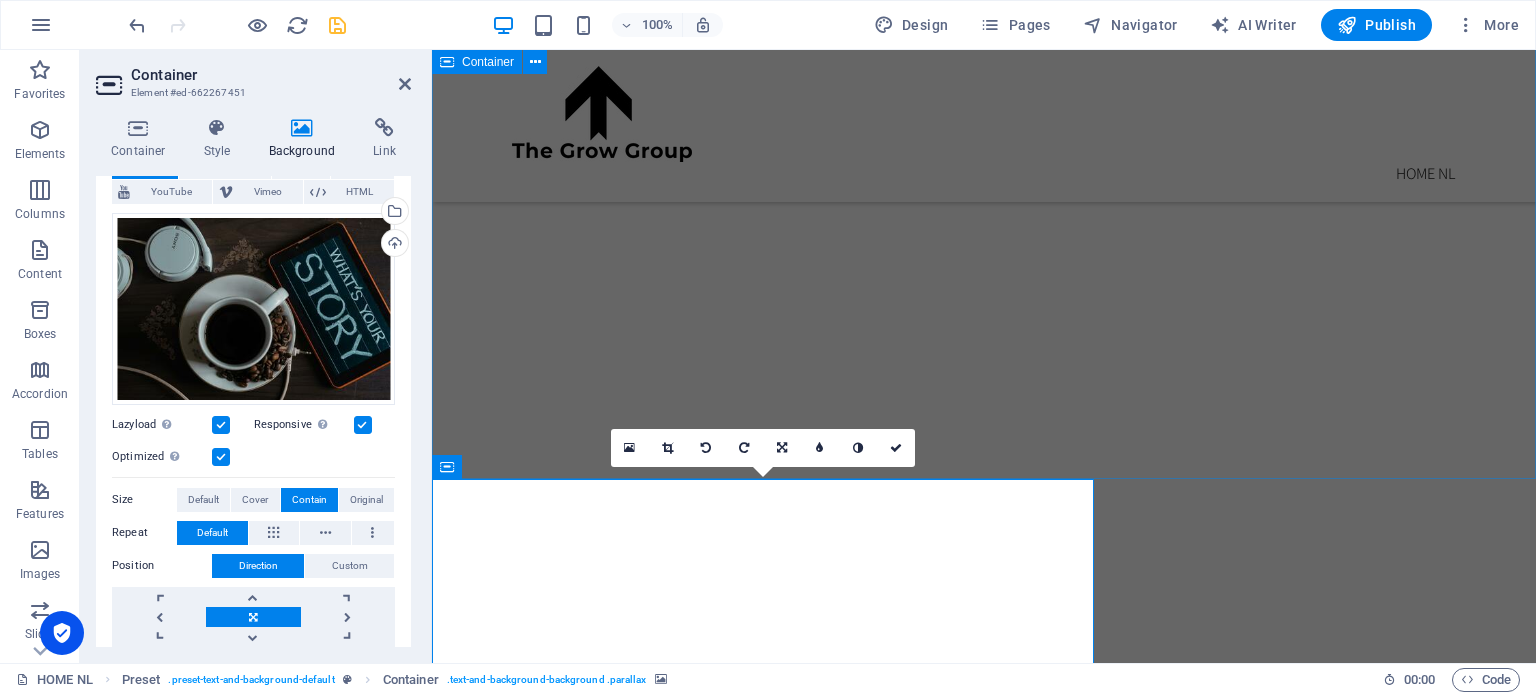 scroll, scrollTop: 3816, scrollLeft: 0, axis: vertical 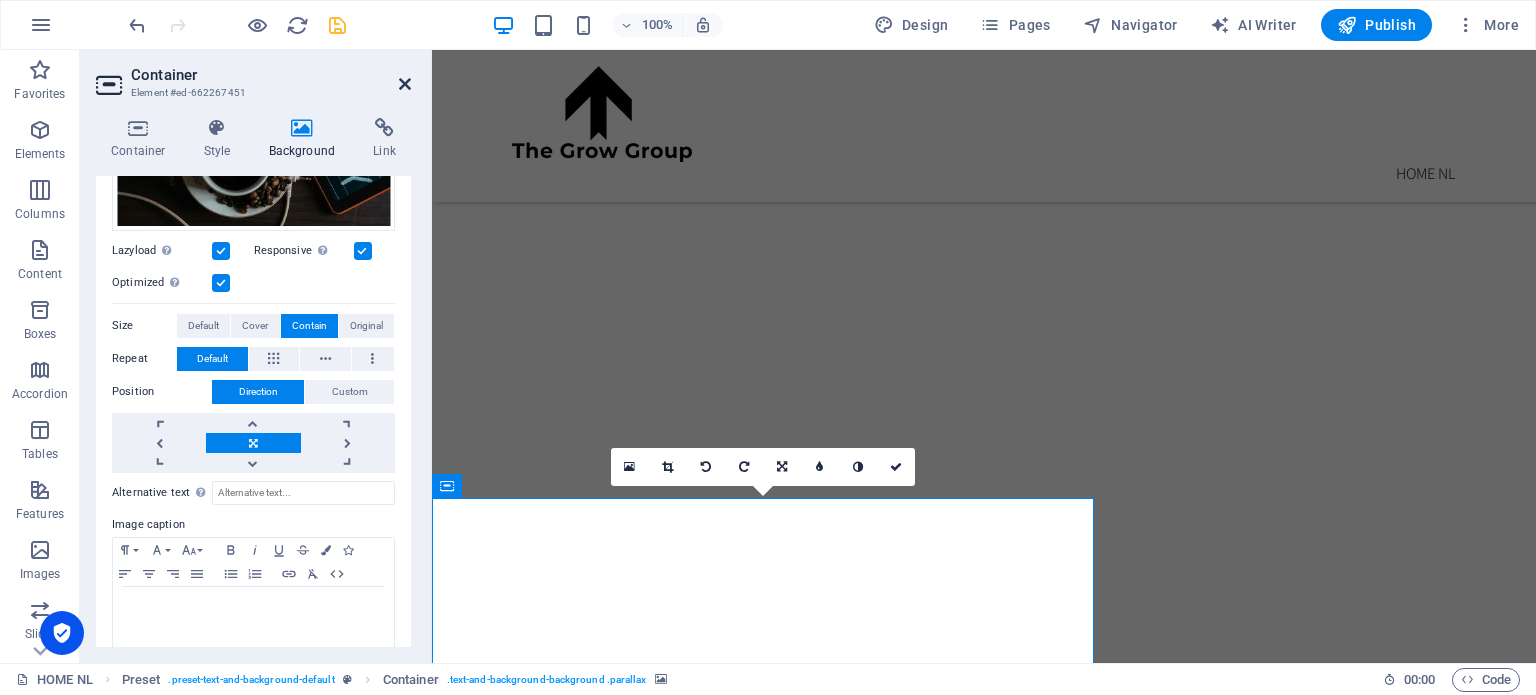 click at bounding box center [405, 84] 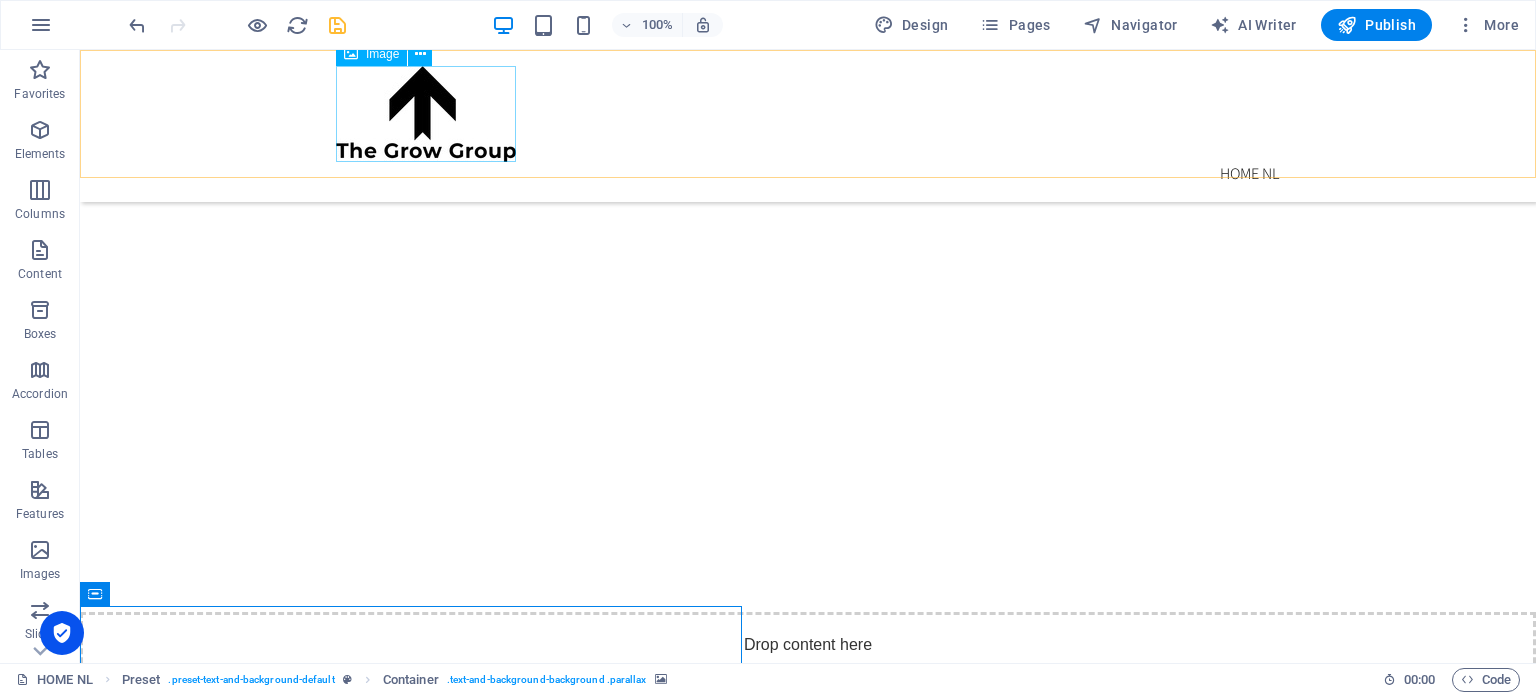scroll, scrollTop: 3708, scrollLeft: 0, axis: vertical 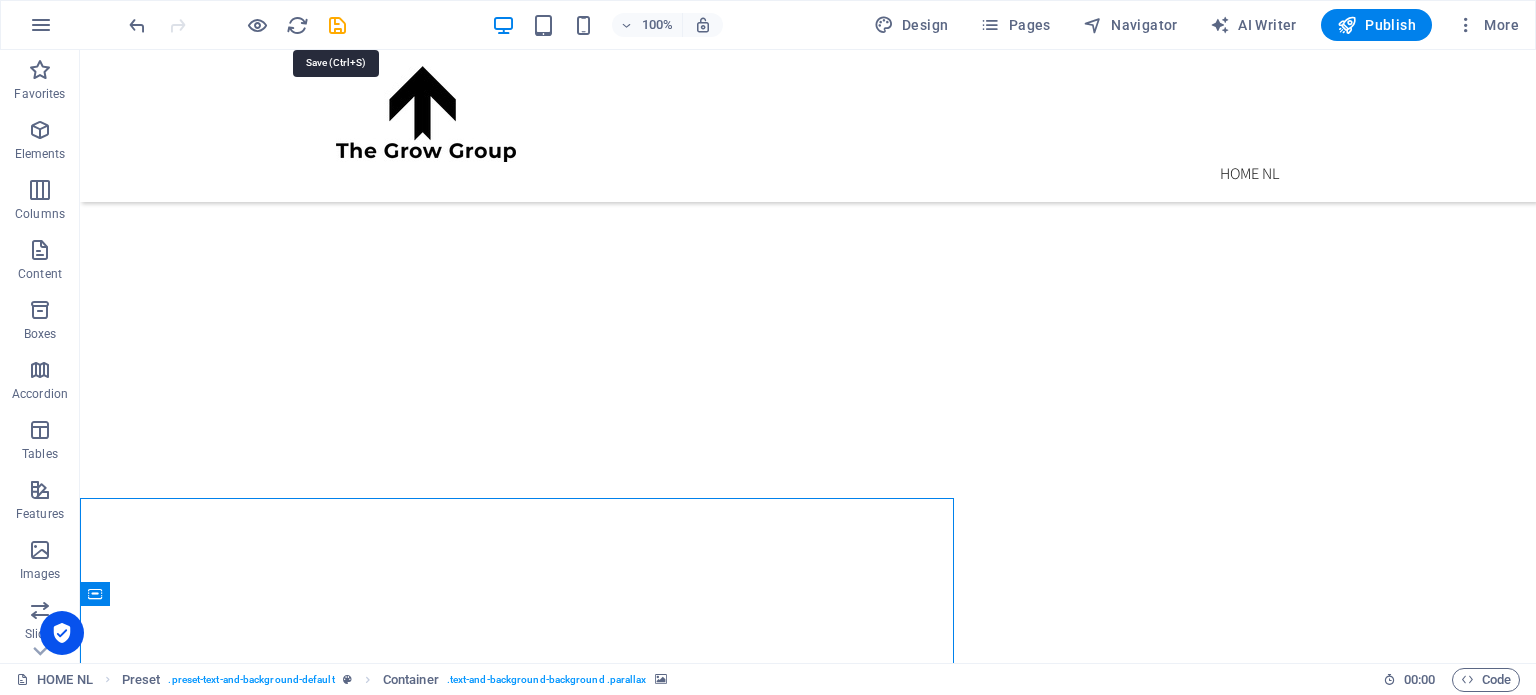 click at bounding box center [337, 25] 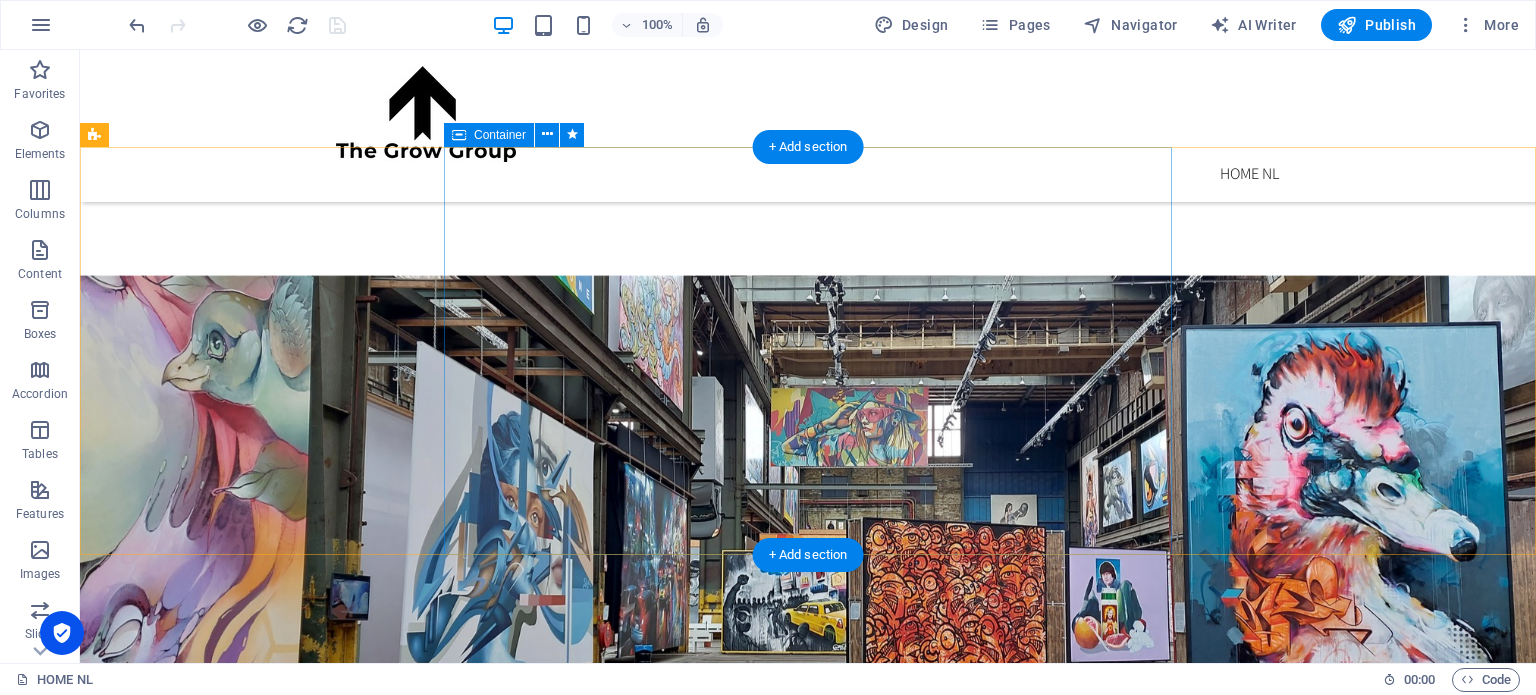 scroll, scrollTop: 1286, scrollLeft: 0, axis: vertical 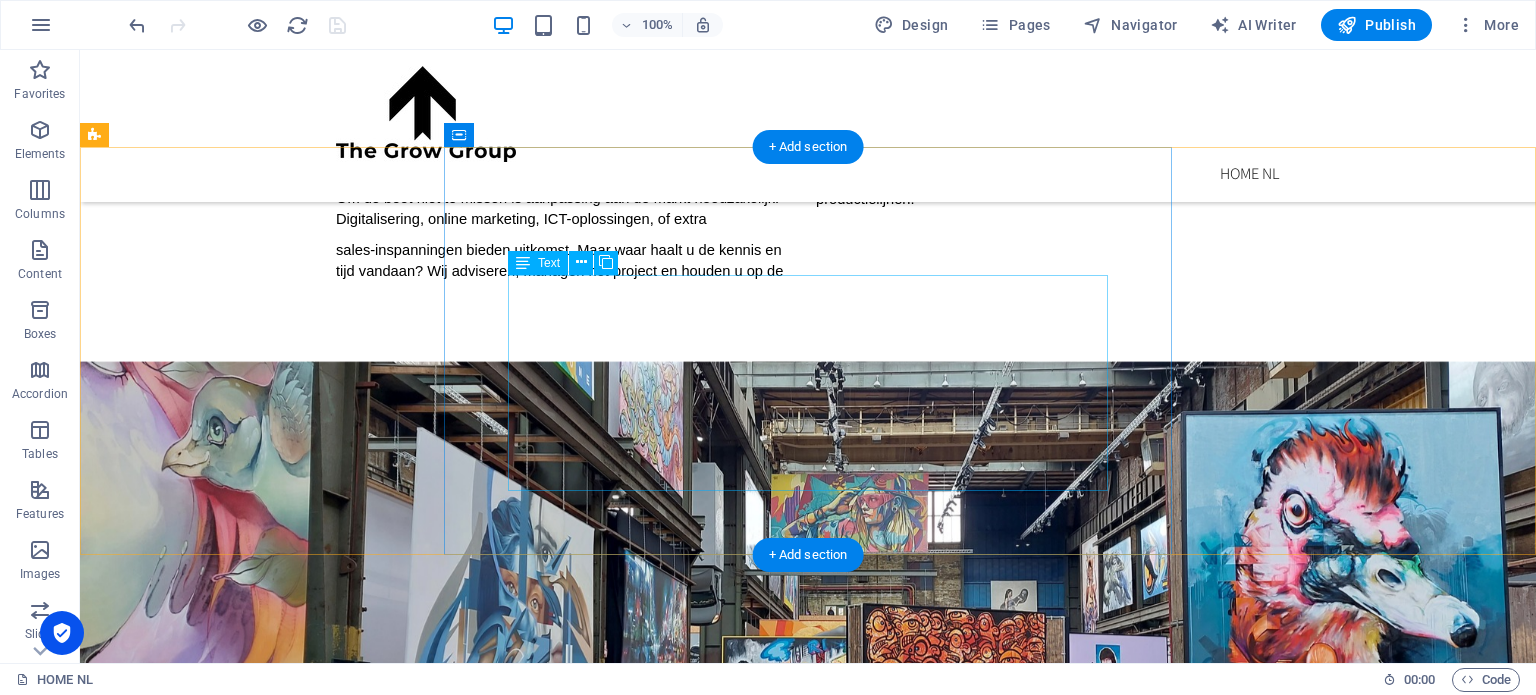 click on "Hoe uniek is onze aanpak eigenlijk? U kent ze wel, de zelf benoemde online marketing goeroes die via Instagram en LinkidIn nogal schreeuwerig gouden bergen beloven. Daar zitten best goede ideeën bij natuurlijk, maar uiteindelijk is er geen ‘gratis bier’. Gewoon de mouwen opstropen en aan de slag. Wel volgens een plan uiteraard, maar verder is het praten, luisteren, proberen en zorgen dat je de juiste middelen inzet. En juist het aanbod in die middelen is nogal overweldigend. Insta influencers, LinkedIn specialisten, AI goeroes, email marketeers, lead generatieplatforms. De bomen en het bos!" at bounding box center (808, 1103) 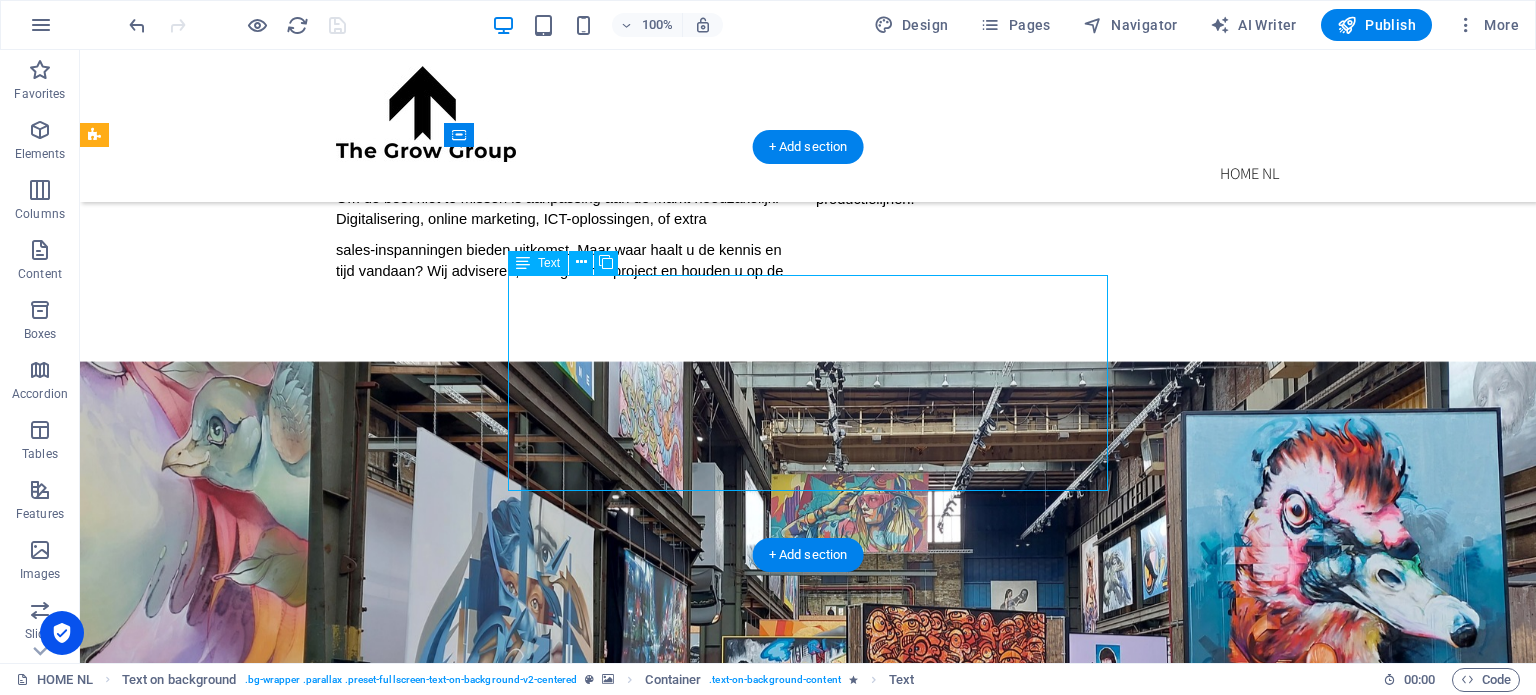 click on "Hoe uniek is onze aanpak eigenlijk? U kent ze wel, de zelf benoemde online marketing goeroes die via Instagram en LinkidIn nogal schreeuwerig gouden bergen beloven. Daar zitten best goede ideeën bij natuurlijk, maar uiteindelijk is er geen ‘gratis bier’. Gewoon de mouwen opstropen en aan de slag. Wel volgens een plan uiteraard, maar verder is het praten, luisteren, proberen en zorgen dat je de juiste middelen inzet. En juist het aanbod in die middelen is nogal overweldigend. Insta influencers, LinkedIn specialisten, AI goeroes, email marketeers, lead generatieplatforms. De bomen en het bos!" at bounding box center [808, 1103] 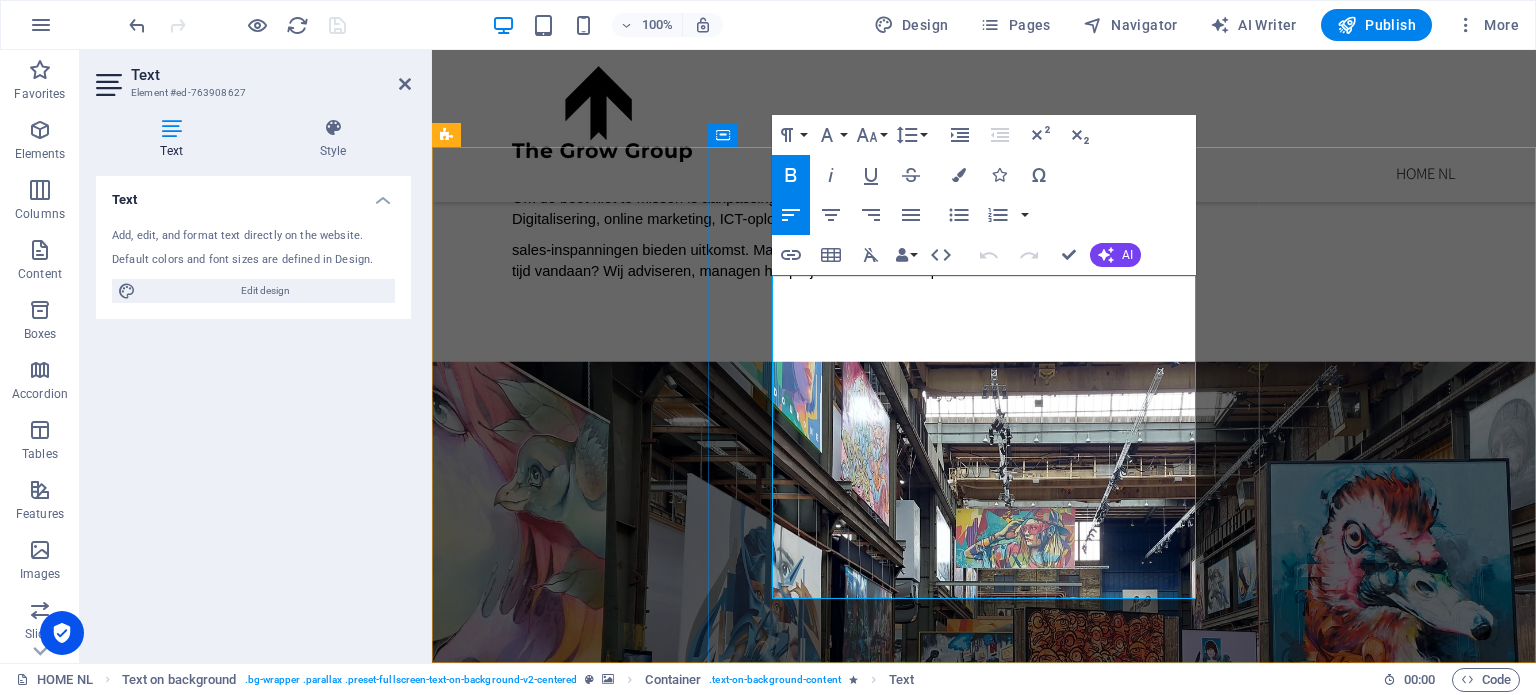 click on "Hoe uniek is onze aanpak eigenlijk? U kent ze wel, de zelf benoemde online marketing goeroes die via Instagram en LinkidIn nogal schreeuwerig gouden bergen beloven. Daar zitten best goede ideeën bij natuurlijk, maar uiteindelijk is er geen ‘gratis bier’. Gewoon de mouwen opstropen en aan de slag. Wel volgens een plan uiteraard, maar verder is het praten, luisteren, proberen en zorgen dat je de juiste middelen inzet. En juist het aanbod in die middelen is nogal overweldigend. Insta influencers, LinkedIn specialisten, AI goeroes, email marketeers, lead generatieplatforms. De bomen en het bos!" at bounding box center (984, 1116) 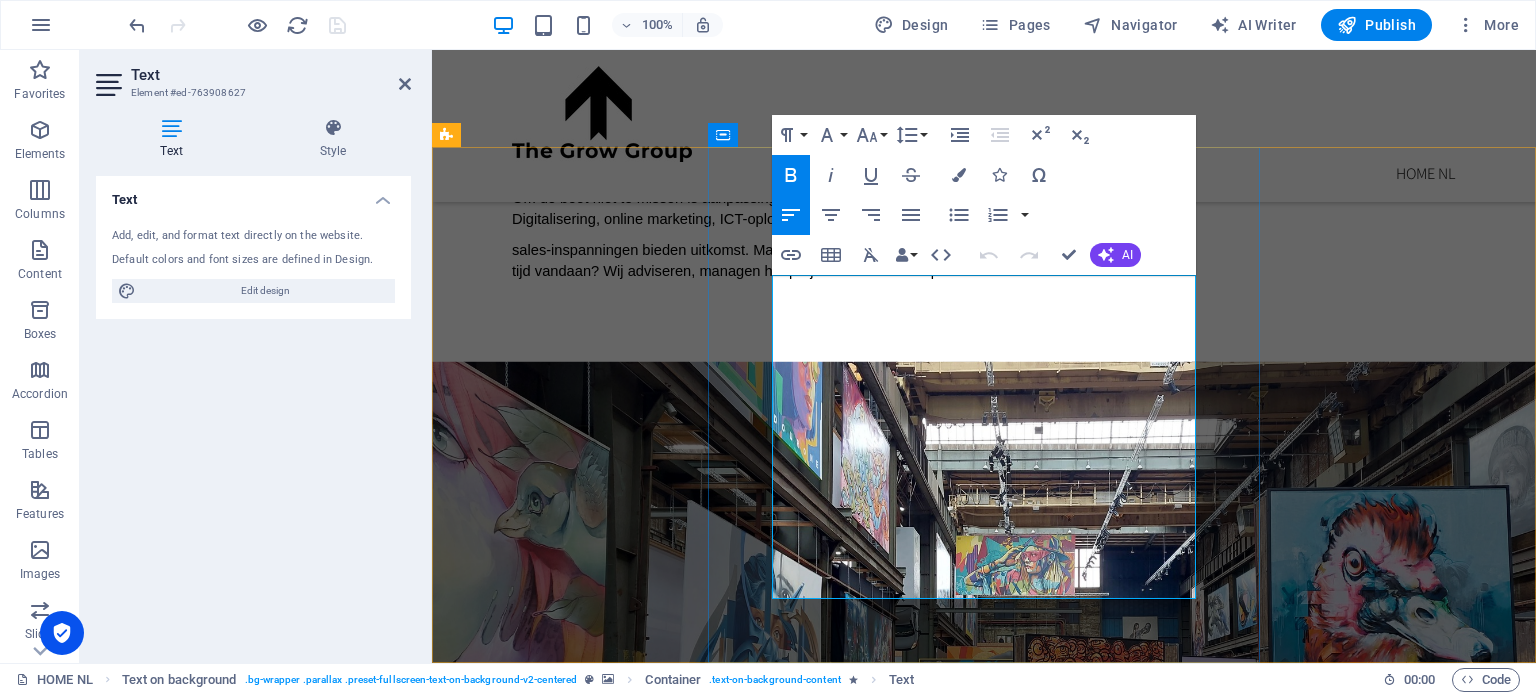 type 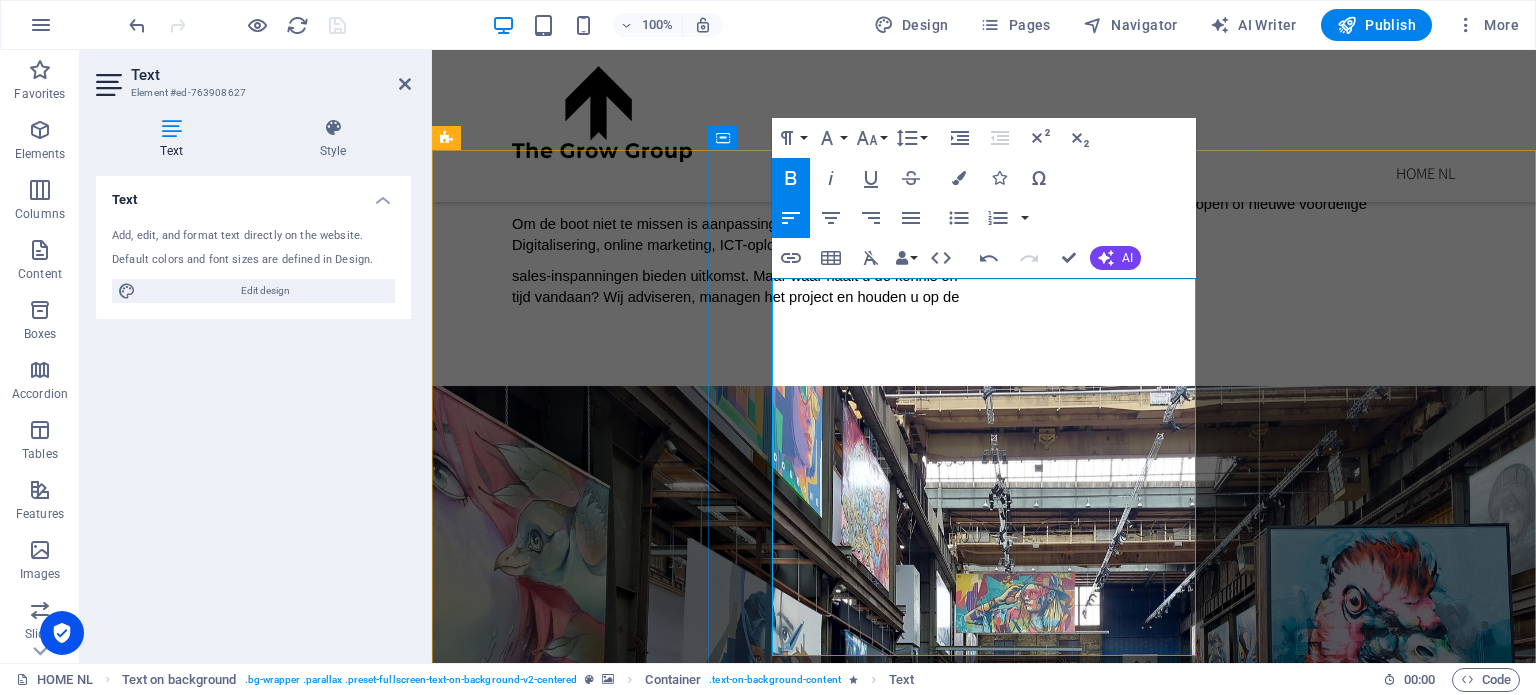 scroll, scrollTop: 1255, scrollLeft: 0, axis: vertical 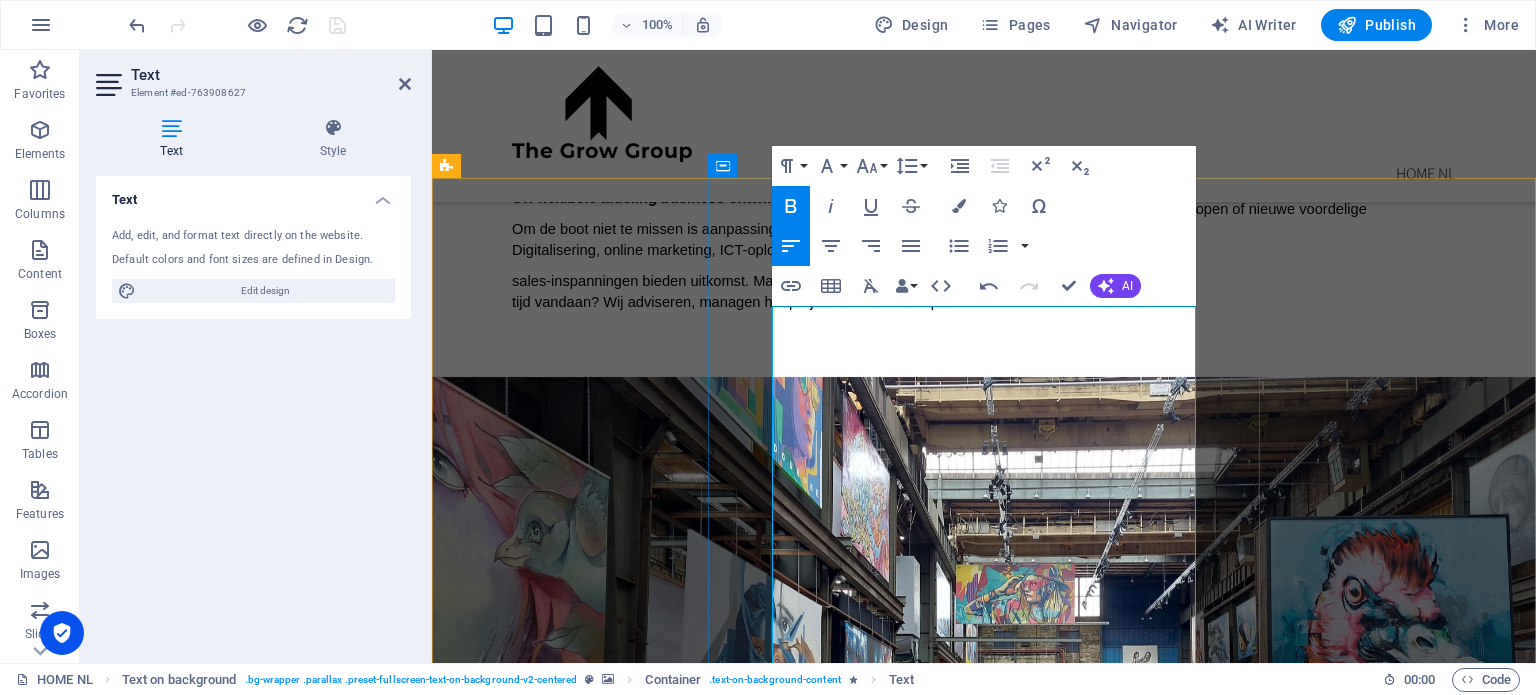 click on "Hoe uniek is onze aanpak eigenlijk? U kent ze wel, de zelf benoemde online marketing goeroes die via Instagram en LinkidIn nogal schreeuwerig gouden bergen beloven. Daar zitten best goede ideeën bij natuurlijk, maar uiteindelijk is er geen ‘gratis bier’. Gewoon de mouwen opstropen en aan de slag. Wel volgens een plan uiteraard, maar verder is het praten, luisteren, proberen en zorgen dat je de juiste middelen inzet. En juist het aanbod in die middelen is nogal overweldigend. Insta influencers, LinkedIn specialisten, AI goeroes, email marketeers, lead generatieplatforms. De bomen en het bos!" at bounding box center (980, 1228) 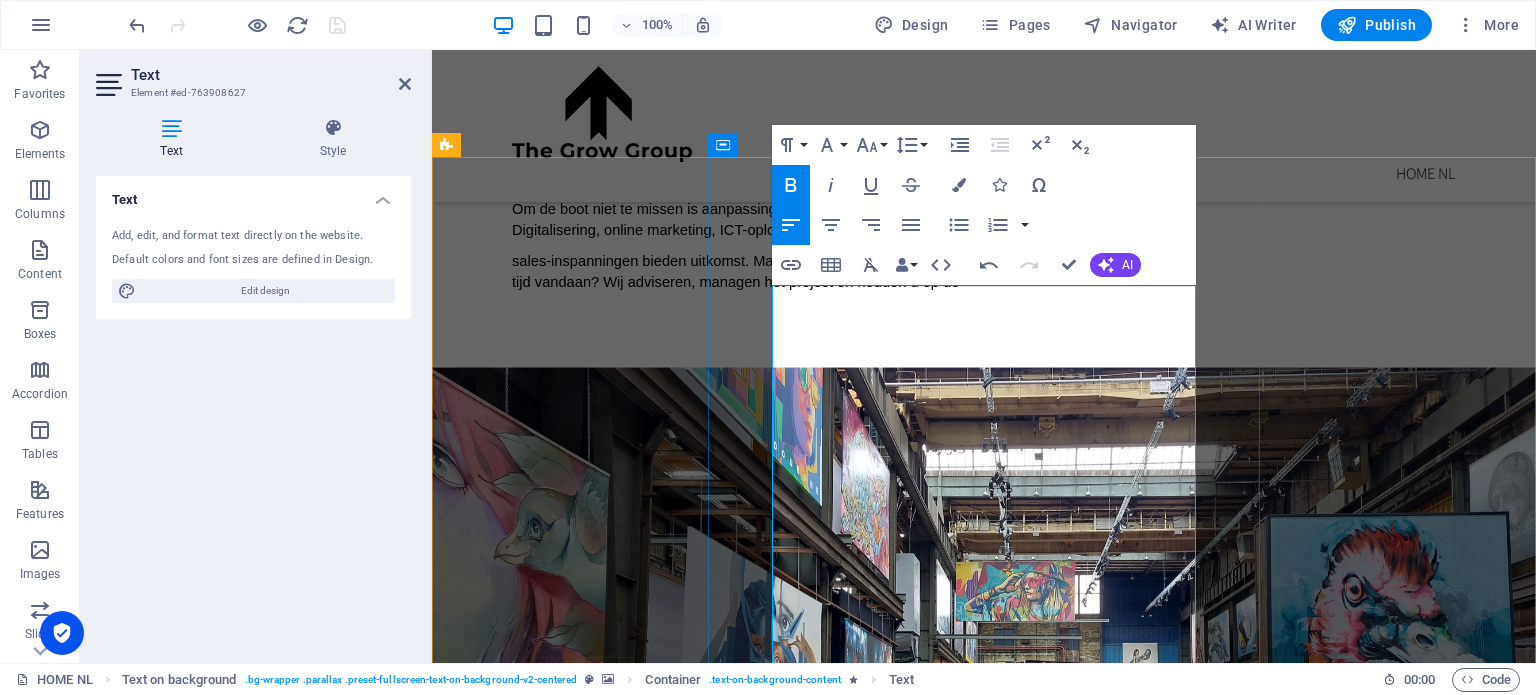 scroll, scrollTop: 1311, scrollLeft: 0, axis: vertical 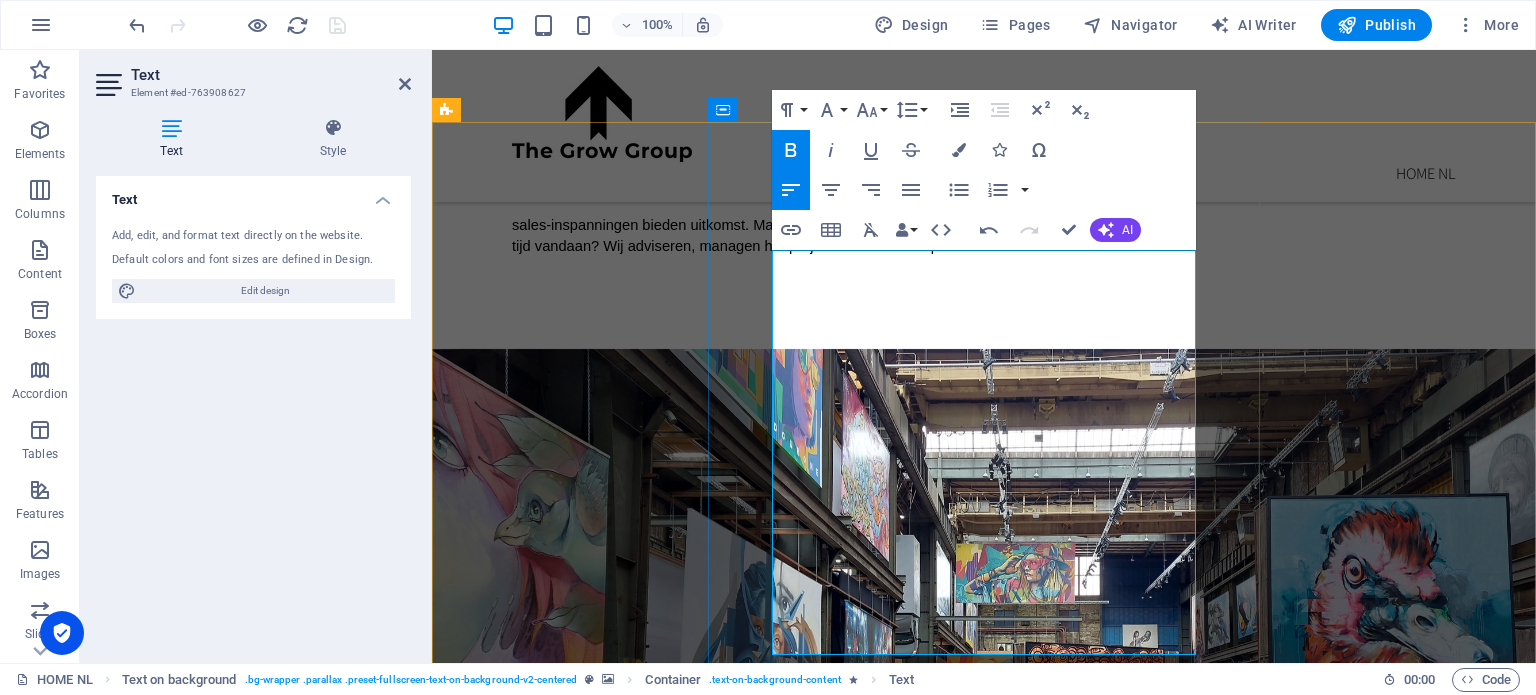 click on "Gewoon de mouwen opstropen en aan de slag. Wel volgens een plan uiteraard, maar verder is het praten, luisteren, proberen, een gedegen plan maken  en zorgen dat je de juiste middelen inzet. En juist het aanbod in die middelen is nogal overweldigend. Insta influencers, LinkedIn specialisten, AI goeroes, email marketeers, lead generatieplatforms. De bomen en het bos!" at bounding box center [974, 1213] 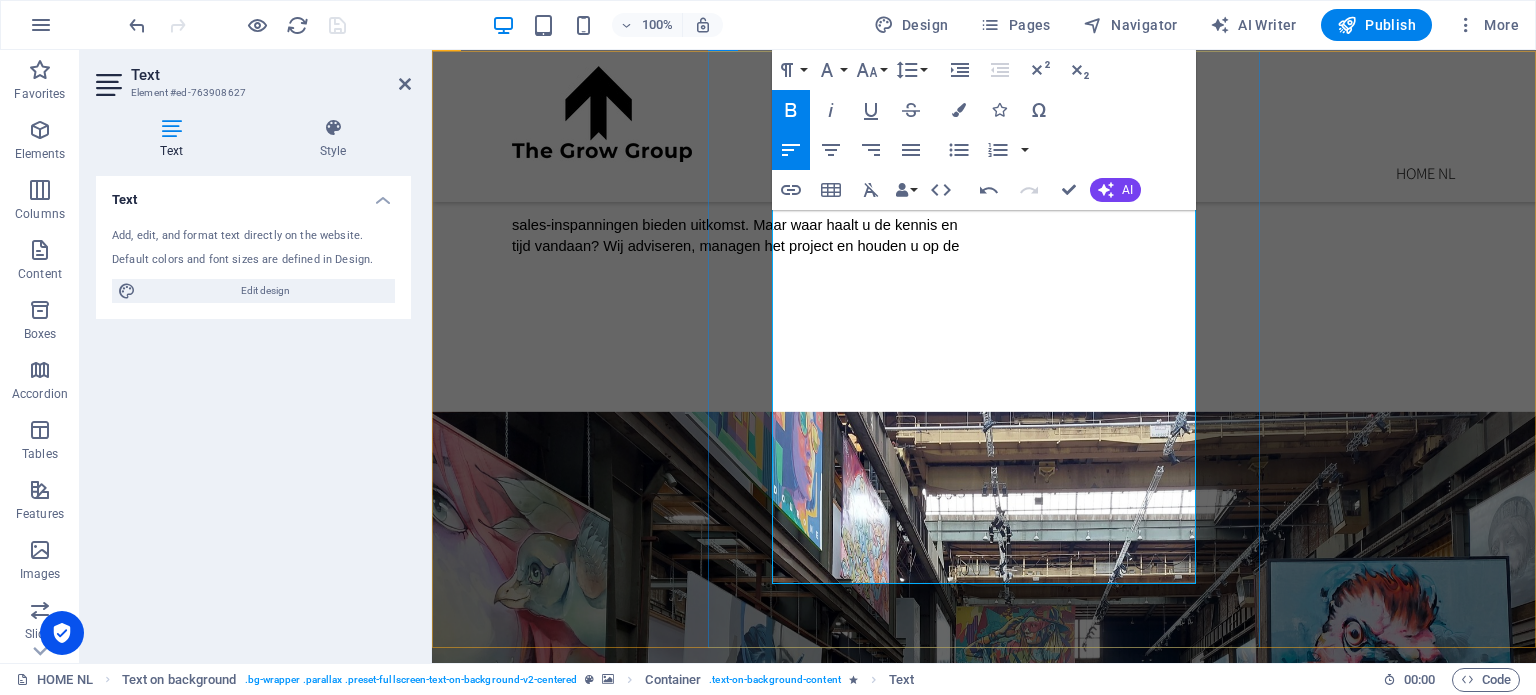 scroll, scrollTop: 1454, scrollLeft: 0, axis: vertical 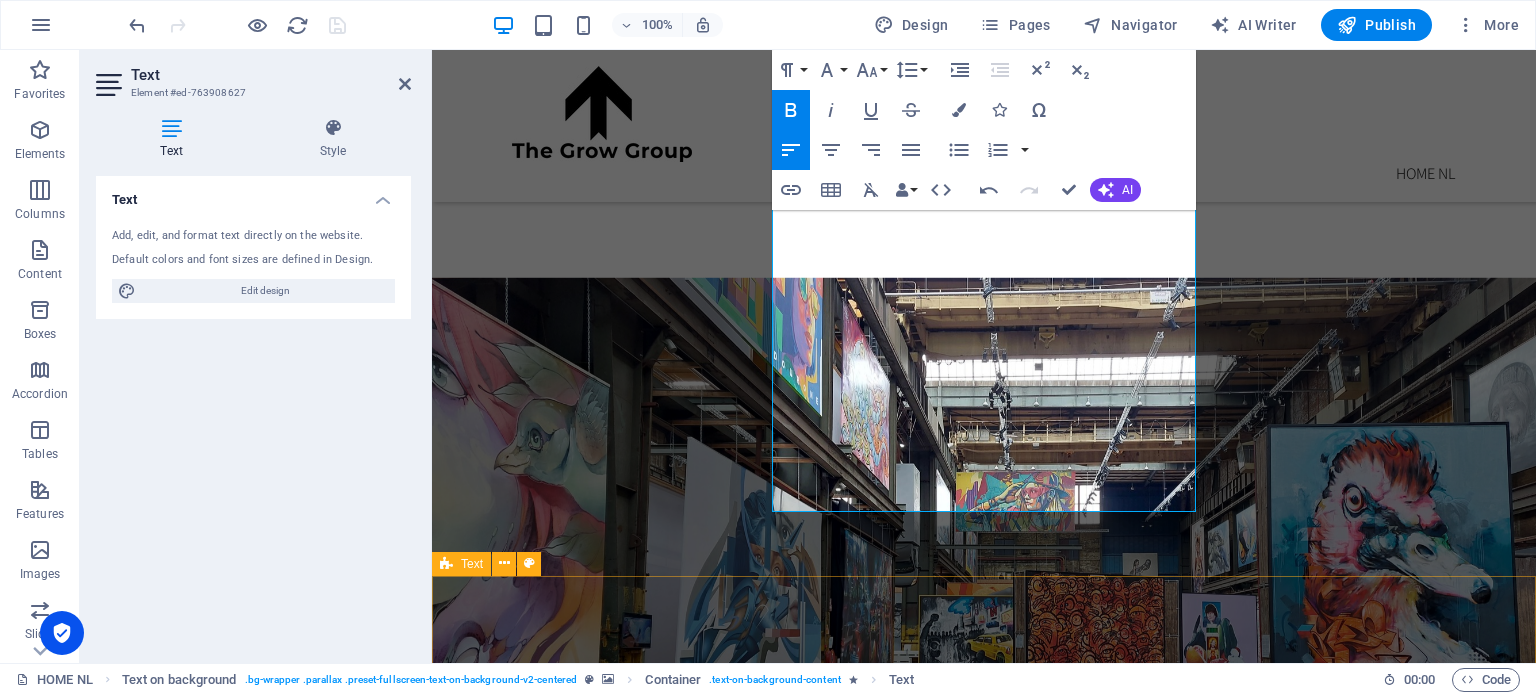 click on "we zijn the grow group begonnen omdat... We zien dat veel MKB-bedrijven de boot dreigen te missen Meerdere ondernemers waar we voor werken hebben, of beter gezegd, hadden, jarenlang een goedlopende business. Maar tijden veranderen en klanten of consumenten ook. Het verleiden van de moderne klant begint online! Het grootste probleem van veel MKB- of familiebedrijven is dat de groei in veel gevallen niet online heeft plaatsgevonden. Kijk bijvoorbeeld naar Blokker: te weinig geïnvesteerd e-commerce en nu op het randje van omvallen! De digitalisering gaat door en versneld. Ook bedrijfsgroei kan niet zonder het inzetten van juiste (digitale) strategie en middelen. Welke middelen zet ik in? Middelen, ofwel de tactiek bestaan pas als er eerst een plan, een strategie is. Lukraak Insta of Facebookposts plaatsen wat levert het op? 3 – 5 likes, meestal familie? Leuk zichtbaar op LinkedIn? Nieuwsbrief verzenden? Cold calling?" at bounding box center (984, 1537) 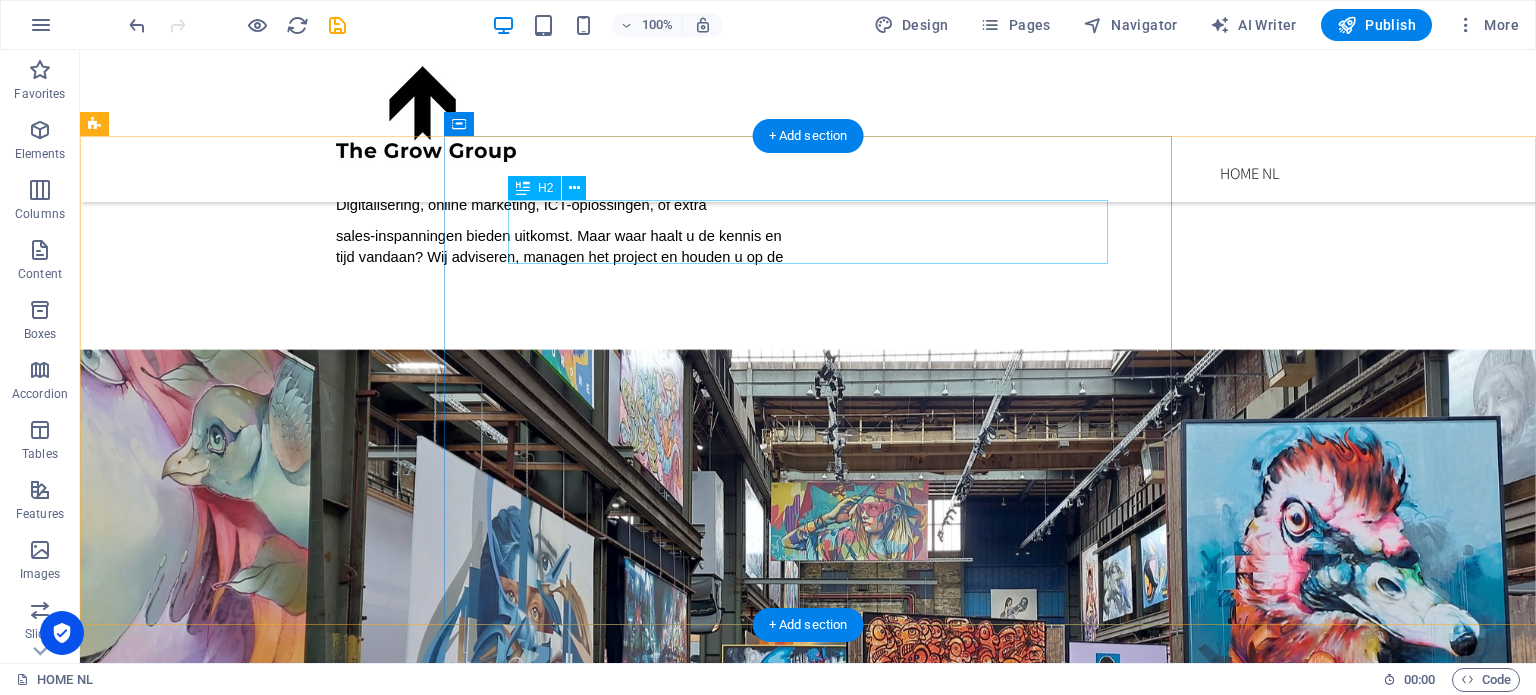scroll, scrollTop: 1286, scrollLeft: 0, axis: vertical 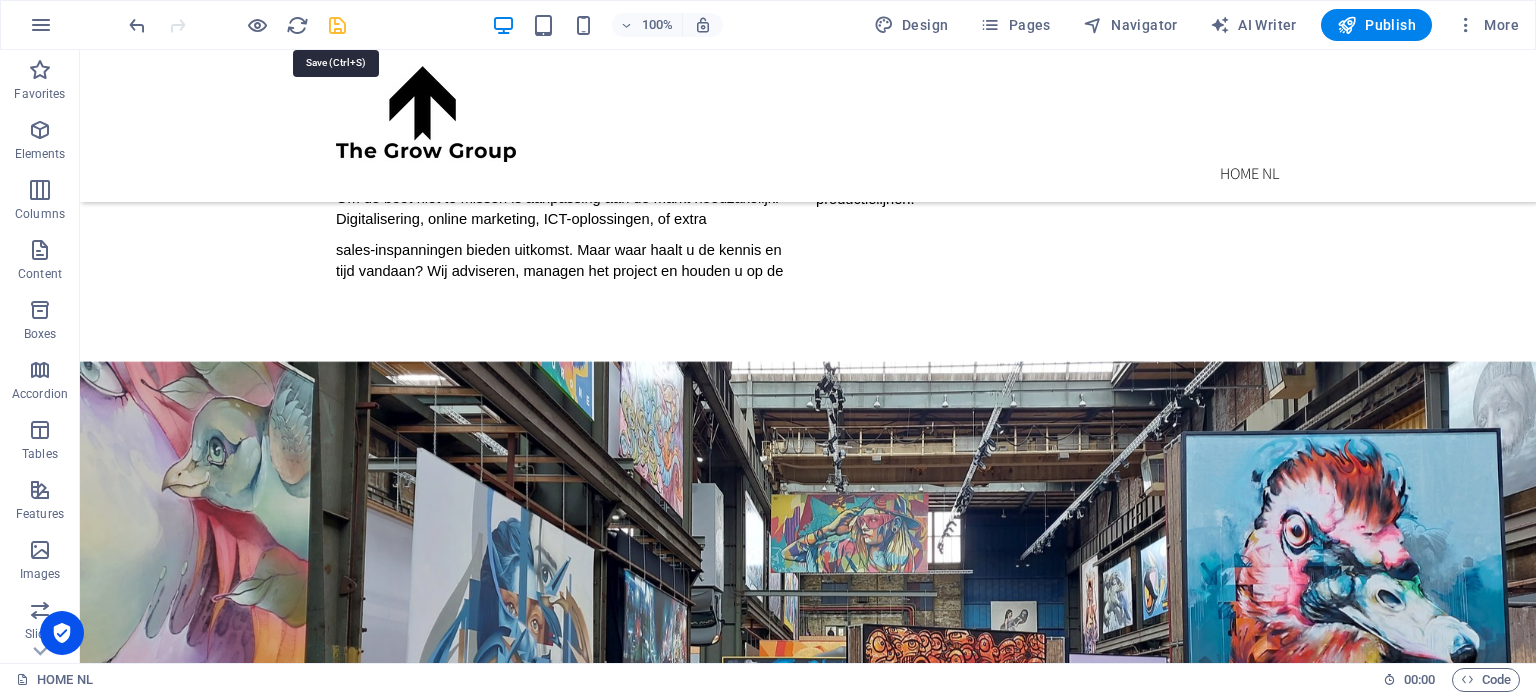 click at bounding box center [337, 25] 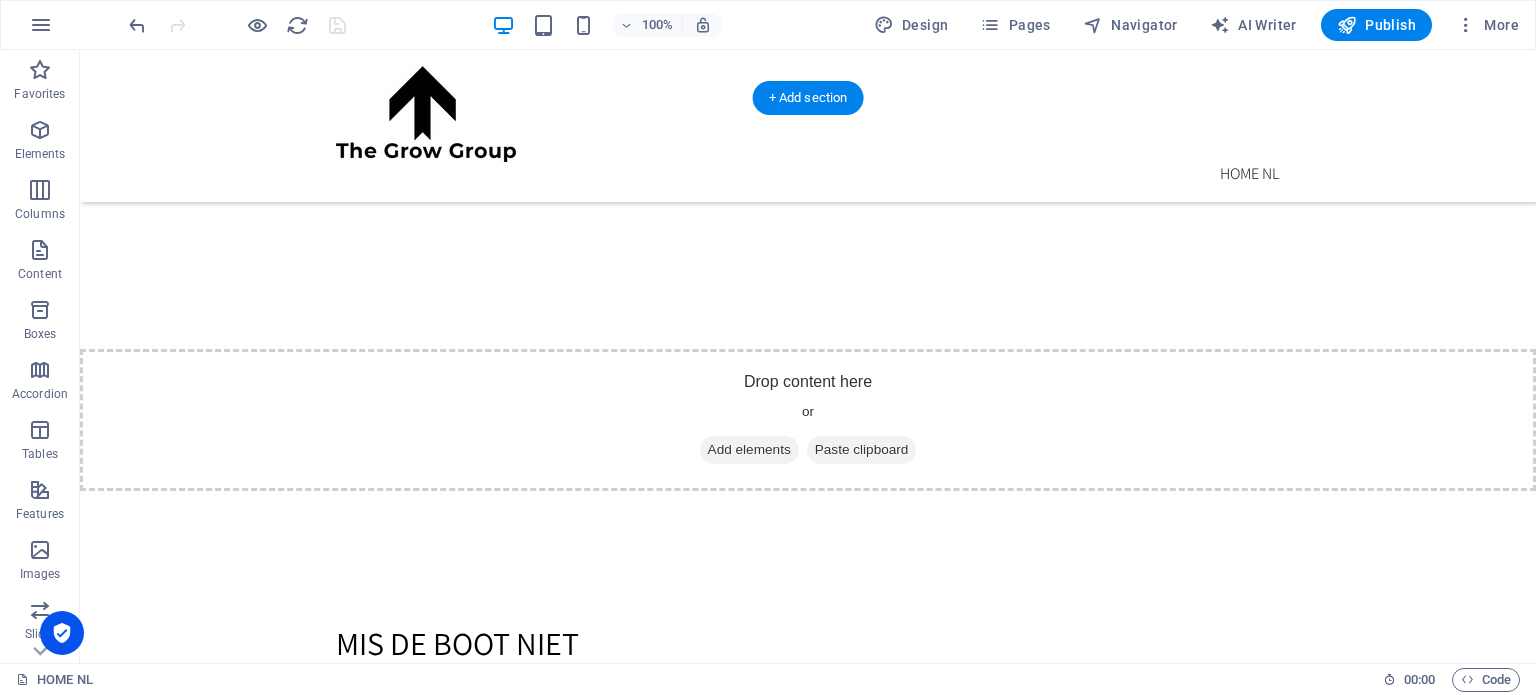scroll, scrollTop: 4192, scrollLeft: 0, axis: vertical 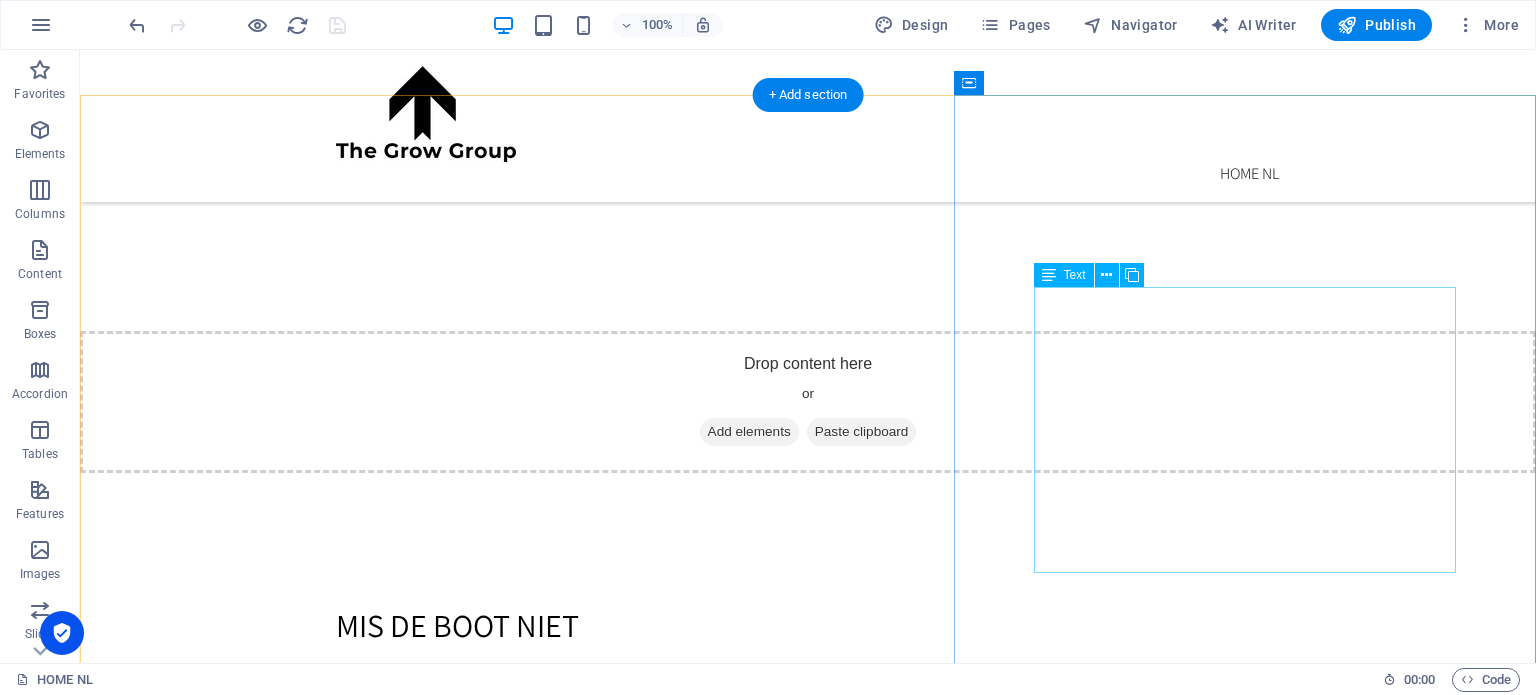 click on "Bent u benieuwd waar uw digitale kansen liggen? Vul onze korte vragenlijst in – het kost slechts enkele minuten en geeft u direct inzicht in uw online groeipotentieel. Een kleine investering in tijd die u veel oplevert! ➡️  Klik hier om de vragenlijst direct in te vullen! Of bel direct voor een adviesgesprek  +31 6 11 22 33 44 💬 Let’s talk. Heeft u liever dat wij contact opnemen? Vul het formulier hieronder in en we nemen binnen 3 werkdagen contact met u op." at bounding box center [808, 2829] 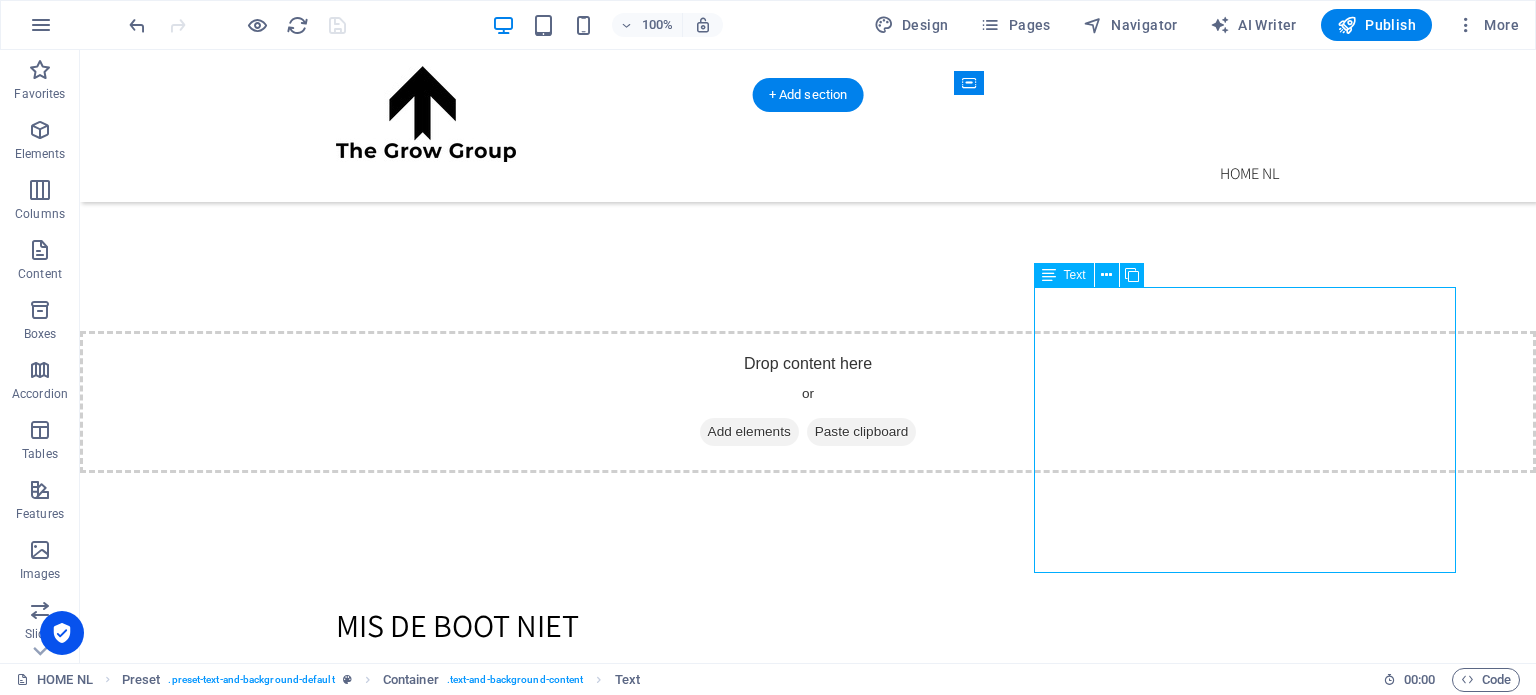 click on "Bent u benieuwd waar uw digitale kansen liggen? Vul onze korte vragenlijst in – het kost slechts enkele minuten en geeft u direct inzicht in uw online groeipotentieel. Een kleine investering in tijd die u veel oplevert! ➡️  Klik hier om de vragenlijst direct in te vullen! Of bel direct voor een adviesgesprek  +31 6 11 22 33 44 💬 Let’s talk. Heeft u liever dat wij contact opnemen? Vul het formulier hieronder in en we nemen binnen 3 werkdagen contact met u op." at bounding box center [808, 2829] 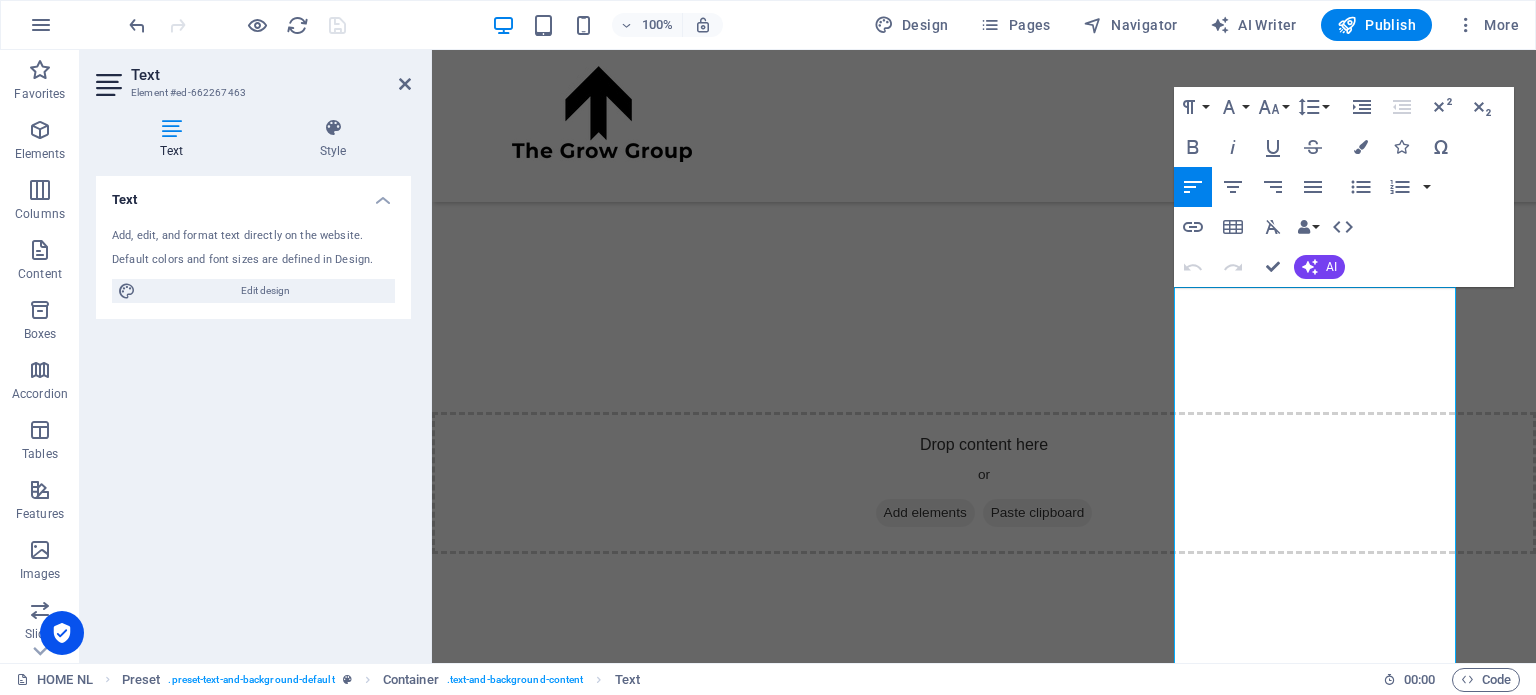 scroll, scrollTop: 4300, scrollLeft: 0, axis: vertical 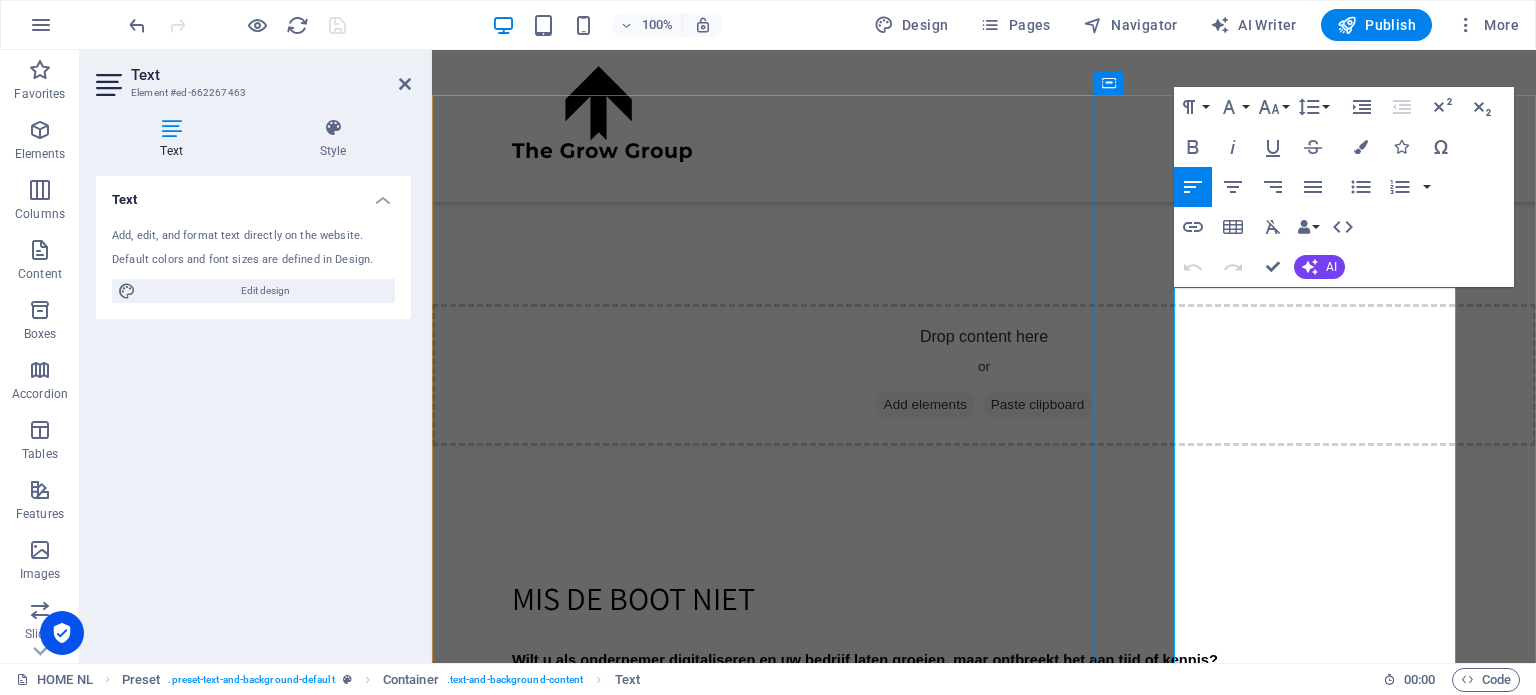 drag, startPoint x: 1227, startPoint y: 465, endPoint x: 1199, endPoint y: 446, distance: 33.83785 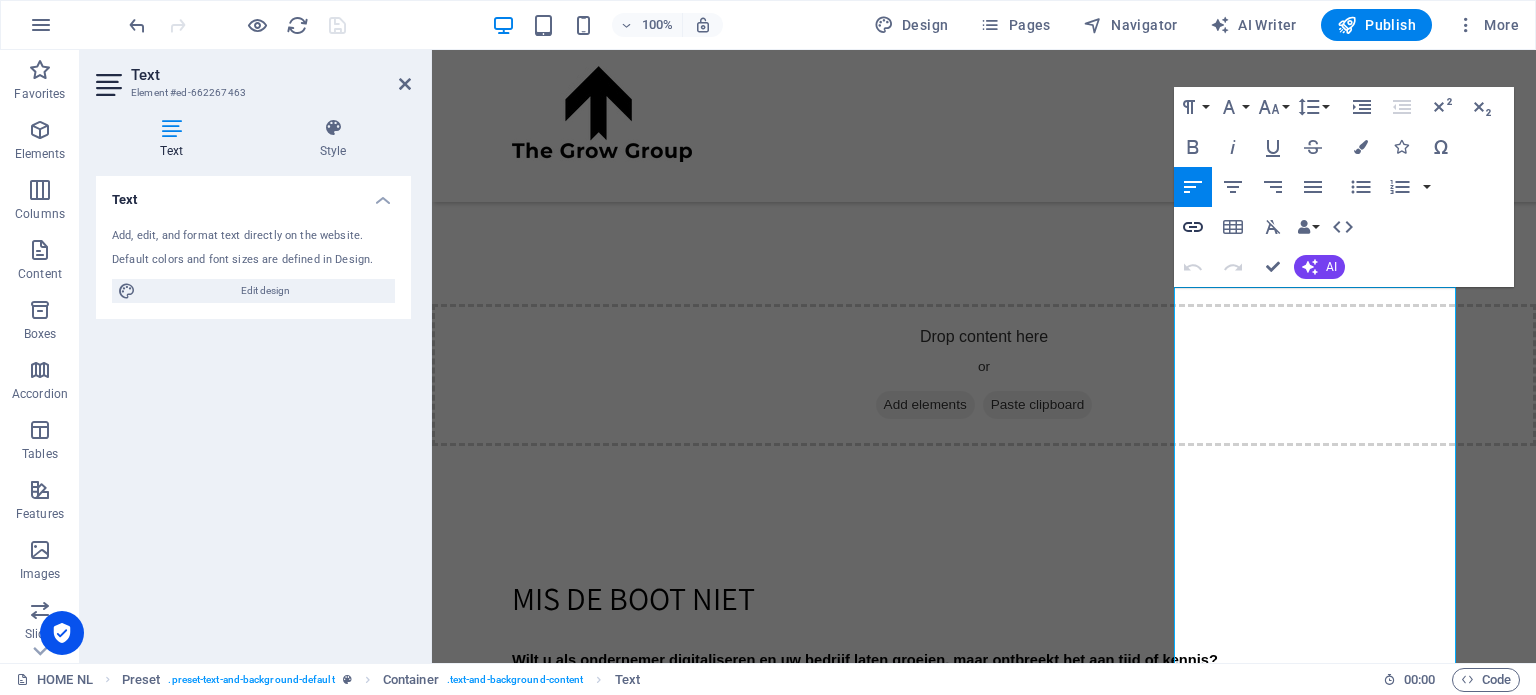 click 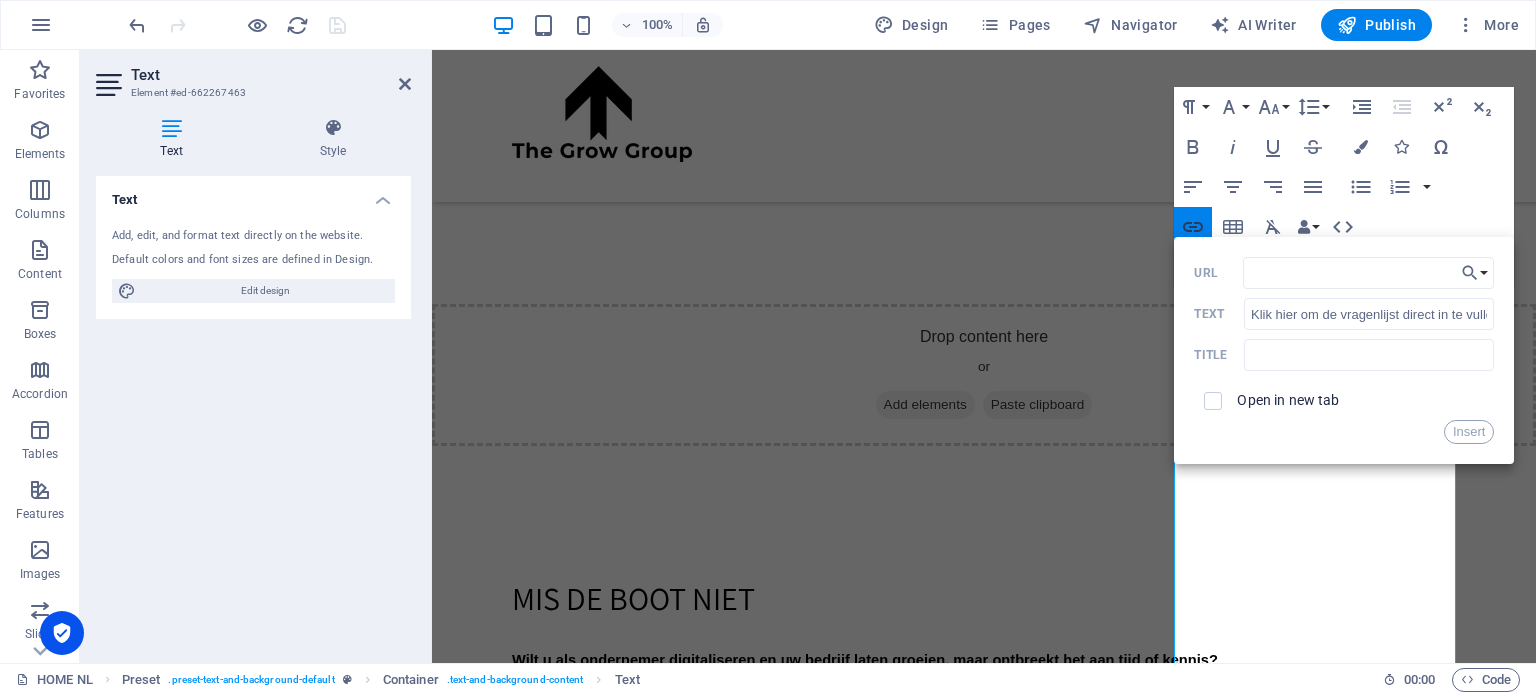 type on "https://forms.gle/zQ1H9hm29ZcEwxA1A" 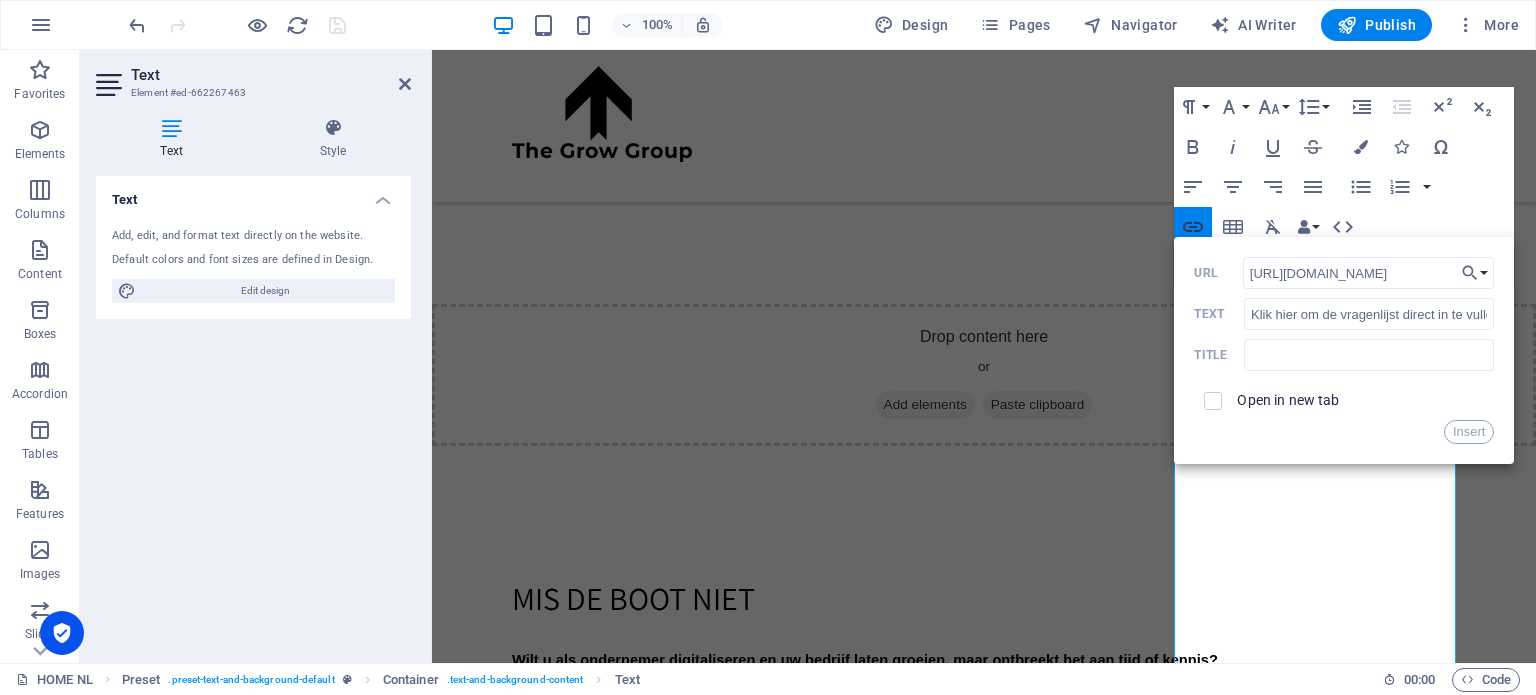 scroll, scrollTop: 0, scrollLeft: 30, axis: horizontal 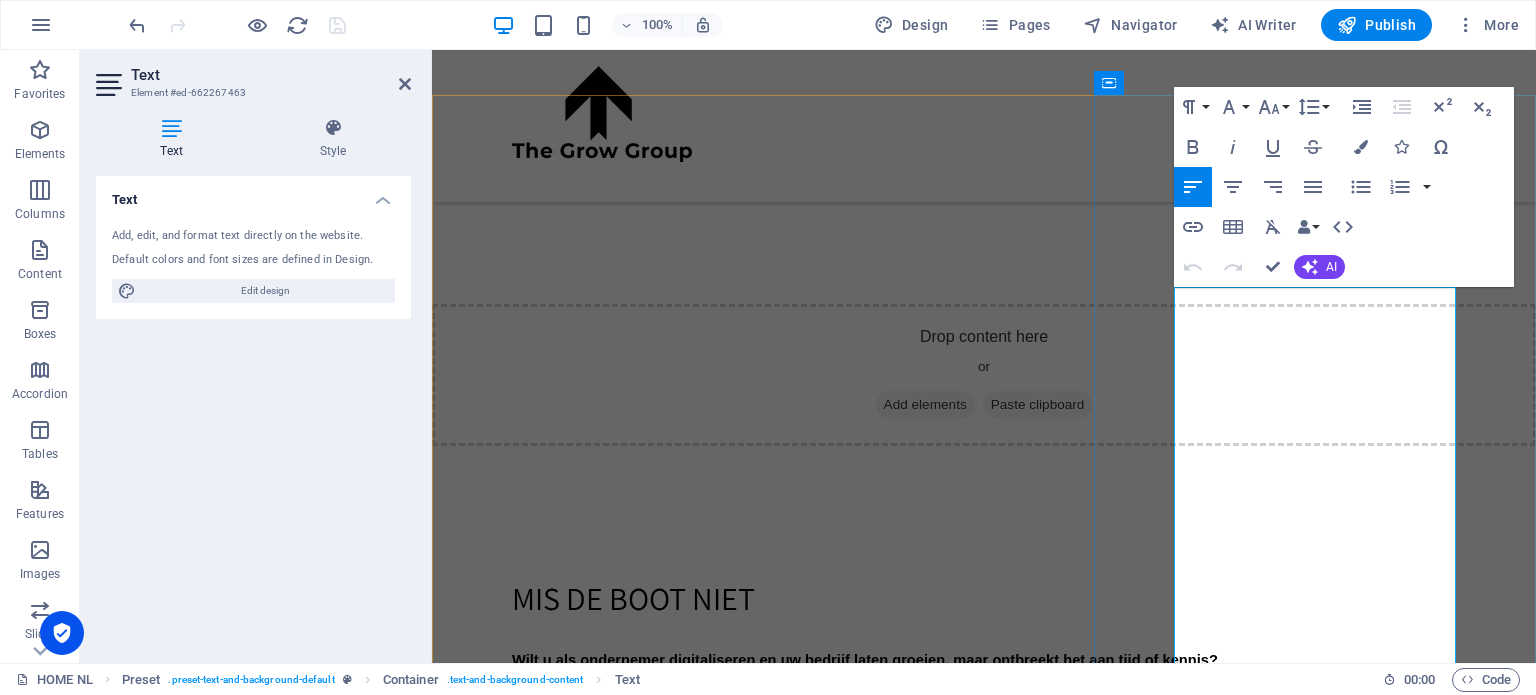 click on "[PHONE_NUMBER]" at bounding box center [882, 2657] 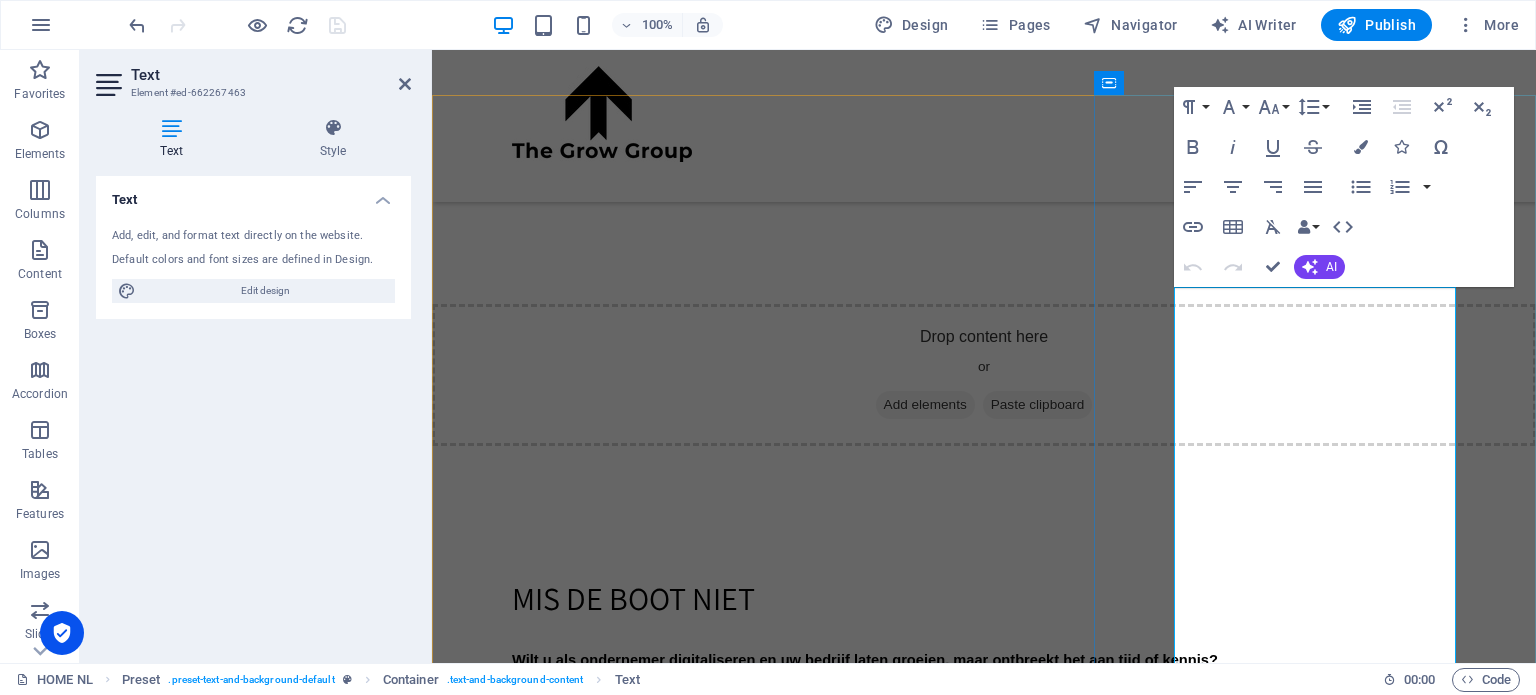 drag, startPoint x: 1232, startPoint y: 516, endPoint x: 1434, endPoint y: 489, distance: 203.79646 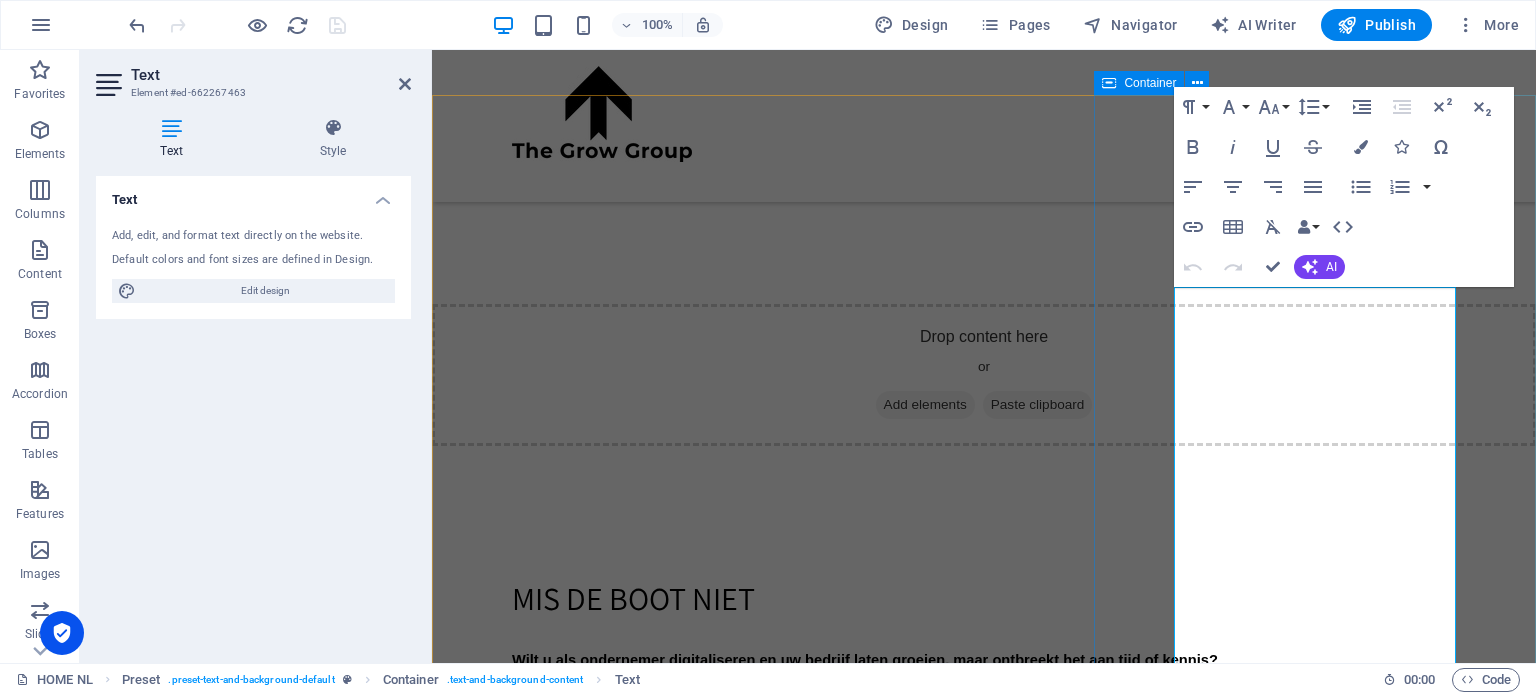 type 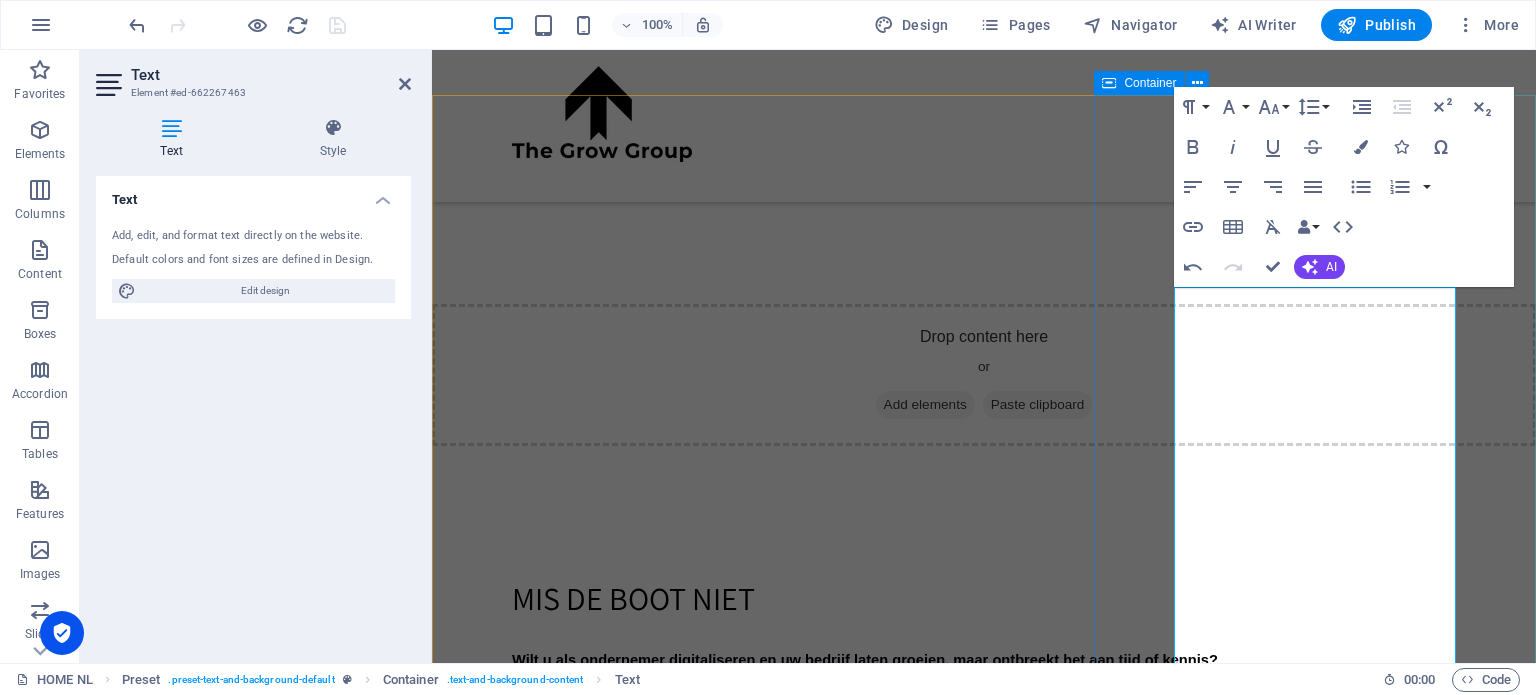 click on "ready to grow? Bent u benieuwd waar uw digitale kansen liggen? Vul onze korte vragenlijst in – het kost slechts enkele minuten en geeft u direct inzicht in uw online groeipotentieel. Een kleine investering in tijd die u veel oplevert! ➡️  Klik hier om de vragenlijst direct in te vullen! Of bel direct voor een adviesgesprek  +31 6 24764151 💬 Let’s talk. Heeft u liever dat wij contact opnemen? Vul het formulier hieronder in en we nemen binnen 3 werkdagen contact met u op. Contact us now" at bounding box center (984, 2858) 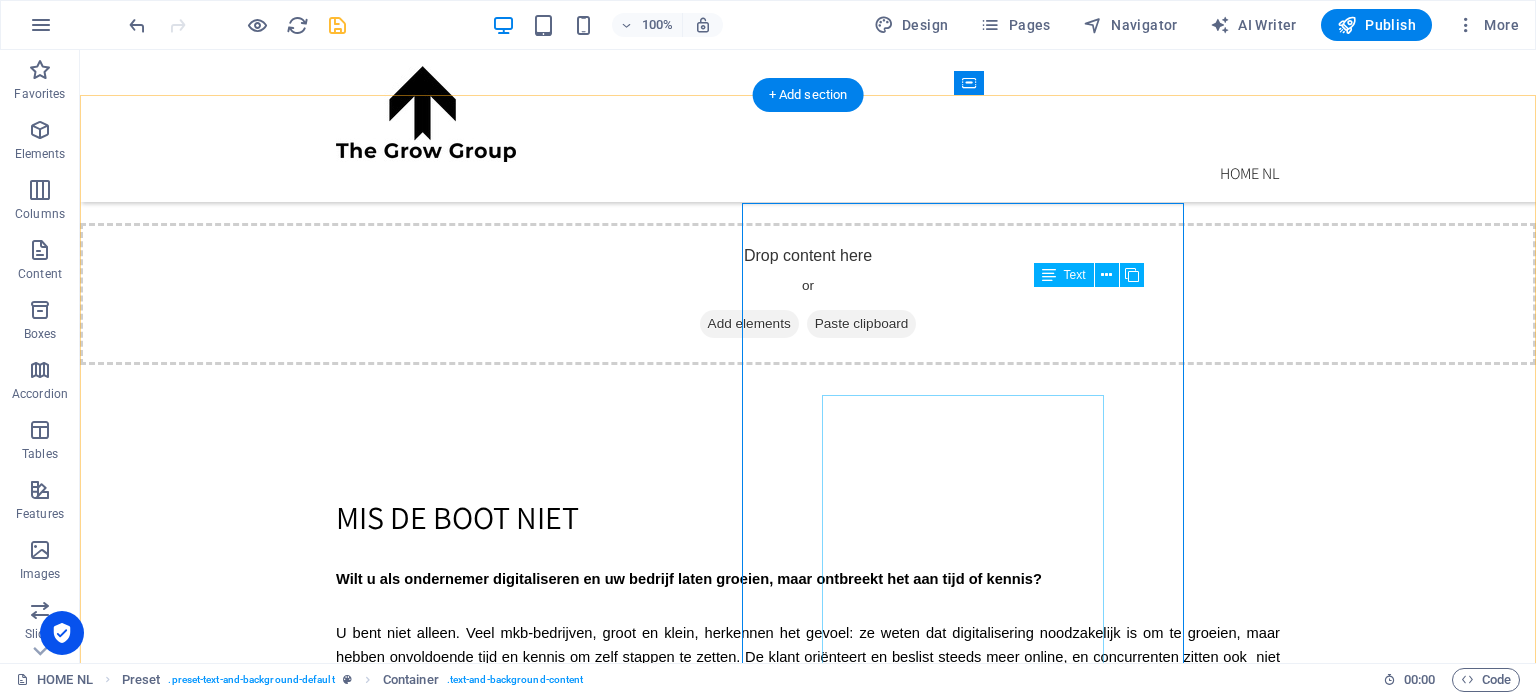 scroll, scrollTop: 4192, scrollLeft: 0, axis: vertical 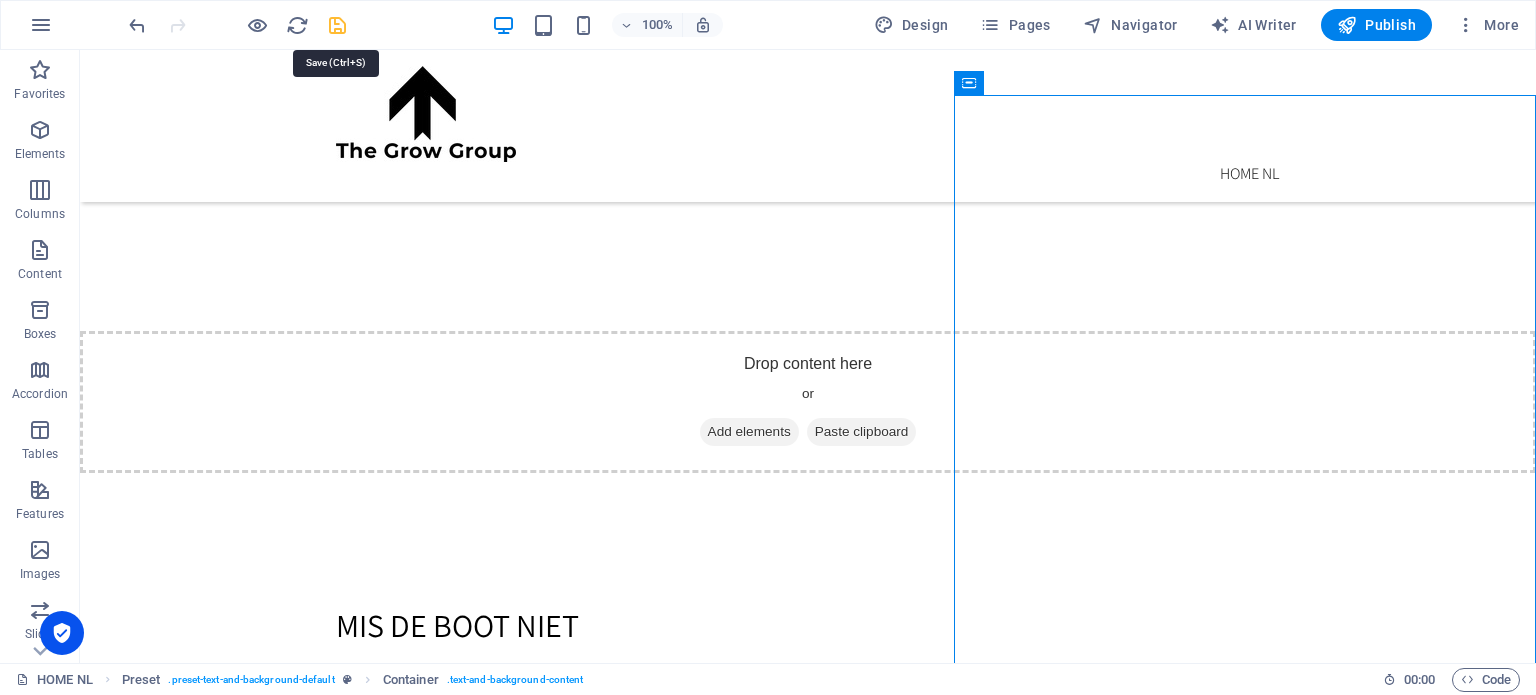 click at bounding box center [337, 25] 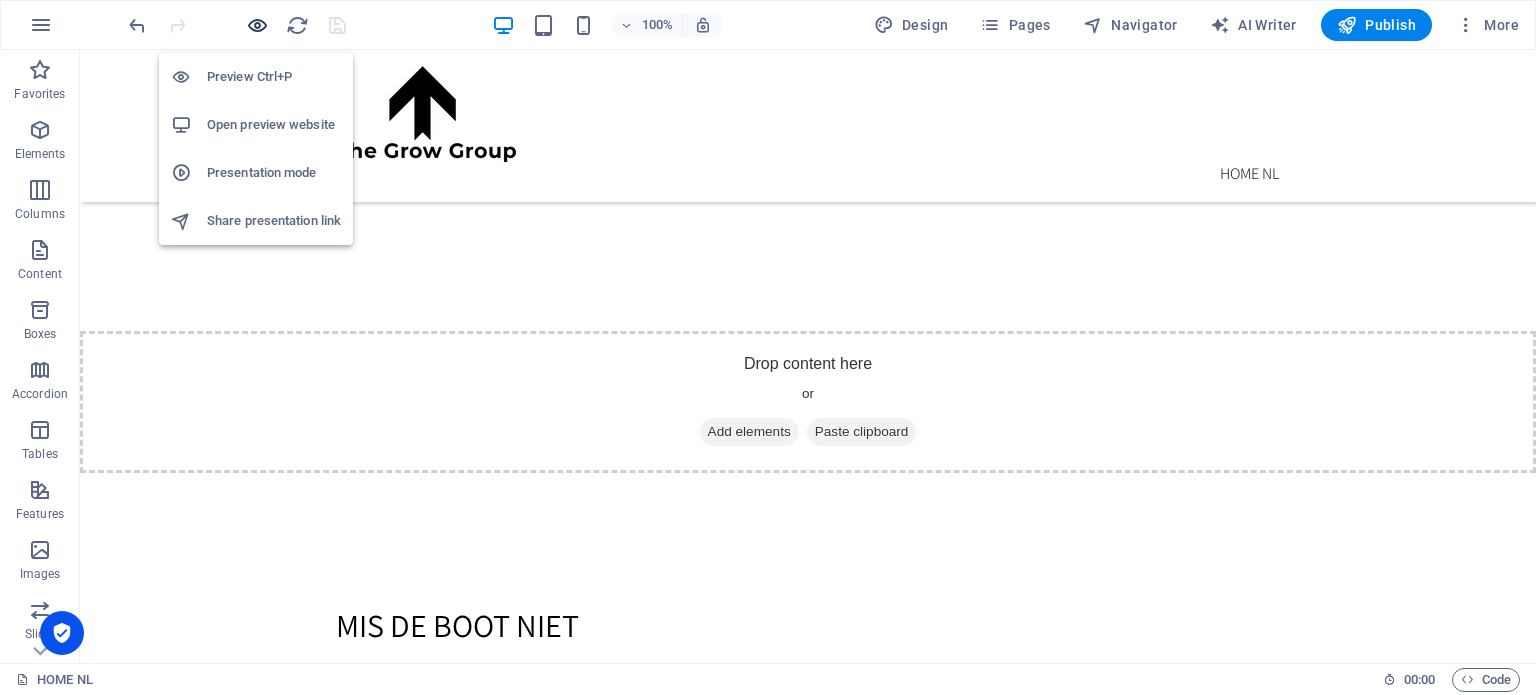 click at bounding box center [257, 25] 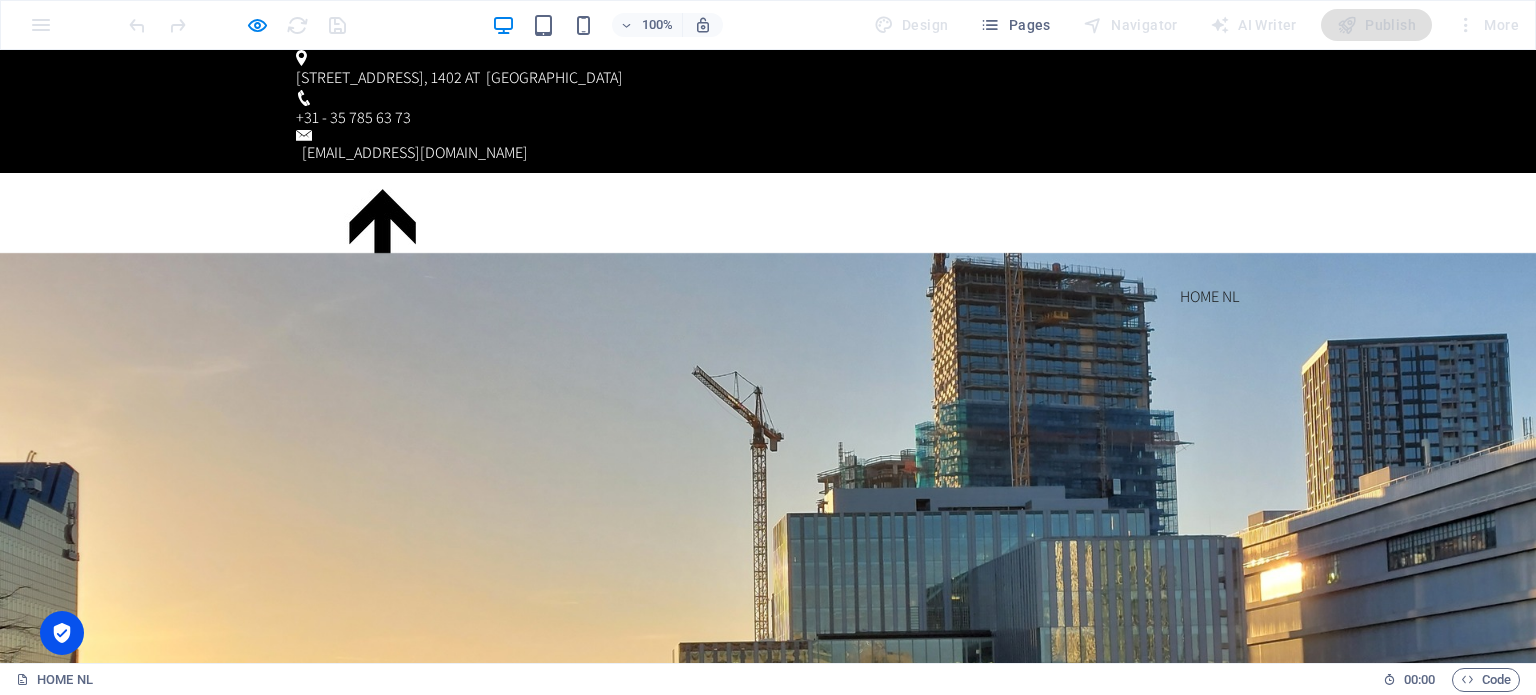 scroll, scrollTop: 0, scrollLeft: 0, axis: both 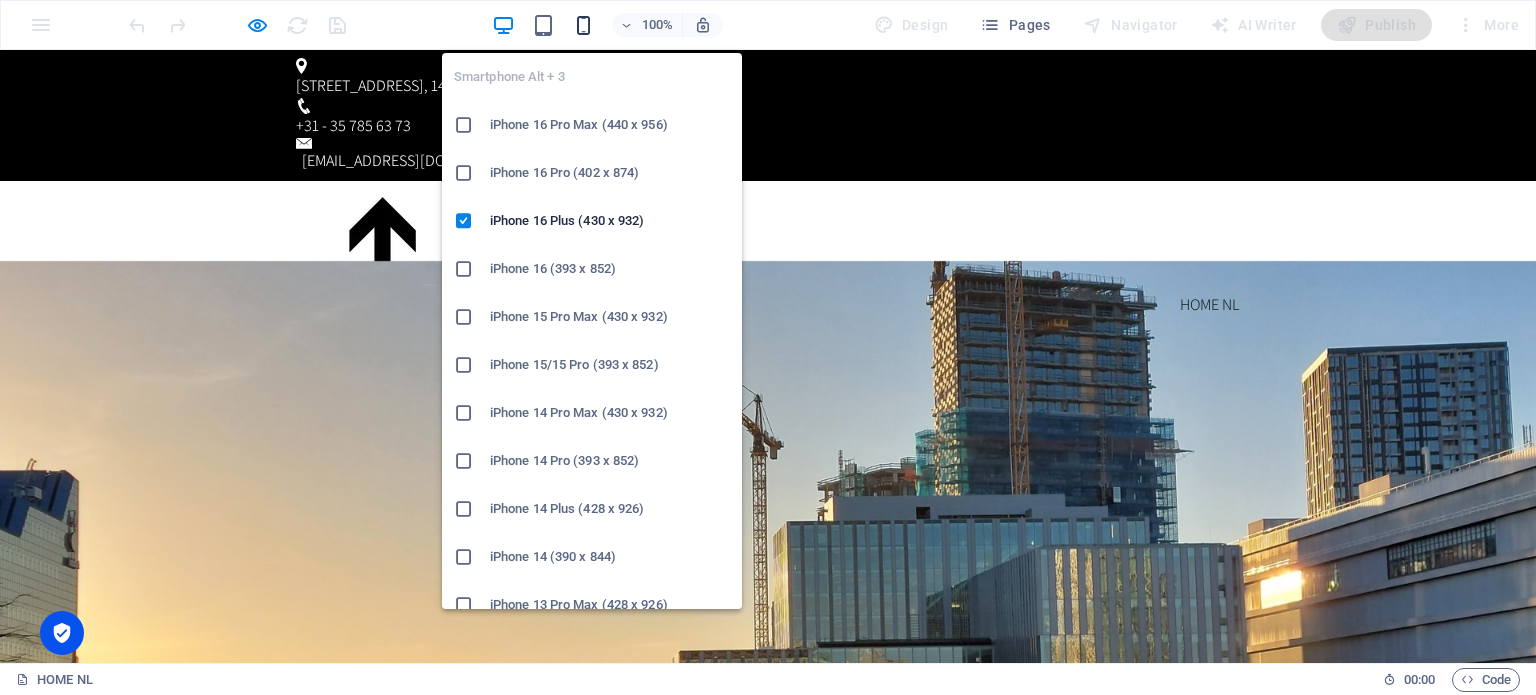 click at bounding box center [583, 25] 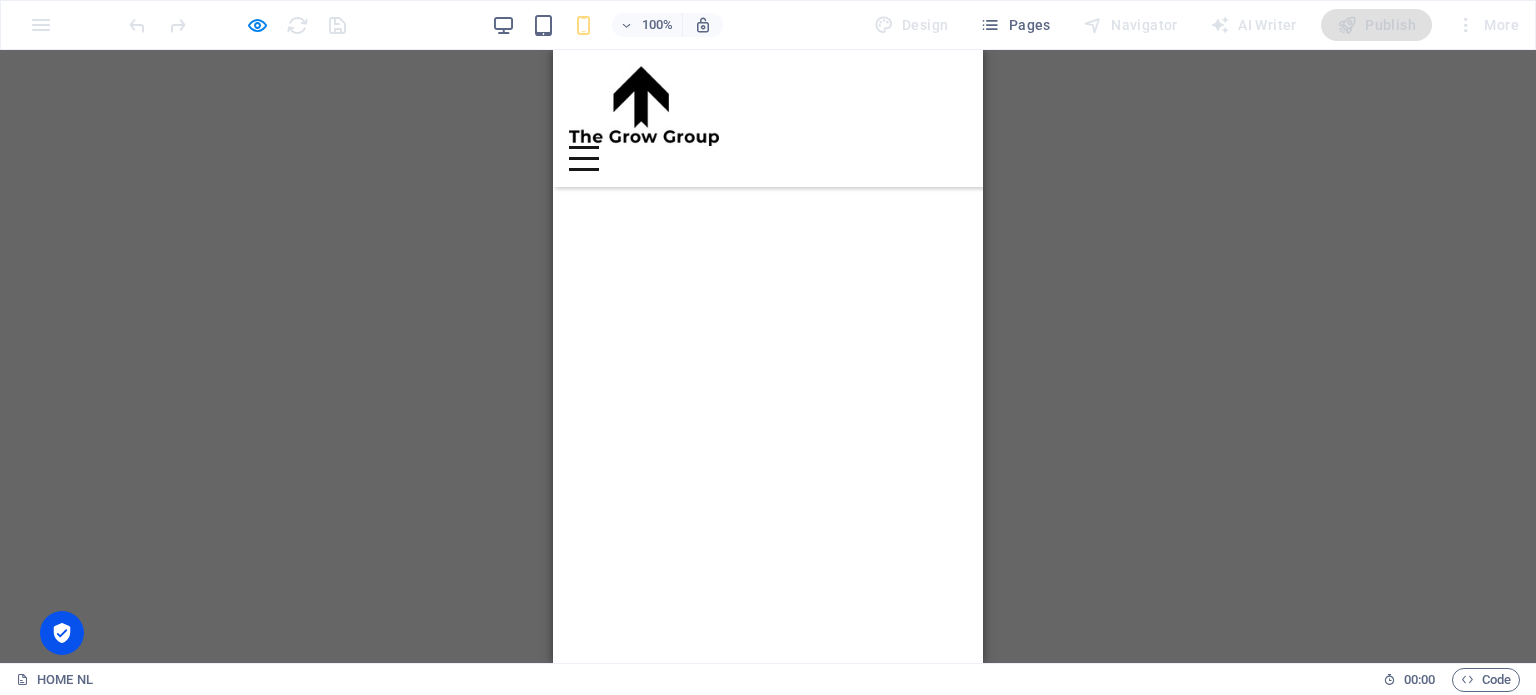 scroll, scrollTop: 3655, scrollLeft: 0, axis: vertical 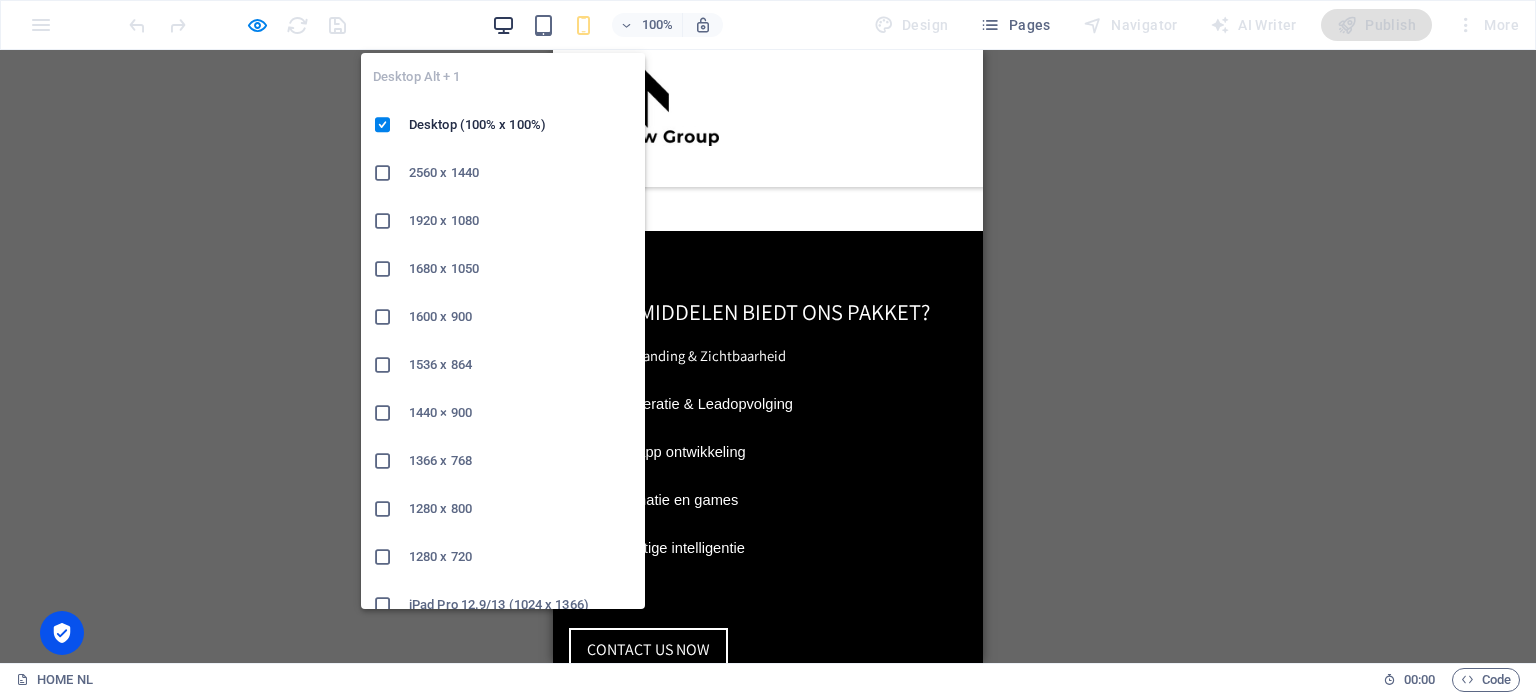 click at bounding box center [503, 25] 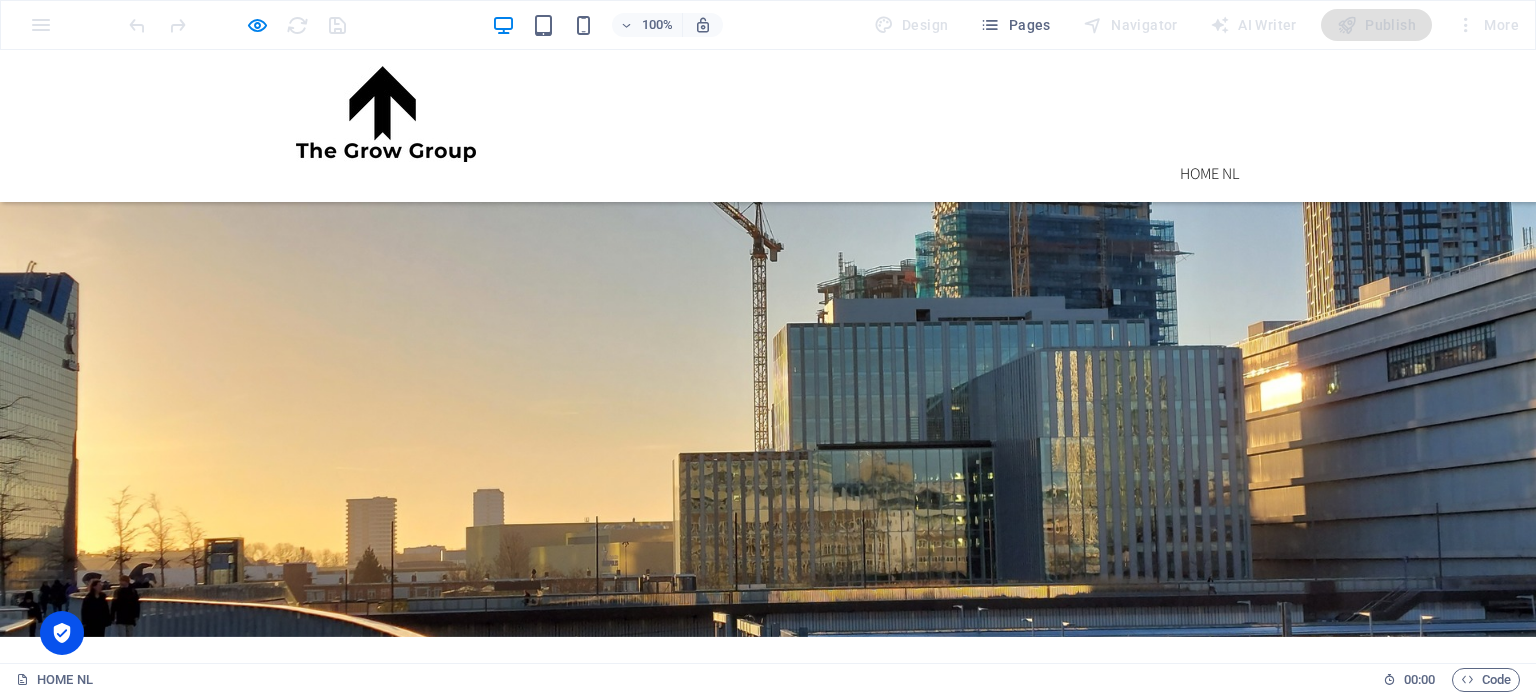scroll, scrollTop: 0, scrollLeft: 0, axis: both 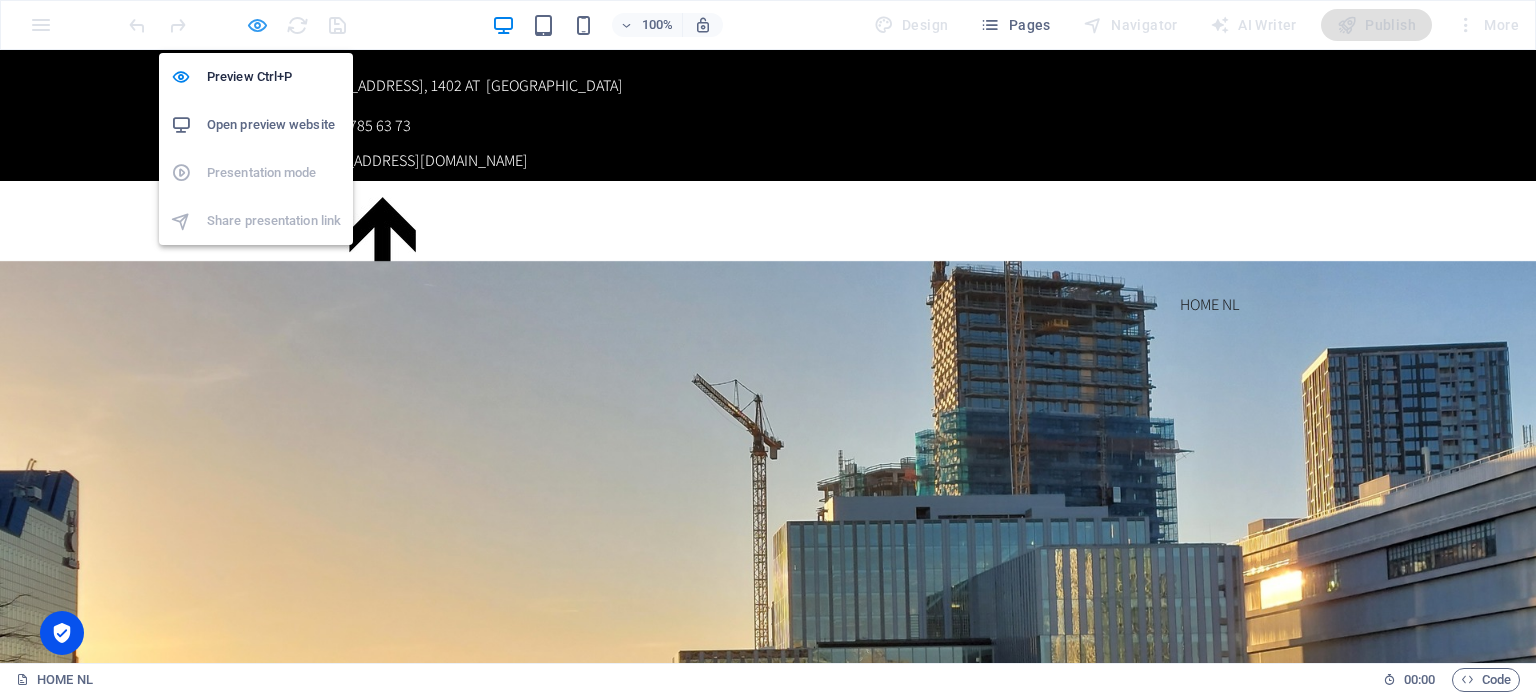 click at bounding box center (257, 25) 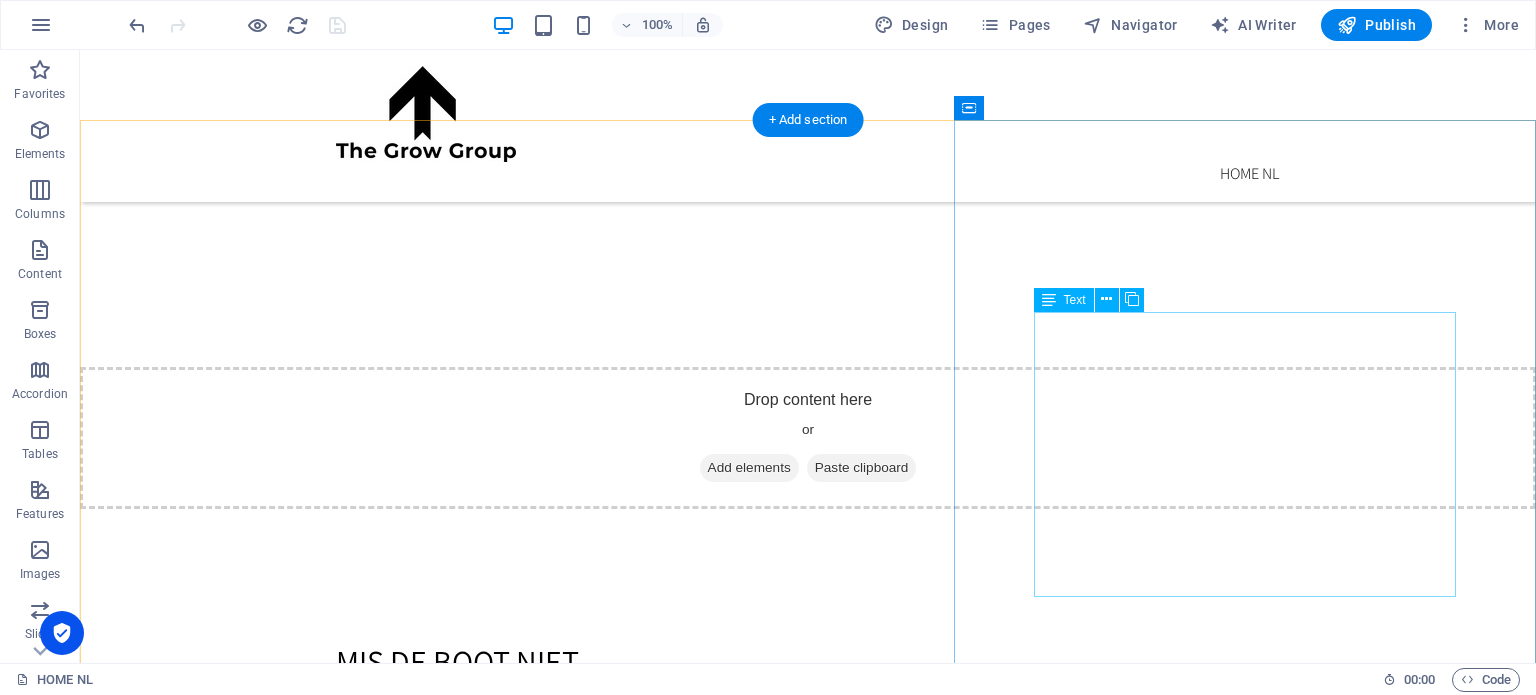 scroll, scrollTop: 4170, scrollLeft: 0, axis: vertical 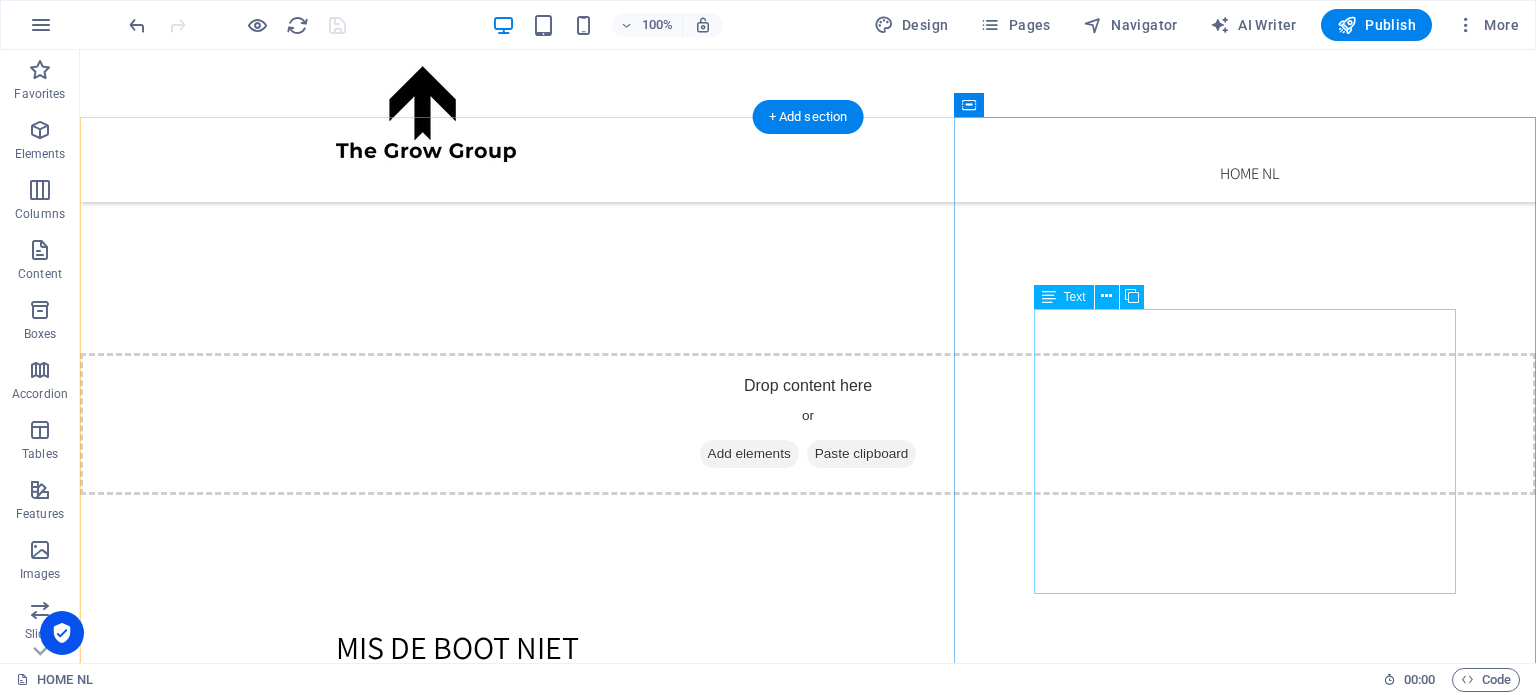 click on "Bent u benieuwd waar uw digitale kansen liggen? Vul onze korte vragenlijst in – het kost slechts enkele minuten en geeft u direct inzicht in uw online groeipotentieel. Een kleine investering in tijd die u veel oplevert! ➡️  Klik hier om de vragenlijst direct in te vullen! Of bel direct voor een adviesgesprek  +31 6 24764151 💬 Let’s talk. Heeft u liever dat wij contact opnemen? Vul het formulier hieronder in en we nemen binnen 3 werkdagen contact met u op." at bounding box center (808, 2851) 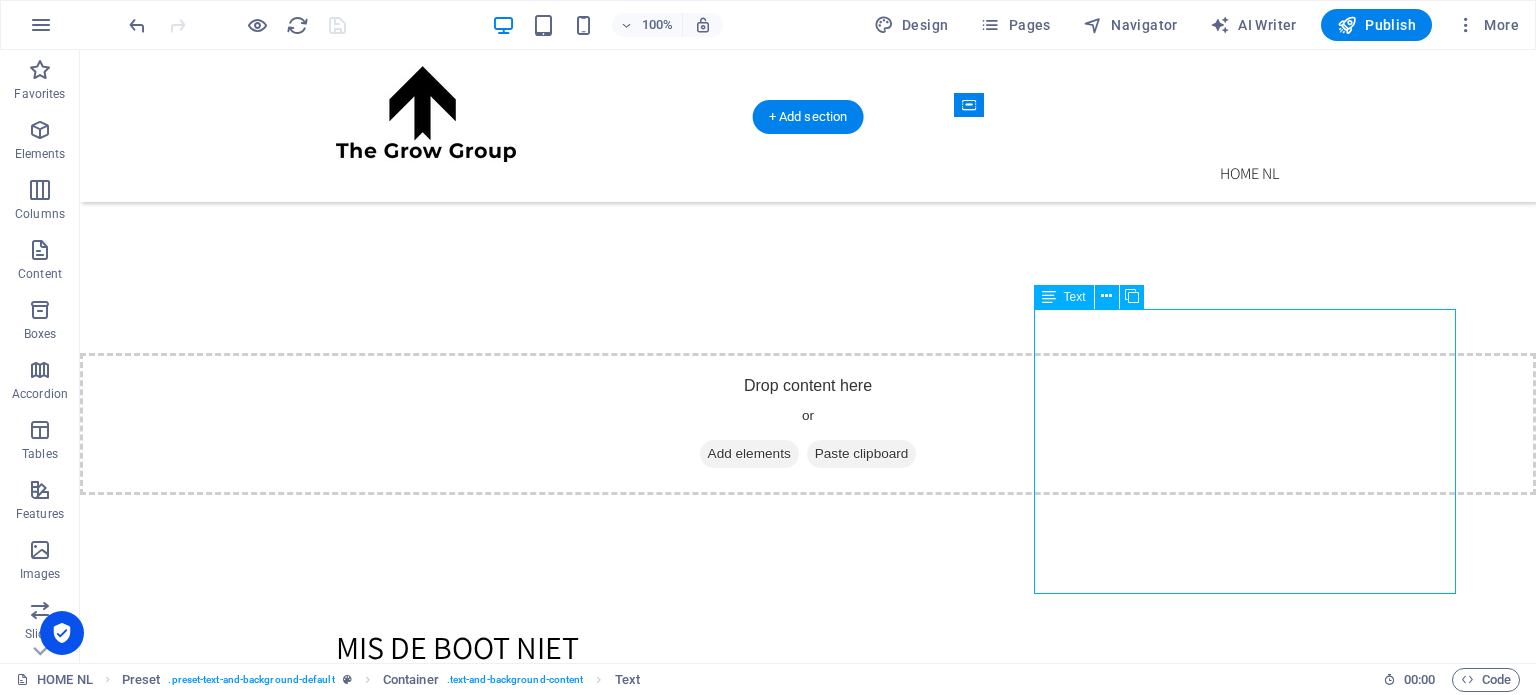 click on "Bent u benieuwd waar uw digitale kansen liggen? Vul onze korte vragenlijst in – het kost slechts enkele minuten en geeft u direct inzicht in uw online groeipotentieel. Een kleine investering in tijd die u veel oplevert! ➡️  Klik hier om de vragenlijst direct in te vullen! Of bel direct voor een adviesgesprek  +31 6 24764151 💬 Let’s talk. Heeft u liever dat wij contact opnemen? Vul het formulier hieronder in en we nemen binnen 3 werkdagen contact met u op." at bounding box center (808, 2851) 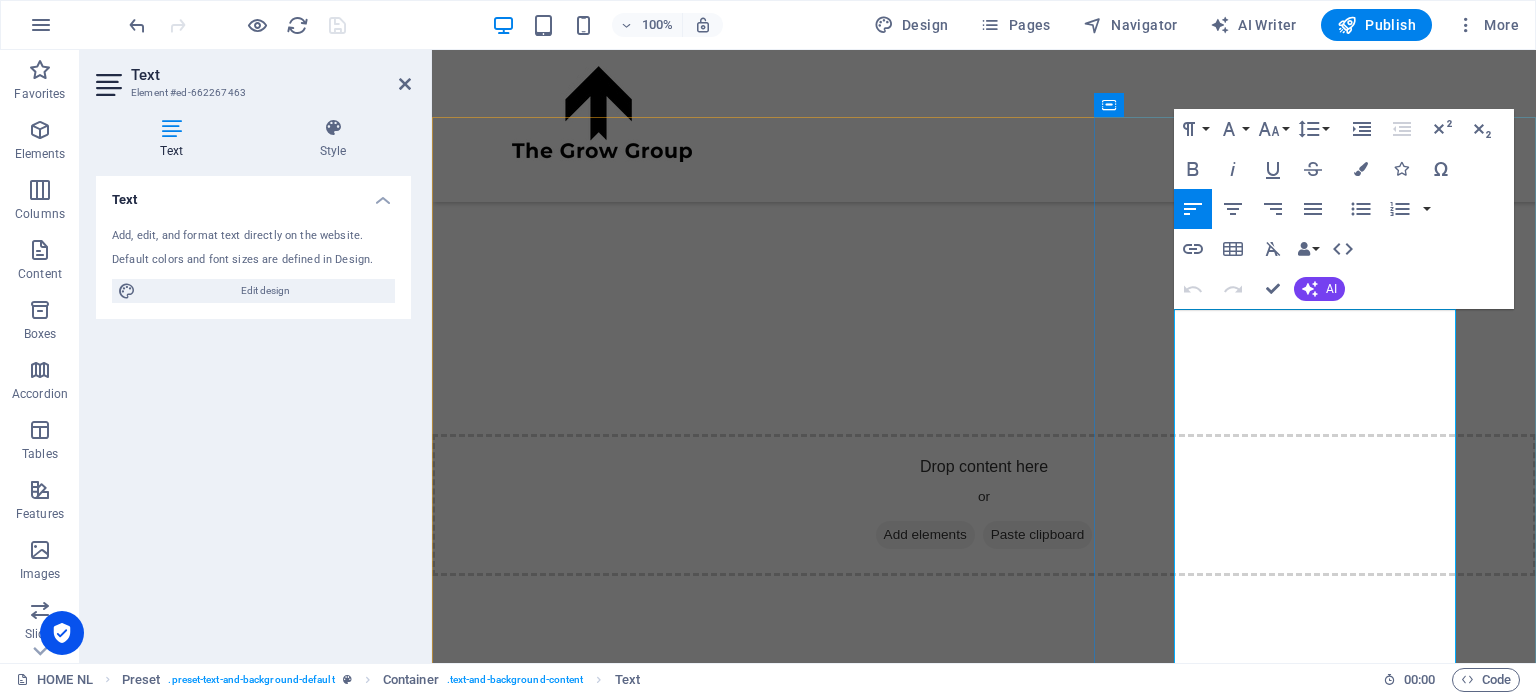 scroll, scrollTop: 4278, scrollLeft: 0, axis: vertical 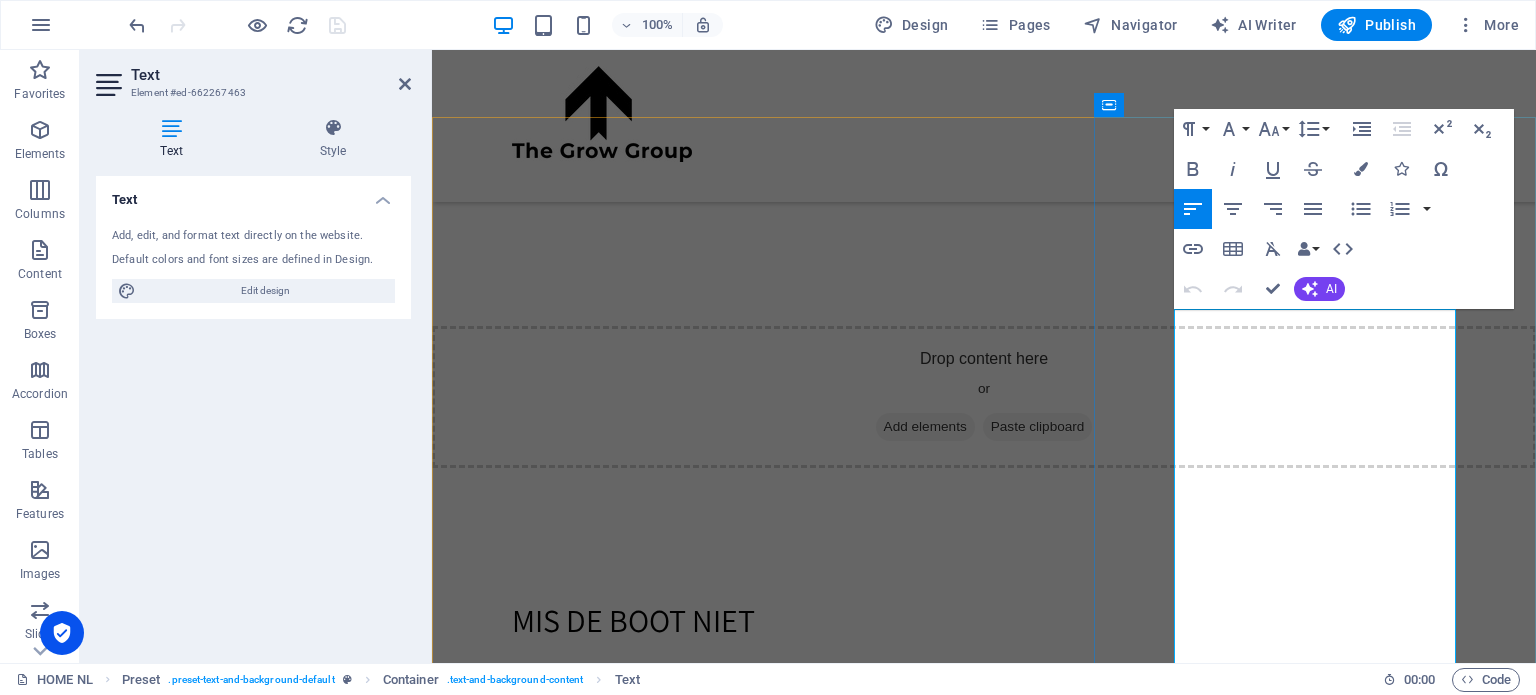click on "Klik hier om de vragenlijst direct in te vullen!" at bounding box center (750, 2646) 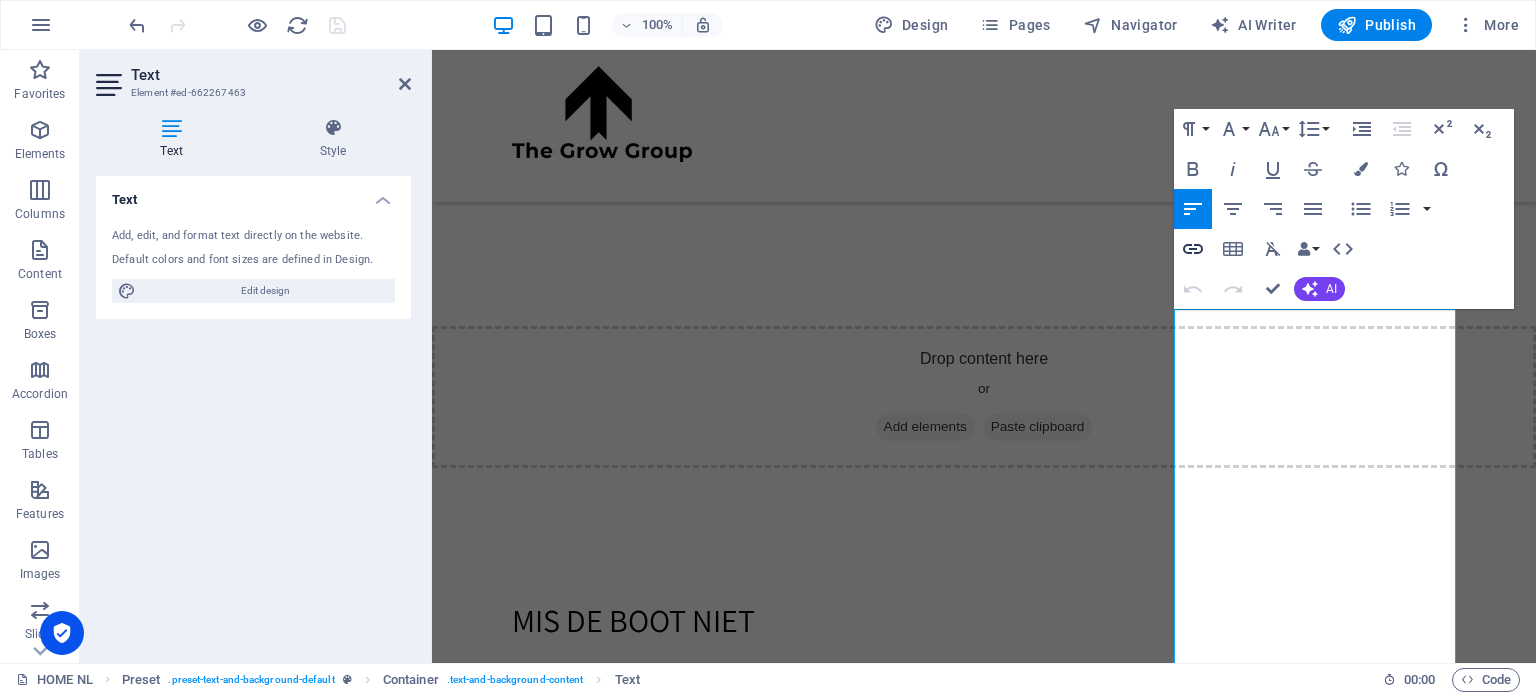 click 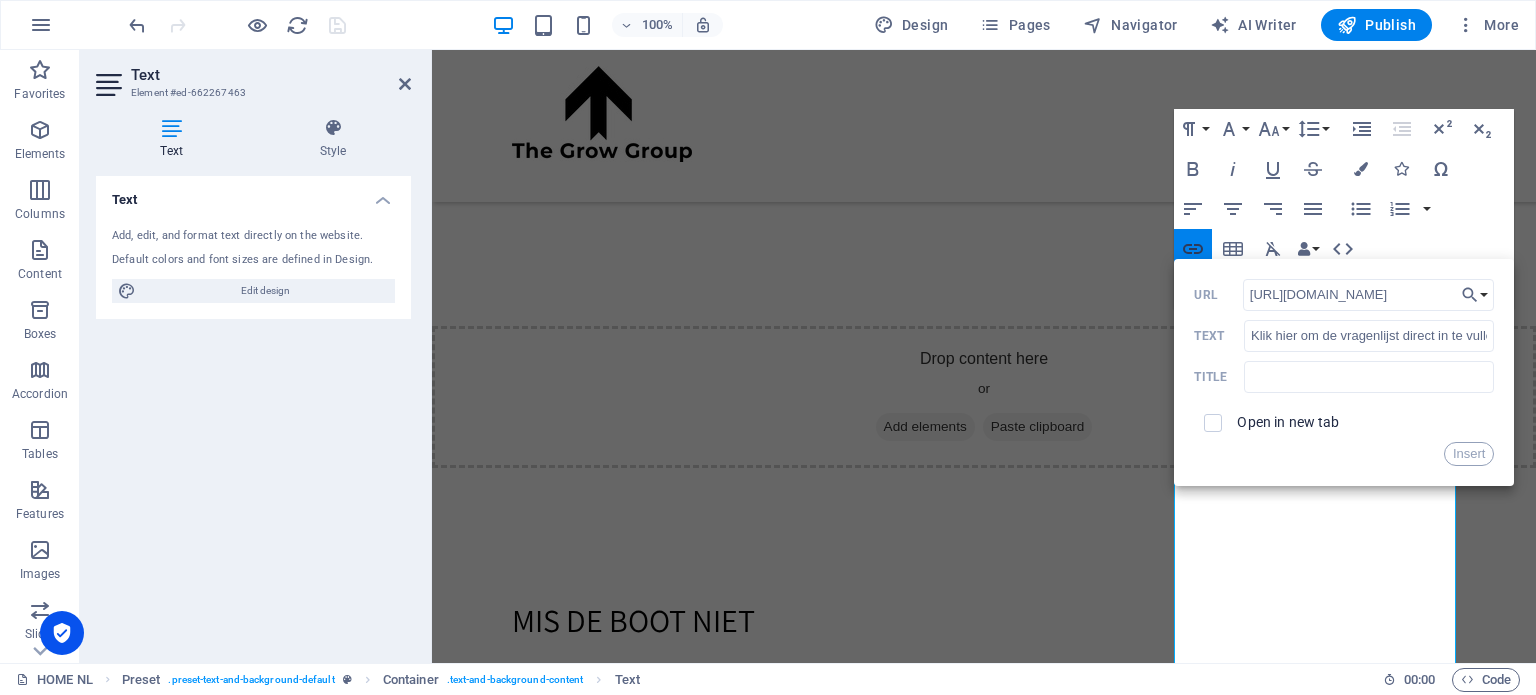 scroll, scrollTop: 0, scrollLeft: 30, axis: horizontal 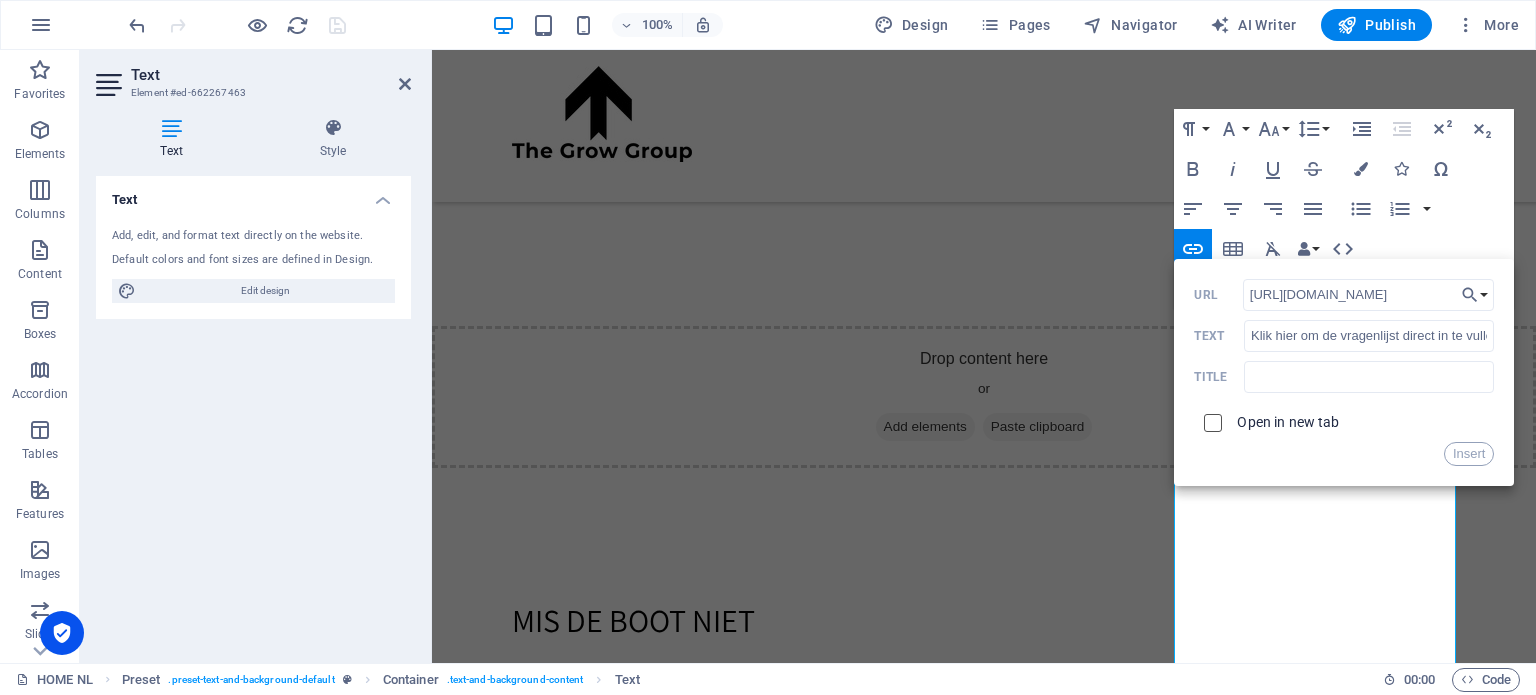 type on "https://forms.gle/zQ1H9hm29ZcEwxA1A" 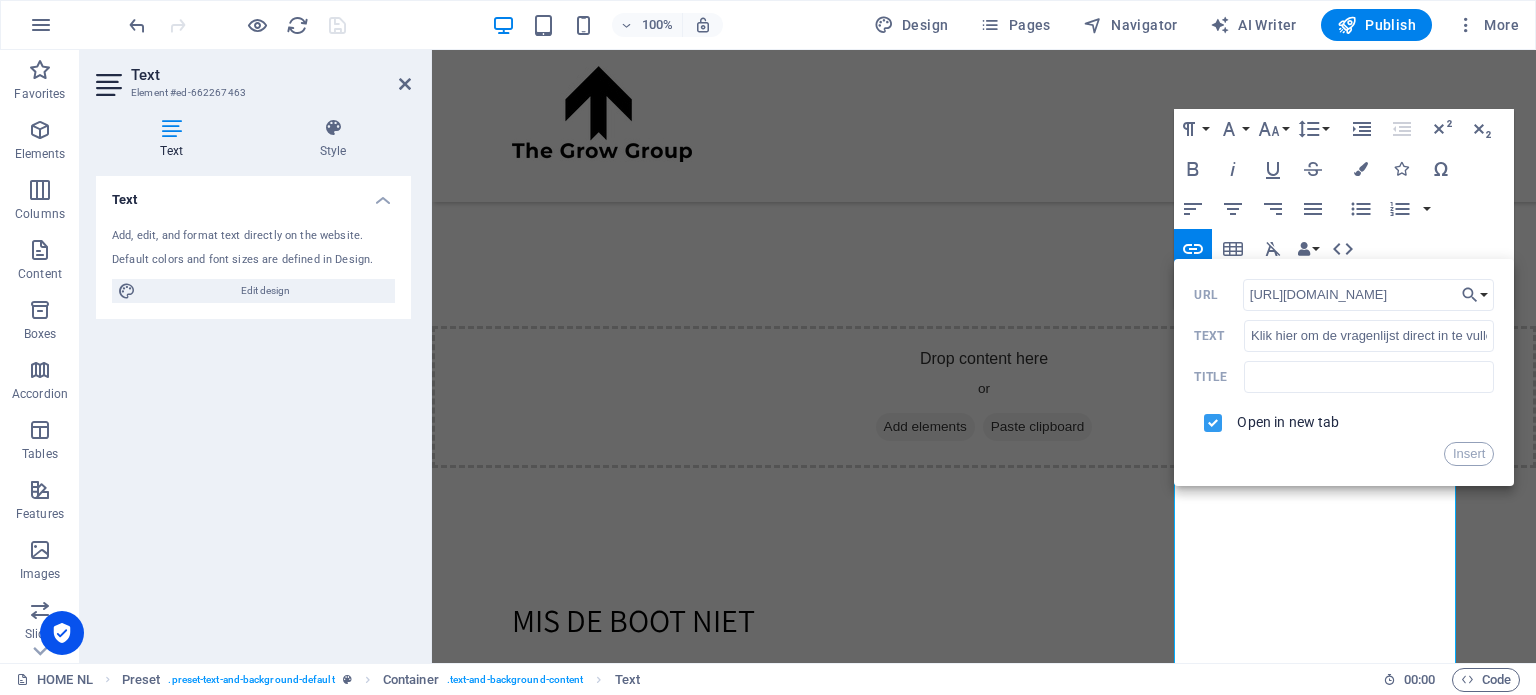 scroll, scrollTop: 0, scrollLeft: 0, axis: both 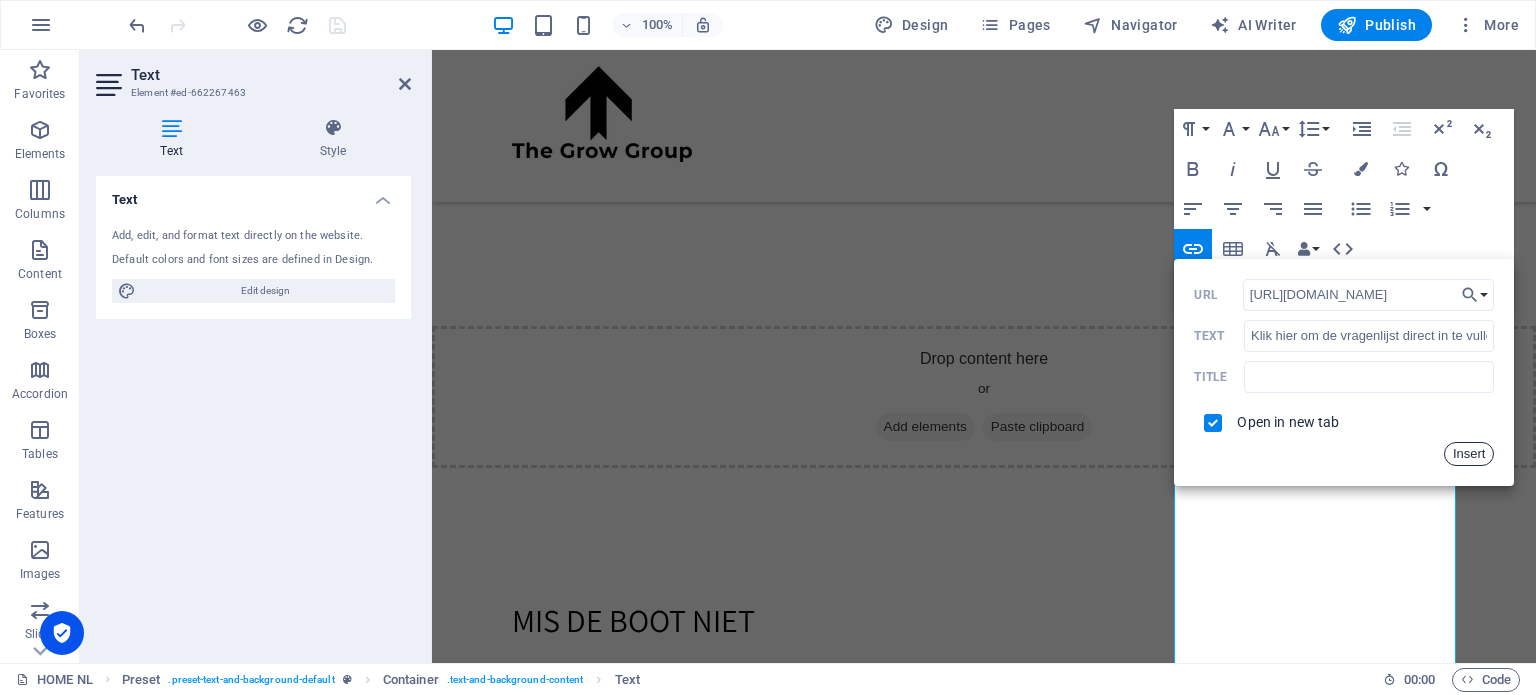 click on "Insert" at bounding box center [1469, 454] 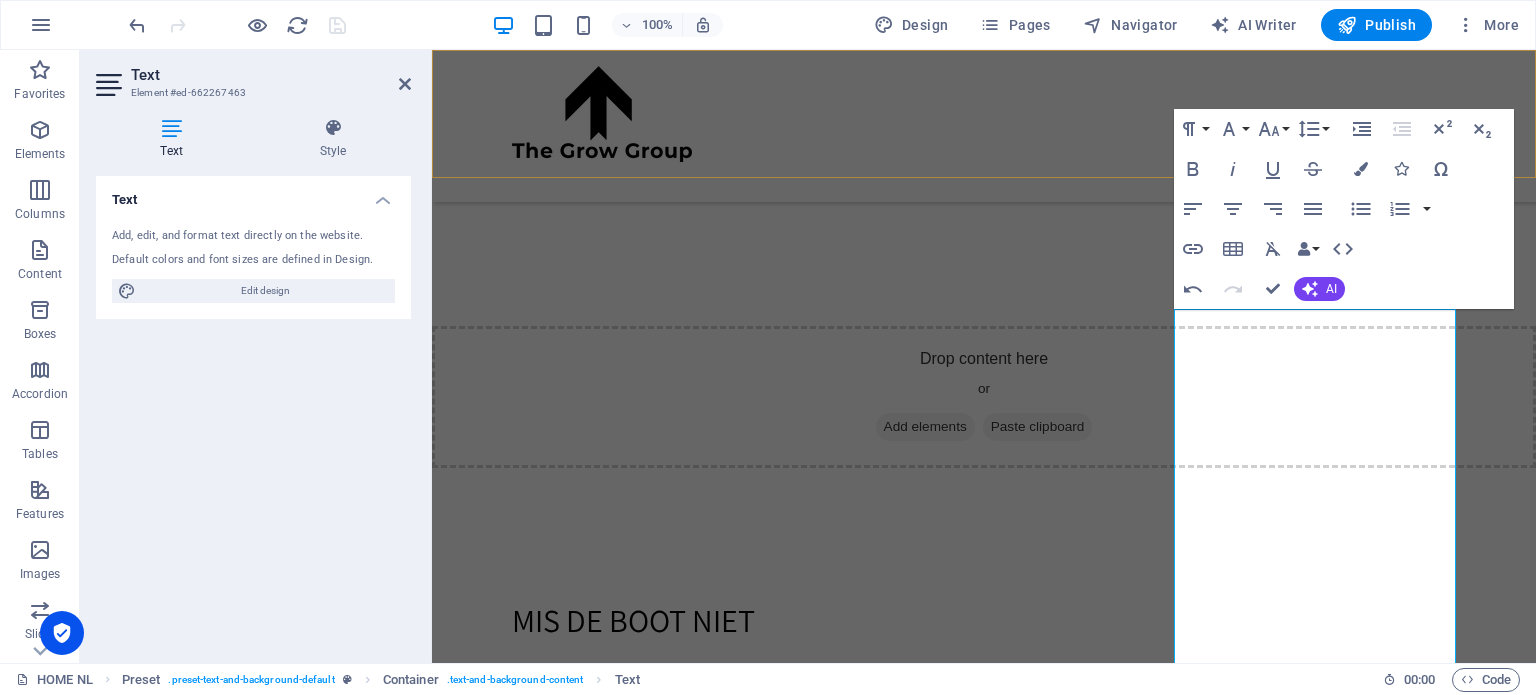 click on "HOME NL" at bounding box center (984, 126) 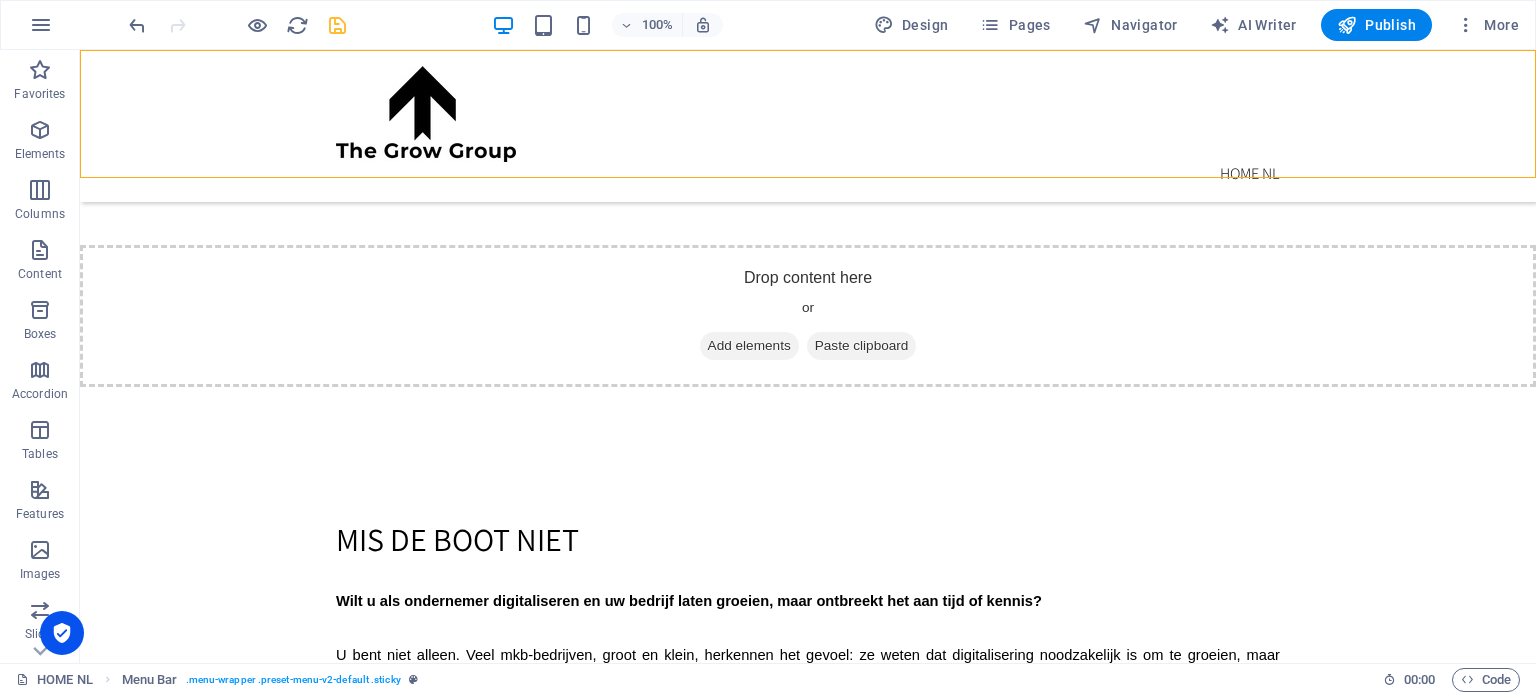 scroll, scrollTop: 4170, scrollLeft: 0, axis: vertical 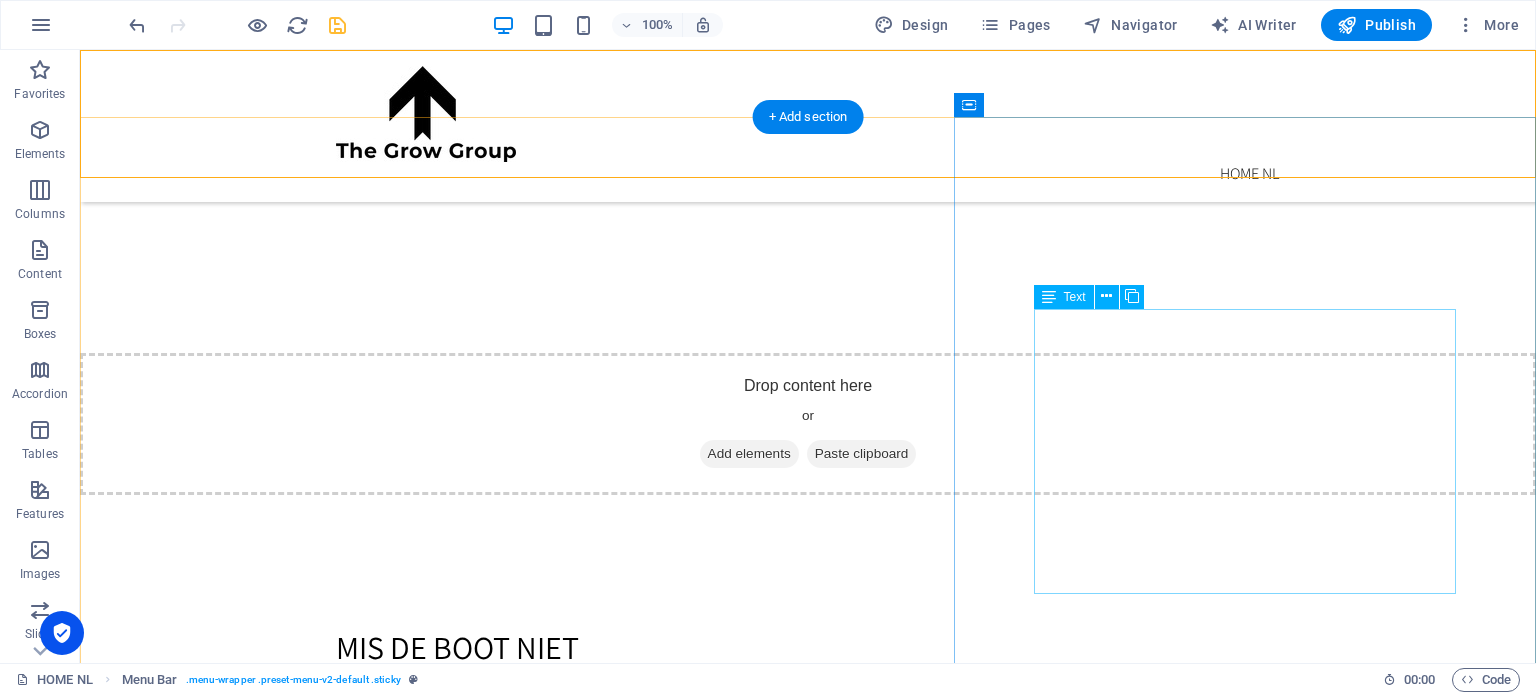 click on "Bent u benieuwd waar uw digitale kansen liggen? Vul onze korte vragenlijst in – het kost slechts enkele minuten en geeft u direct inzicht in uw online groeipotentieel. Een kleine investering in tijd die u veel oplevert! ➡️   Klik hier om de vragenlijst direct in te vullen! Of bel direct voor een adviesgesprek  +31 6 24764151 💬 Let’s talk. Heeft u liever dat wij contact opnemen? Vul het formulier hieronder in en we nemen binnen 3 werkdagen contact met u op." at bounding box center (808, 2851) 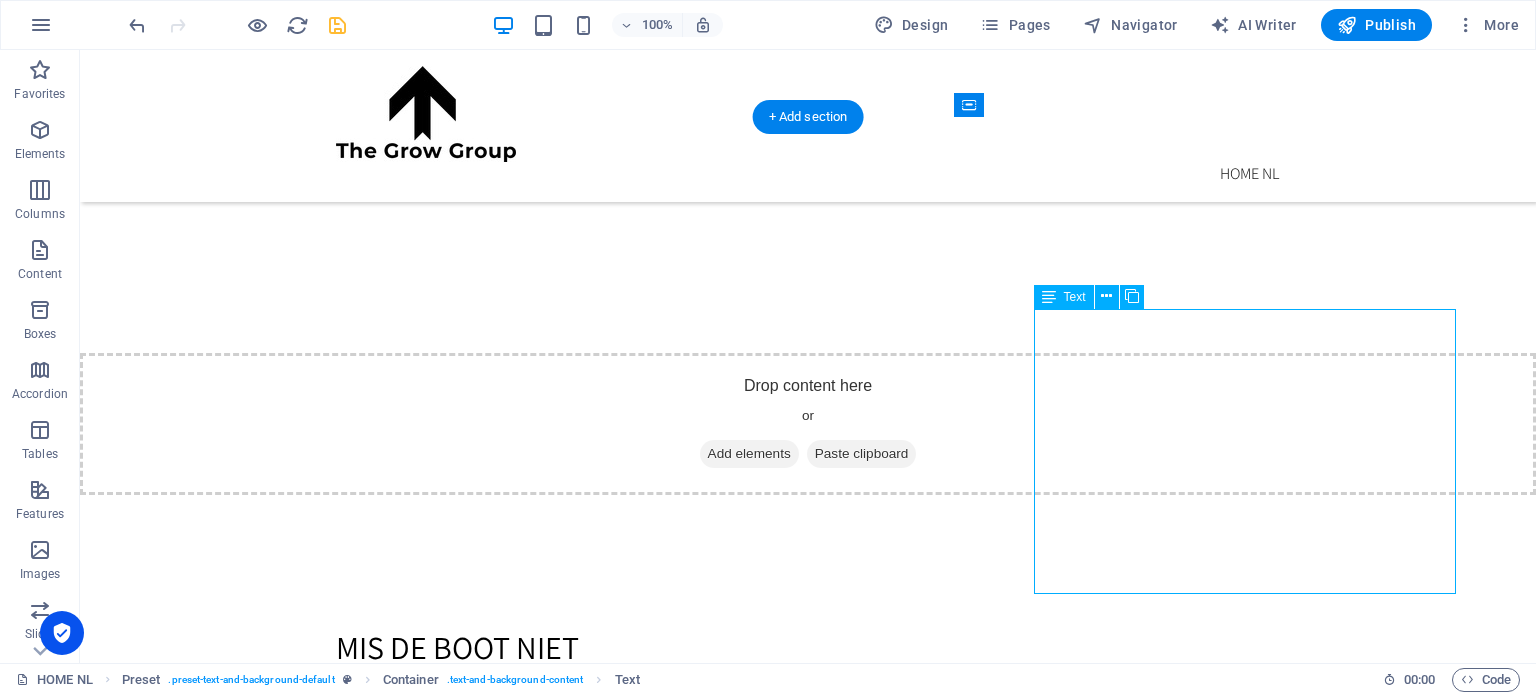 click on "Bent u benieuwd waar uw digitale kansen liggen? Vul onze korte vragenlijst in – het kost slechts enkele minuten en geeft u direct inzicht in uw online groeipotentieel. Een kleine investering in tijd die u veel oplevert! ➡️   Klik hier om de vragenlijst direct in te vullen! Of bel direct voor een adviesgesprek  +31 6 24764151 💬 Let’s talk. Heeft u liever dat wij contact opnemen? Vul het formulier hieronder in en we nemen binnen 3 werkdagen contact met u op." at bounding box center [808, 2851] 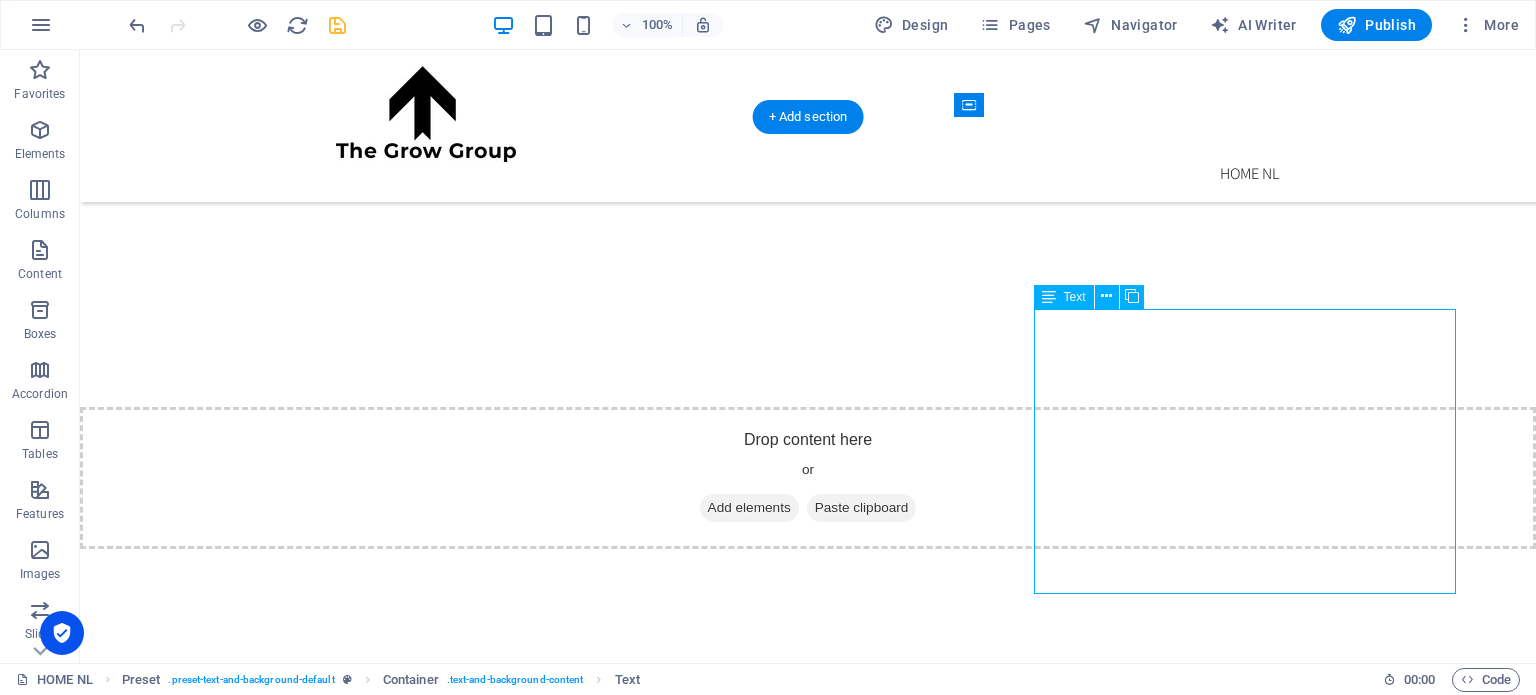 scroll, scrollTop: 4278, scrollLeft: 0, axis: vertical 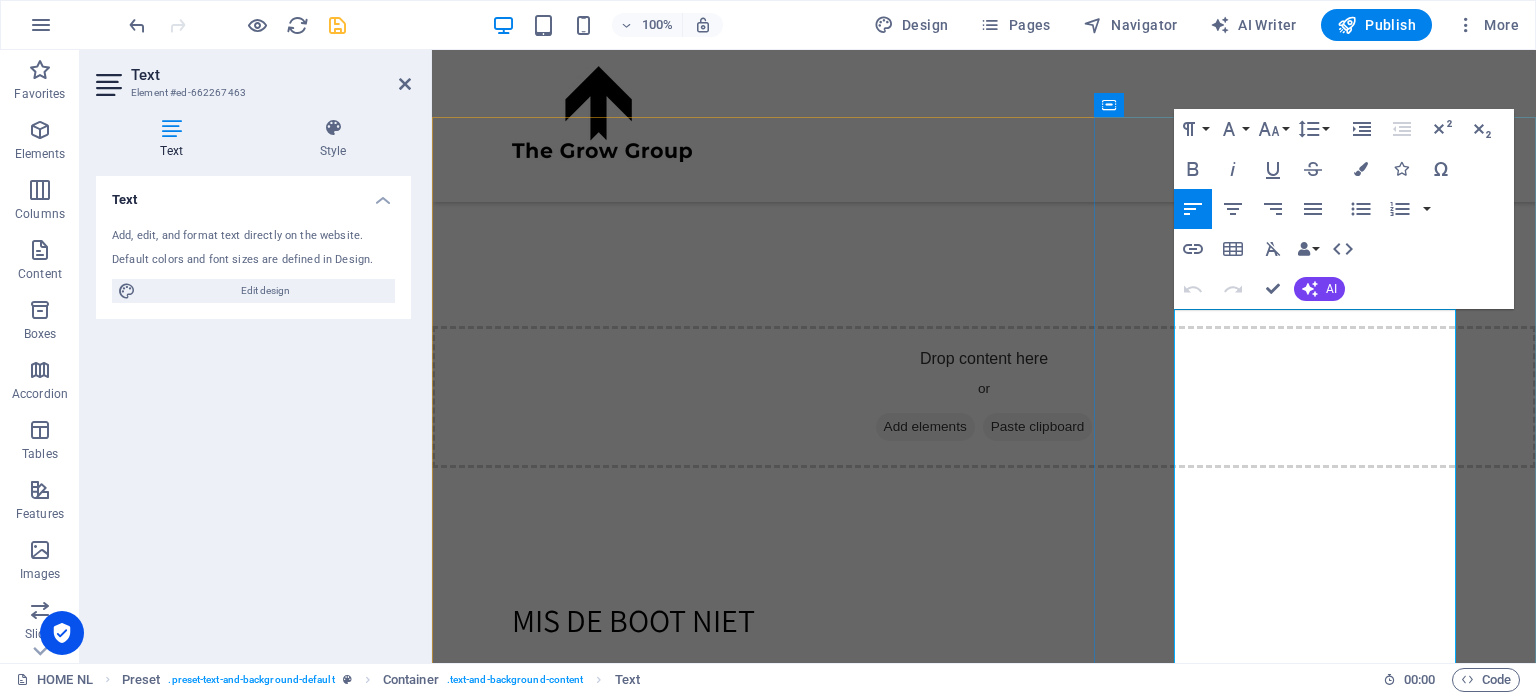 drag, startPoint x: 1296, startPoint y: 491, endPoint x: 1196, endPoint y: 460, distance: 104.69479 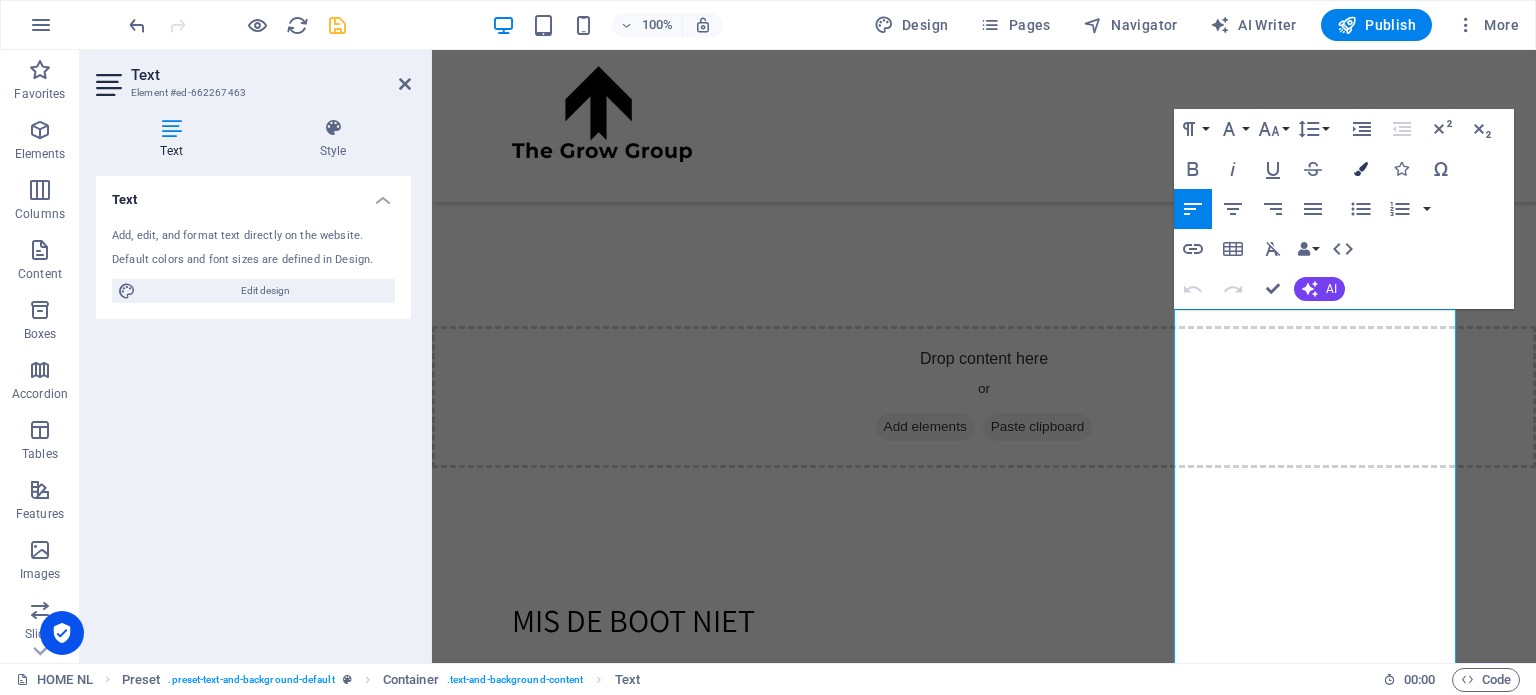 click at bounding box center [1361, 169] 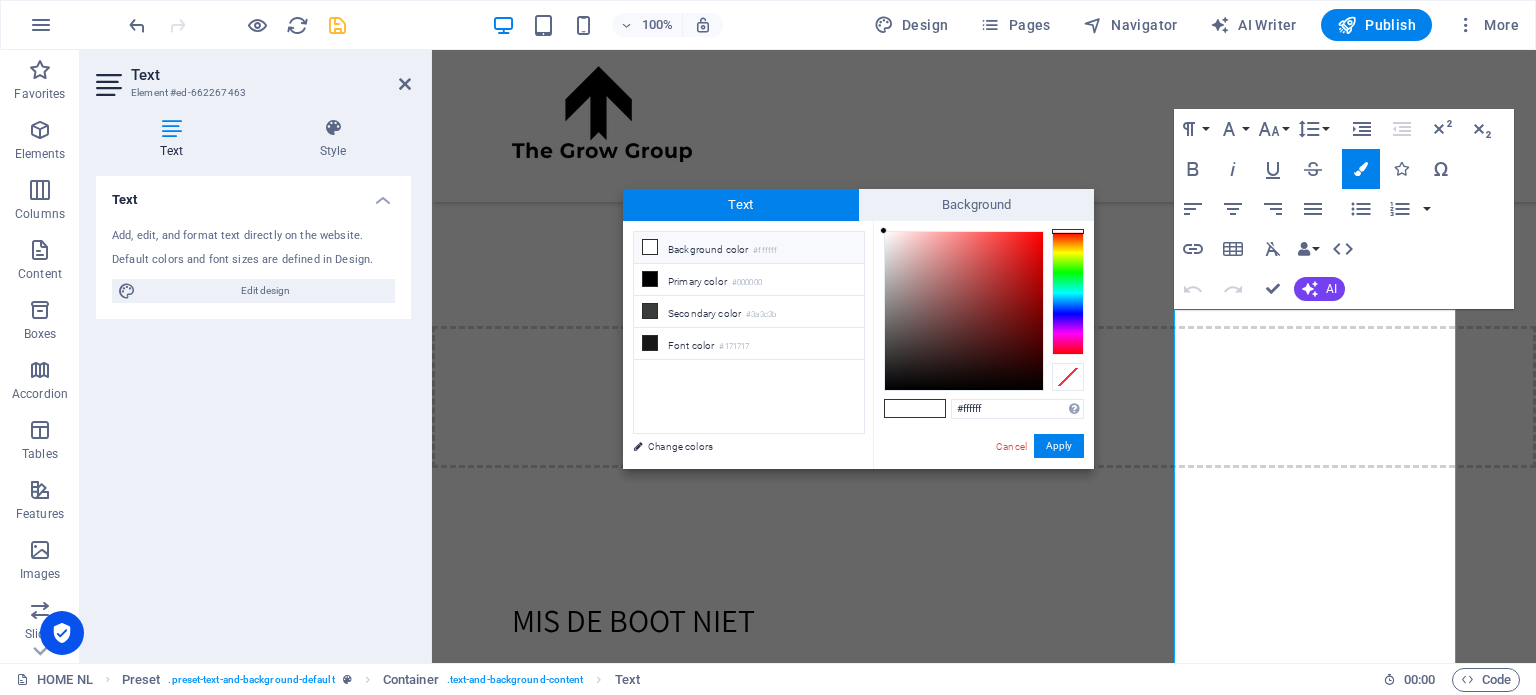 click at bounding box center [900, 408] 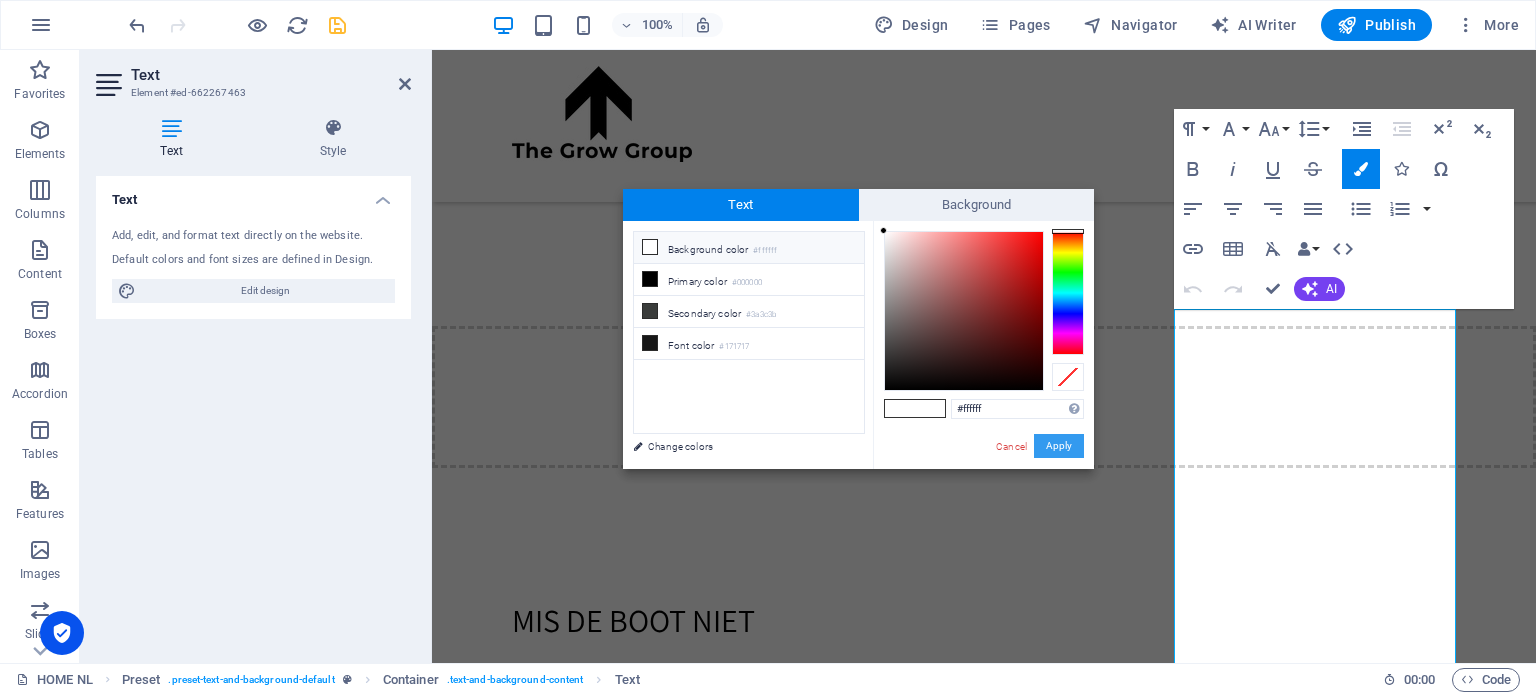 click on "Apply" at bounding box center [1059, 446] 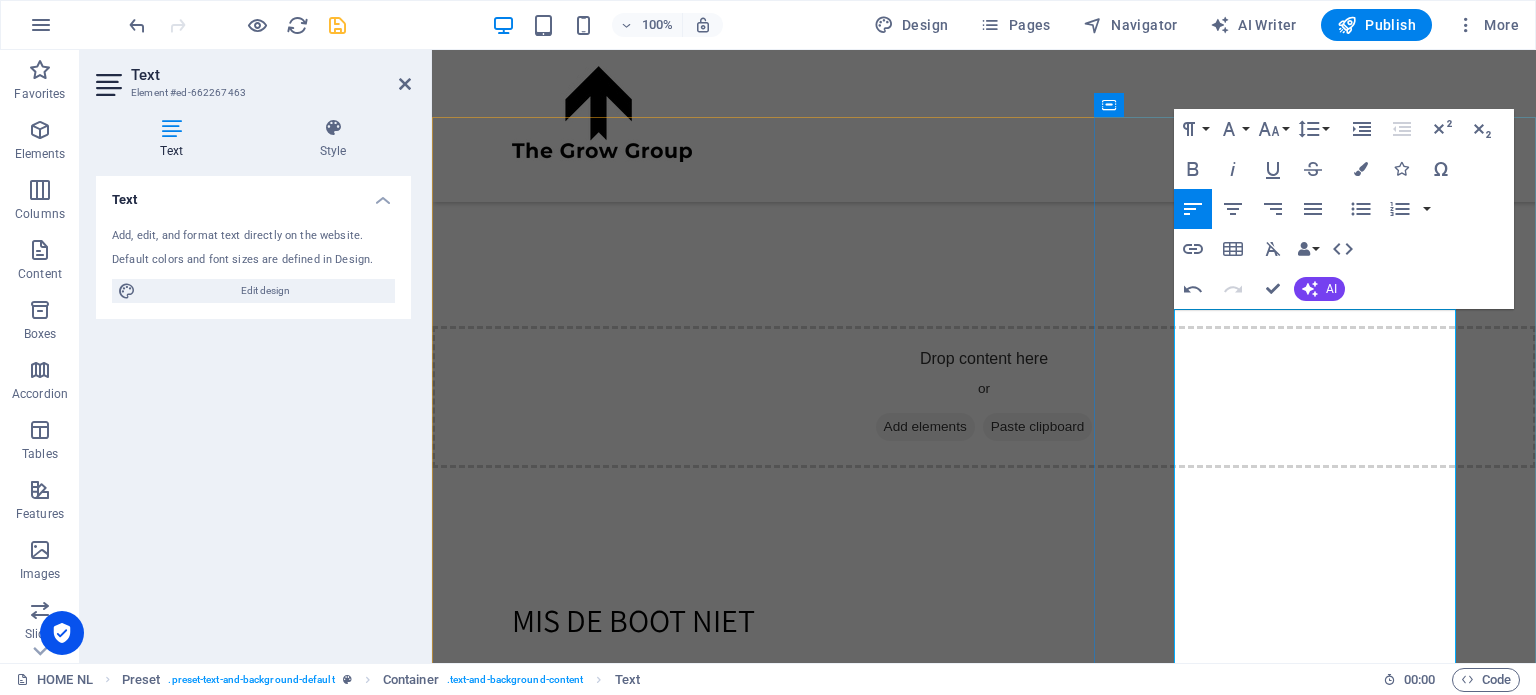 click on "➡️ ​ ​   Klik hier om de vragenlijst direct in te vullen! ​" at bounding box center [984, 2845] 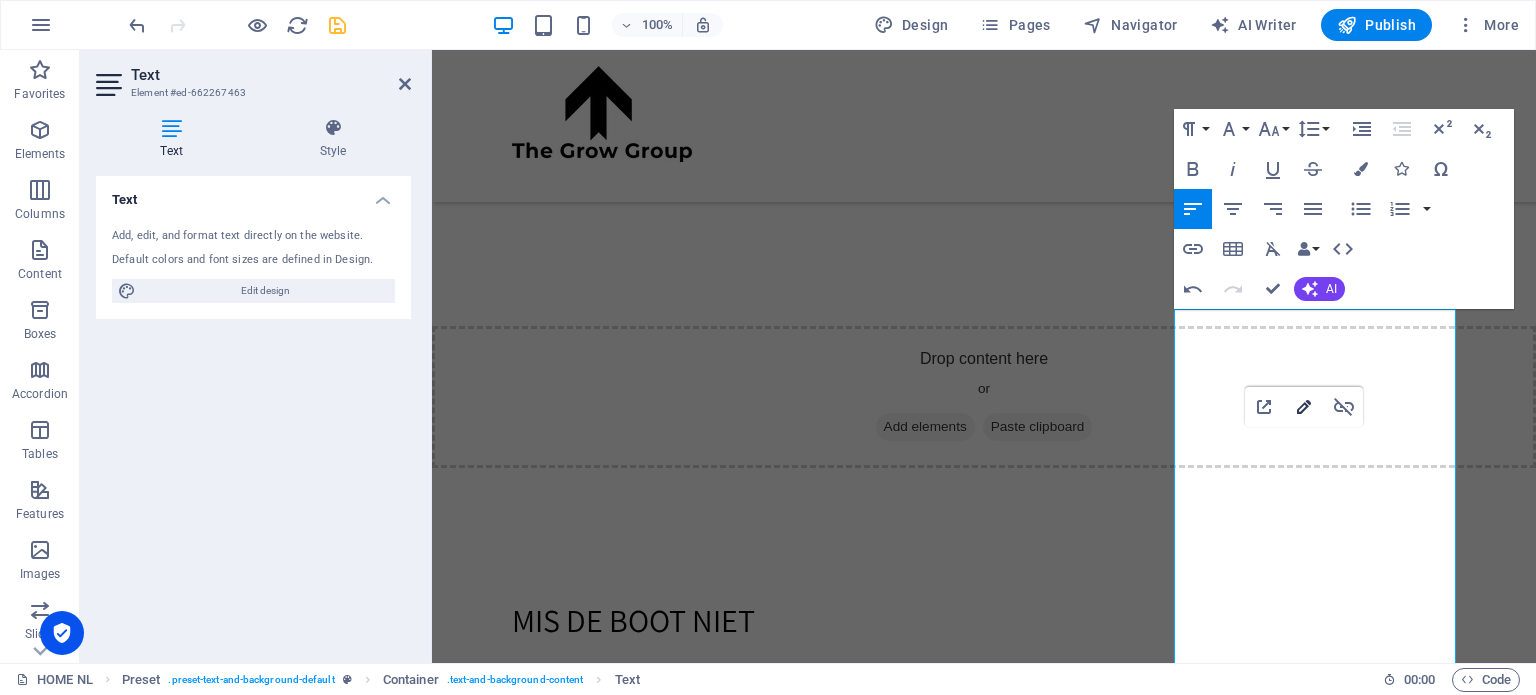 click 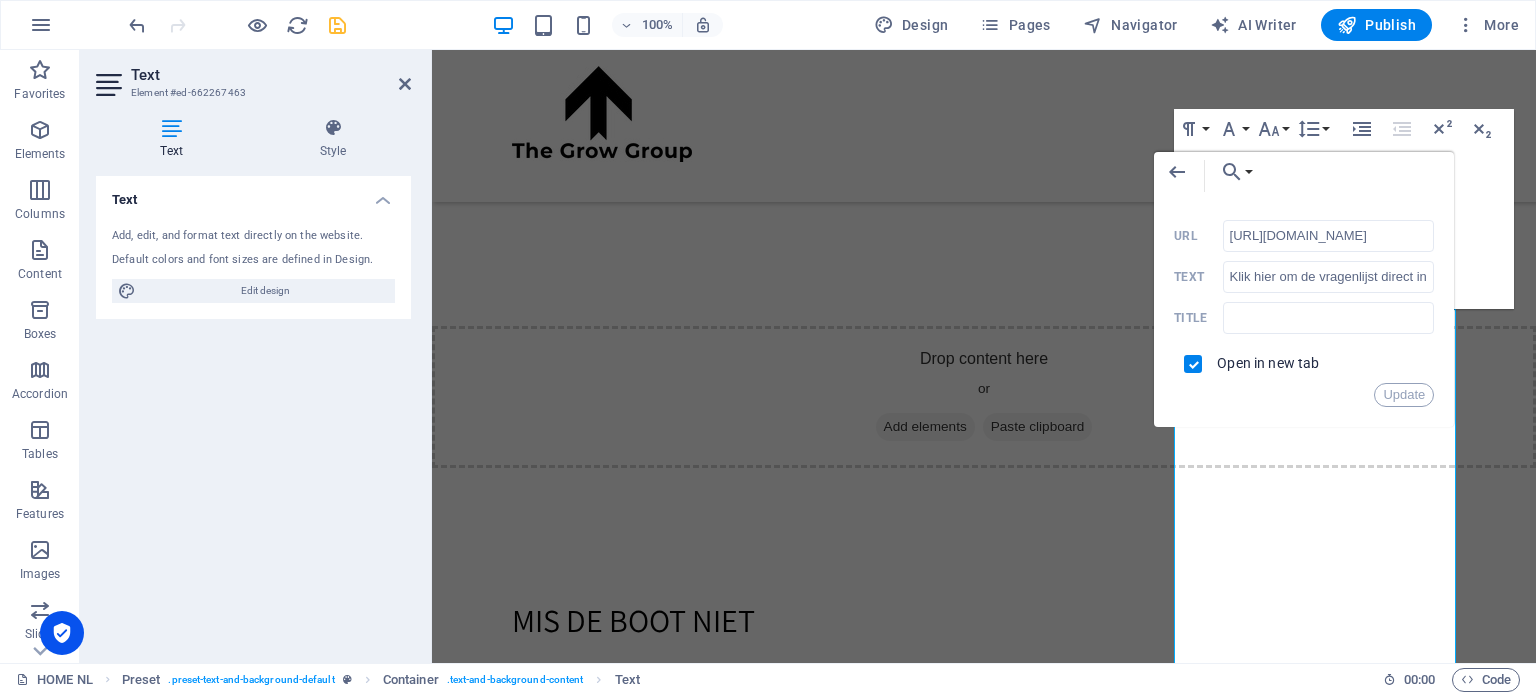 scroll, scrollTop: 0, scrollLeft: 34, axis: horizontal 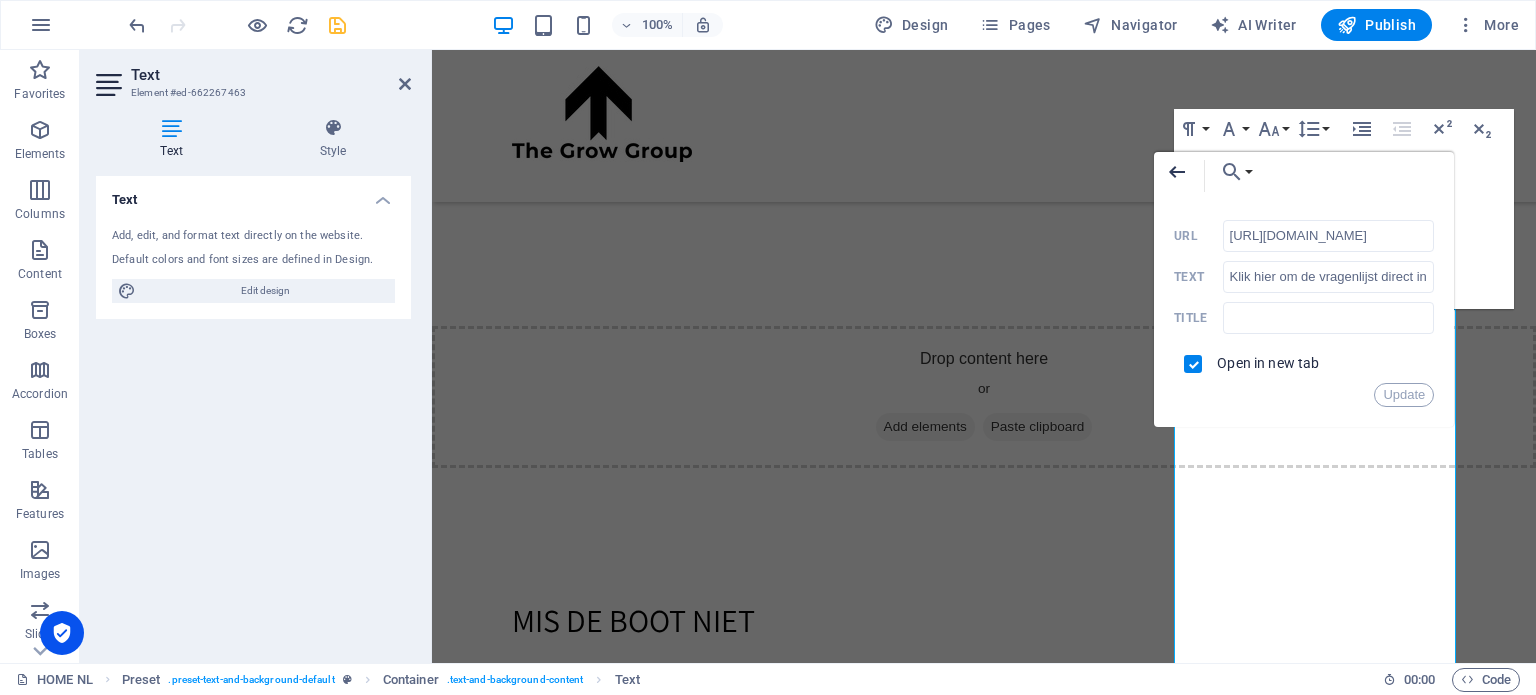 click 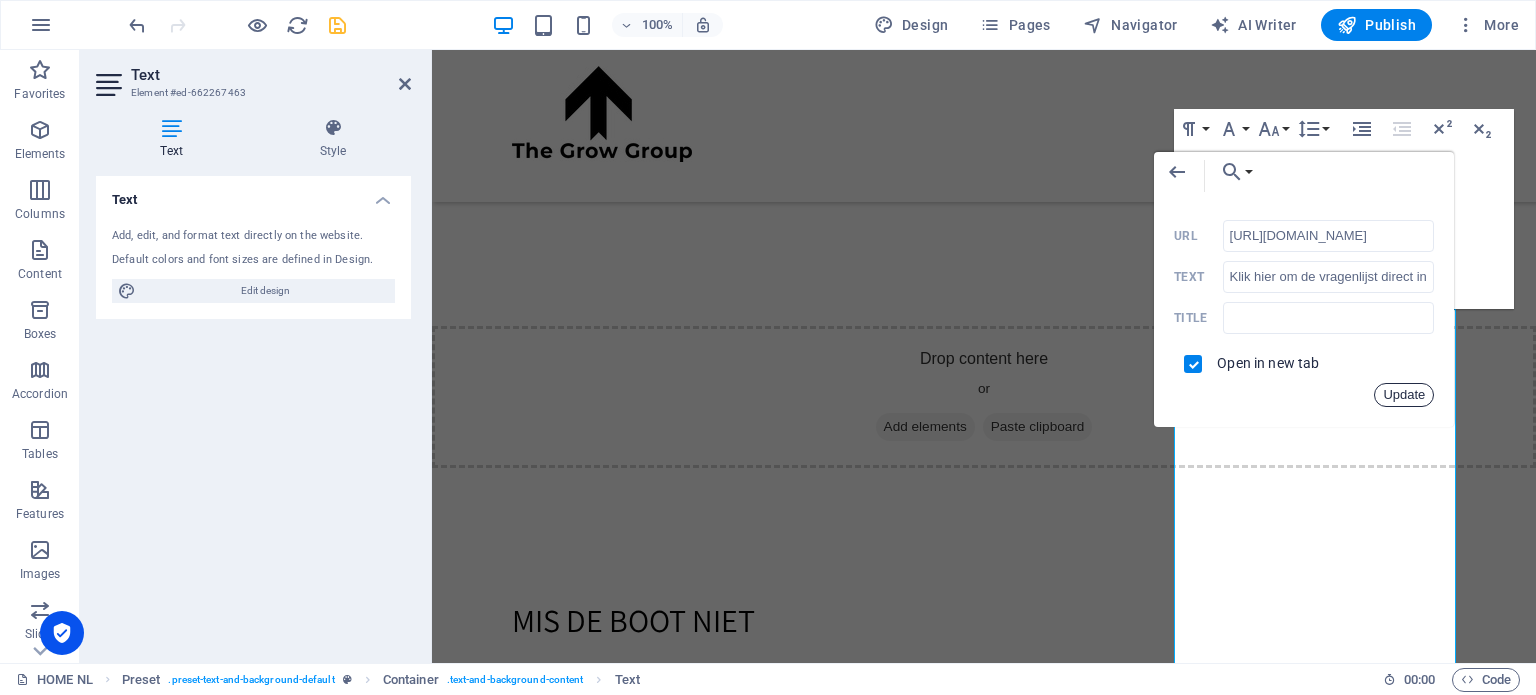 click on "Update" at bounding box center [1404, 395] 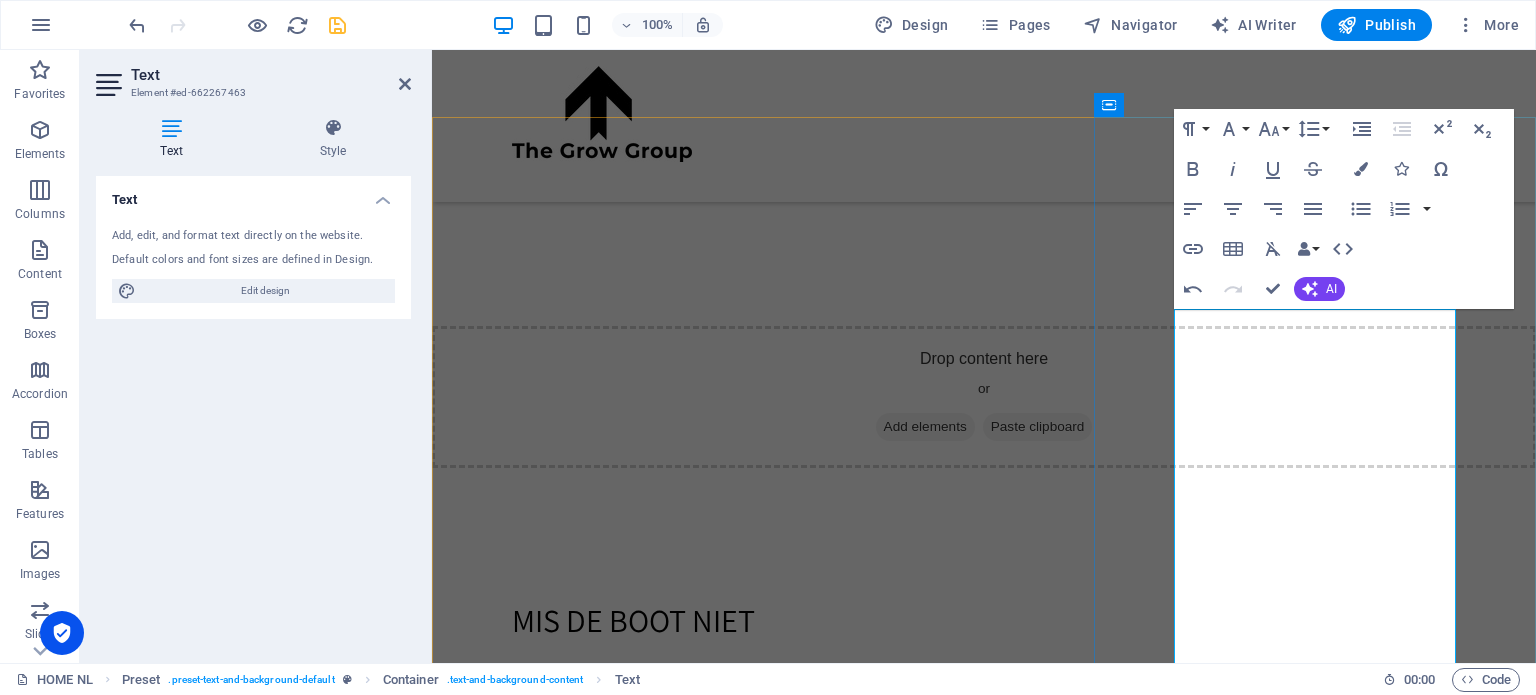 click on "➡️ ​ ​   Klik hier om de vragenlijst direct in te vullen! ​" at bounding box center [984, 2845] 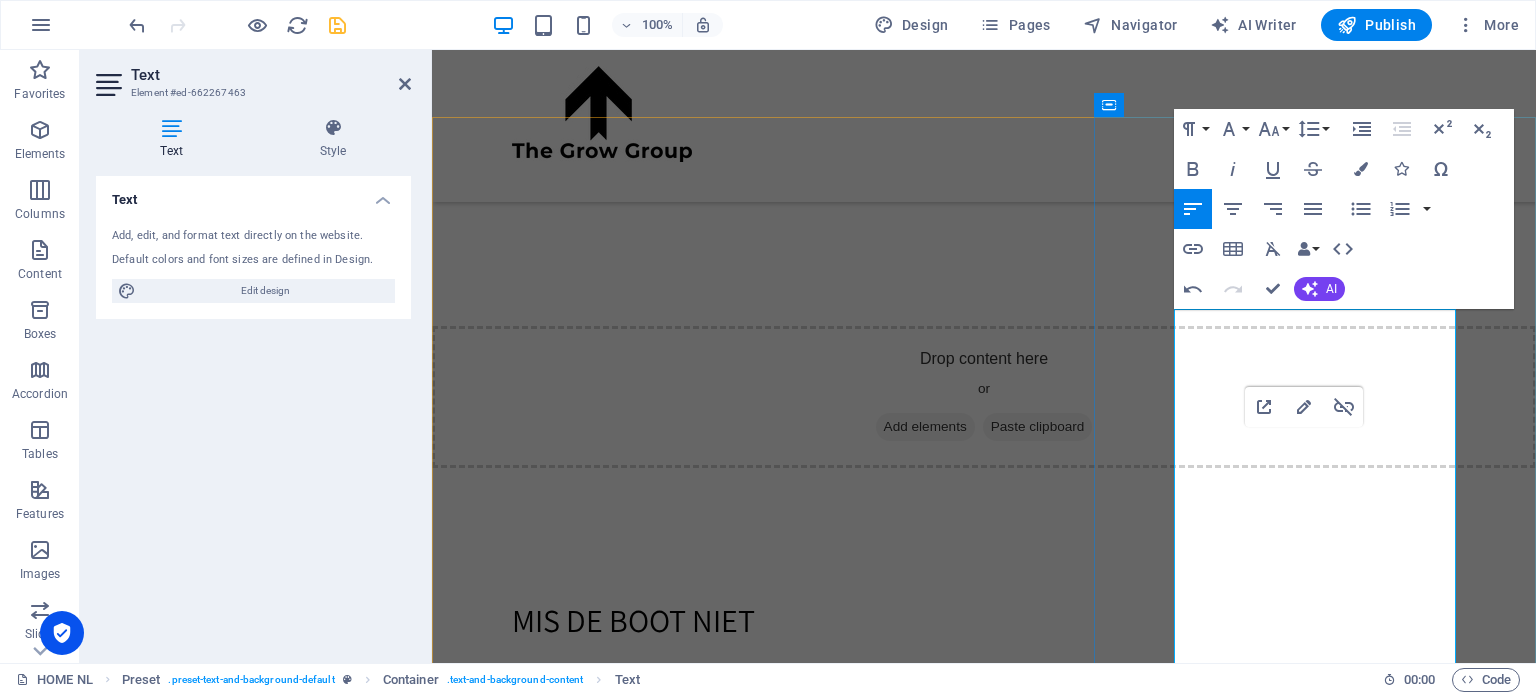 drag, startPoint x: 1300, startPoint y: 484, endPoint x: 1199, endPoint y: 458, distance: 104.292854 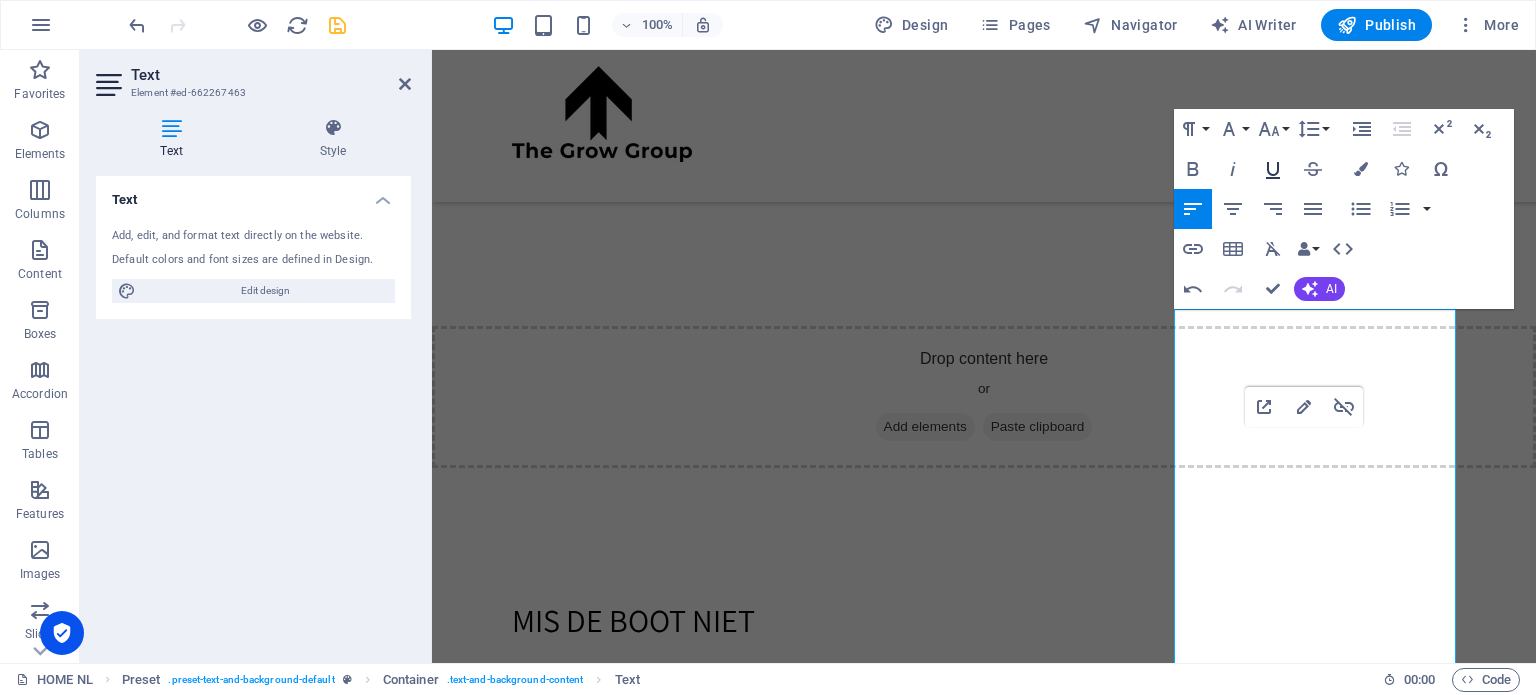 click 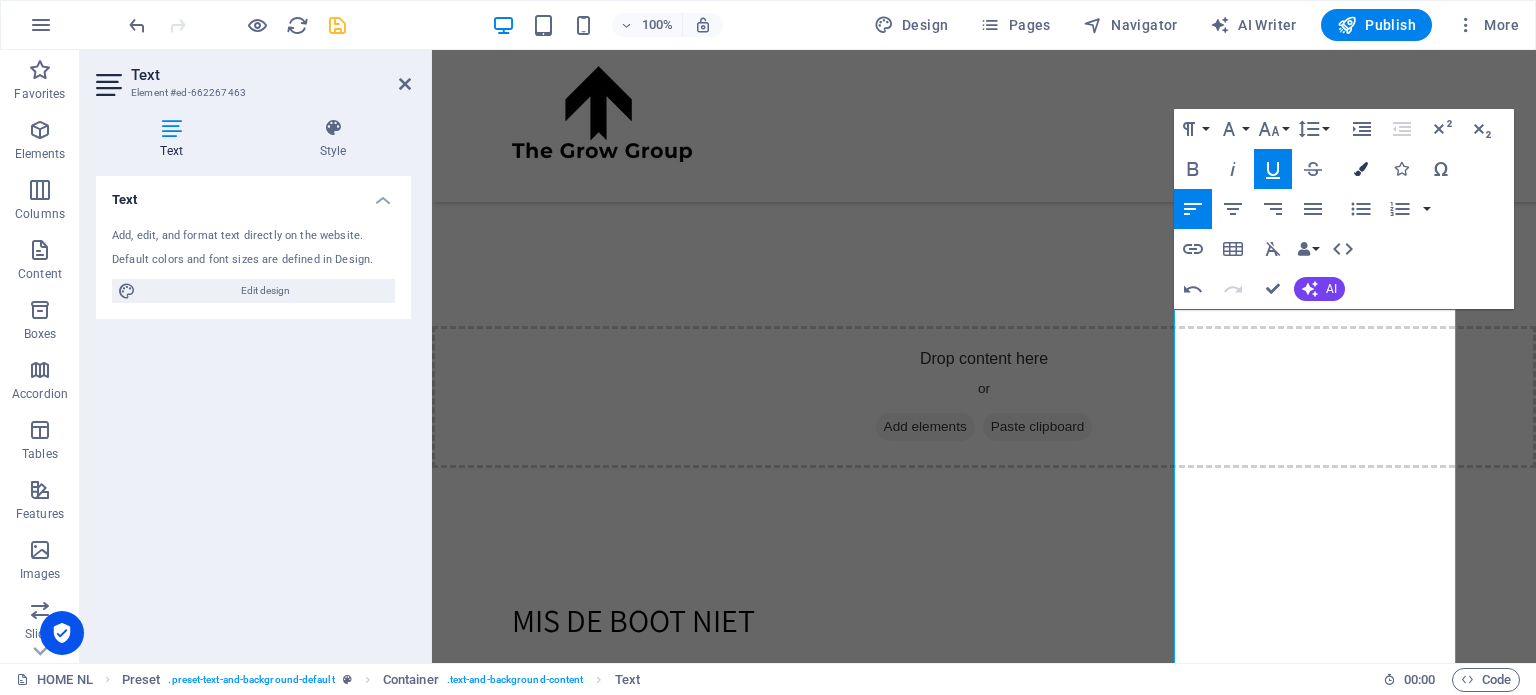 click at bounding box center (1361, 169) 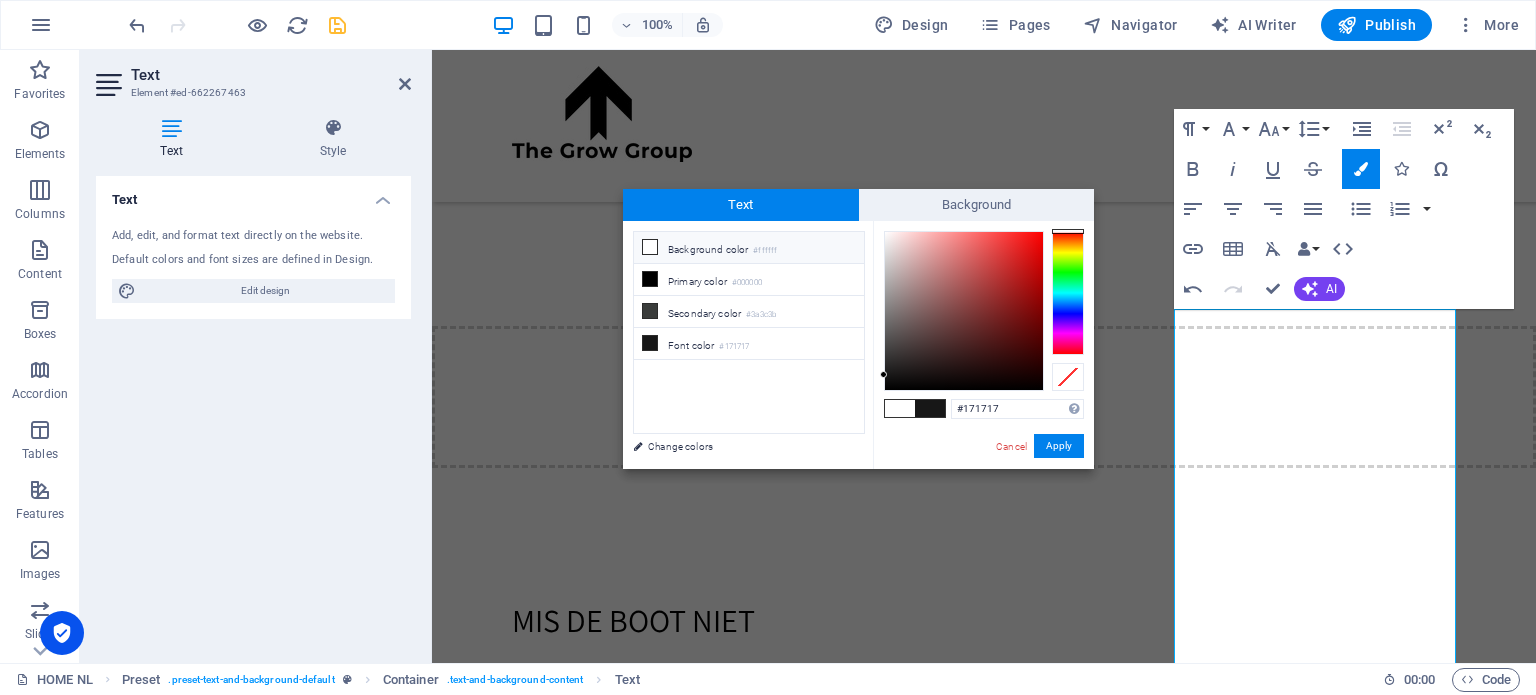 click at bounding box center [900, 408] 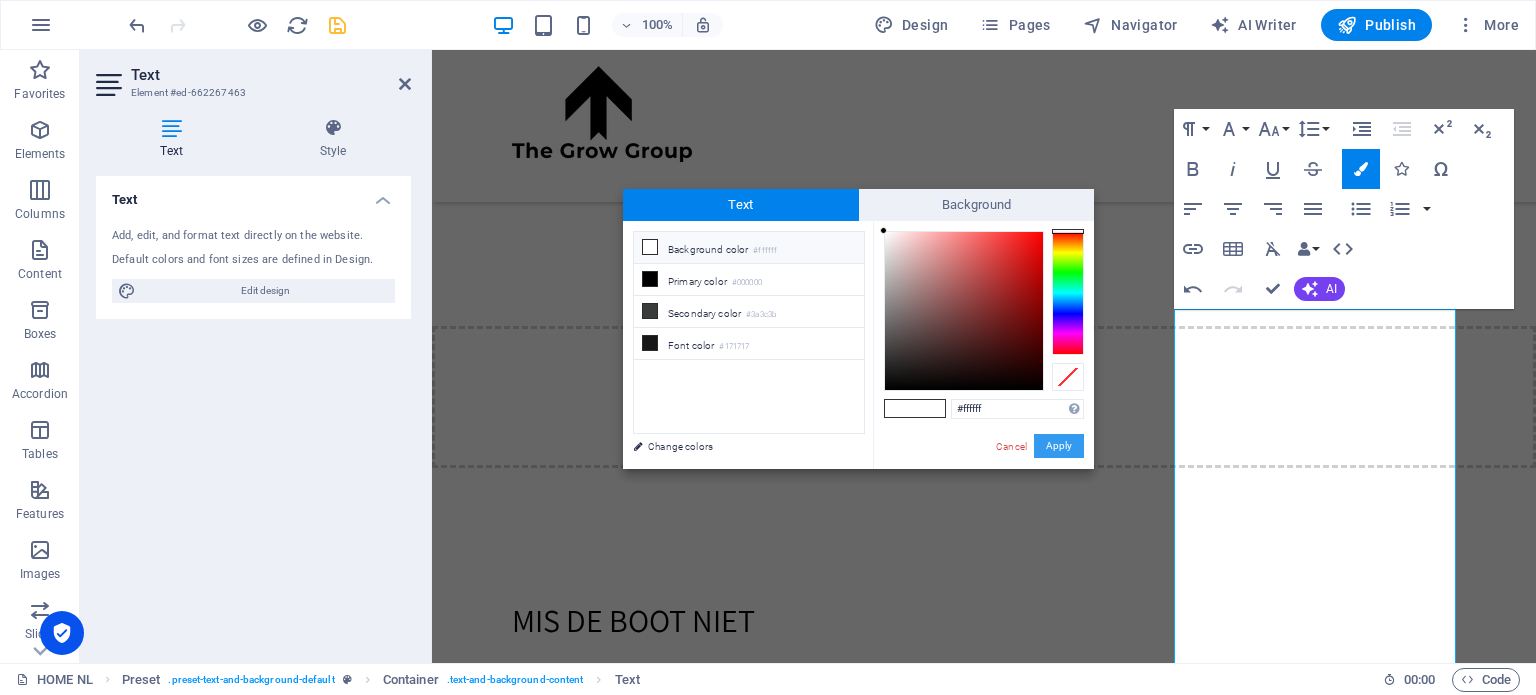 click on "Apply" at bounding box center (1059, 446) 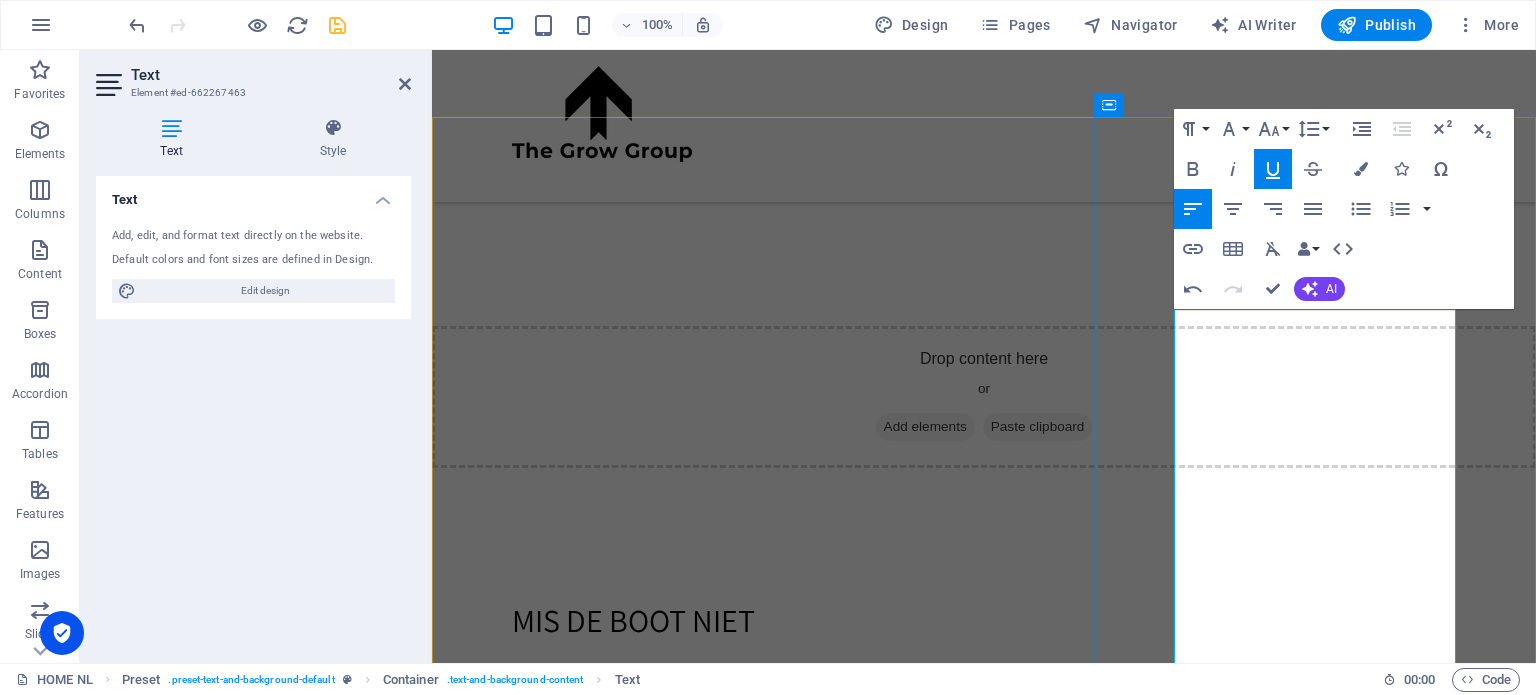 click on "Bent u benieuwd waar uw digitale kansen liggen? Vul onze korte vragenlijst in – het kost slechts enkele minuten en geeft u direct inzicht in uw online groeipotentieel. Een kleine investering in tijd die u veel oplevert! ➡️ ​ ​   Klik hier om de vragenlijst direct in te vullen! ​ Of bel direct voor een adviesgesprek  +31 6 24764151 💬 Let’s talk. Heeft u liever dat wij contact opnemen? Vul het formulier hieronder in en we nemen binnen 3 werkdagen contact met u op." at bounding box center (984, 2880) 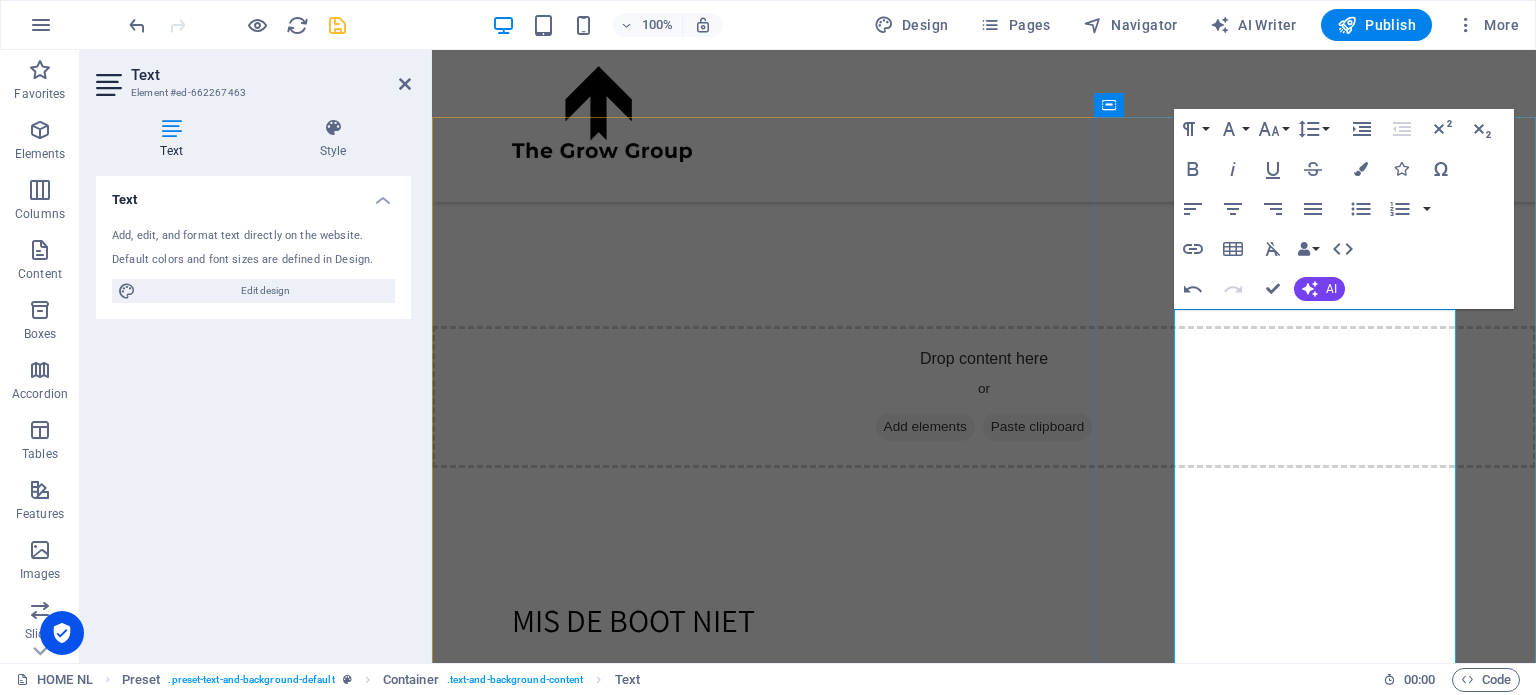 click on "Of bel direct voor een adviesgesprek" at bounding box center [695, 2878] 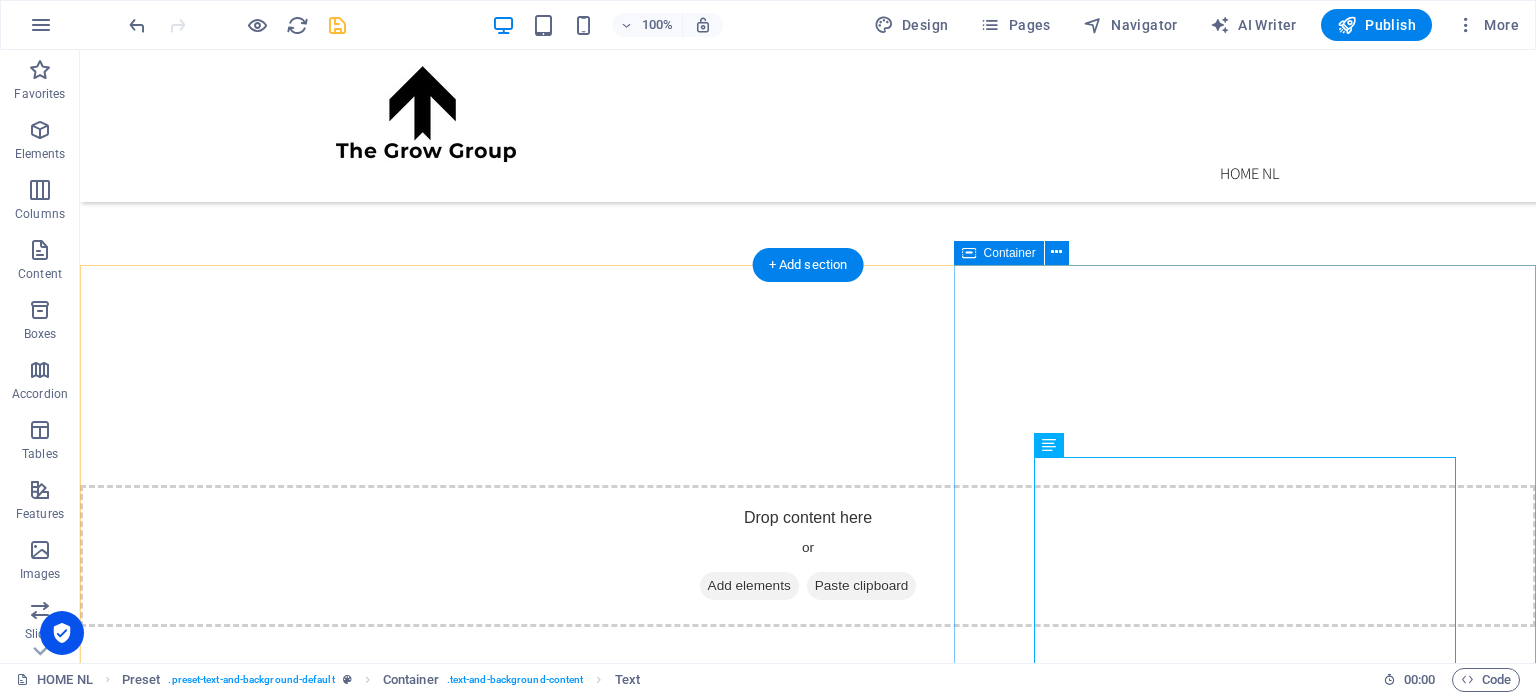 scroll, scrollTop: 4000, scrollLeft: 0, axis: vertical 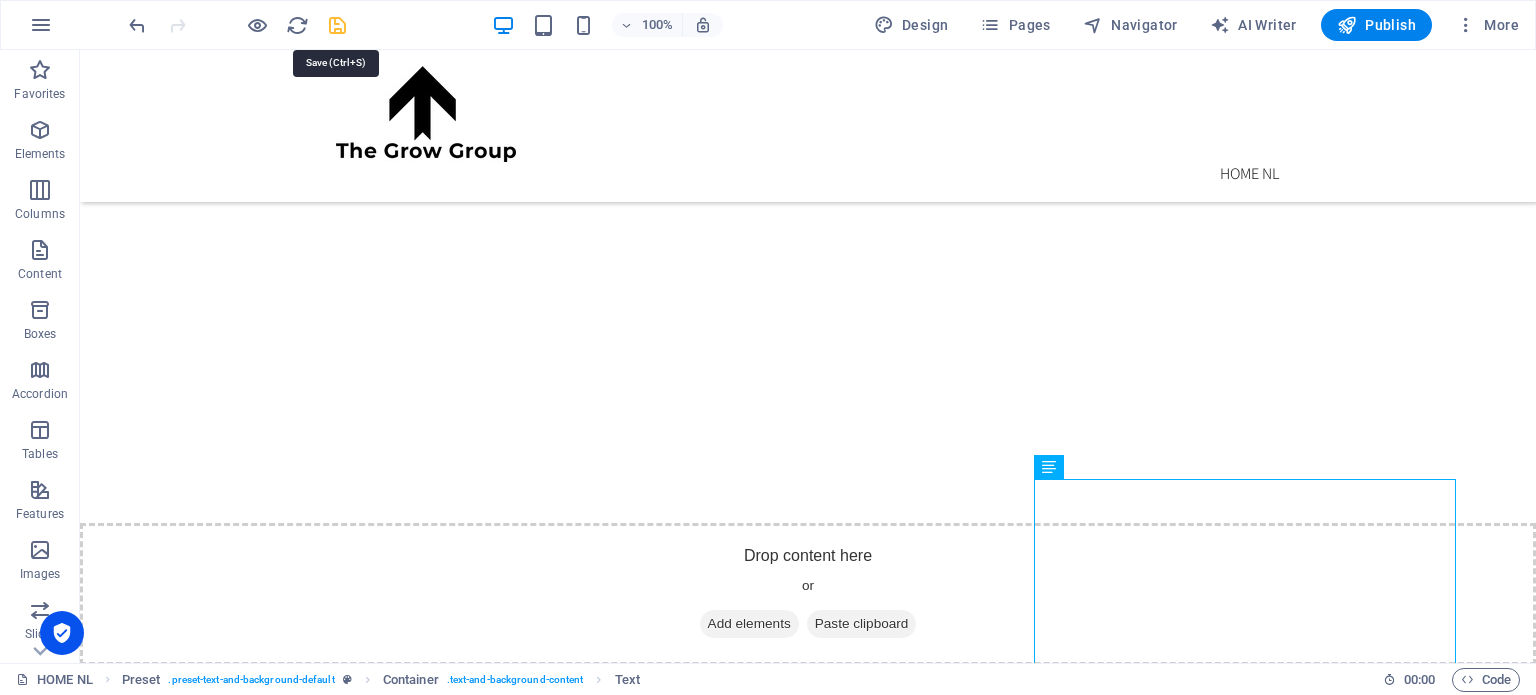click at bounding box center [337, 25] 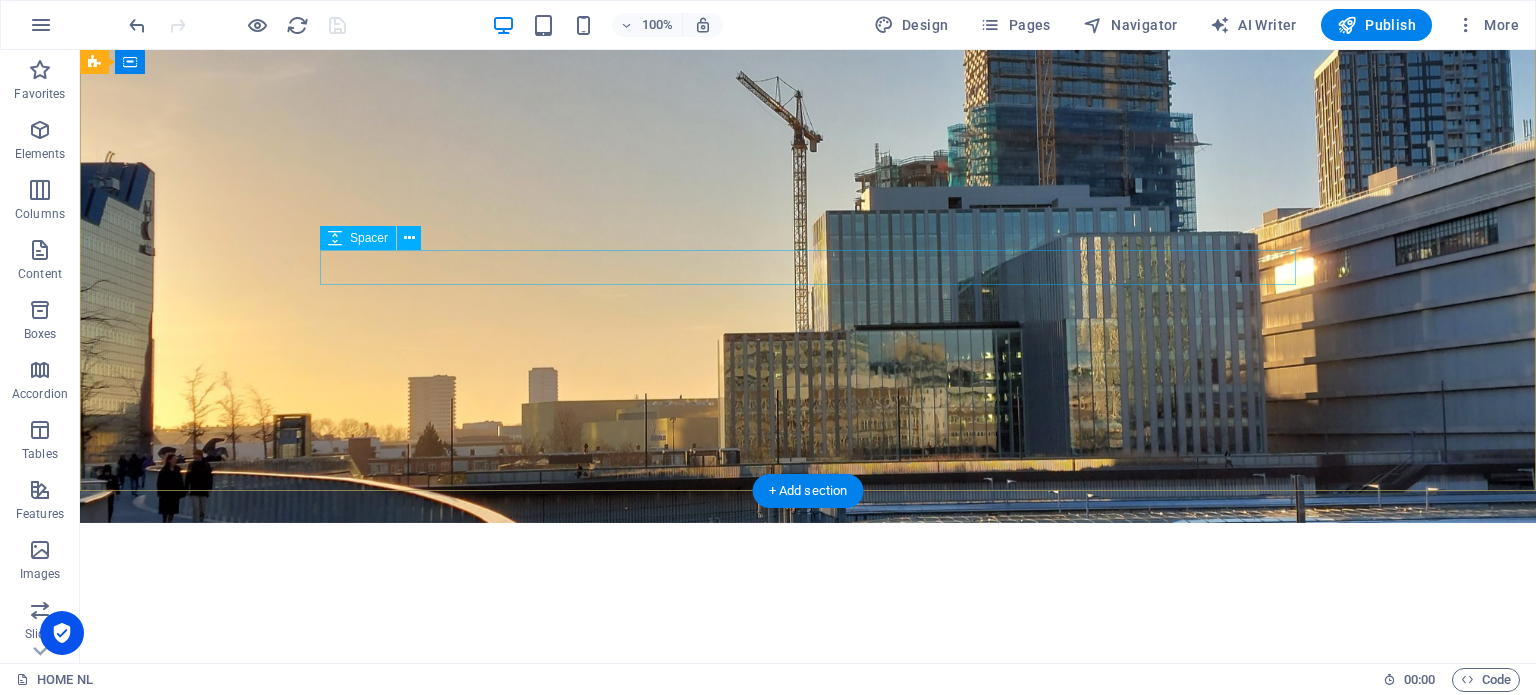 scroll, scrollTop: 0, scrollLeft: 0, axis: both 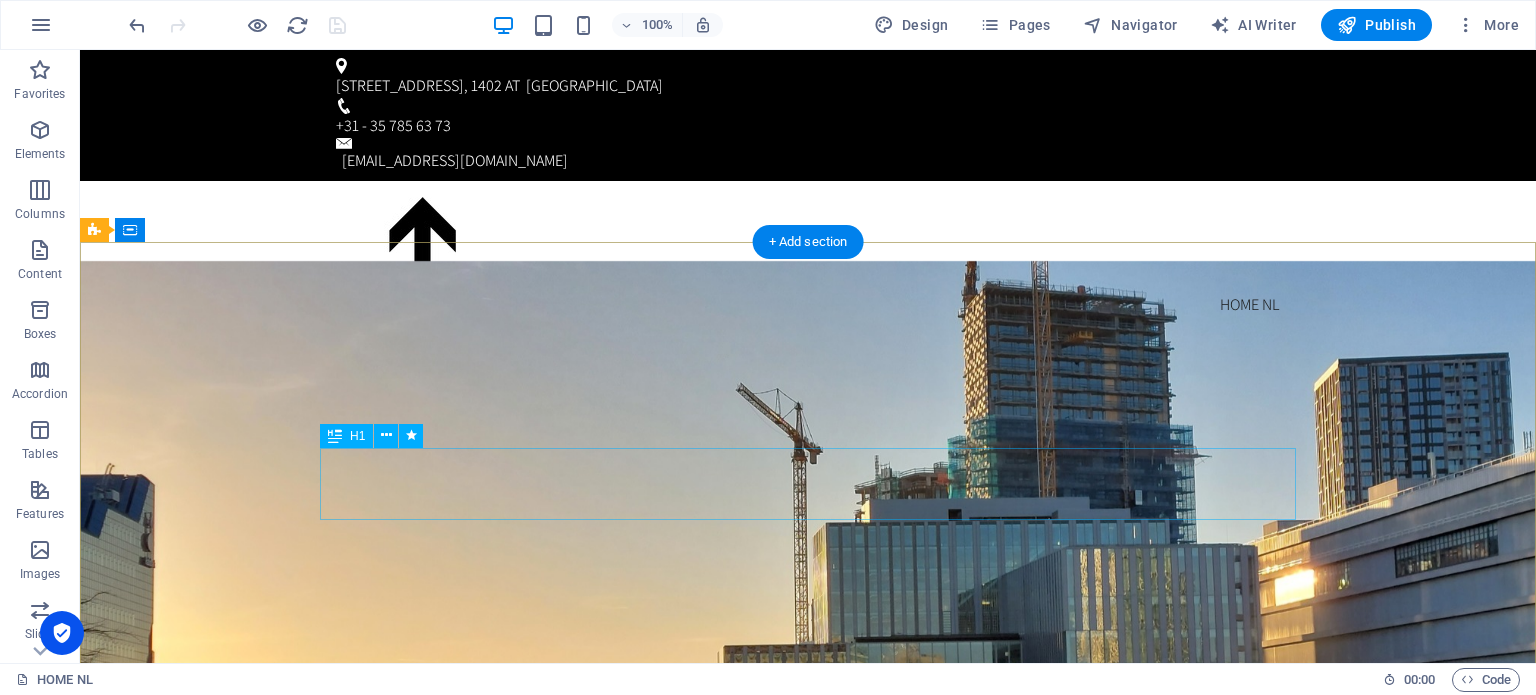 click on "advies - begeleiding - uitvoering" at bounding box center [808, 967] 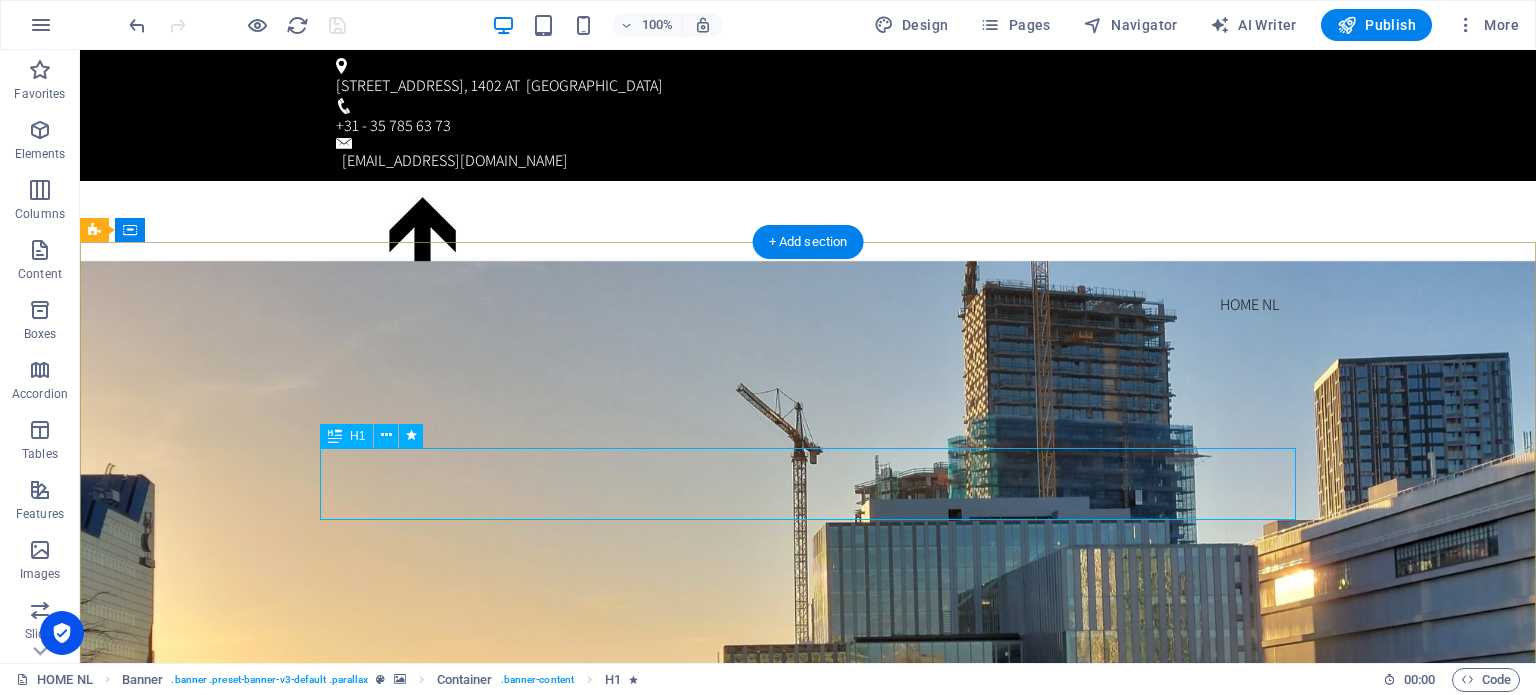 click on "advies - begeleiding - uitvoering" at bounding box center [808, 967] 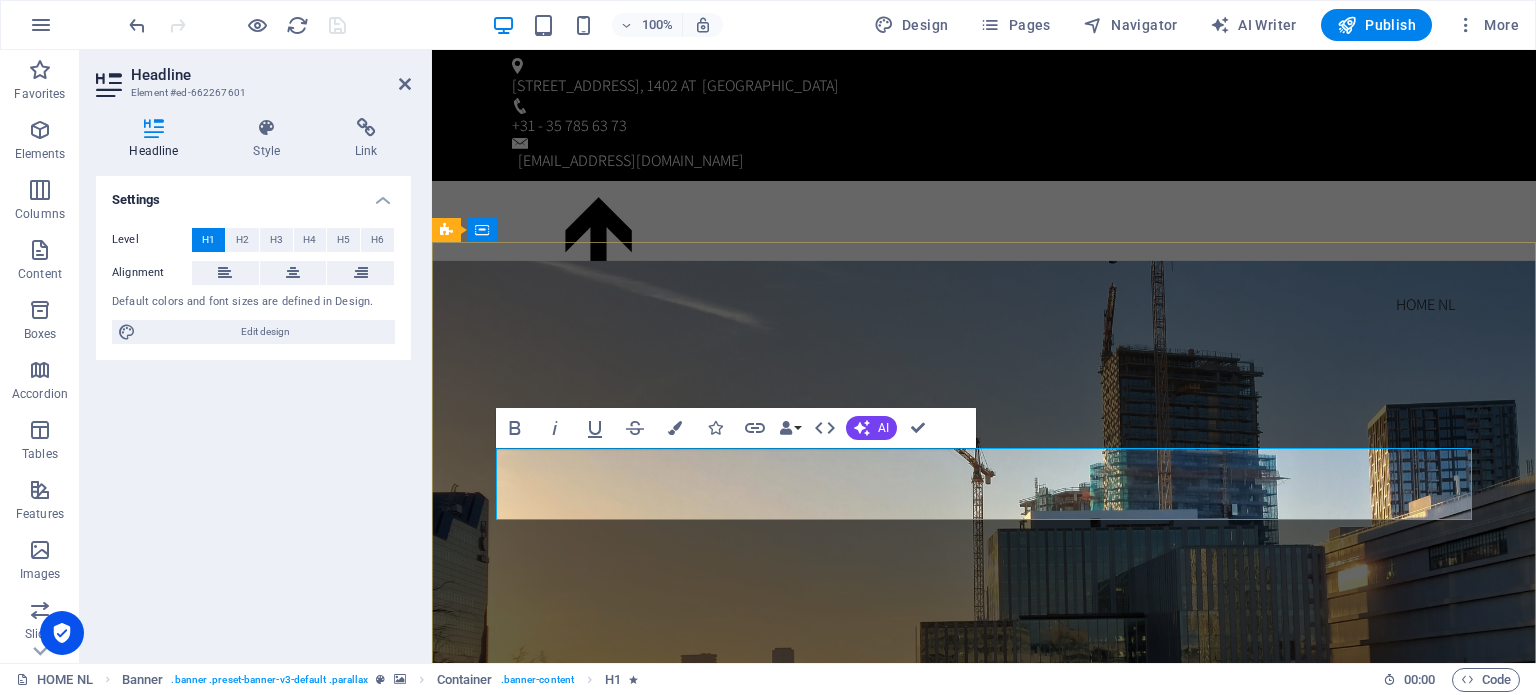 click on "advies - begeleiding - uitvoering" at bounding box center (984, 966) 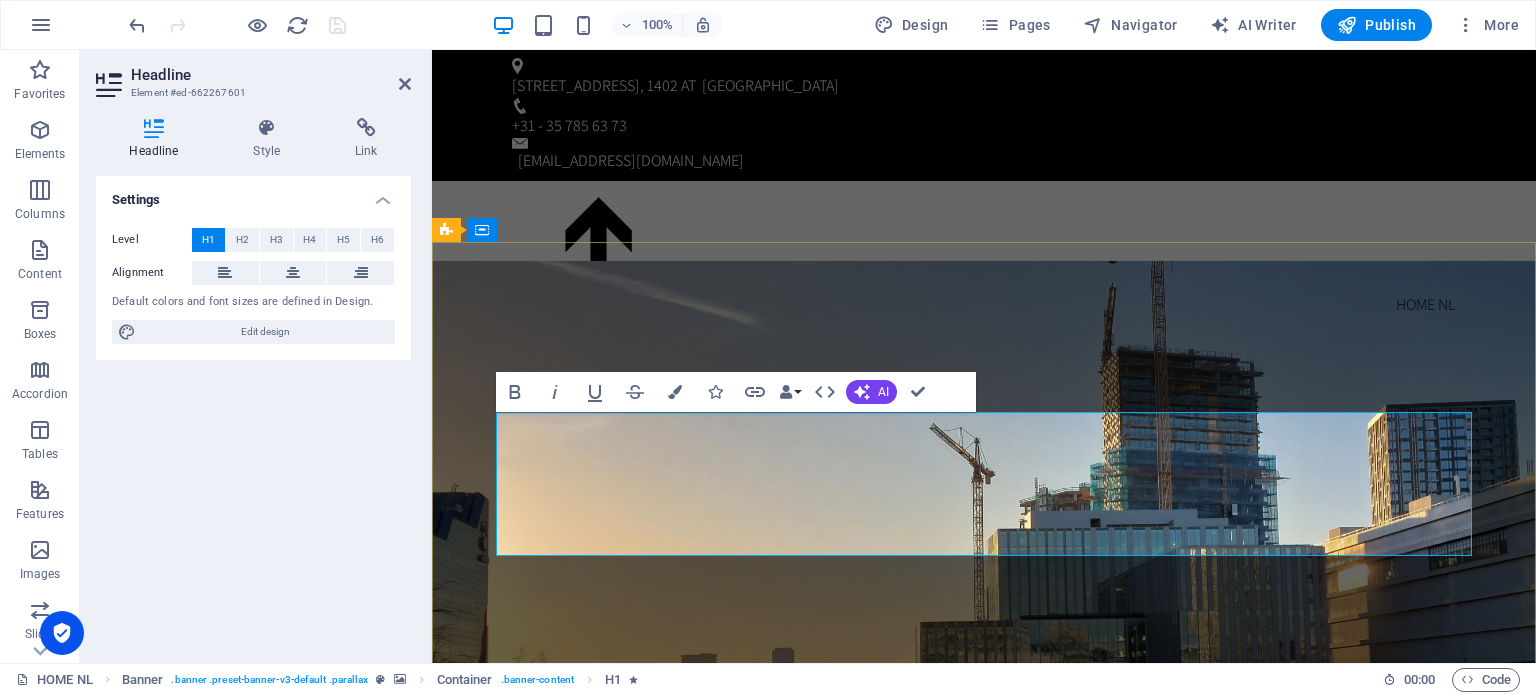 type 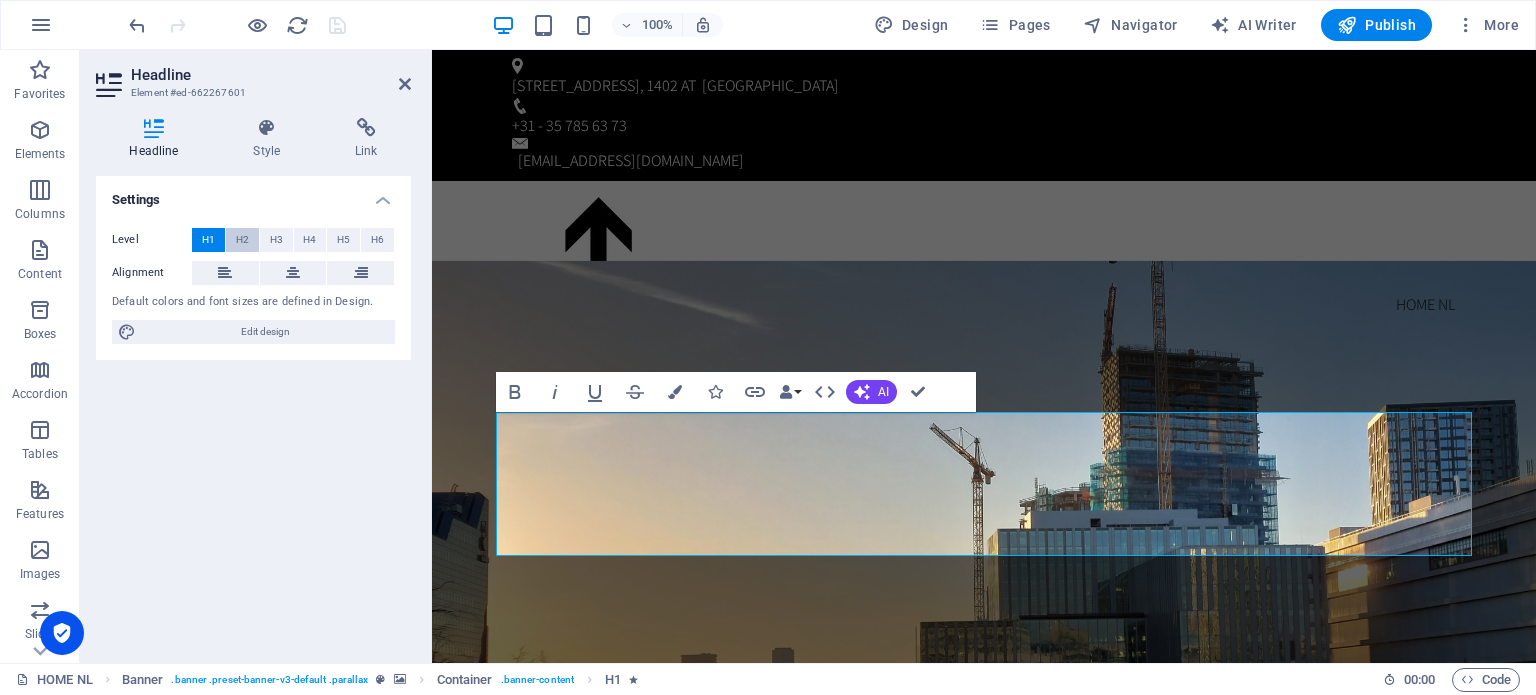 click on "H2" at bounding box center (242, 240) 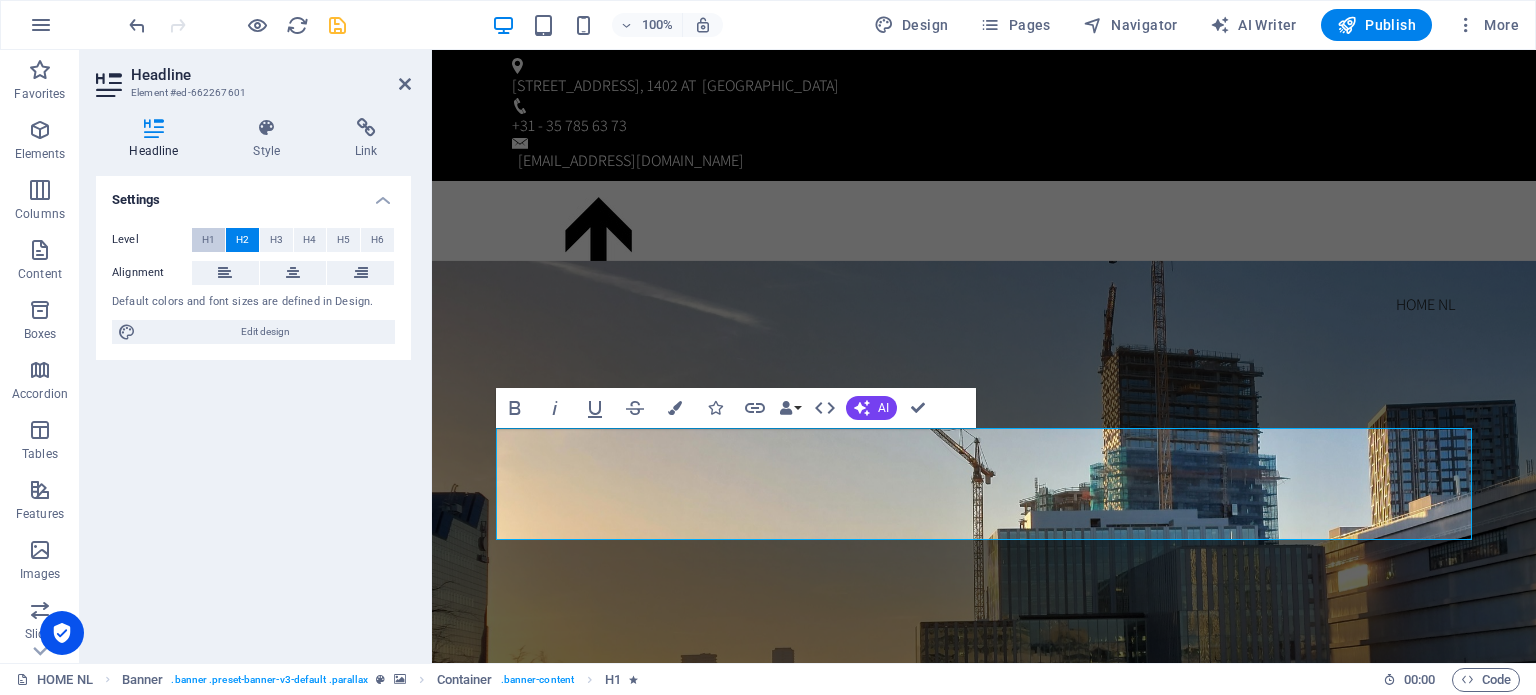 click on "H1" at bounding box center [208, 240] 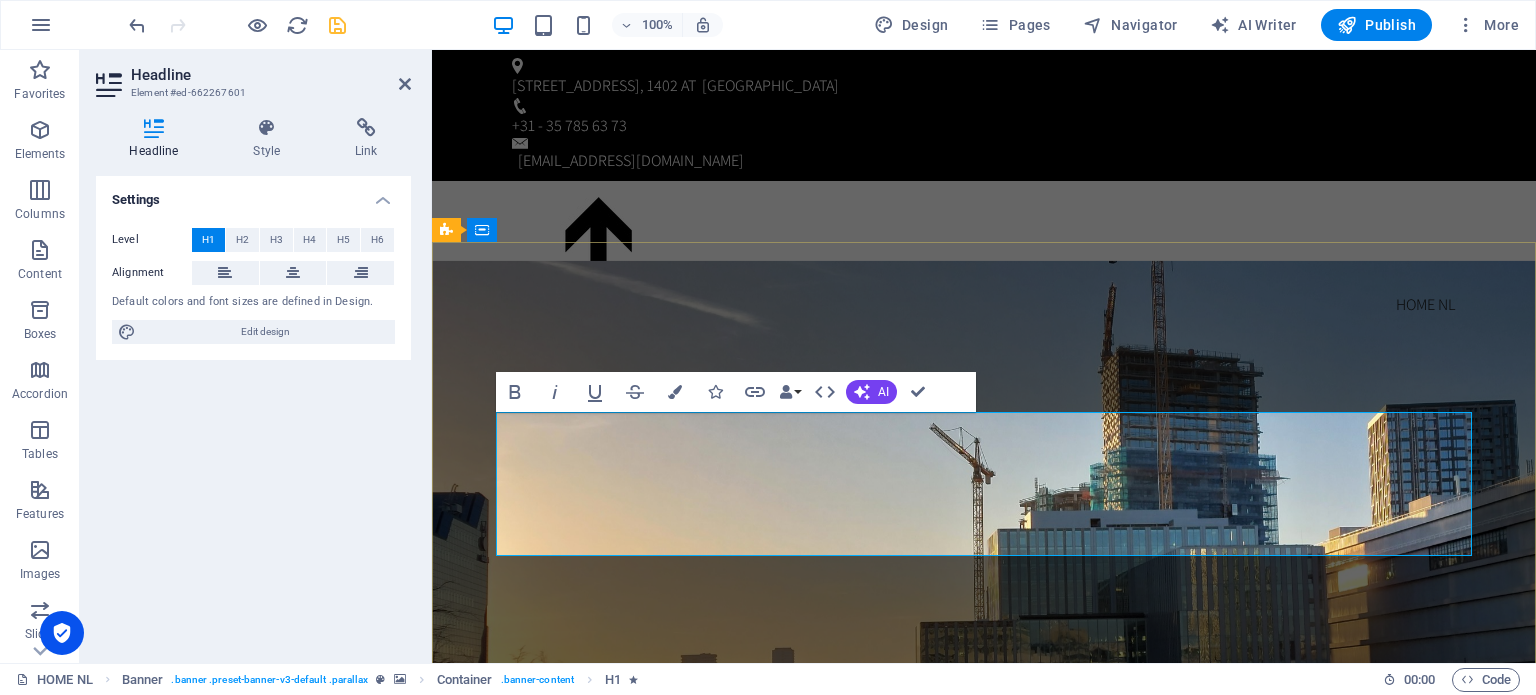 drag, startPoint x: 1143, startPoint y: 449, endPoint x: 837, endPoint y: 453, distance: 306.02615 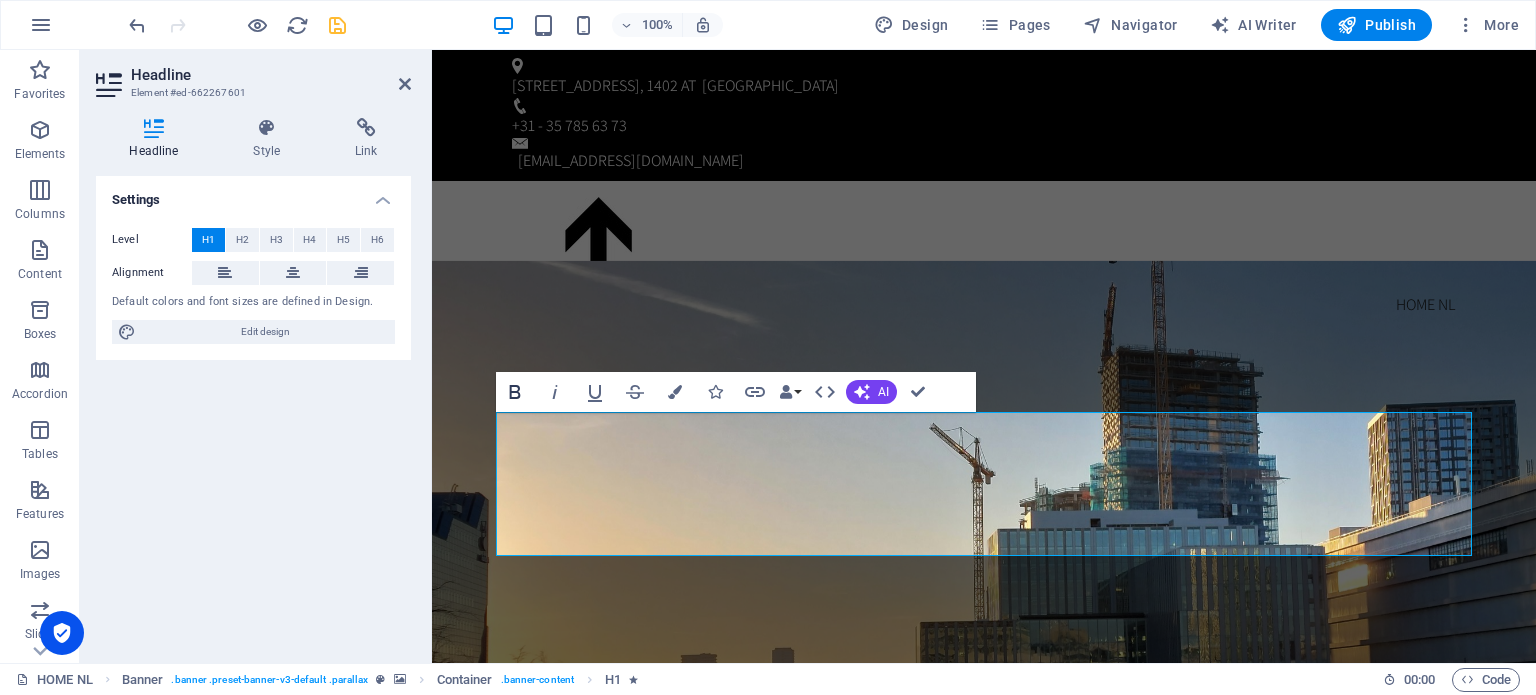 click 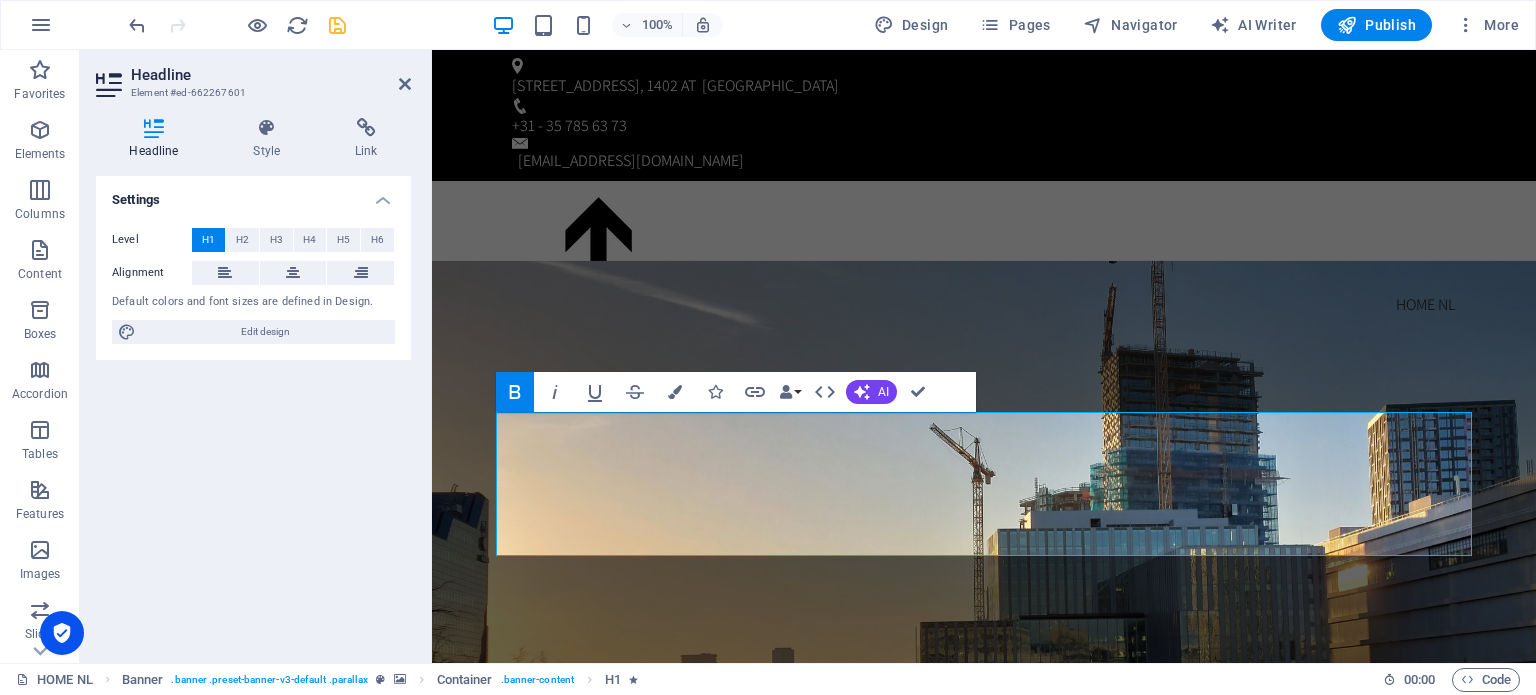 click 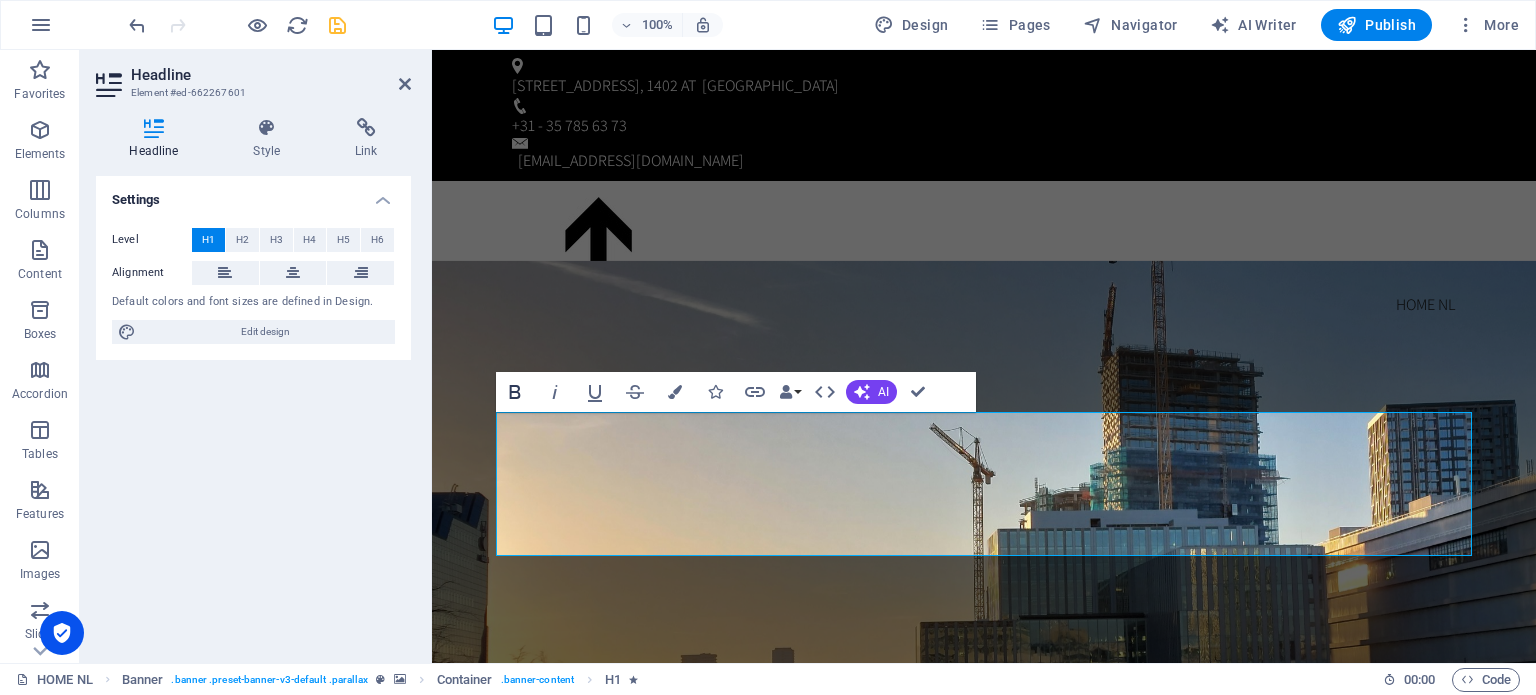 click 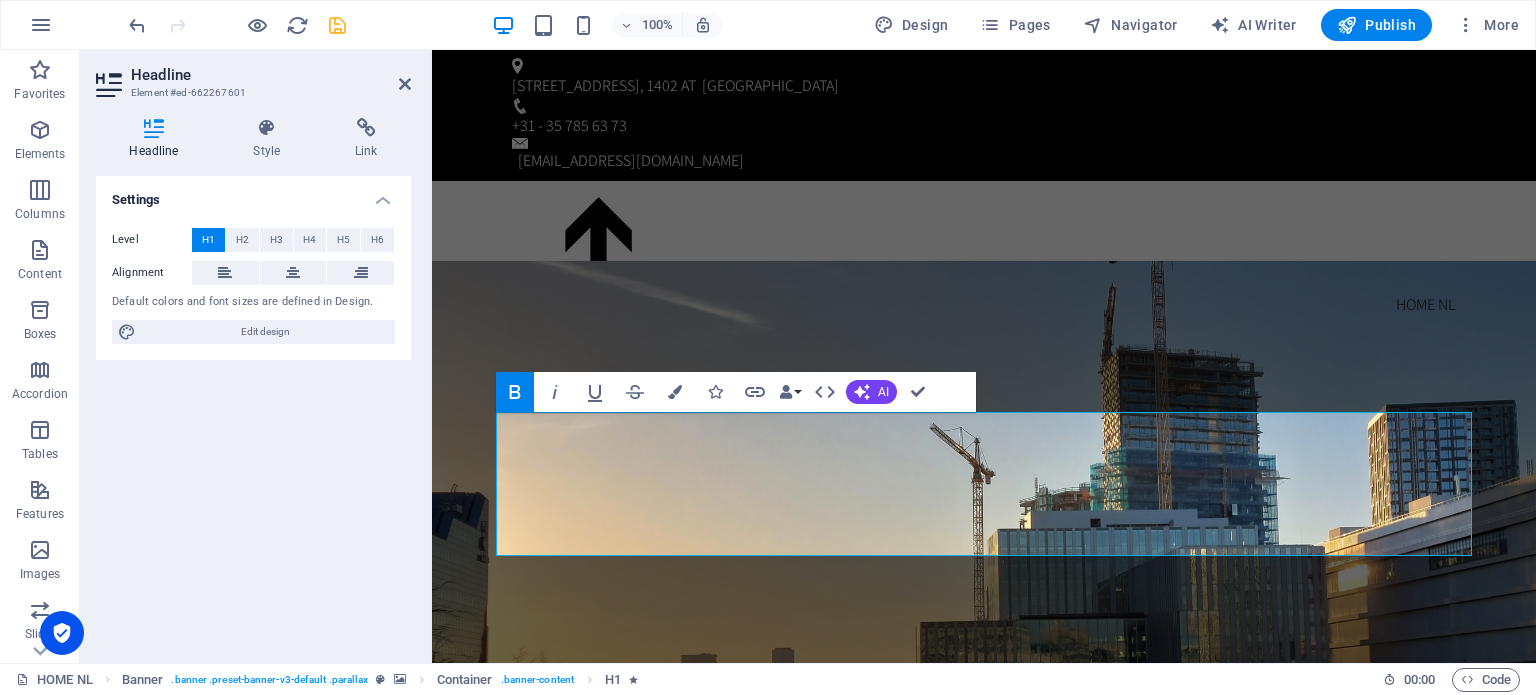 click 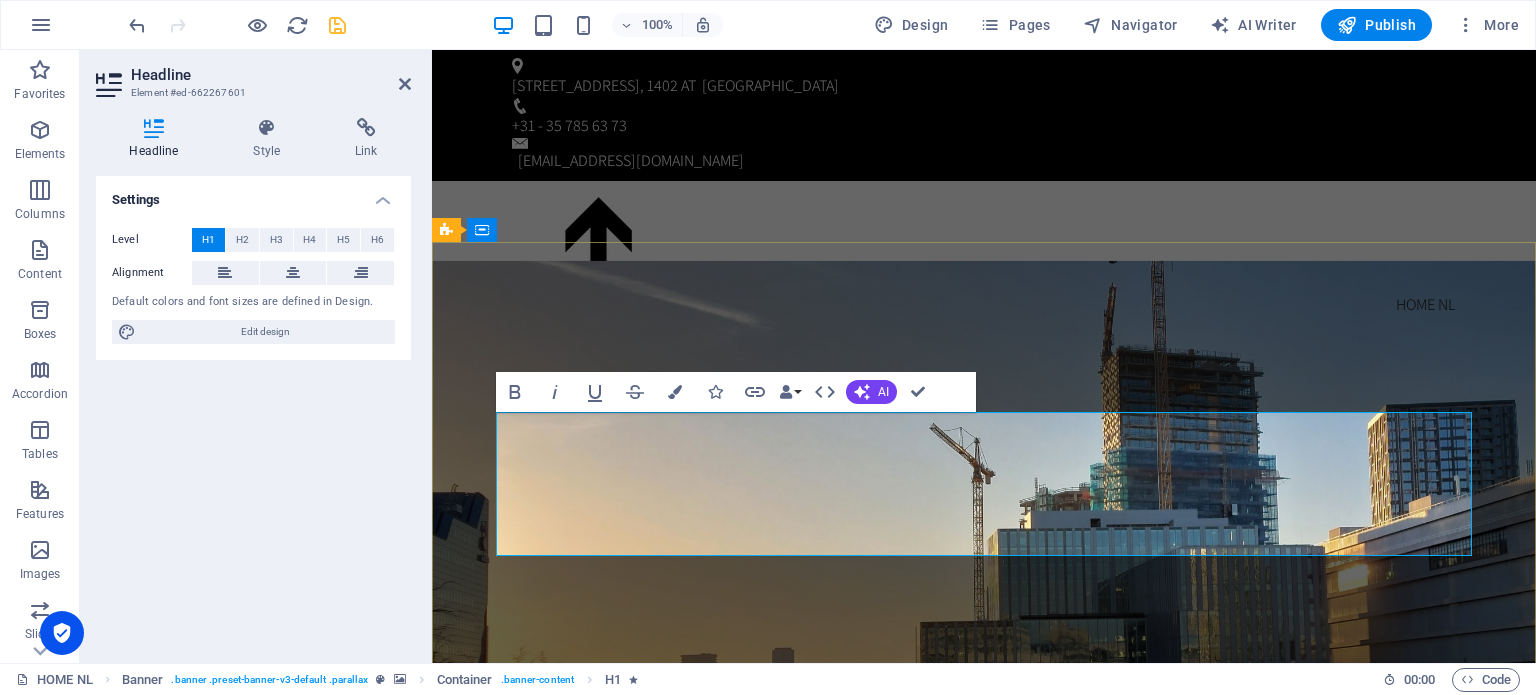 click on "Bedrijfsgroei ‌advies - begeleiding - uitvoering" at bounding box center [984, 1003] 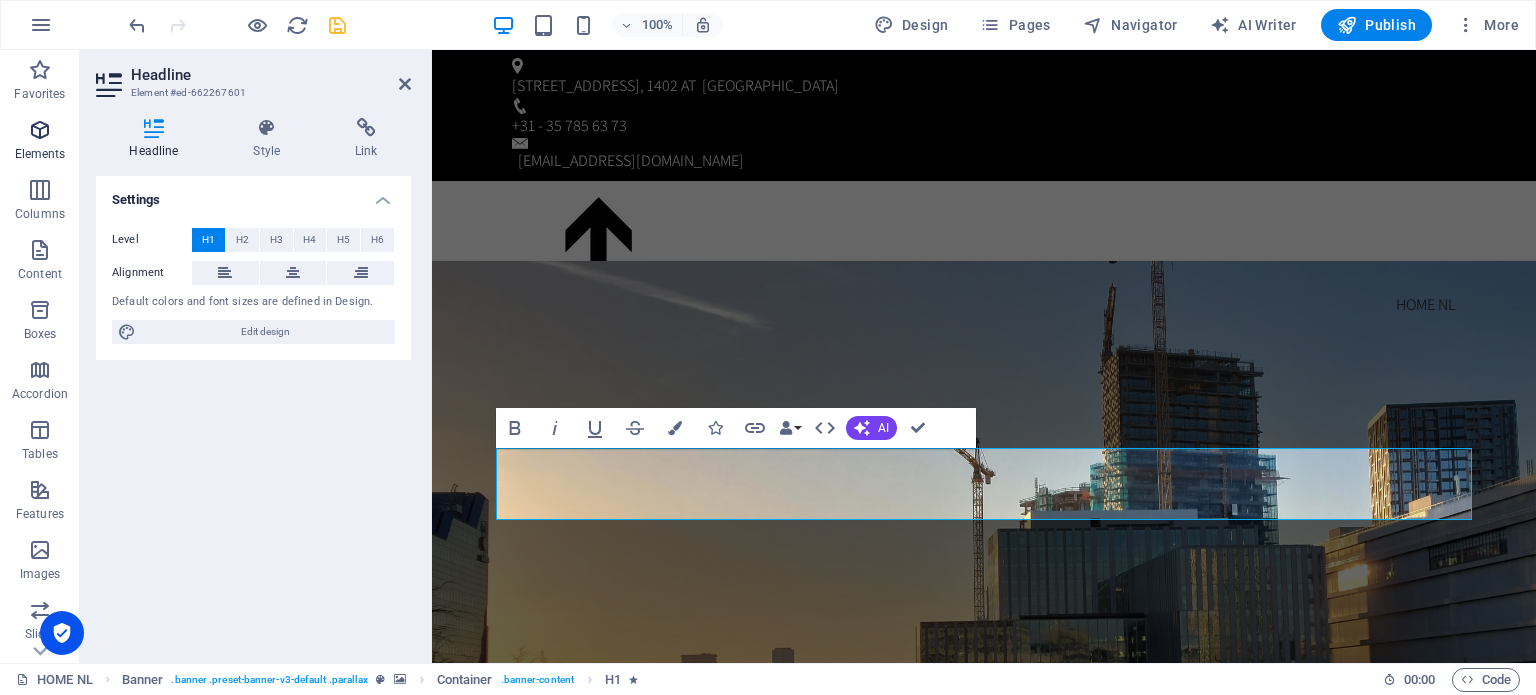 click at bounding box center (40, 130) 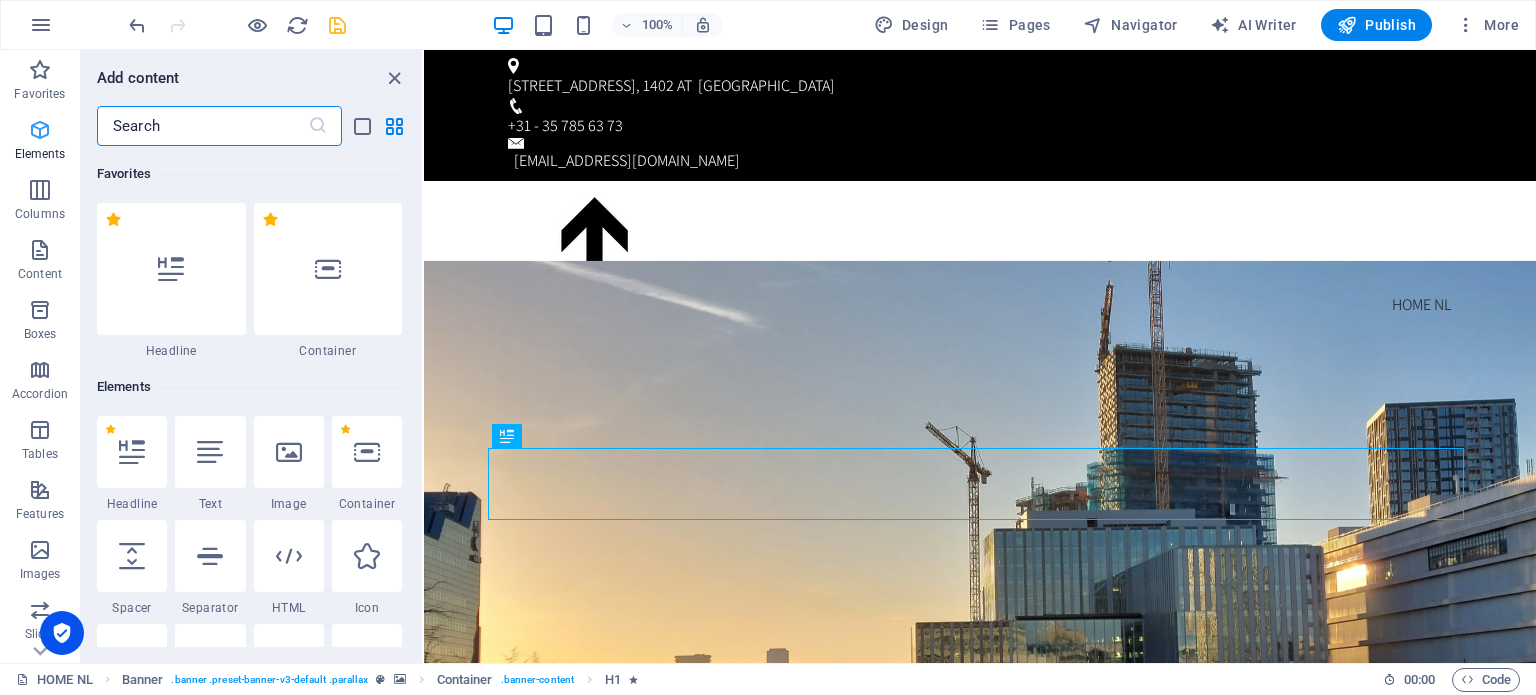 click at bounding box center [40, 130] 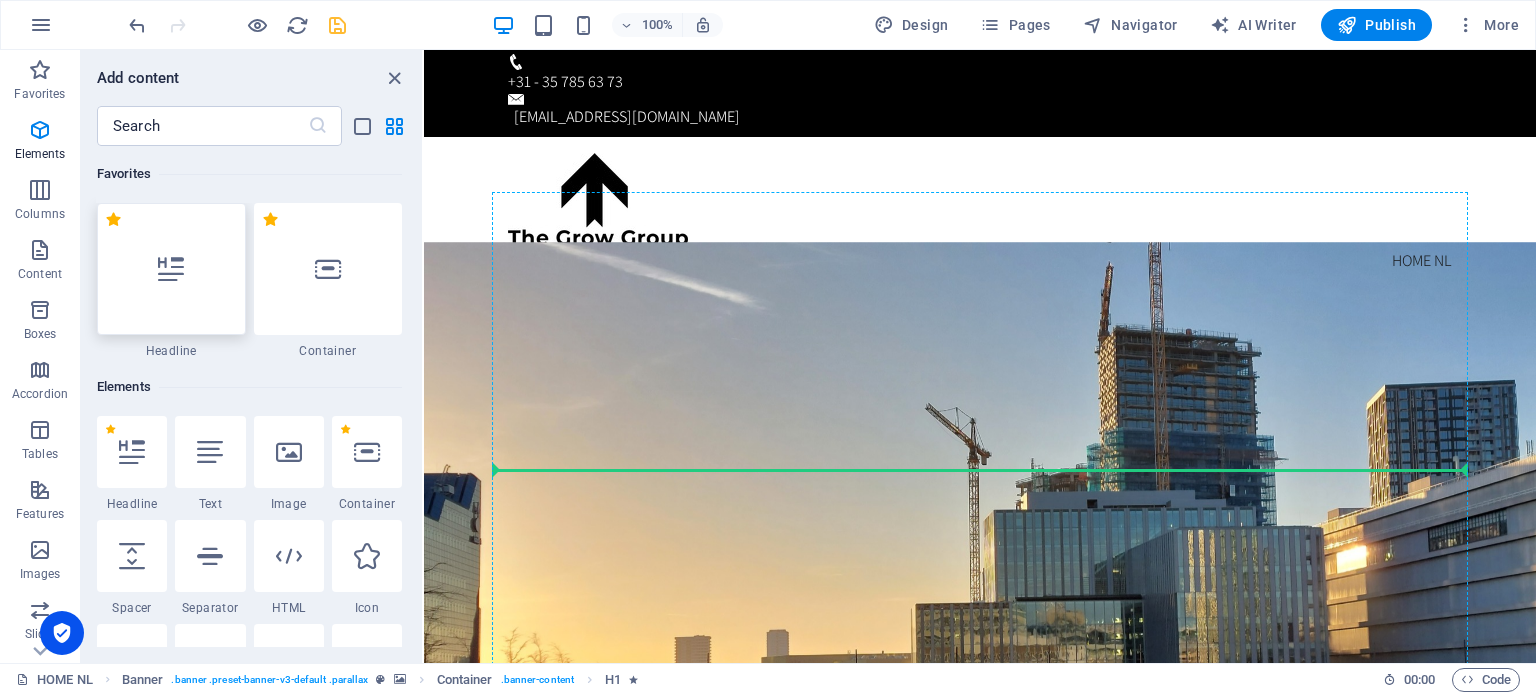 scroll, scrollTop: 50, scrollLeft: 0, axis: vertical 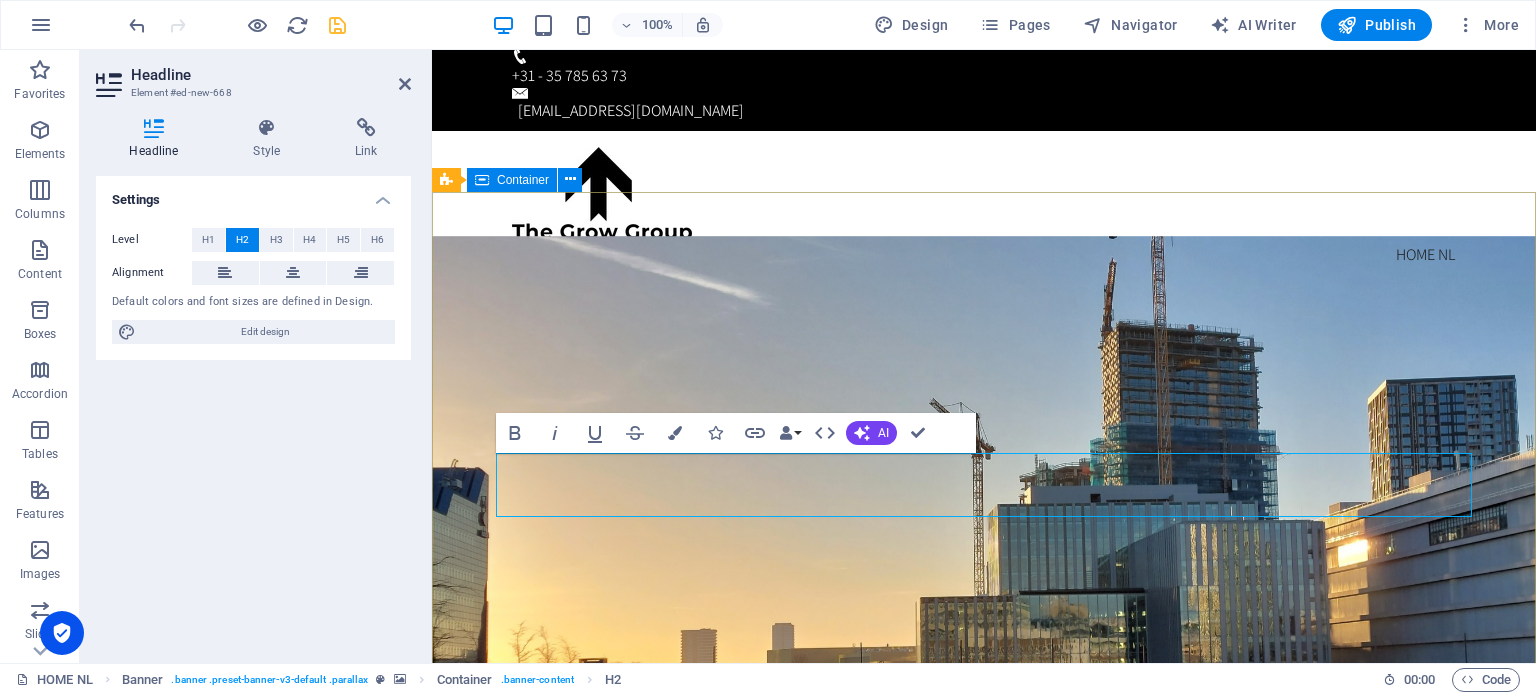 drag, startPoint x: 991, startPoint y: 478, endPoint x: 480, endPoint y: 479, distance: 511.00098 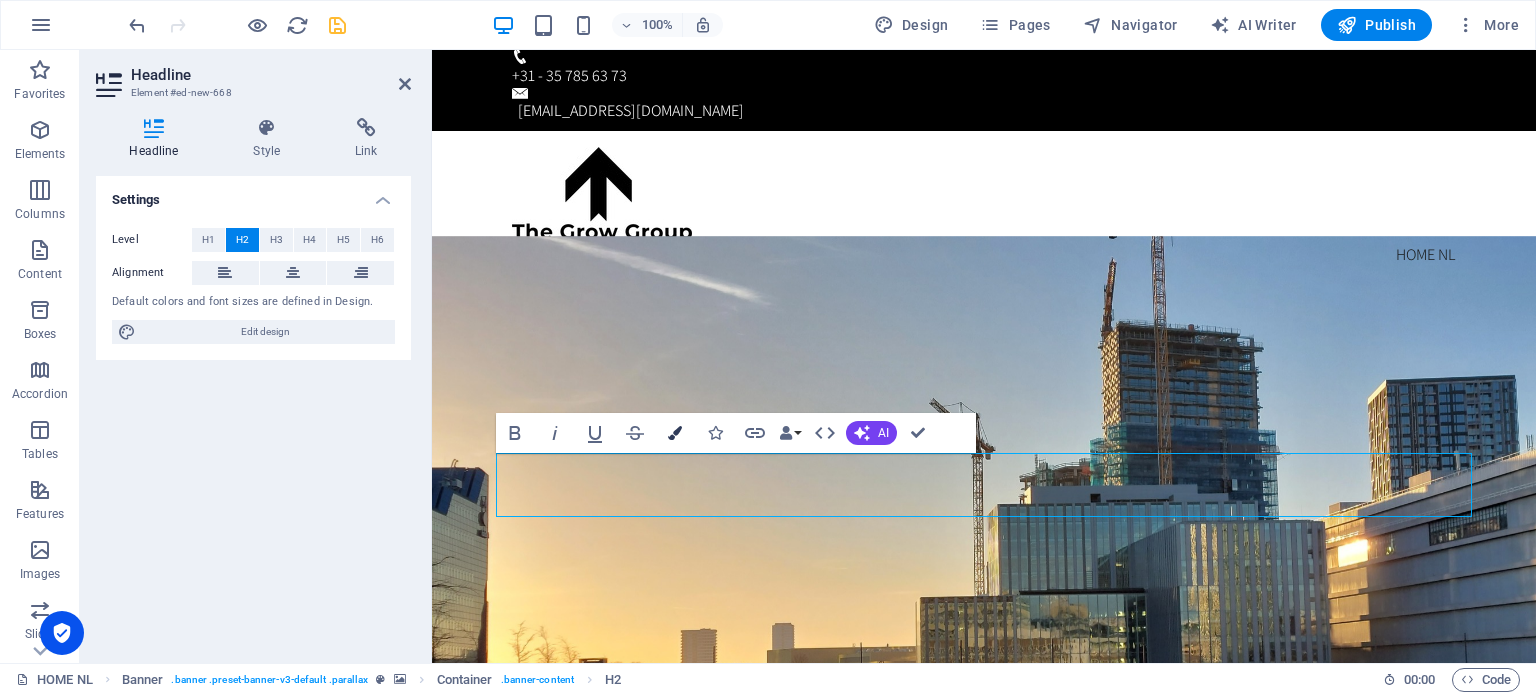 click at bounding box center (675, 433) 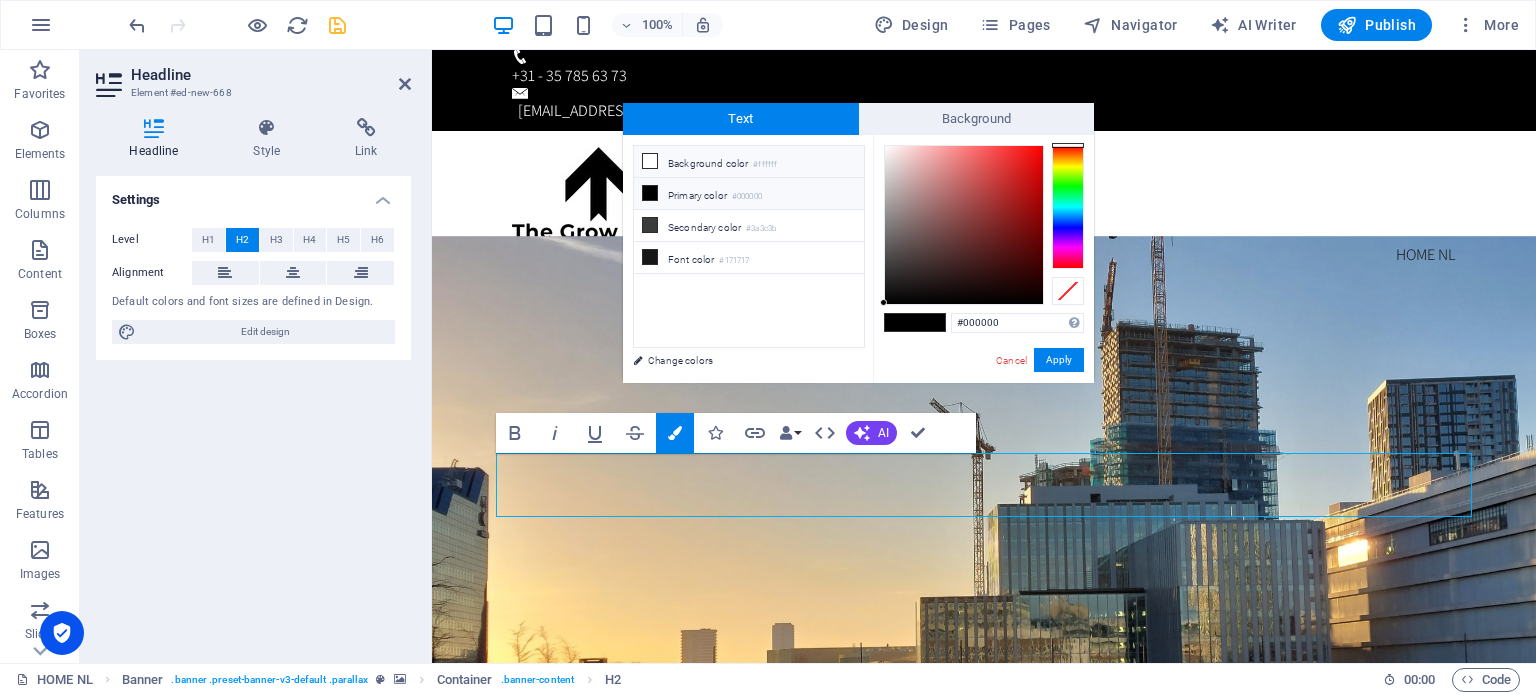click on "Background color
#ffffff" at bounding box center (749, 162) 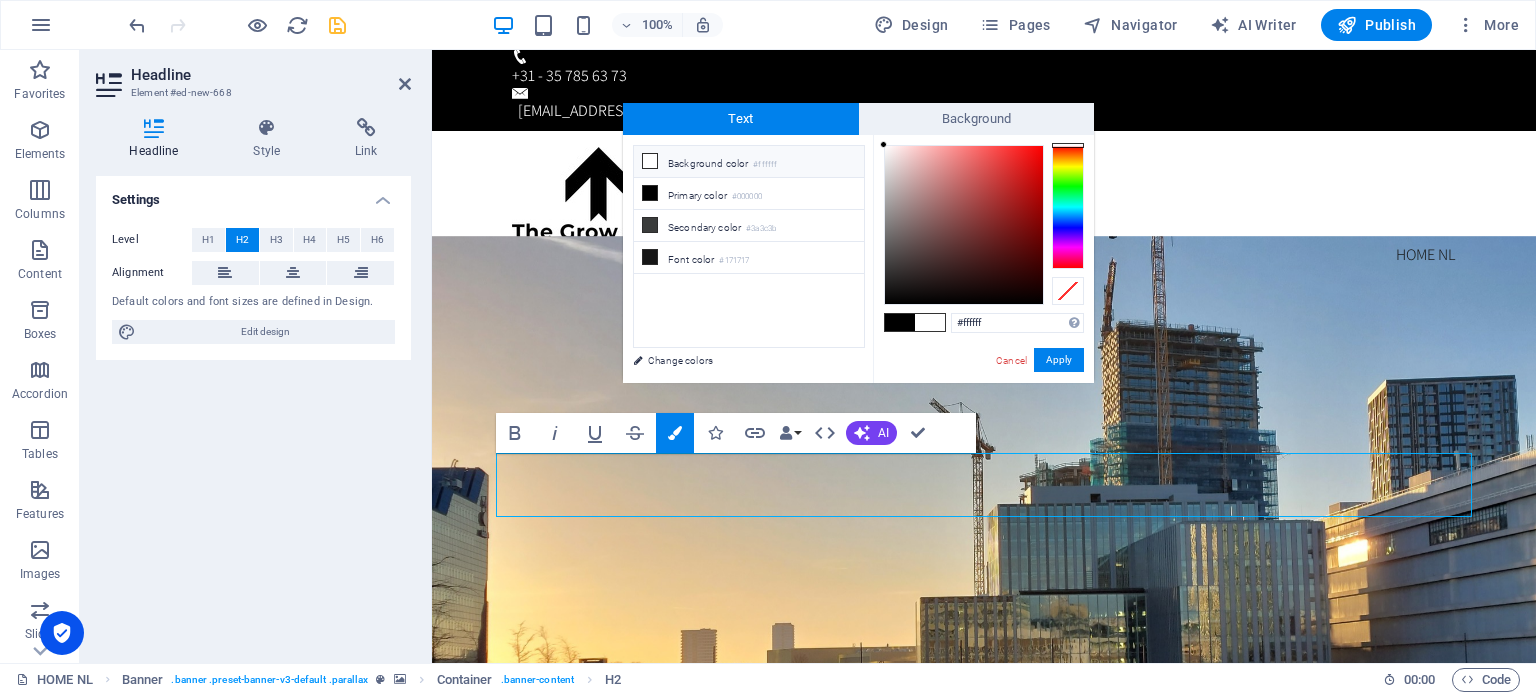 click at bounding box center [930, 322] 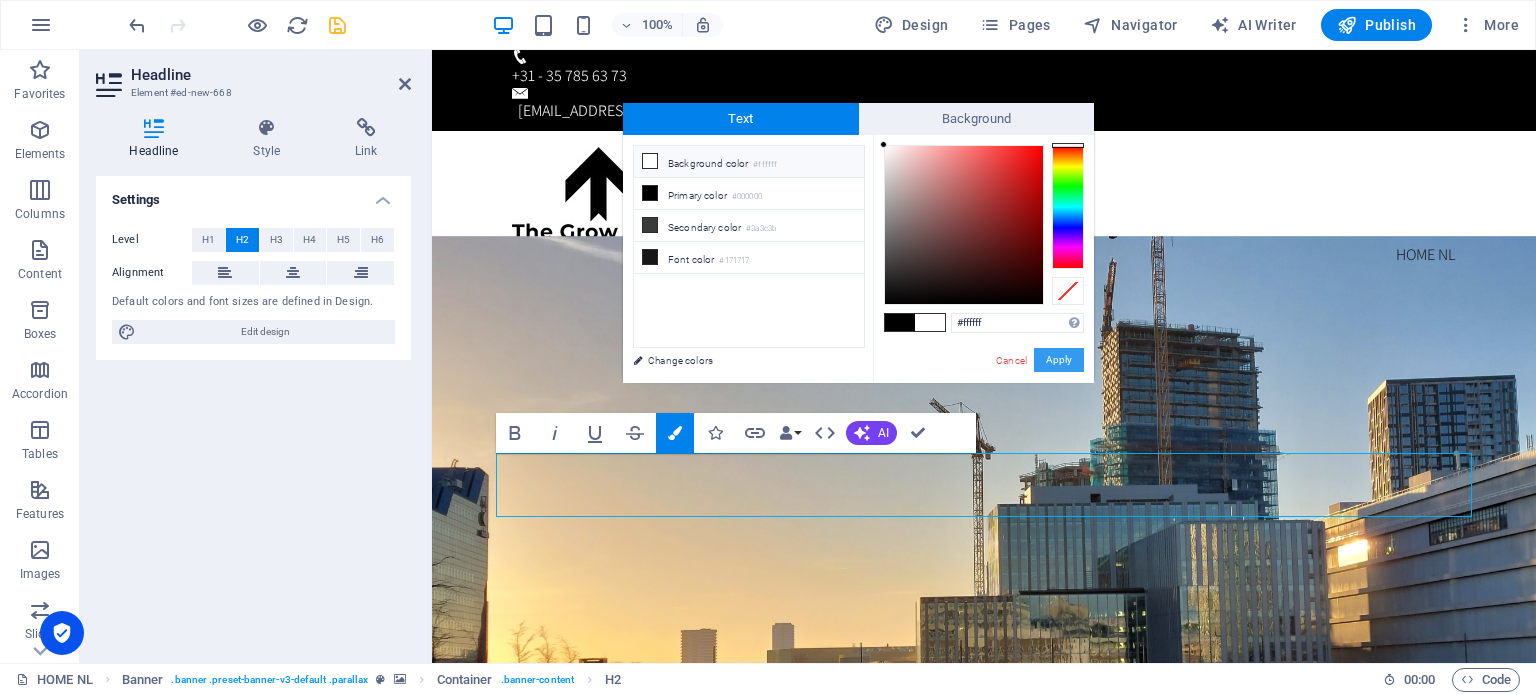 click on "Apply" at bounding box center (1059, 360) 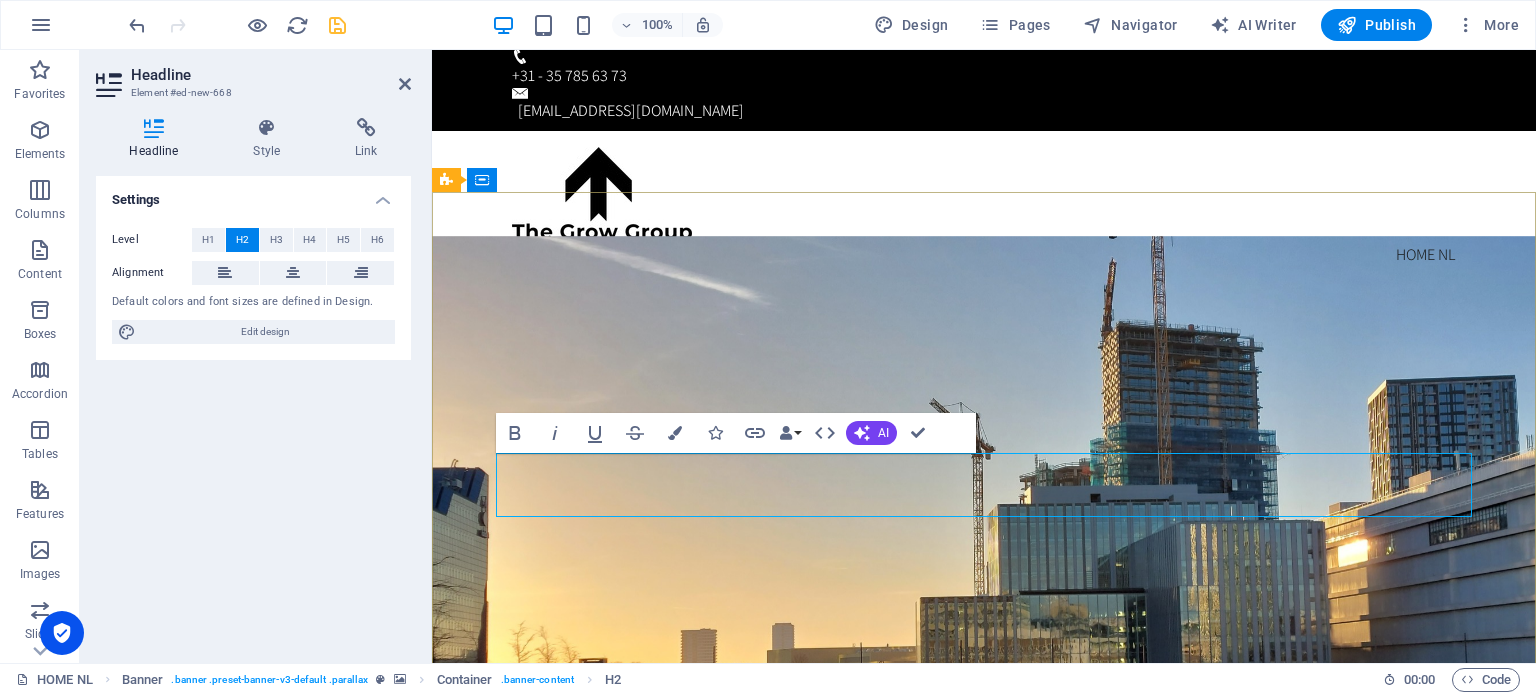 click on "advies - begeleiding - uitvoering" at bounding box center [984, 992] 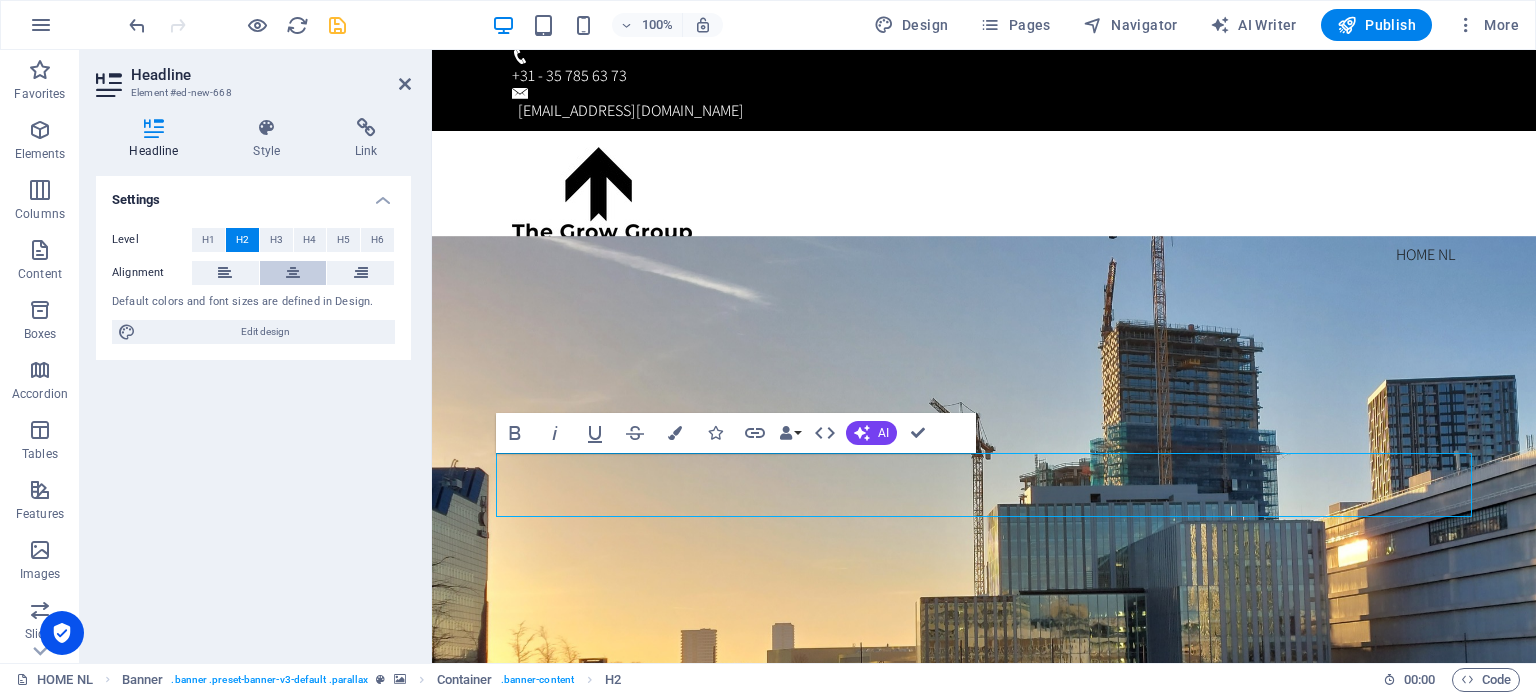 click at bounding box center [293, 273] 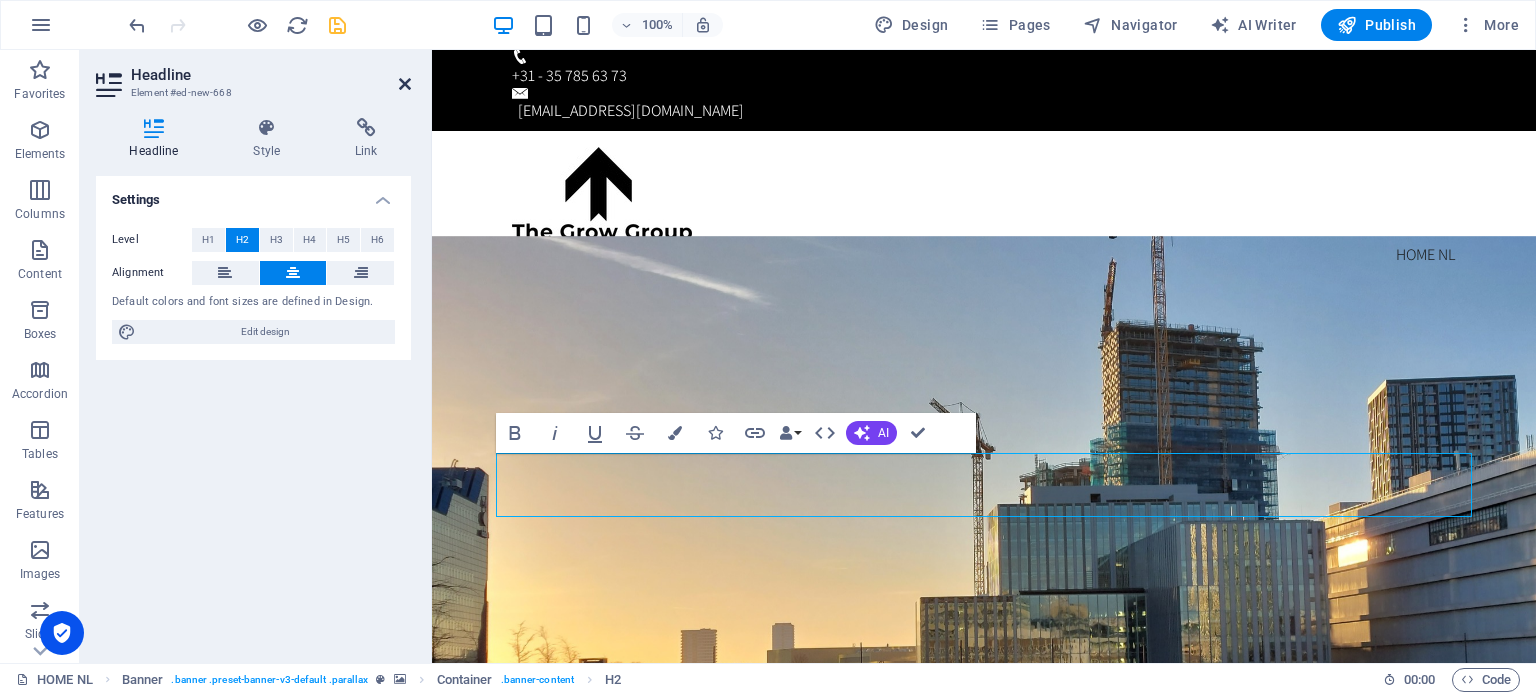 click at bounding box center (405, 84) 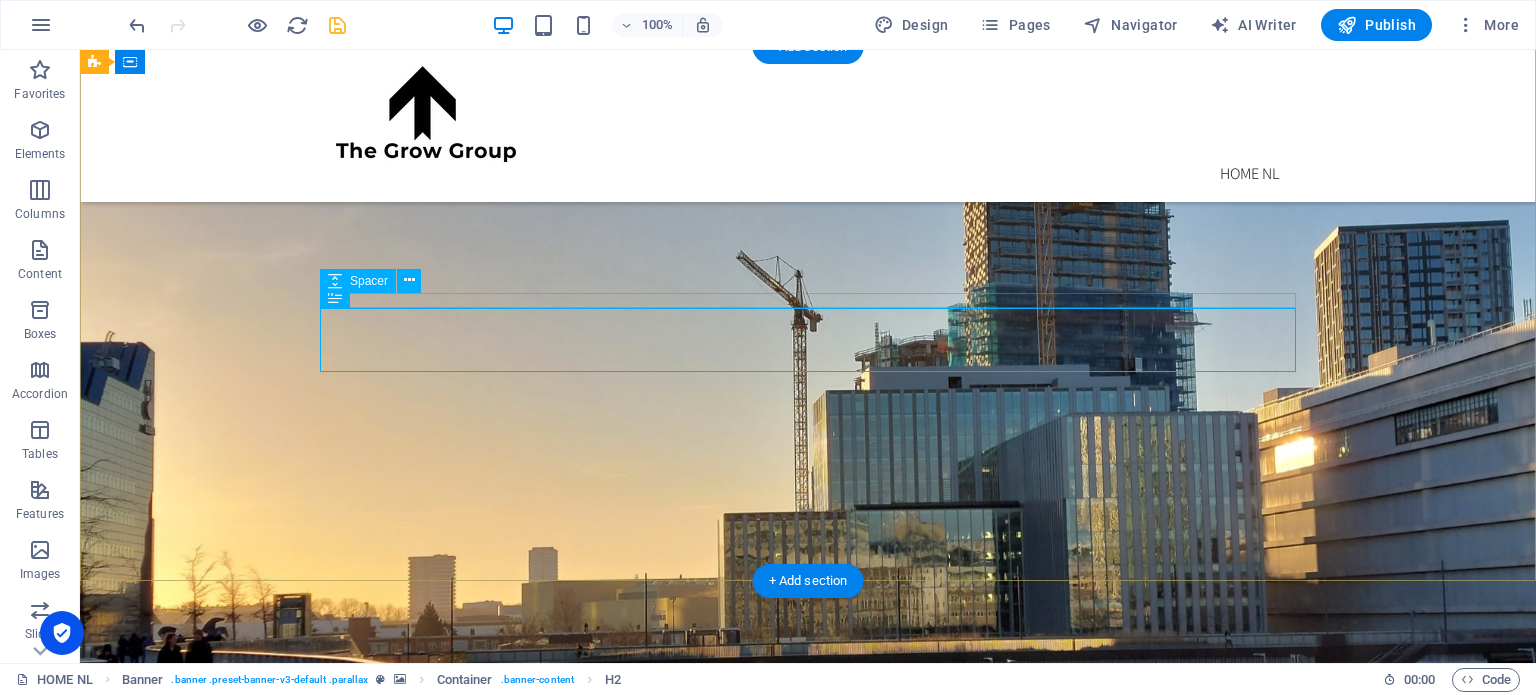 scroll, scrollTop: 0, scrollLeft: 0, axis: both 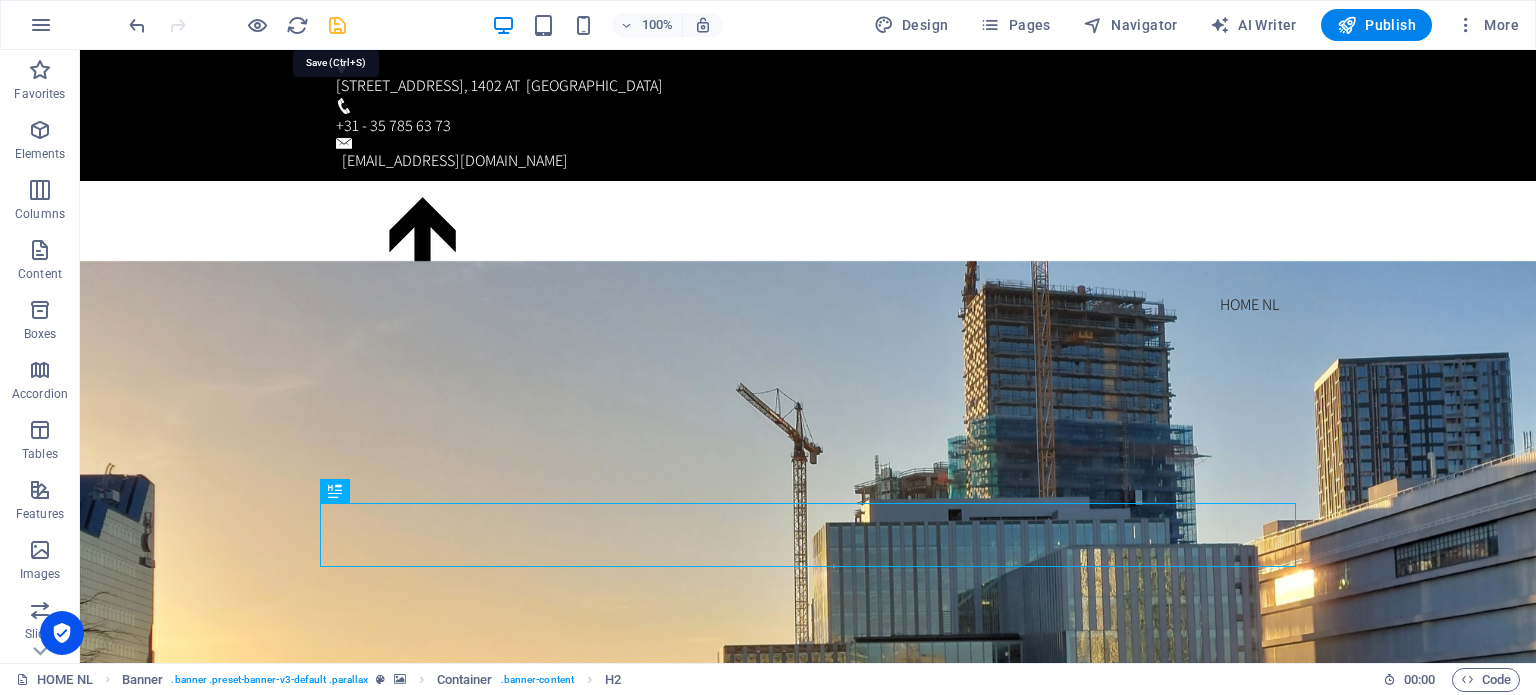 click at bounding box center (337, 25) 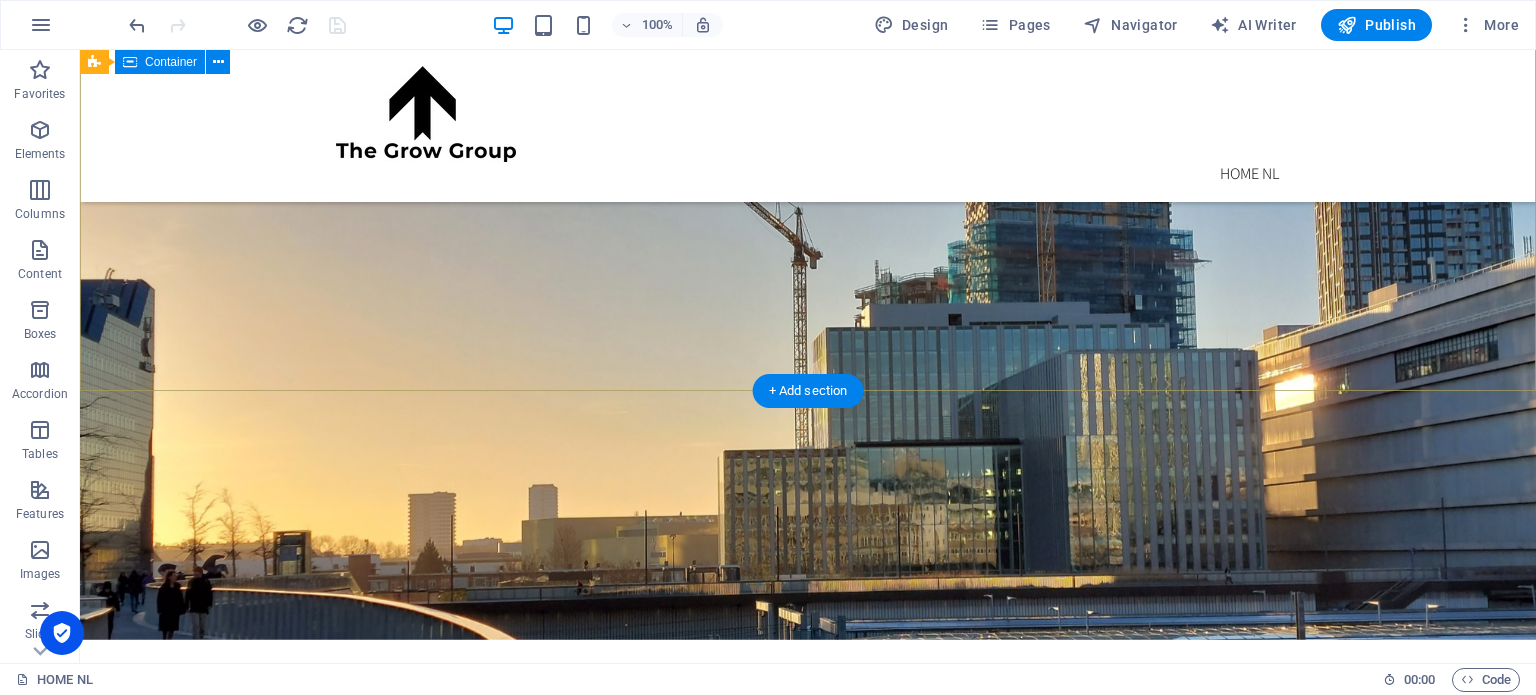 scroll, scrollTop: 522, scrollLeft: 0, axis: vertical 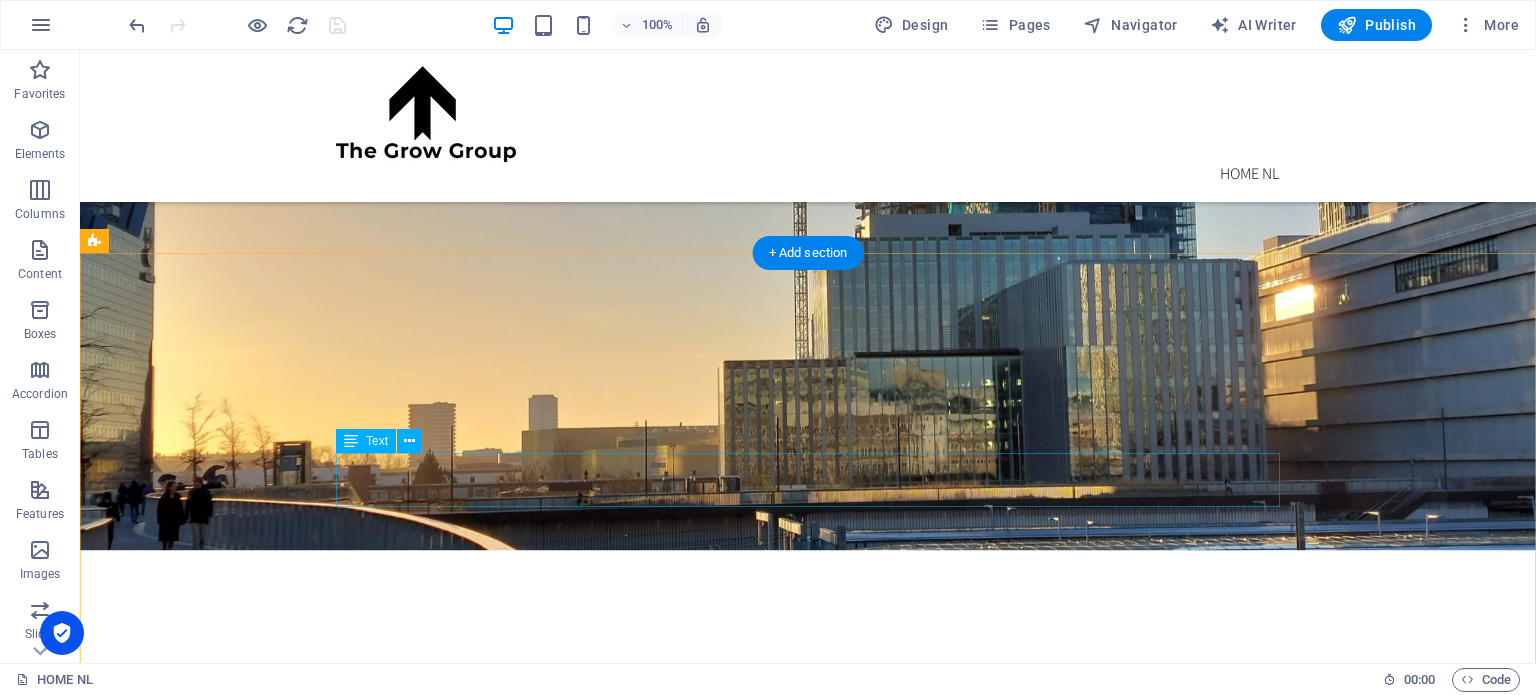 click on "Wij helpen MKB en familiebedrijven met bedrijfsgroei door hen te ontzorgen op het gebied van digitalisering en commercie zonder dat het de ondernemer veel tijd en moeite kost." at bounding box center [808, 798] 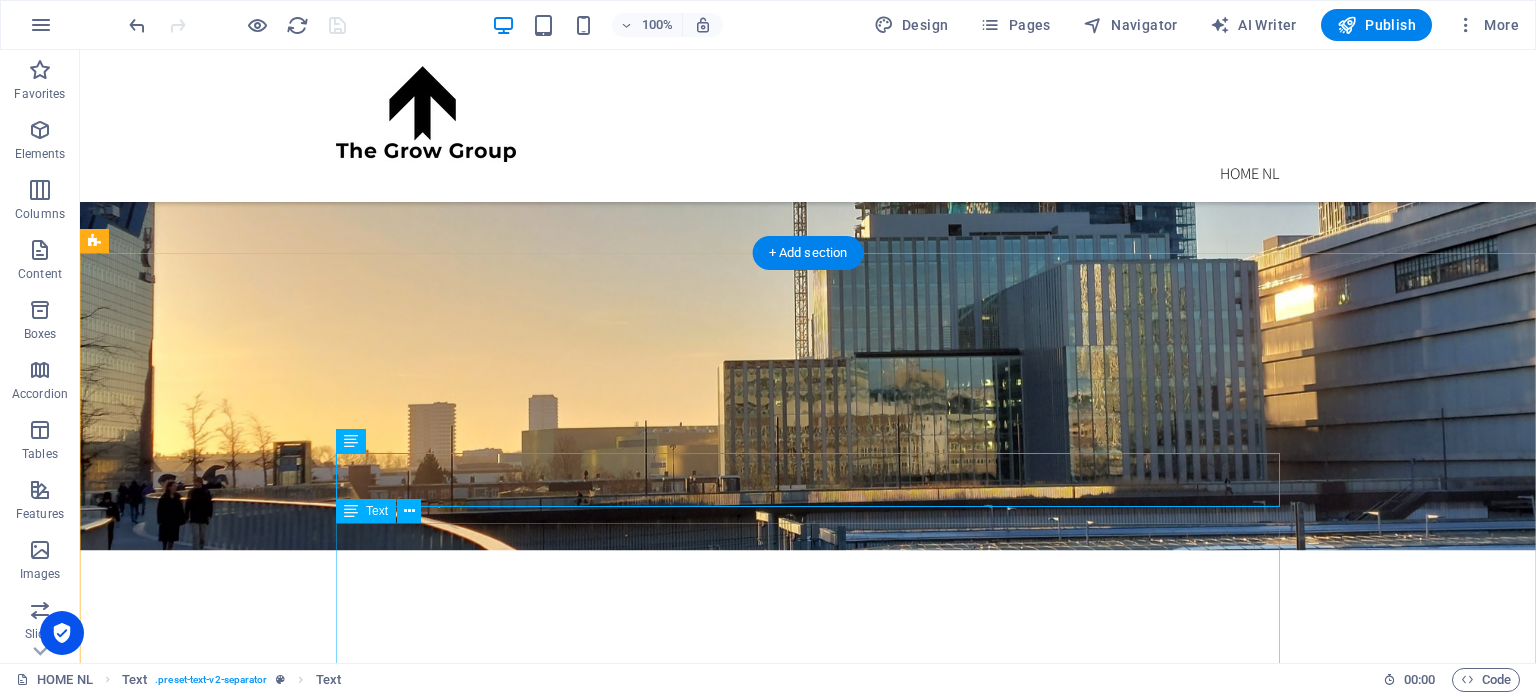 click on "U bent al jaren succesvol actief in uw marktsegment. Maar de laatste jaren blijkt dat de consument of klant minder loyaal is dan vroeger. De klant van nu oriënteert zich online. Wikt en weegt. Vergelijkt het aanbod, de prijs. Eigenlijk staat de consument aan het roer. CtoB zou he dat kunnen noemen: Customer to Business.  Uw flexibele afdeling business ontwikkeling Om de boot niet te missen is aanpassing aan de markt noodzakelijk. Digitalisering, online marketing, ICT-oplossingen, of extra  sales-inspanningen bieden uitkomst. Maar waar haalt u de kennis en tijd vandaan? Wij adviseren, managen het project en houden u op de hoogte van de ontwikkelingen. Dan kunt u doorgaan met het draaiende houden van de bestaande business." at bounding box center (808, 975) 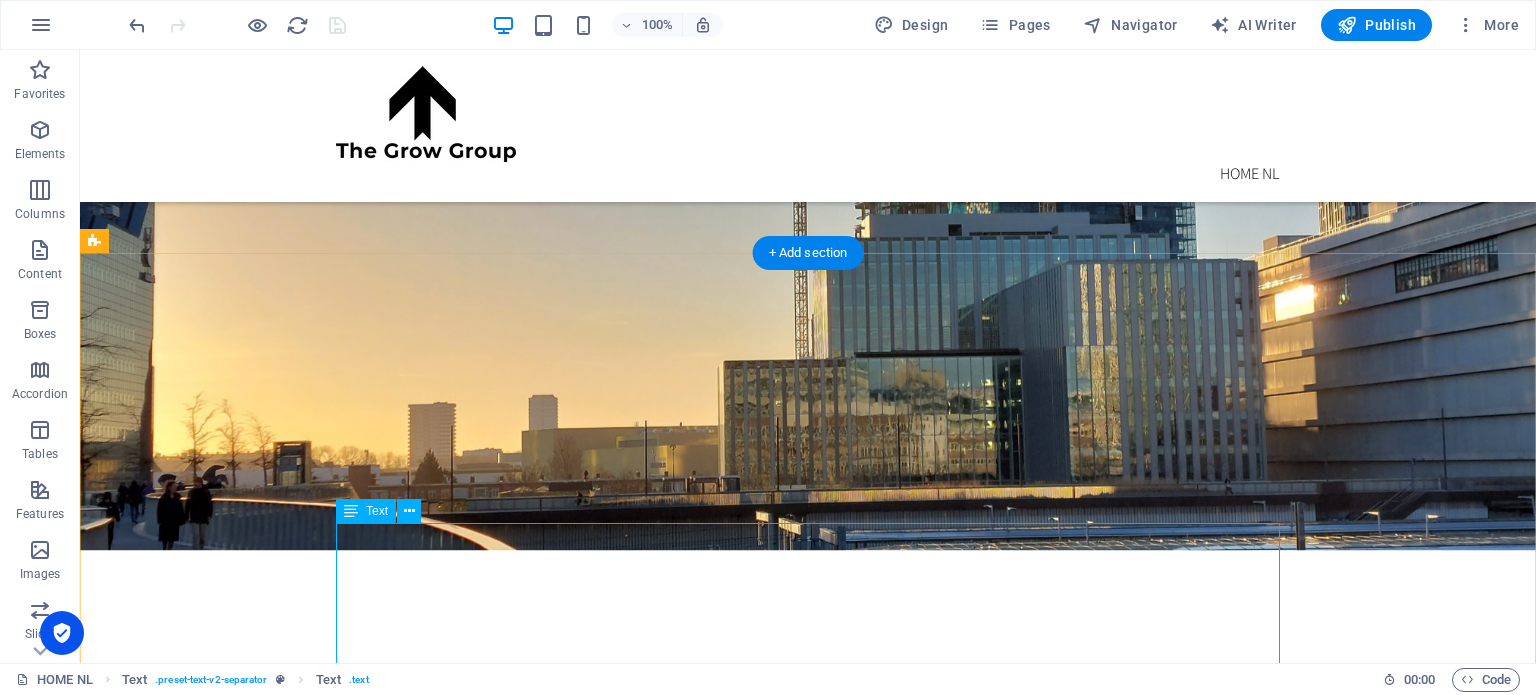 click on "U bent al jaren succesvol actief in uw marktsegment. Maar de laatste jaren blijkt dat de consument of klant minder loyaal is dan vroeger. De klant van nu oriënteert zich online. Wikt en weegt. Vergelijkt het aanbod, de prijs. Eigenlijk staat de consument aan het roer. CtoB zou he dat kunnen noemen: Customer to Business.  Uw flexibele afdeling business ontwikkeling Om de boot niet te missen is aanpassing aan de markt noodzakelijk. Digitalisering, online marketing, ICT-oplossingen, of extra  sales-inspanningen bieden uitkomst. Maar waar haalt u de kennis en tijd vandaan? Wij adviseren, managen het project en houden u op de hoogte van de ontwikkelingen. Dan kunt u doorgaan met het draaiende houden van de bestaande business." at bounding box center [808, 975] 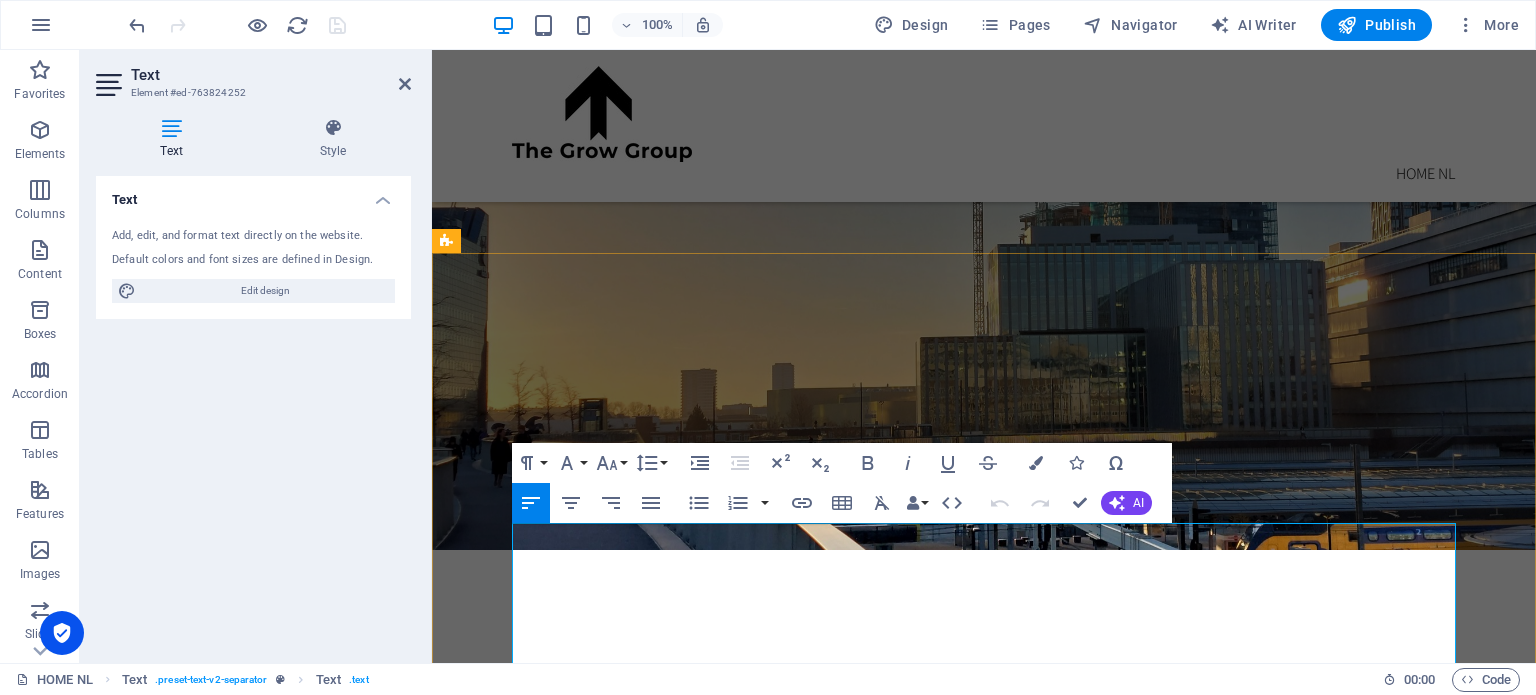 click on "U bent al jaren succesvol actief in uw marktsegment. Maar de laatste jaren blijkt dat de consument of klant minder loyaal is dan vroeger. De klant van nu oriënteert zich online. Wikt en weegt. Vergelijkt het aanbod, de prijs. Eigenlijk staat de consument aan het roer. CtoB zou he dat kunnen noemen: Customer to Business." 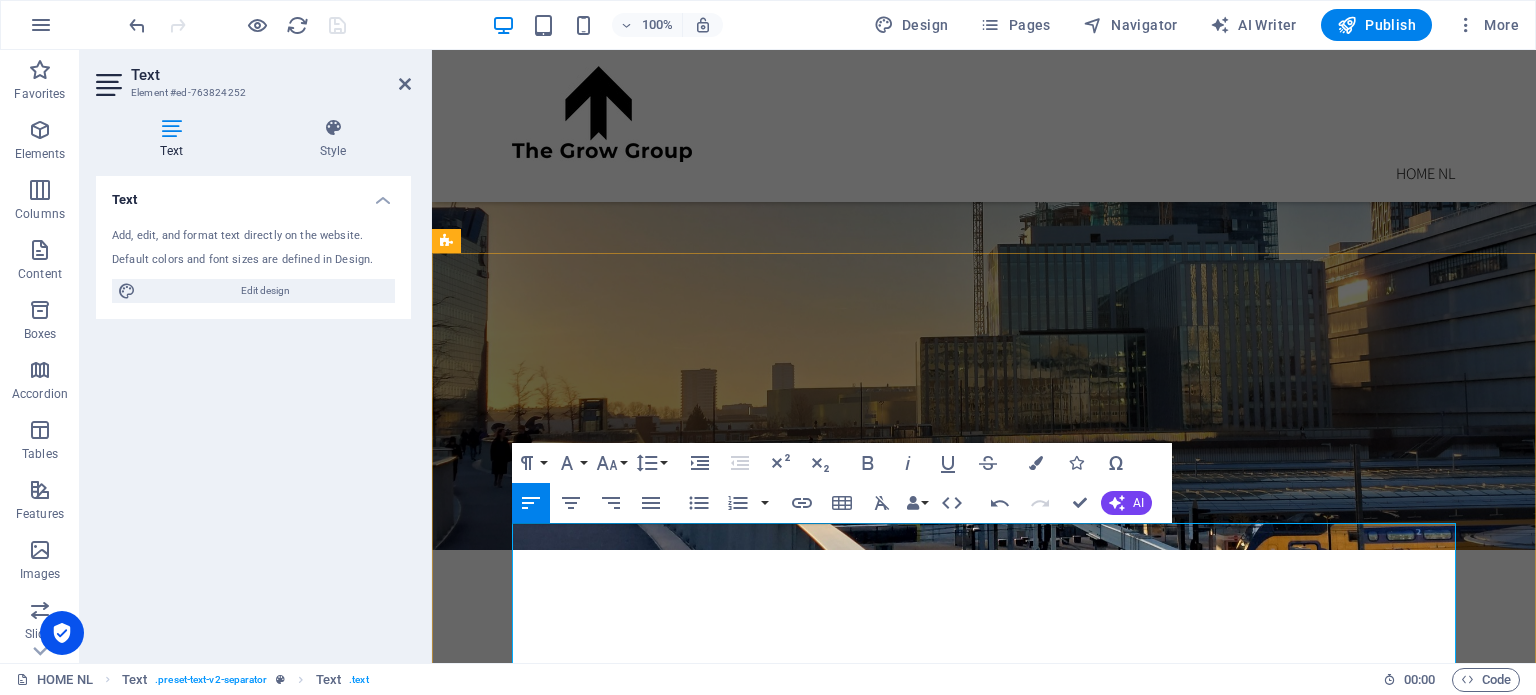 click on "U bent al jaren succesvol actief in uw marktsegment. Maar de laatste jaren blijkt dat de consument of klant minder loyaal is dan vroeger. De klant van nu oriënteert zich online. Wikt en weegt. Vergelijkt het aanbod, de prijs. Eigenlijk staat de consument aan het roer. CtoB zou he dat kunnen noemen: Customer to Business." at bounding box center [740, 901] 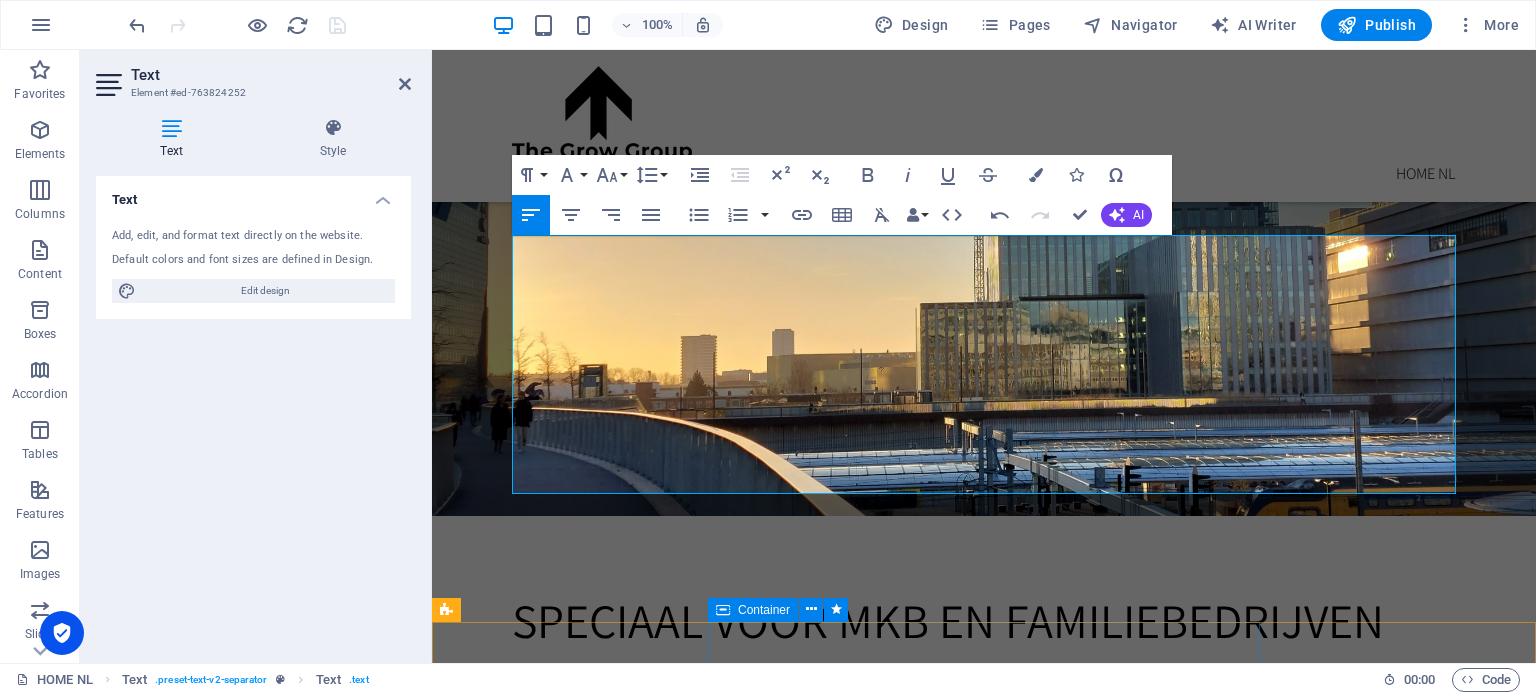 scroll, scrollTop: 811, scrollLeft: 0, axis: vertical 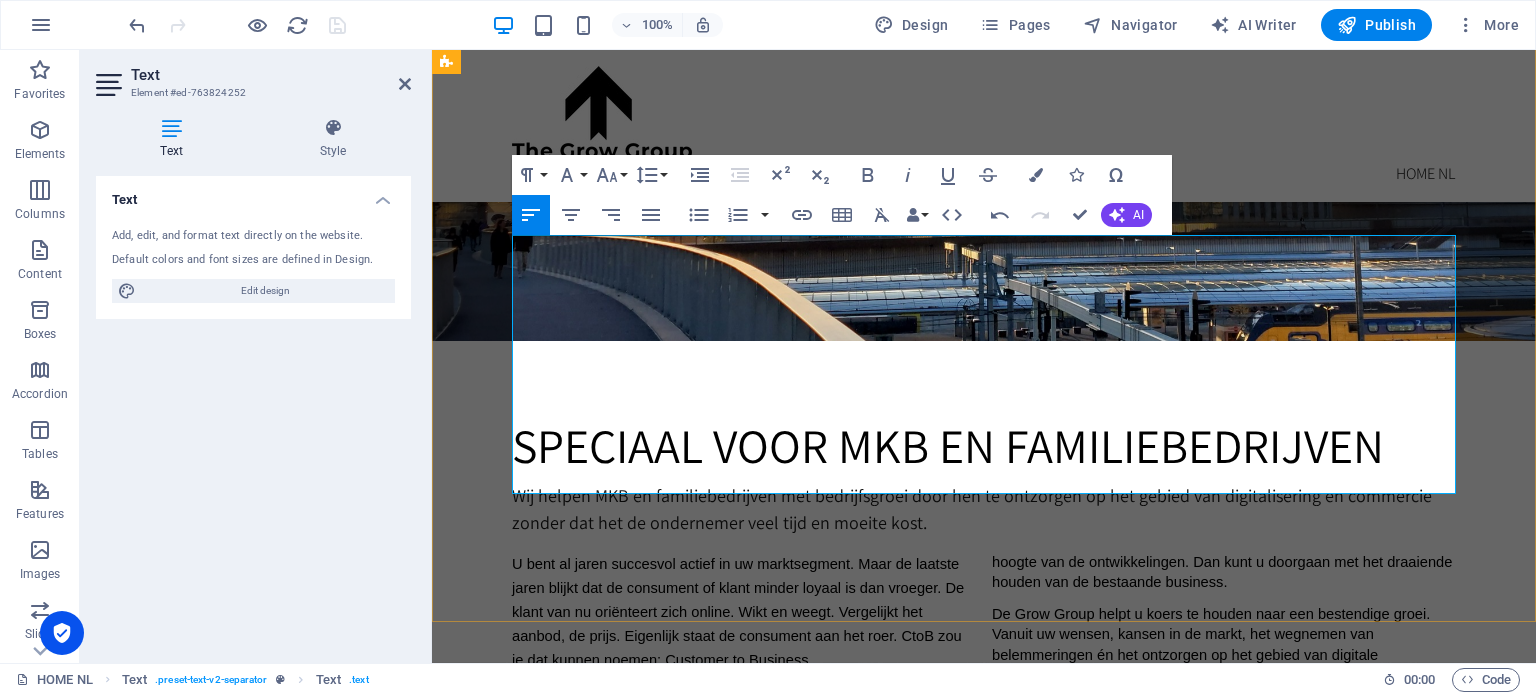 click on "De Grow Group helpt u koers te houden naar een bestendige groei. Vanuit uw wensen, kansen in de markt, het wegnemen van belemmeringen én het ontzorgen op het gebied van digitale ontwikkeling, marketing en sales helpen we stap voor stap met het creëren van New Business. Nieuwe klanten, nieuwe doelgroepen, nieuwe producten, gerichter inkopen of nieuwe voordelige productielijnen." at bounding box center [1213, 676] 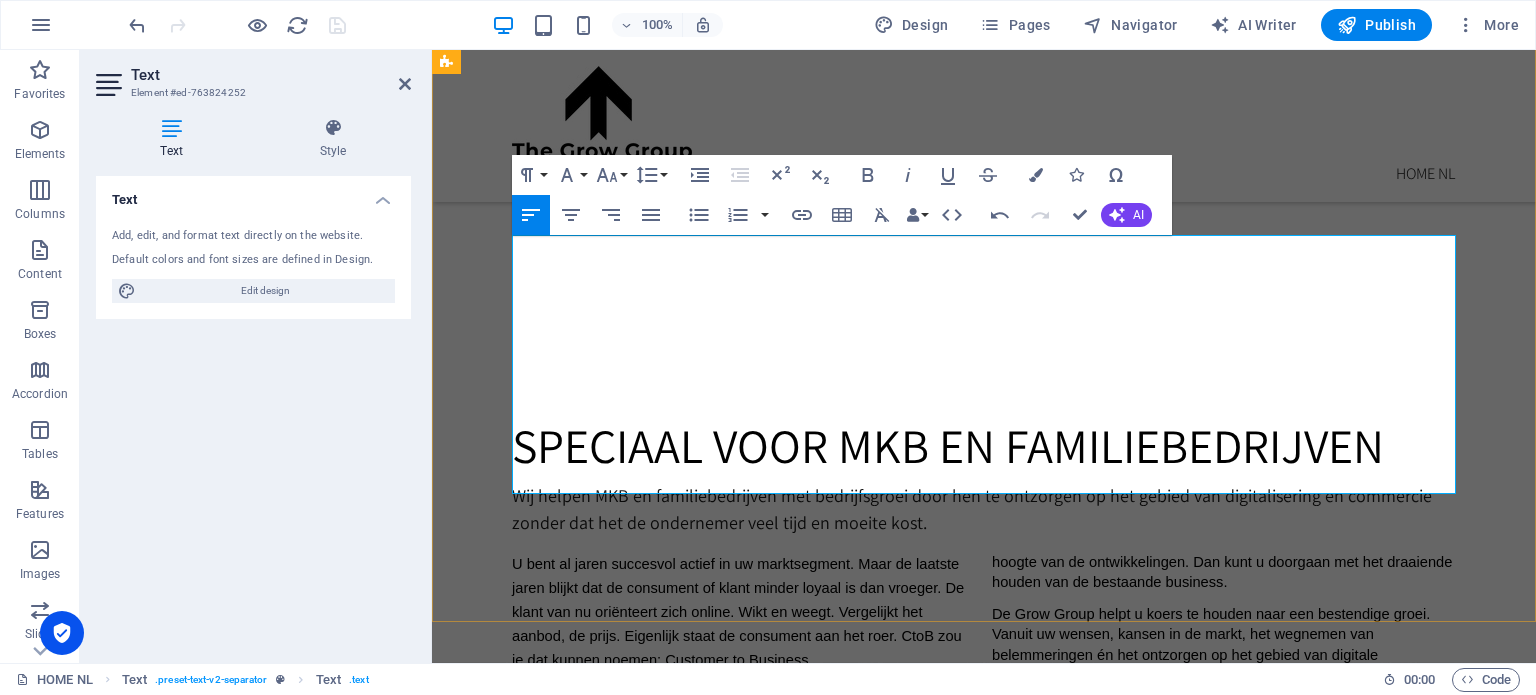 click on "De Grow Group helpt u koers te houden naar een bestendige groei. Vanuit uw wensen, kansen in de markt, het wegnemen van belemmeringen én het ontzorgen op het gebied van digitale ontwikkeling, marketing en sales helpen we stap voor stap met het creëren van New Business. Nieuwe klanten, nieuwe doelgroepen, nieuwe producten, nieuwe (buitenlandse) afzetmarkten,  gerichter inkopen of nieuwe voordelige productielijnen." at bounding box center (1224, 676) 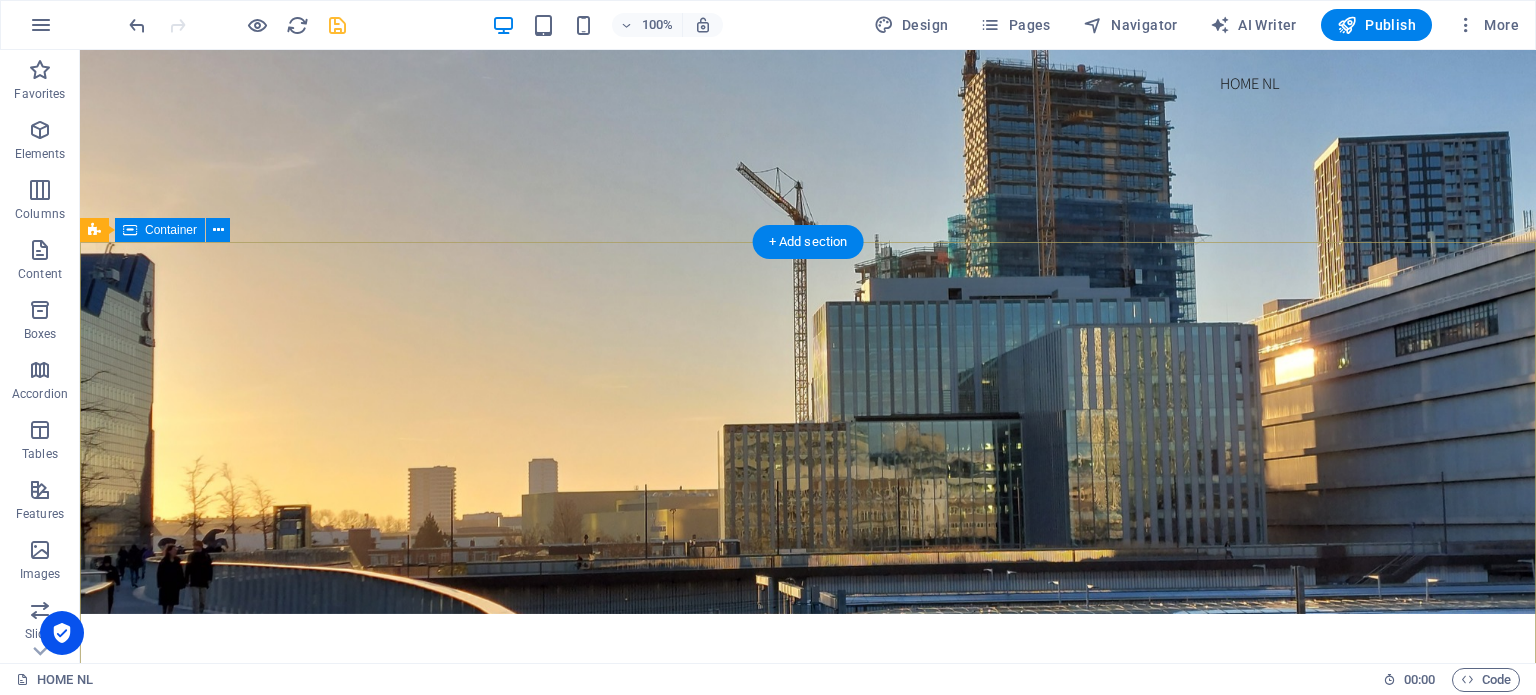 scroll, scrollTop: 0, scrollLeft: 0, axis: both 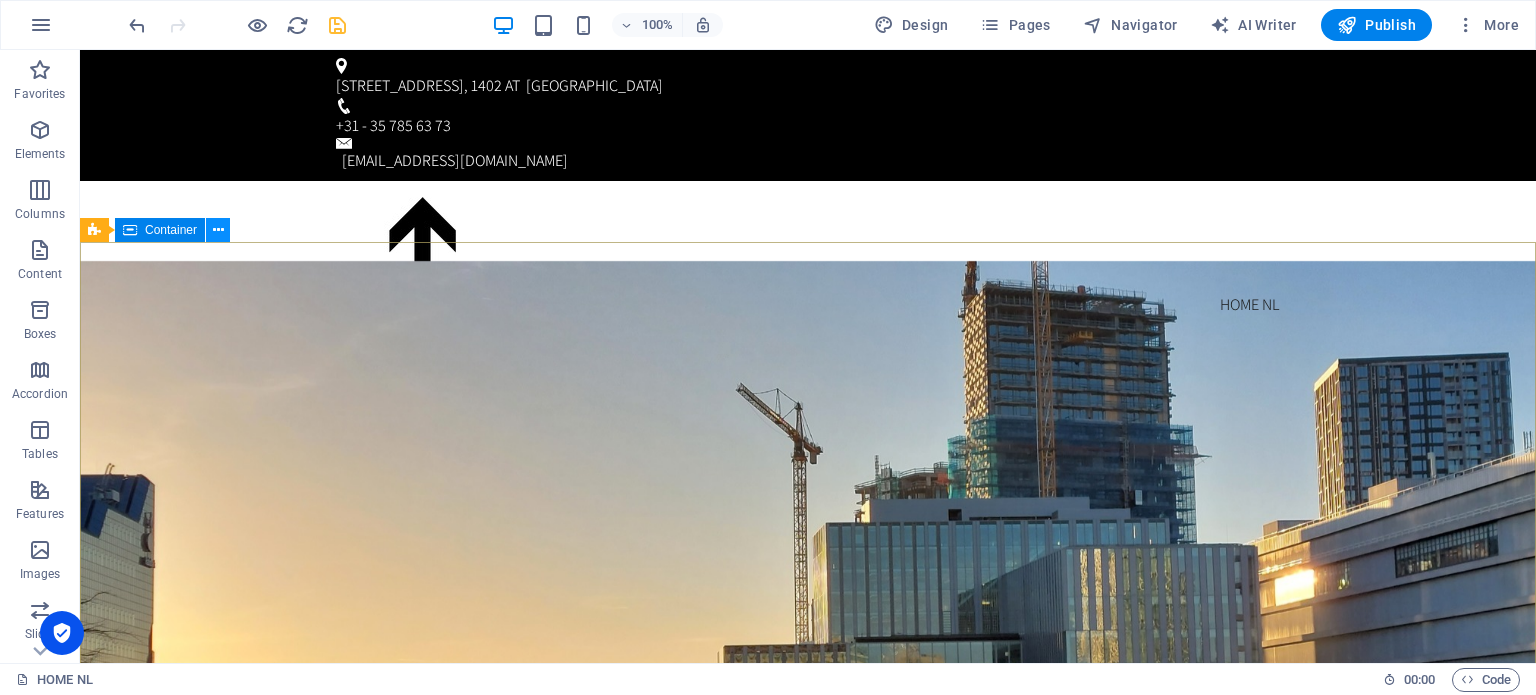click at bounding box center (218, 230) 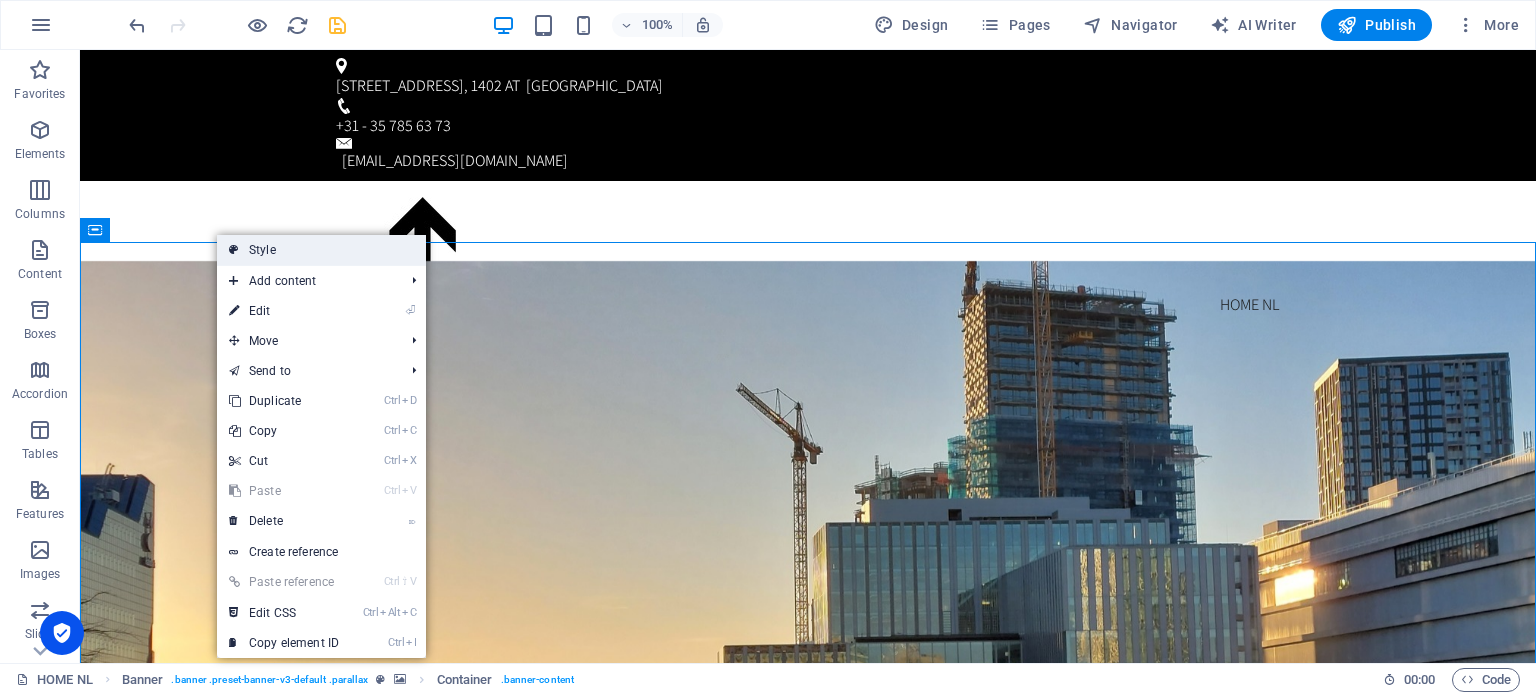 click on "Style" at bounding box center (321, 250) 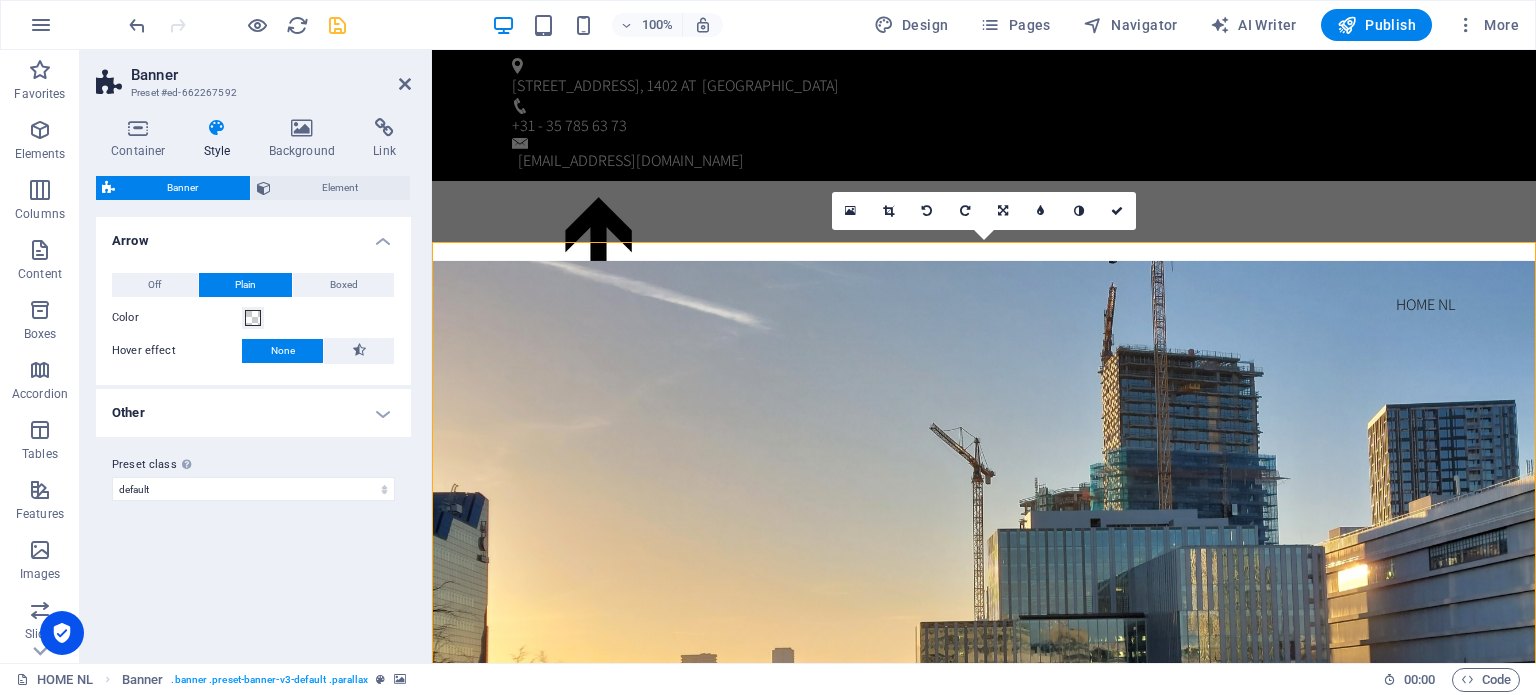 click at bounding box center [217, 128] 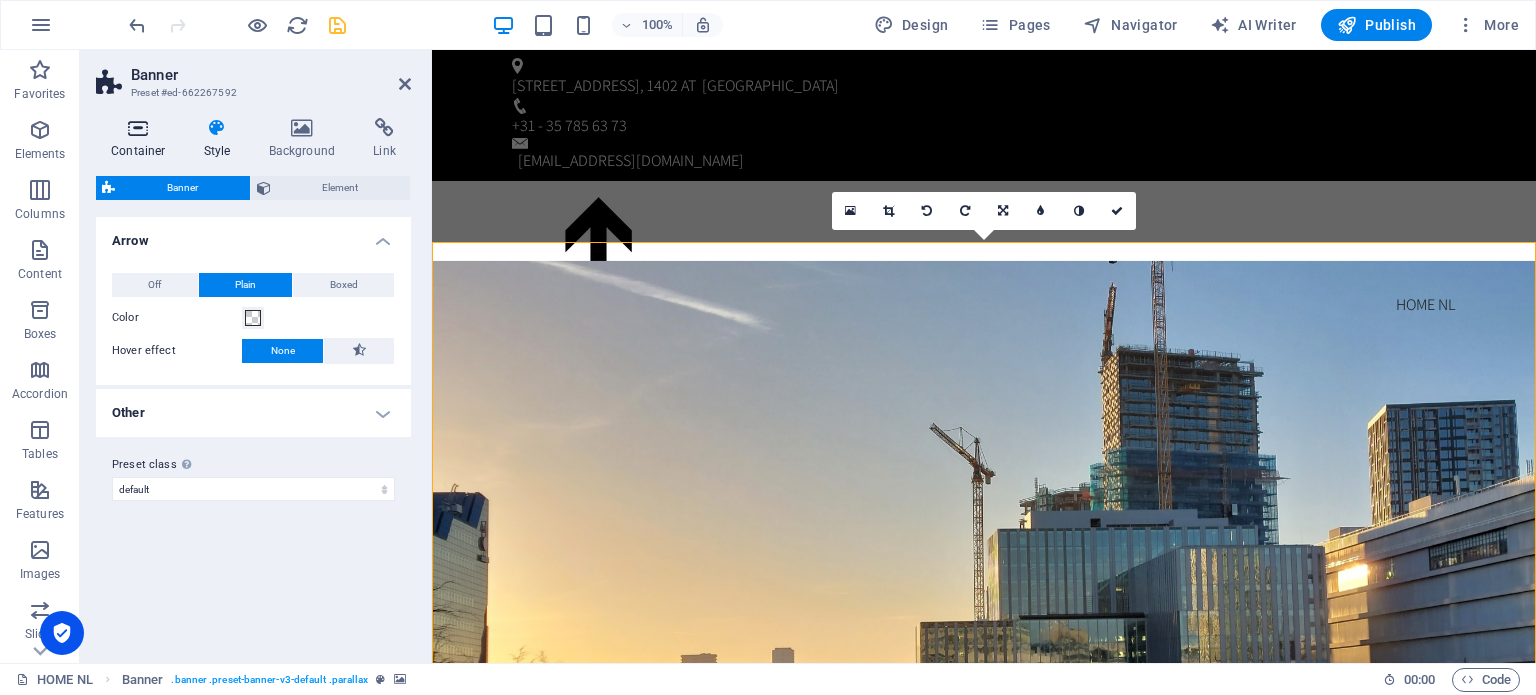 click at bounding box center [138, 128] 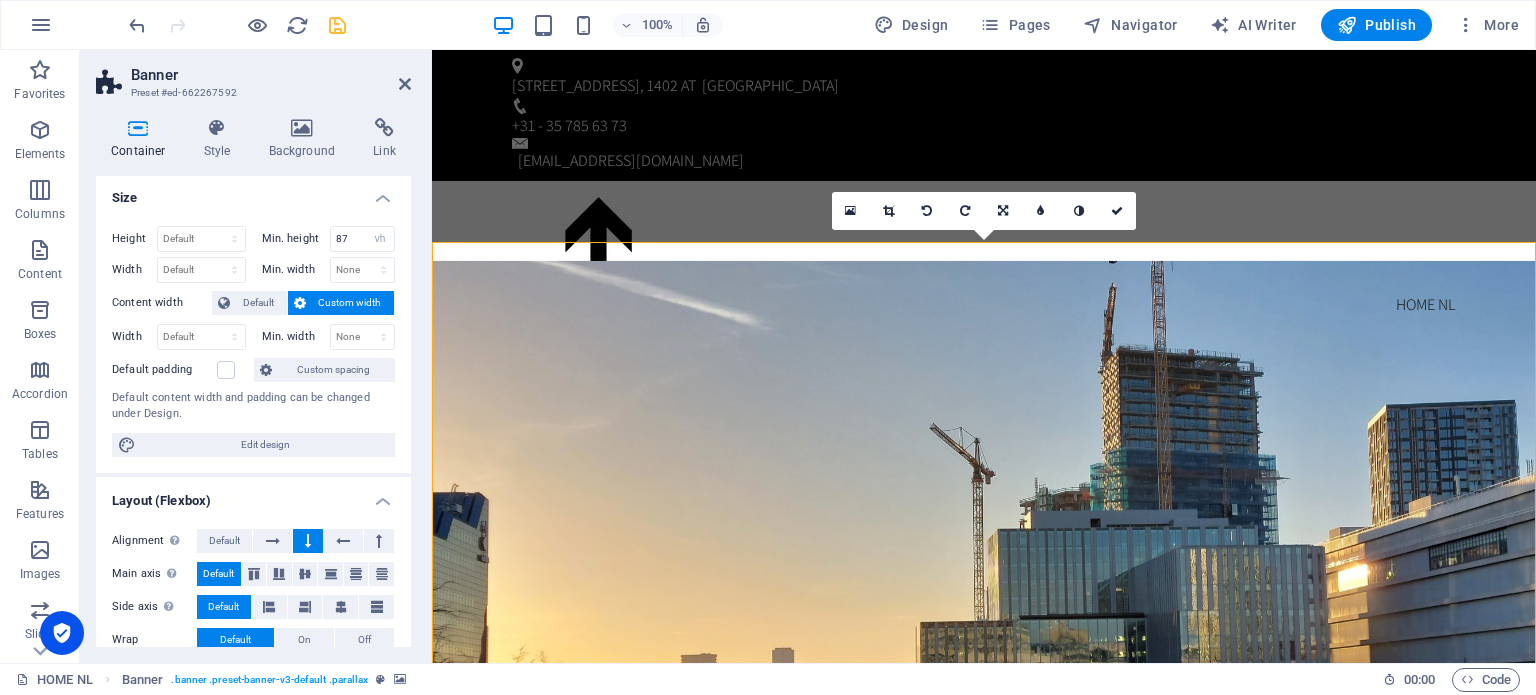 scroll, scrollTop: 0, scrollLeft: 0, axis: both 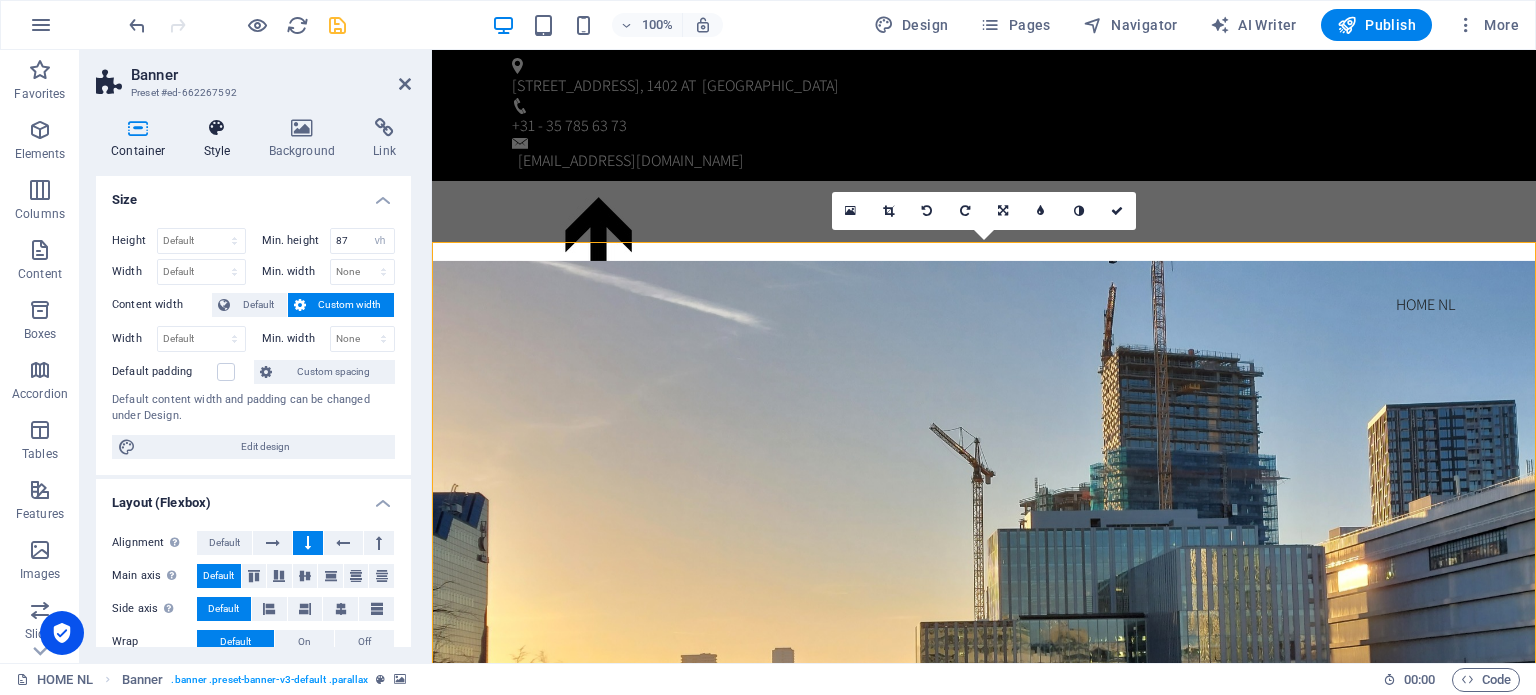 click at bounding box center [217, 128] 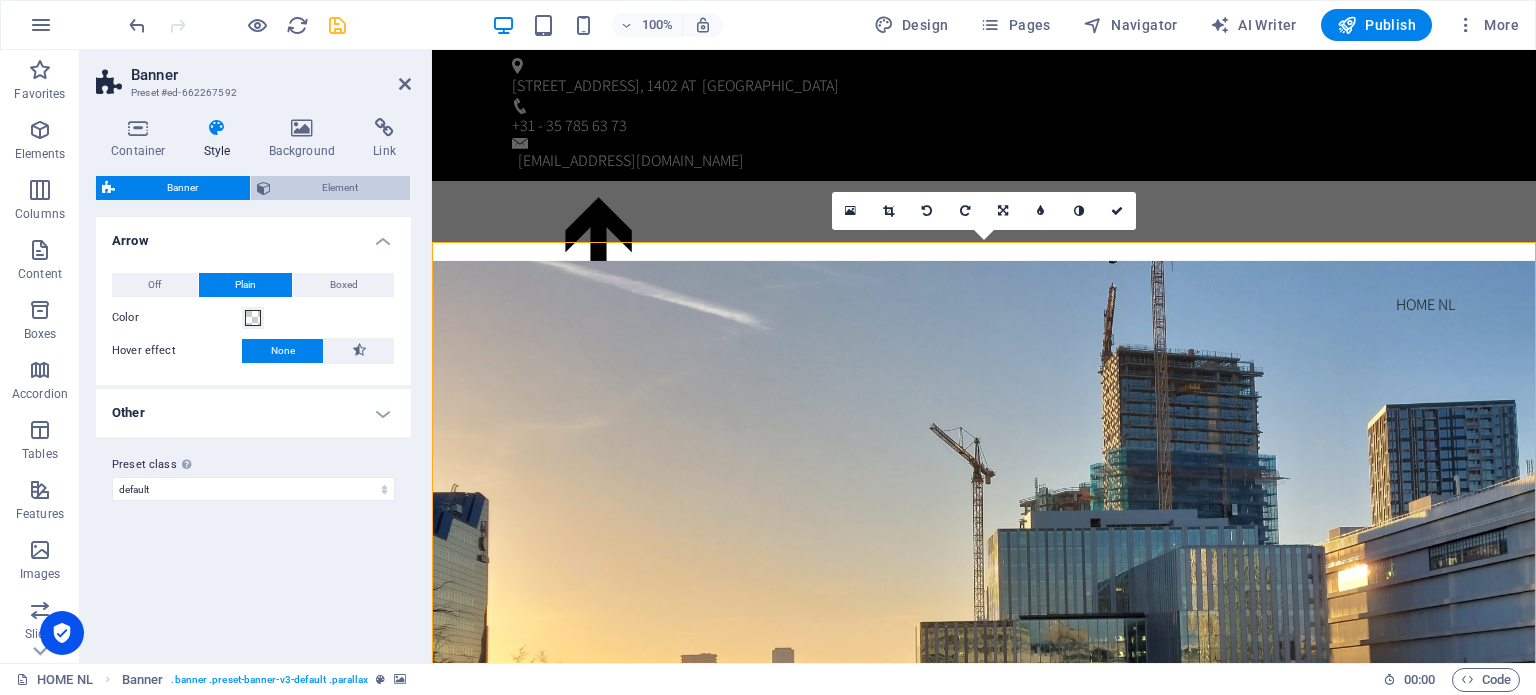 click at bounding box center [264, 188] 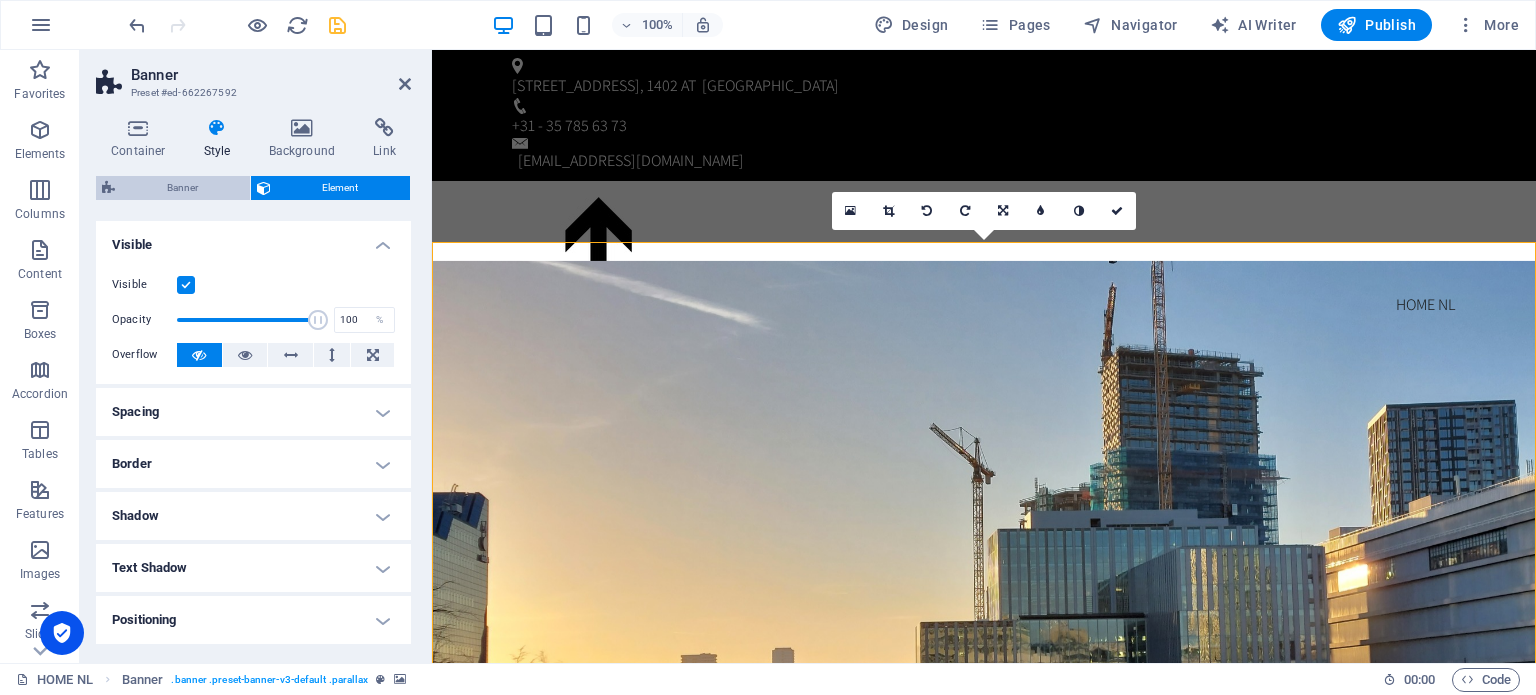 click on "Banner" at bounding box center [182, 188] 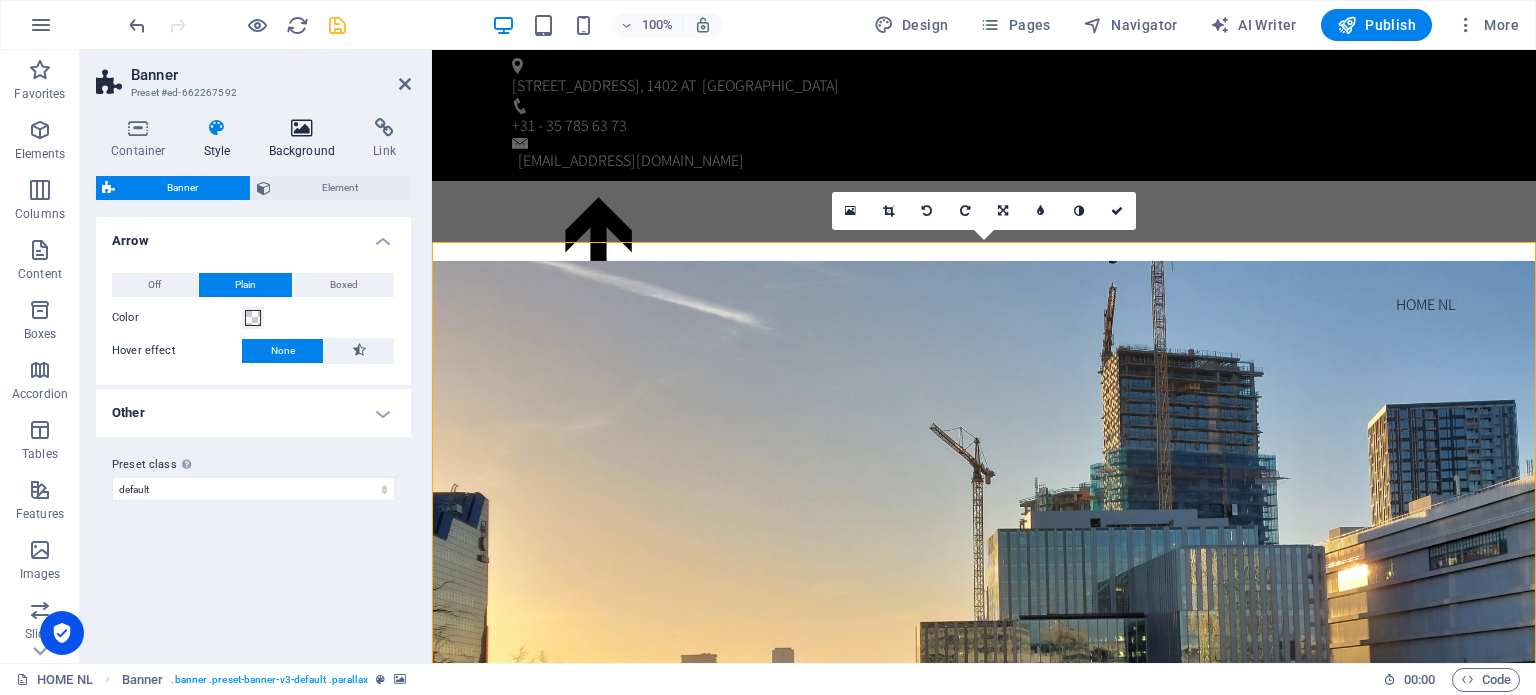 click at bounding box center [302, 128] 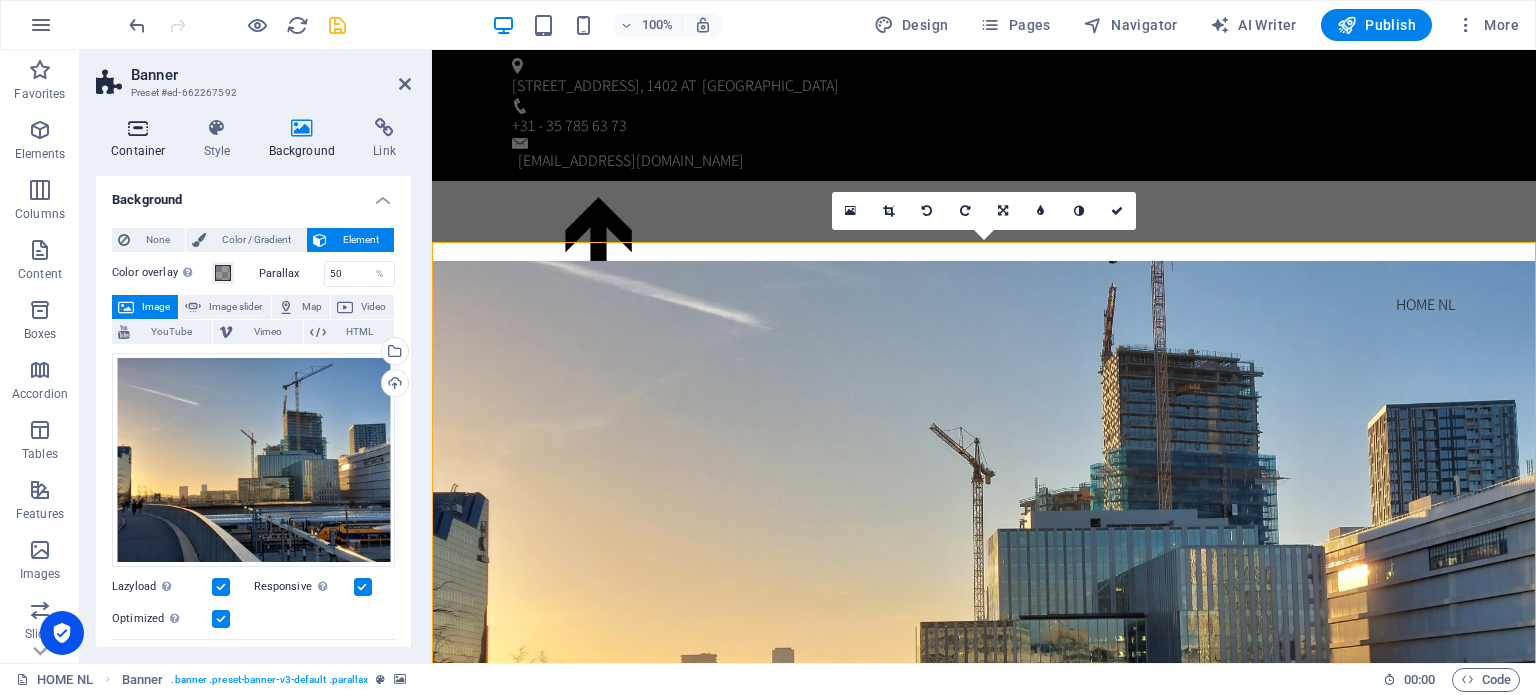 click at bounding box center [138, 128] 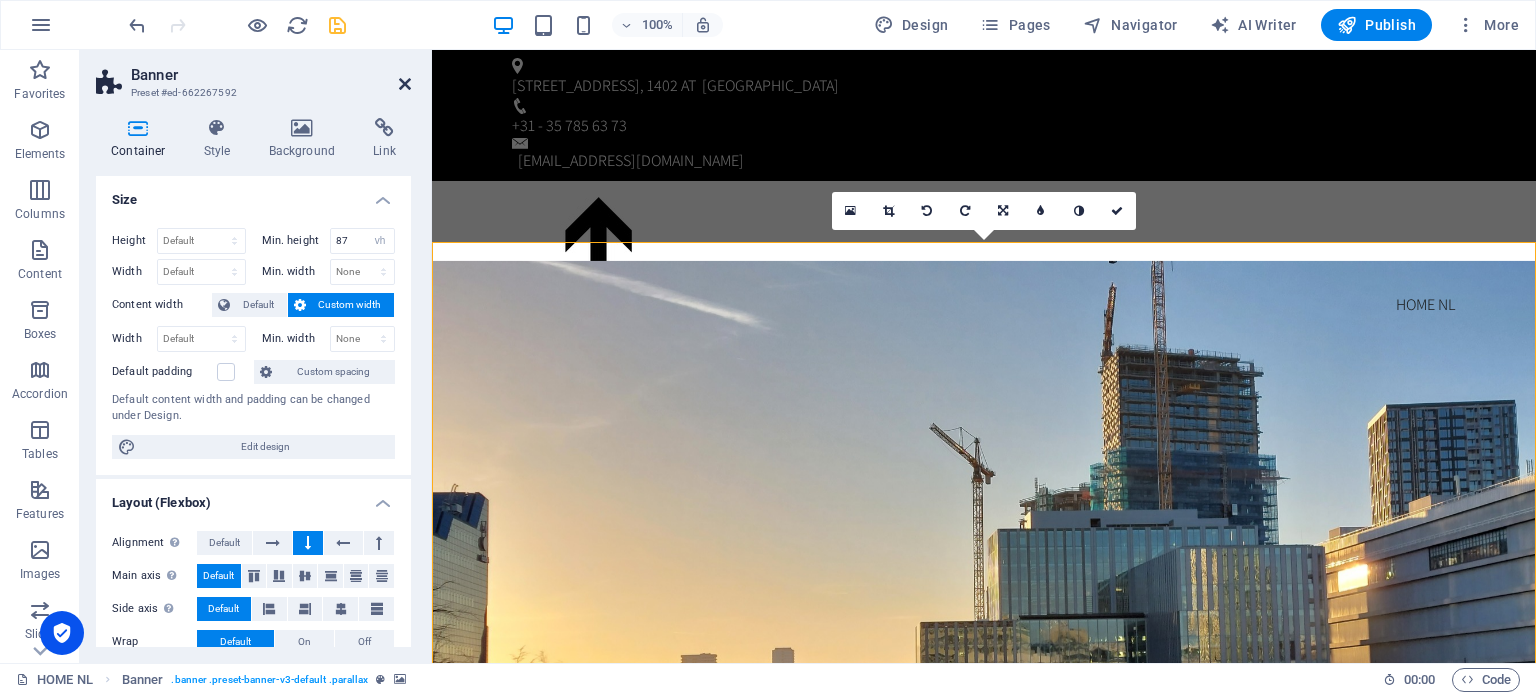 click at bounding box center [405, 84] 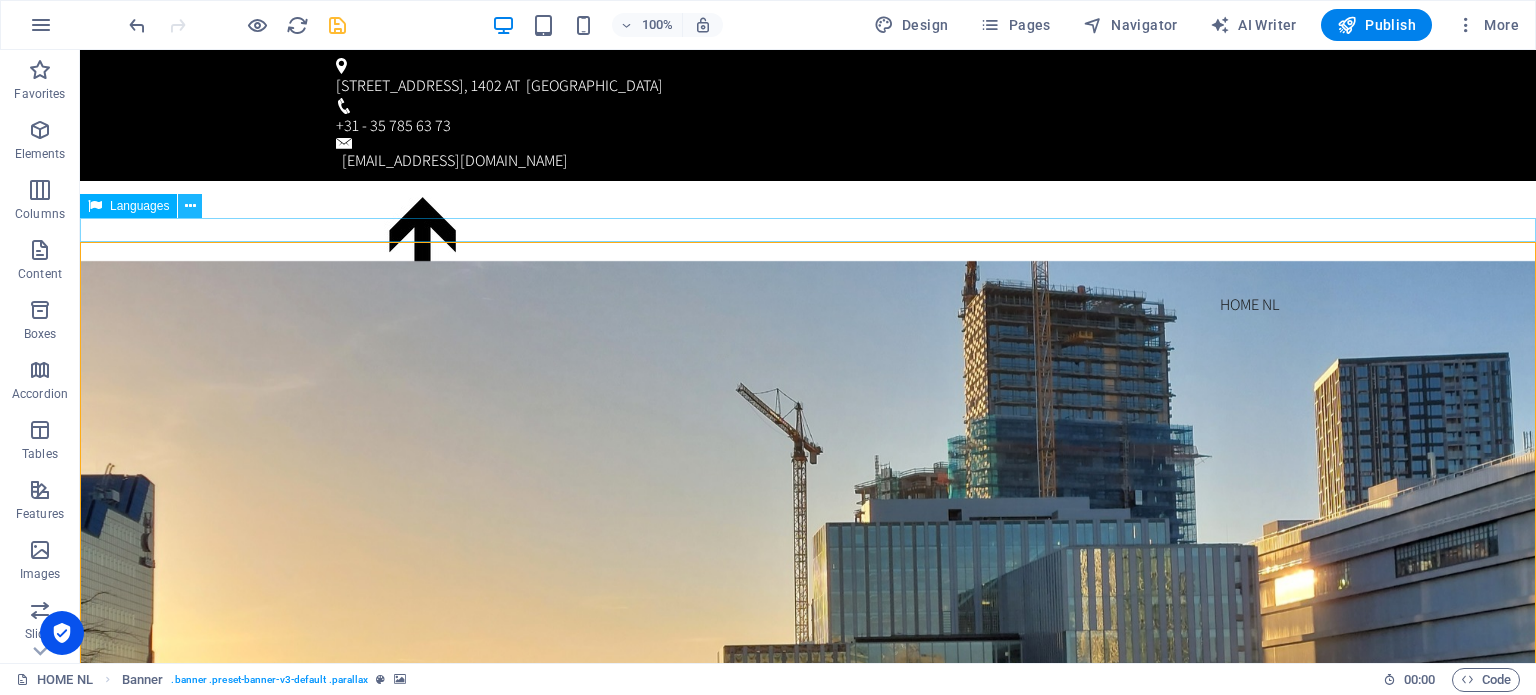 click at bounding box center [190, 206] 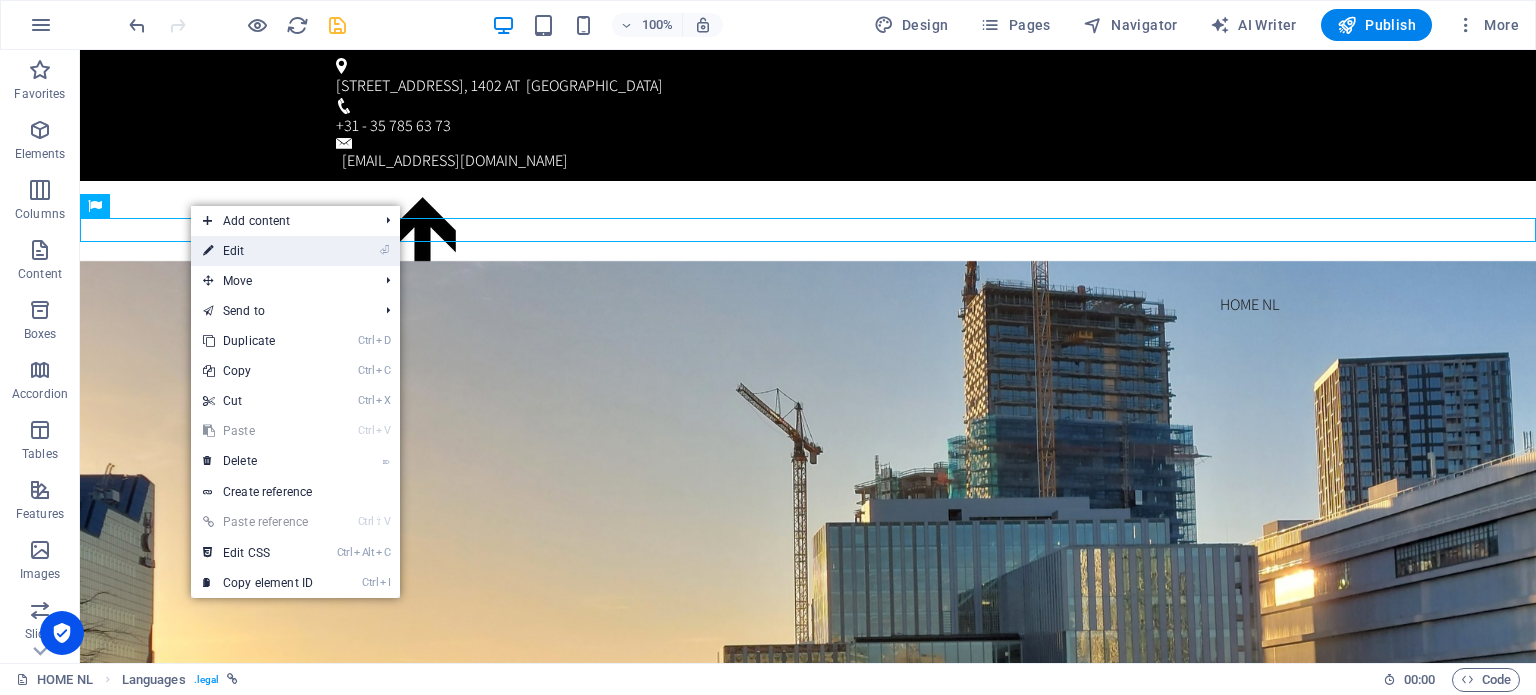 click on "⏎  Edit" at bounding box center [258, 251] 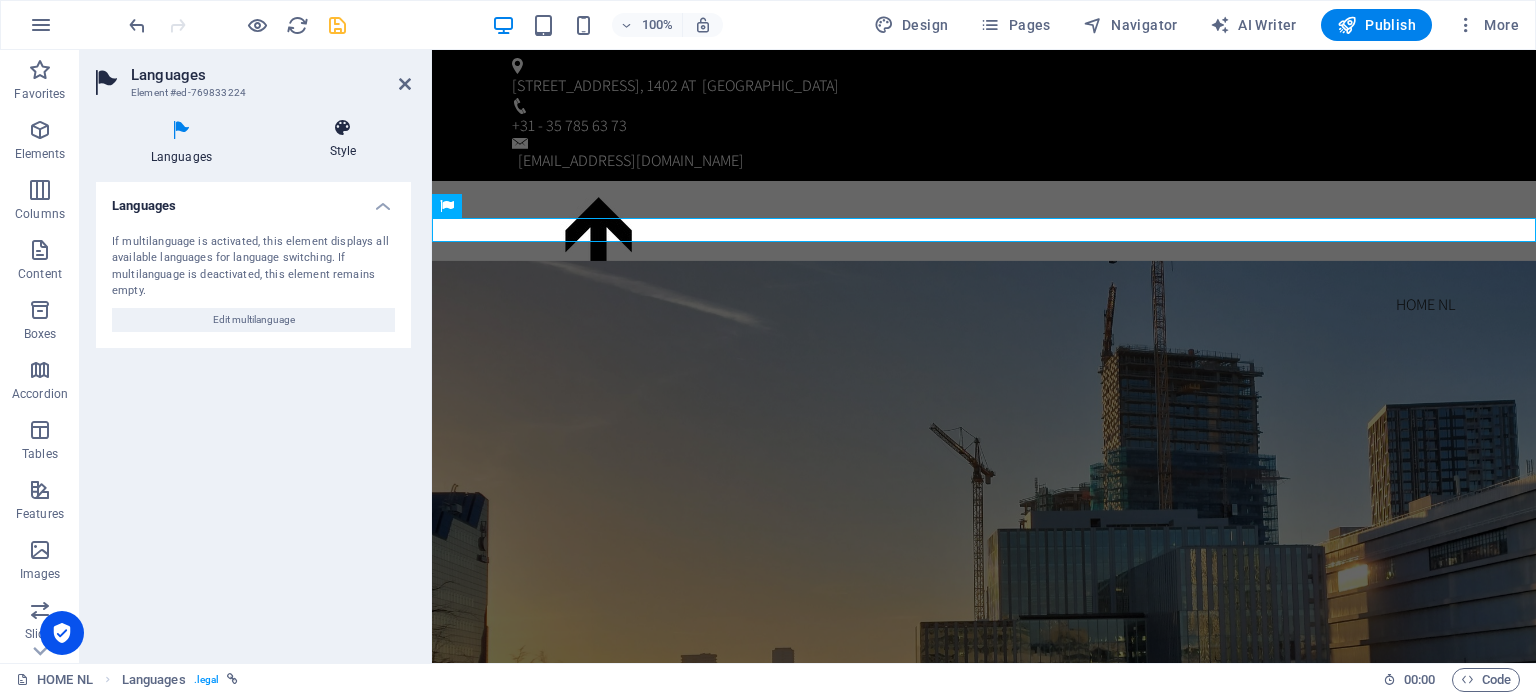 click at bounding box center [343, 128] 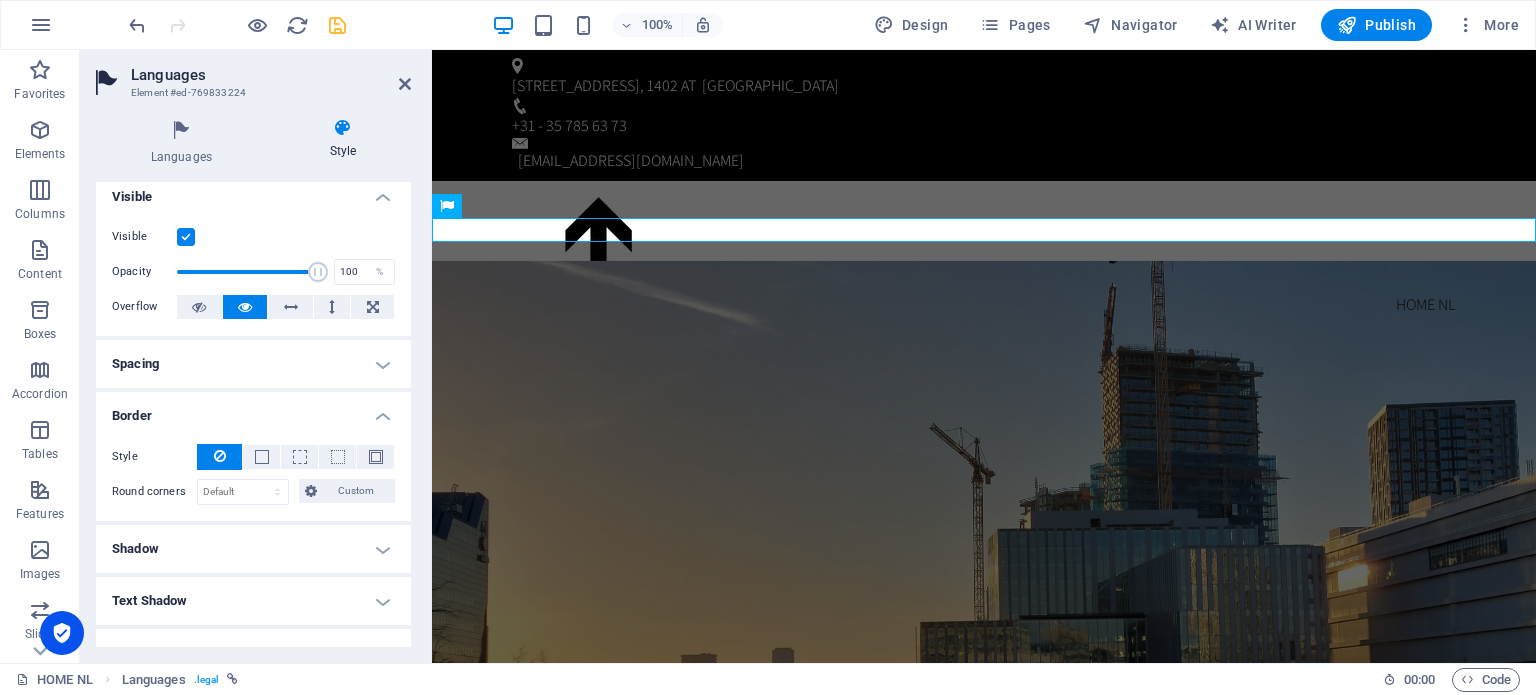 scroll, scrollTop: 0, scrollLeft: 0, axis: both 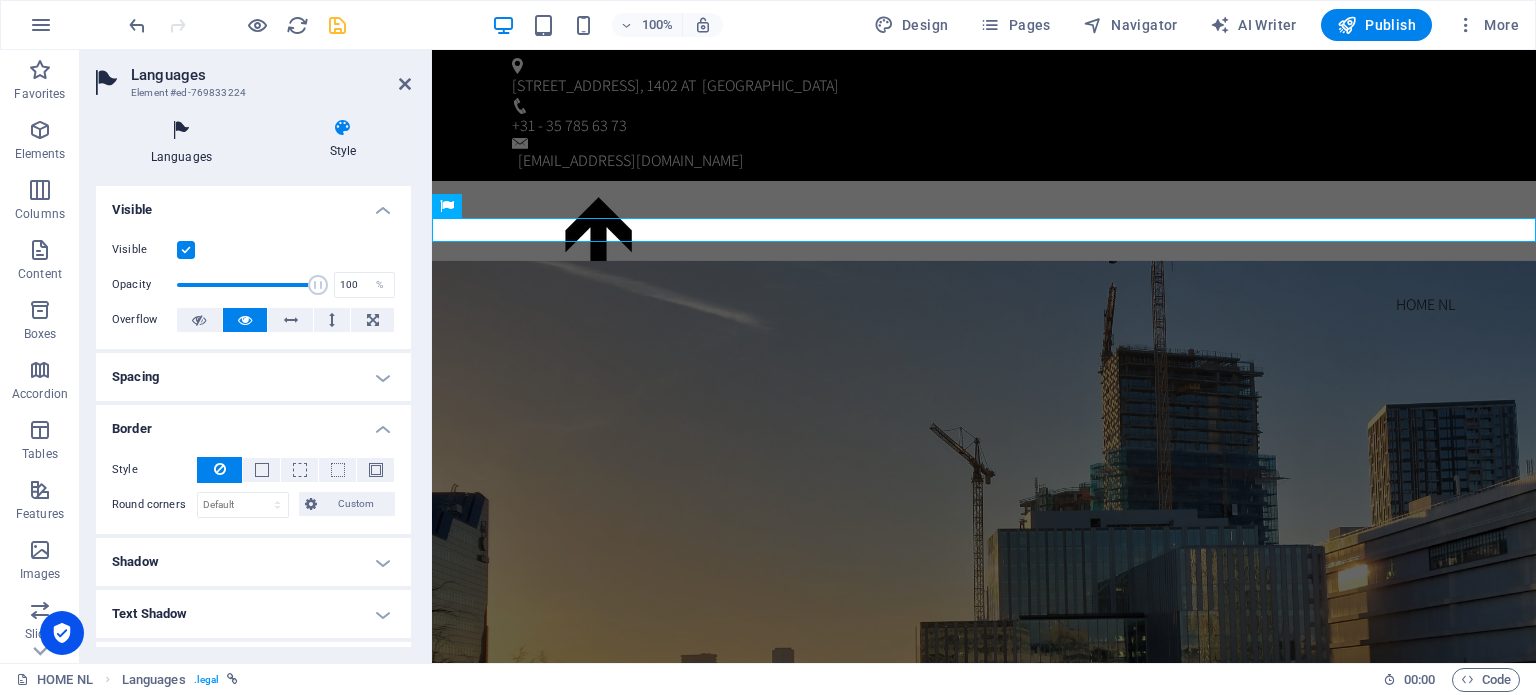 click at bounding box center (181, 131) 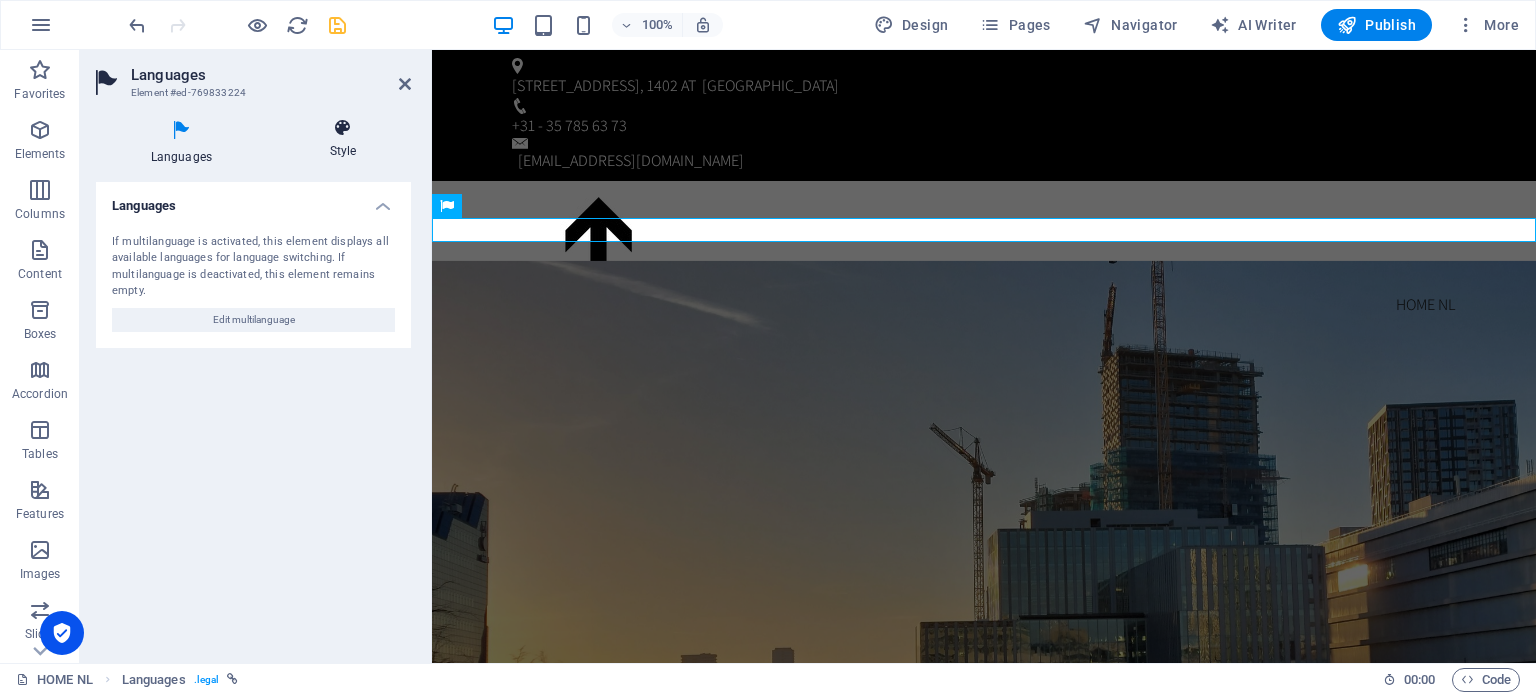 click at bounding box center [343, 128] 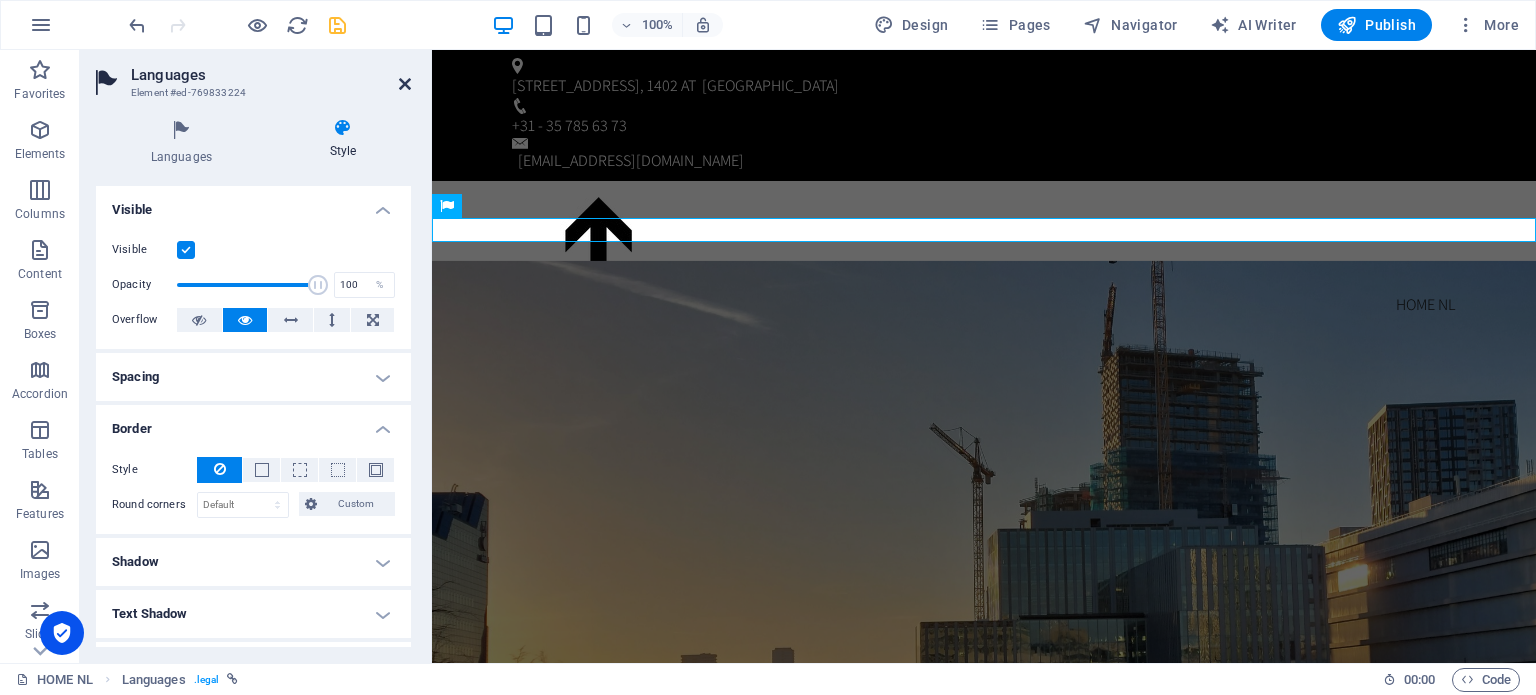 click at bounding box center [405, 84] 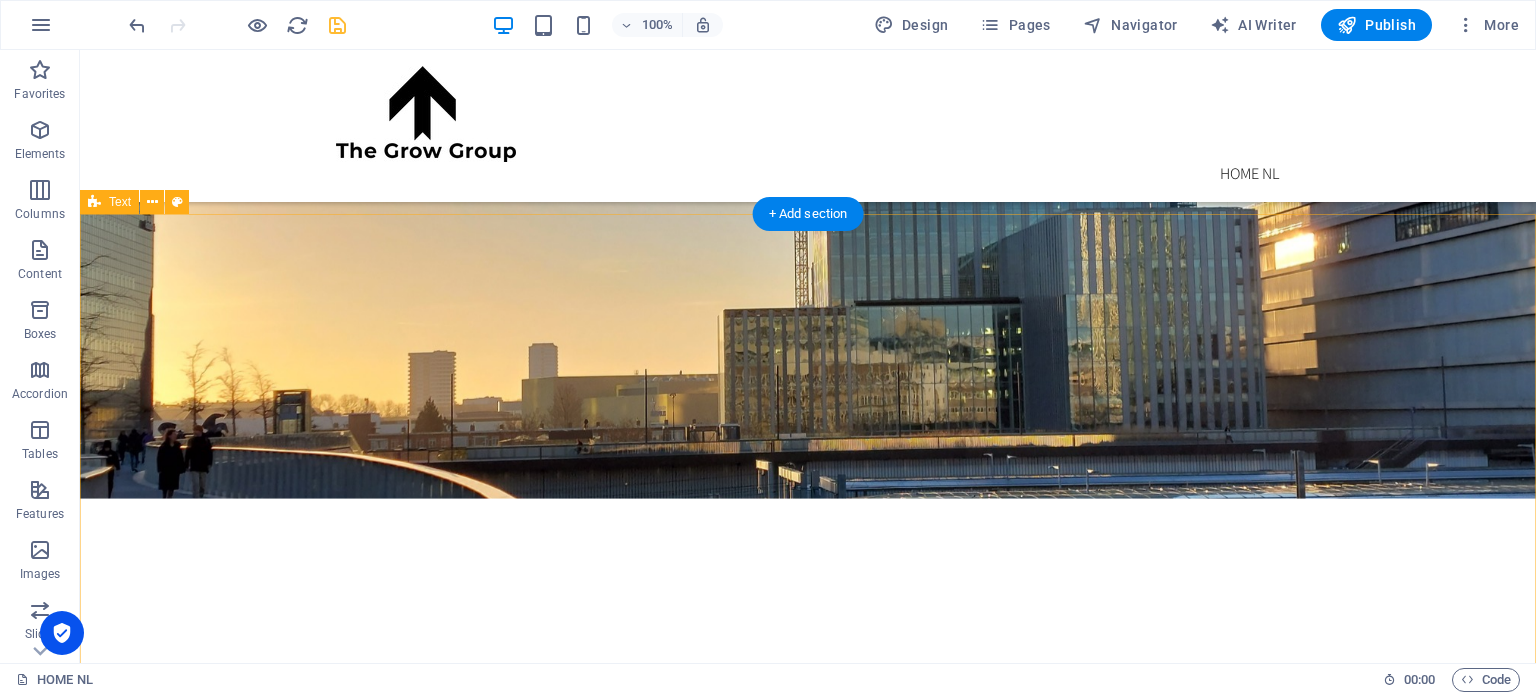 scroll, scrollTop: 463, scrollLeft: 0, axis: vertical 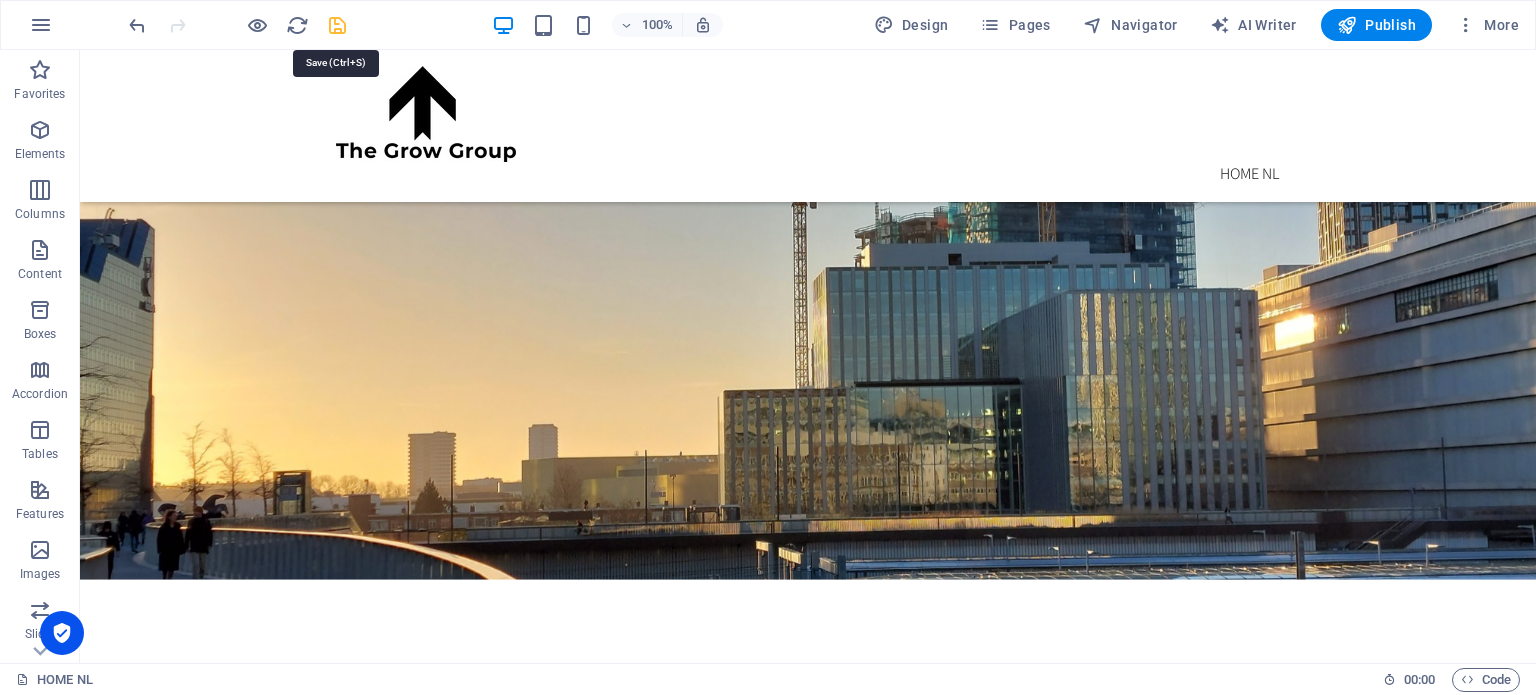 click at bounding box center (337, 25) 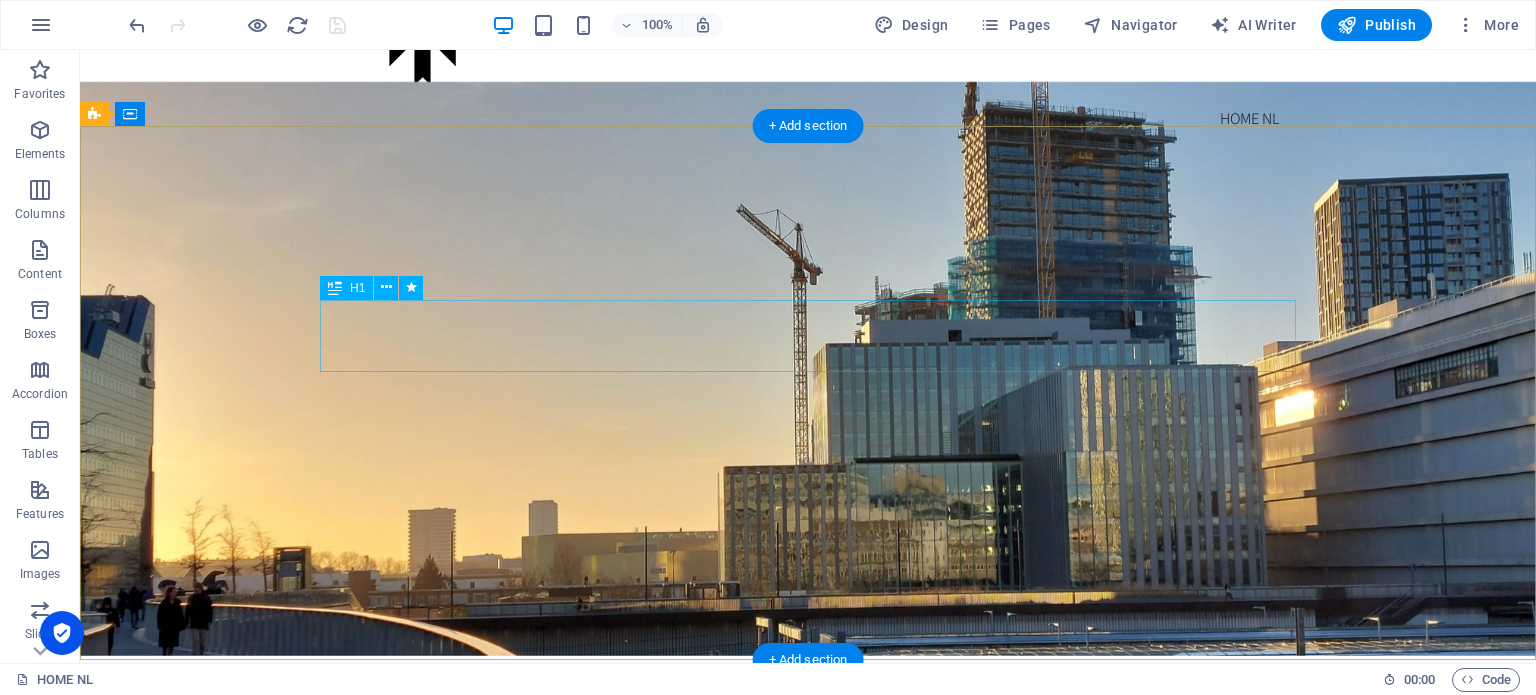 scroll, scrollTop: 0, scrollLeft: 0, axis: both 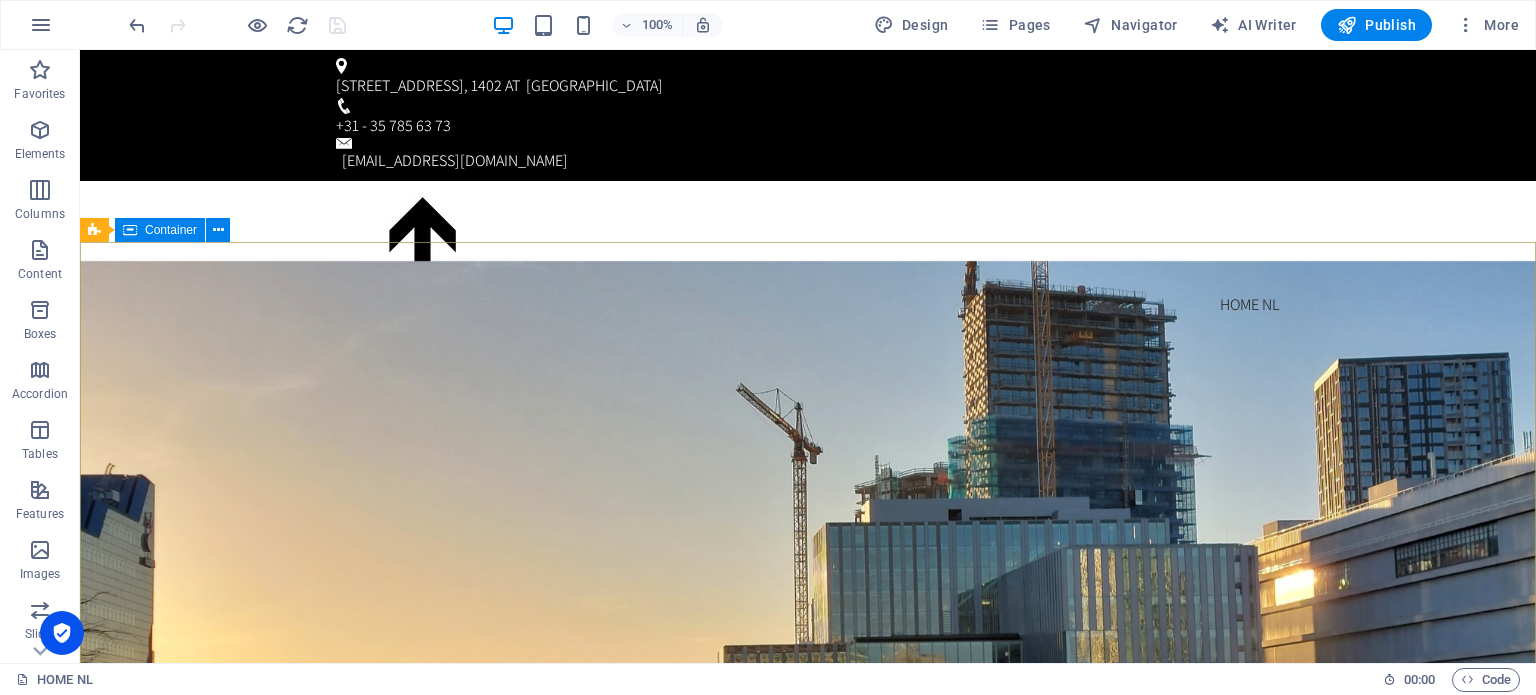 click on "Container" at bounding box center (171, 230) 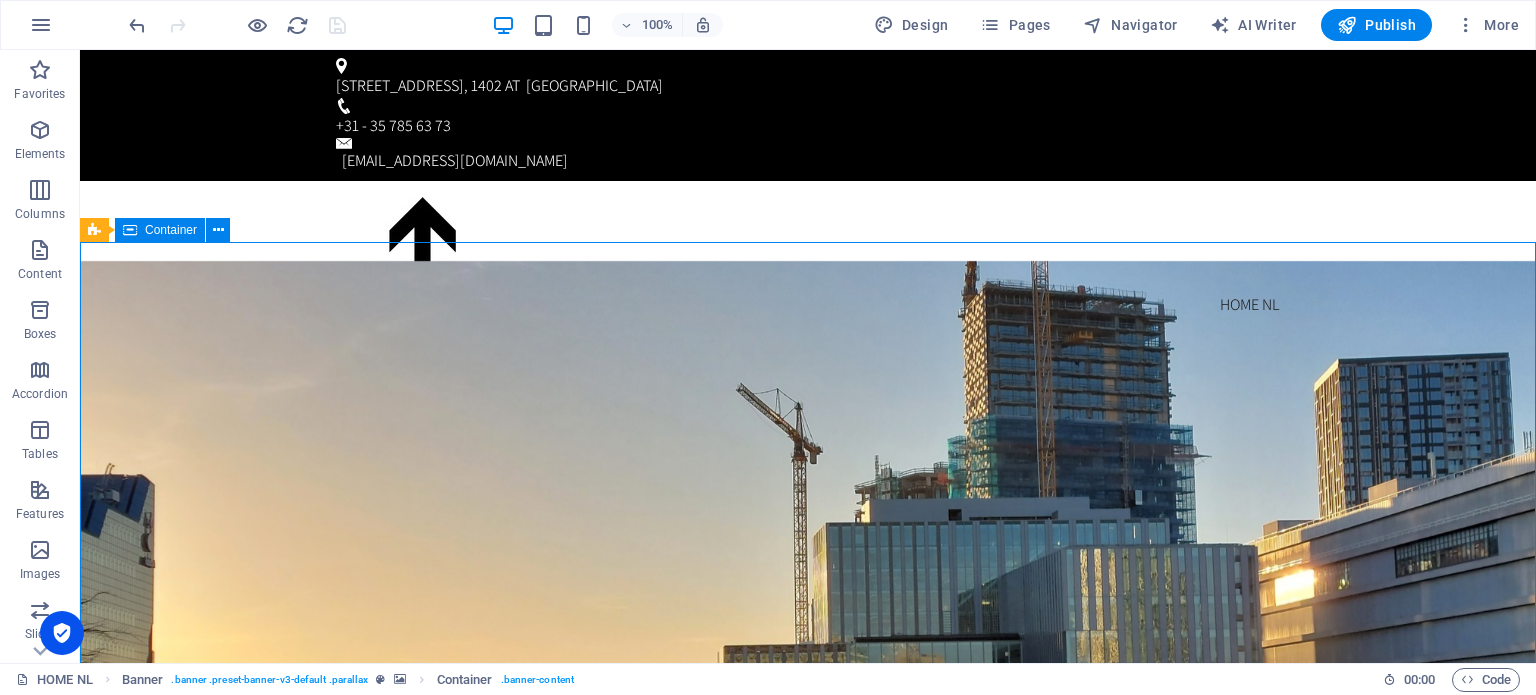 click on "Container" at bounding box center (171, 230) 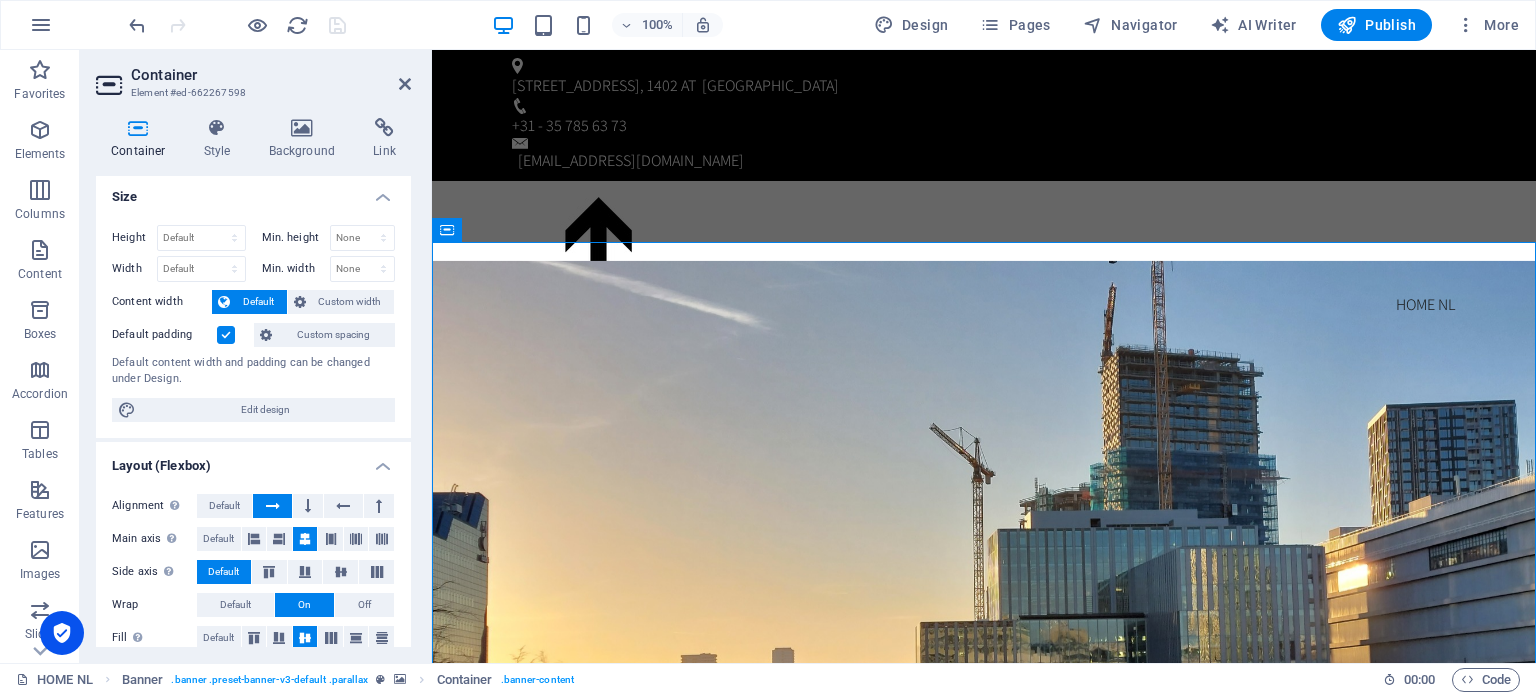 scroll, scrollTop: 0, scrollLeft: 0, axis: both 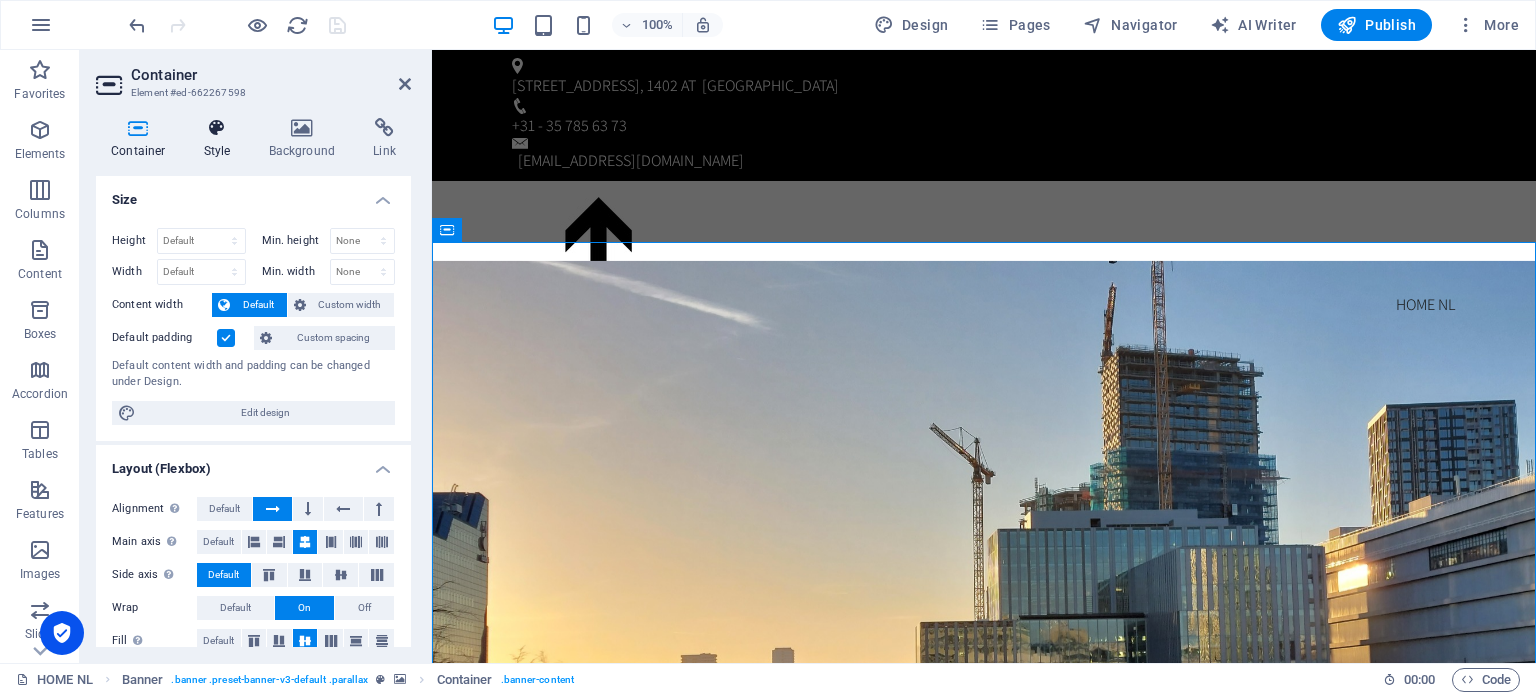 click at bounding box center [217, 128] 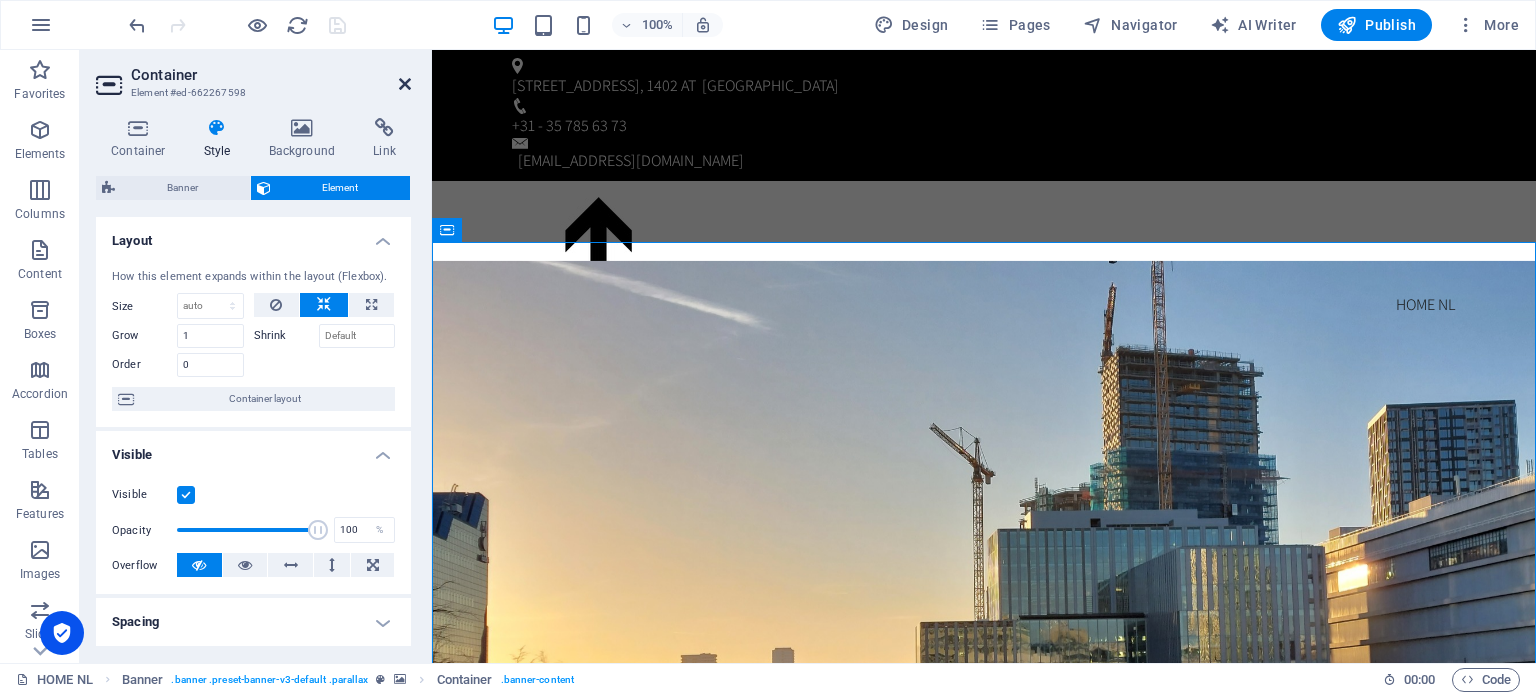 click at bounding box center (405, 84) 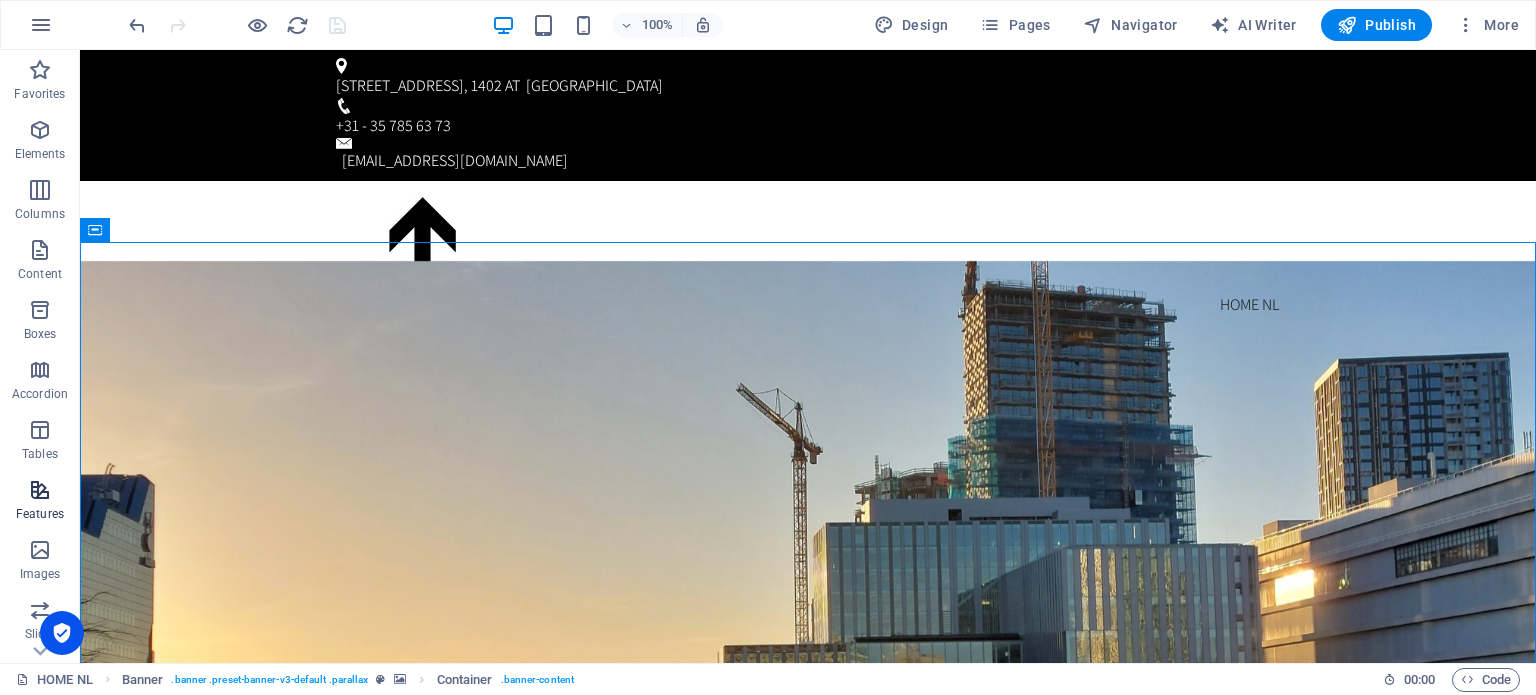 click at bounding box center (40, 490) 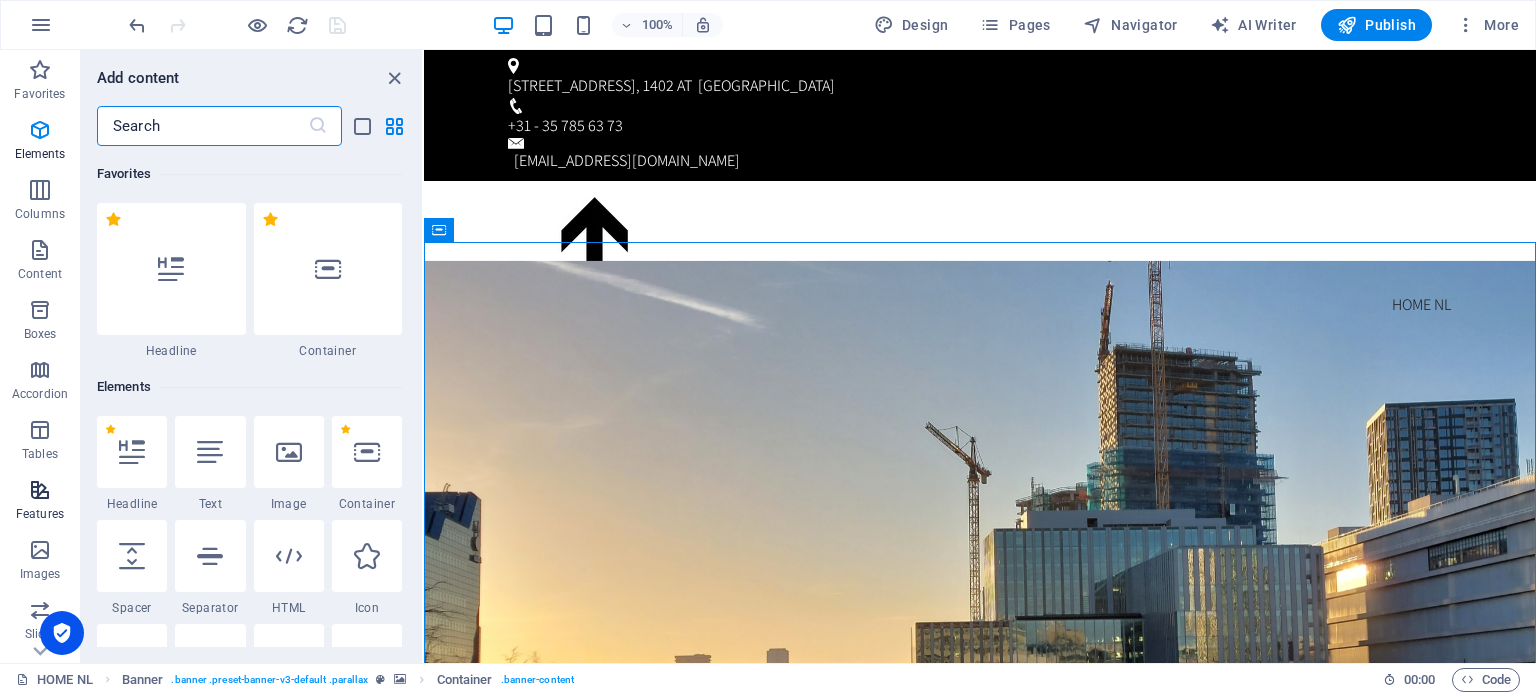 scroll, scrollTop: 7630, scrollLeft: 0, axis: vertical 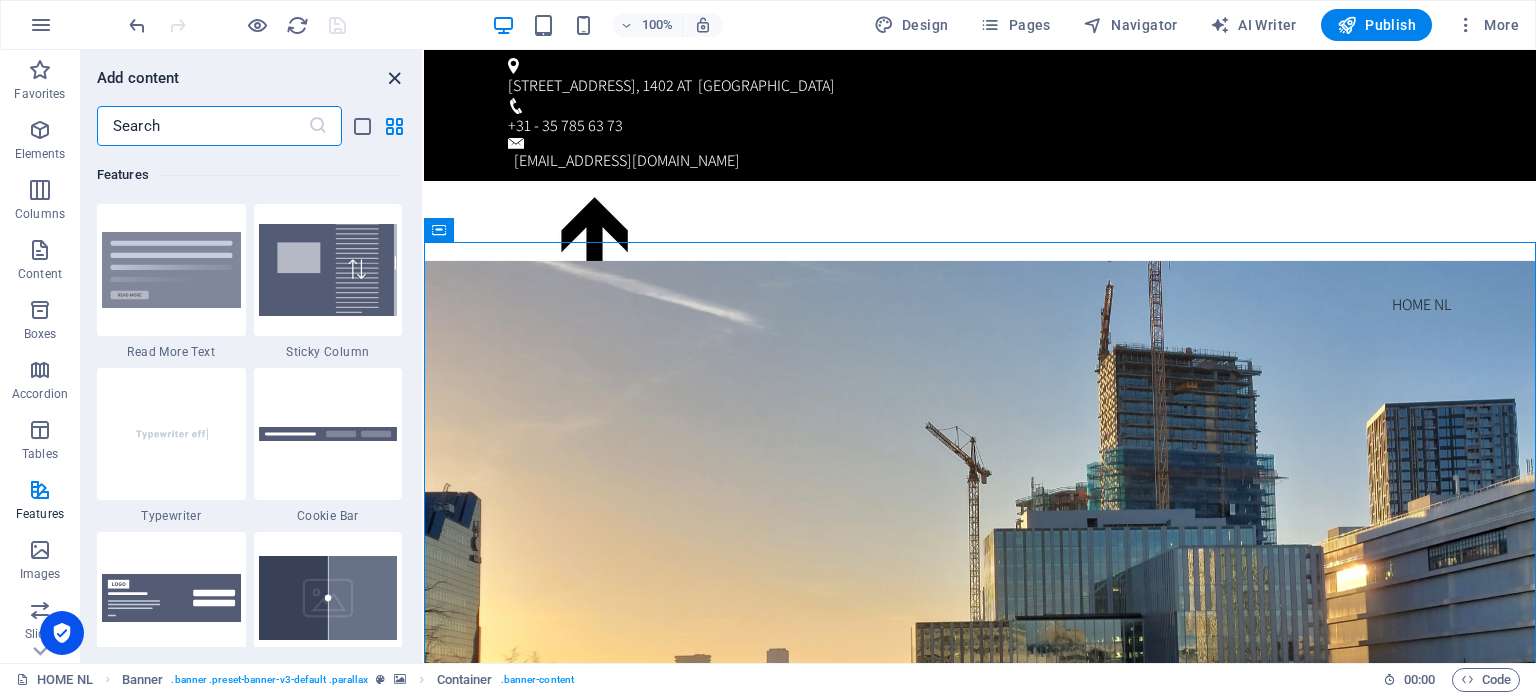 click at bounding box center (394, 78) 